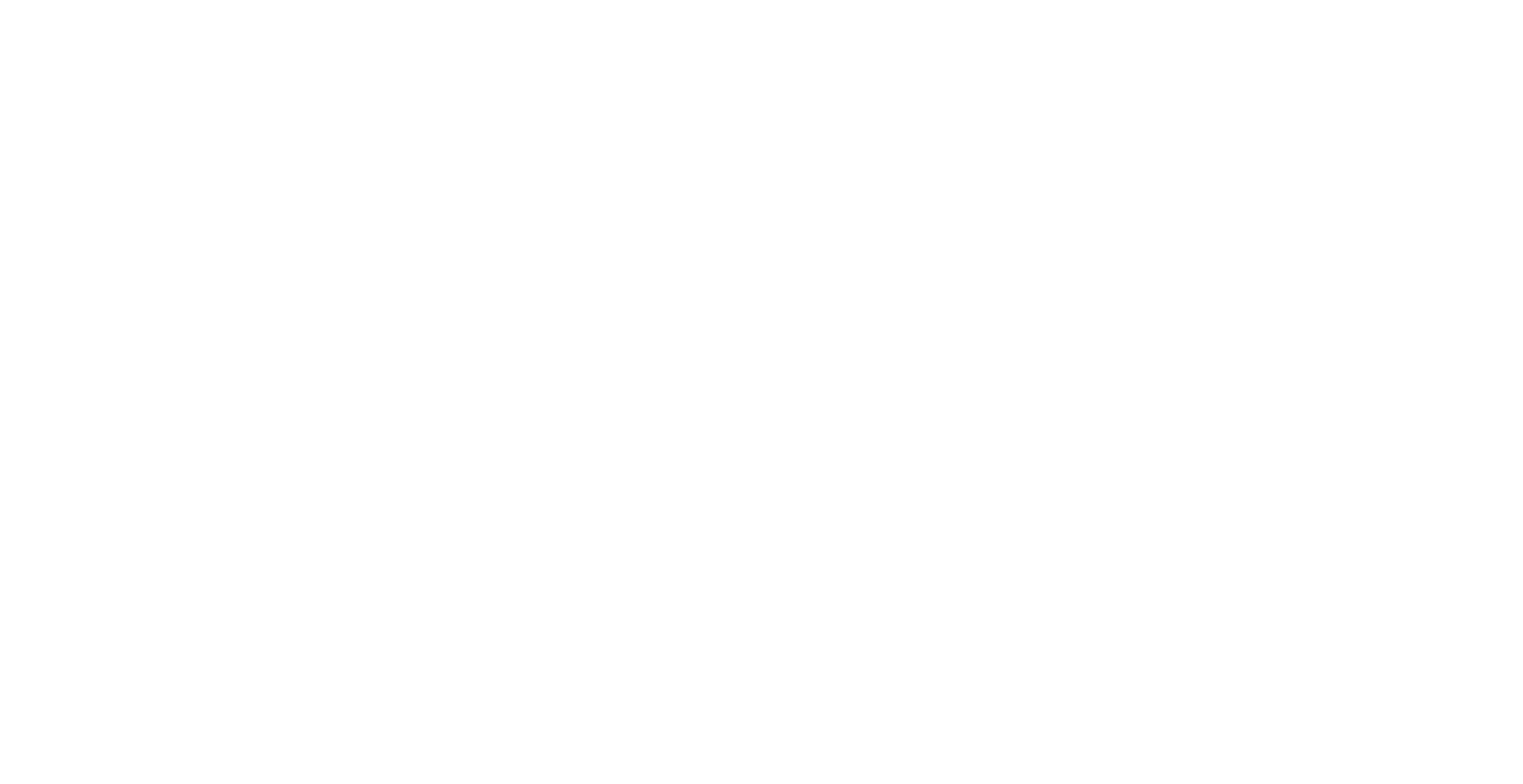 scroll, scrollTop: 0, scrollLeft: 0, axis: both 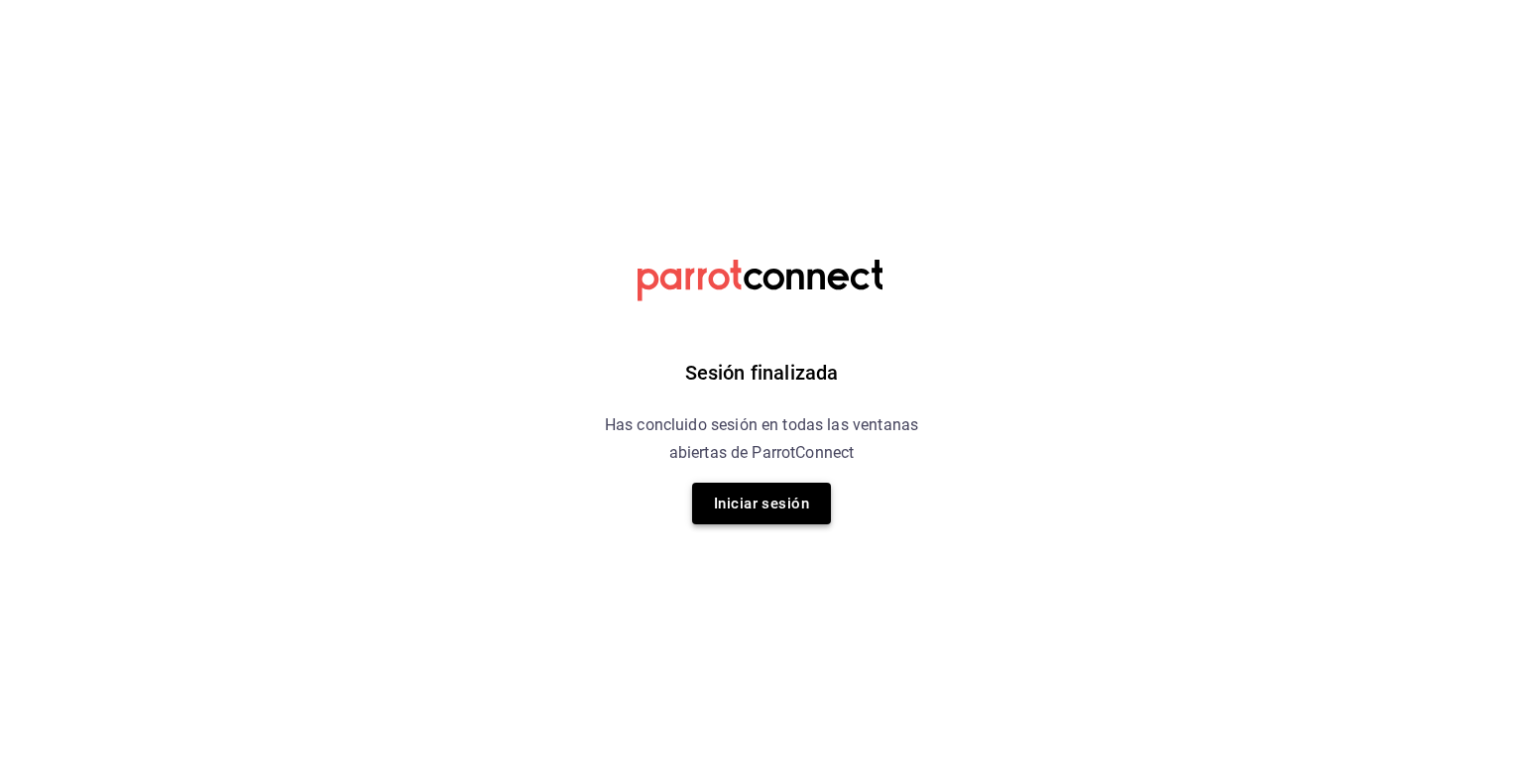 click on "Iniciar sesión" at bounding box center (762, 504) 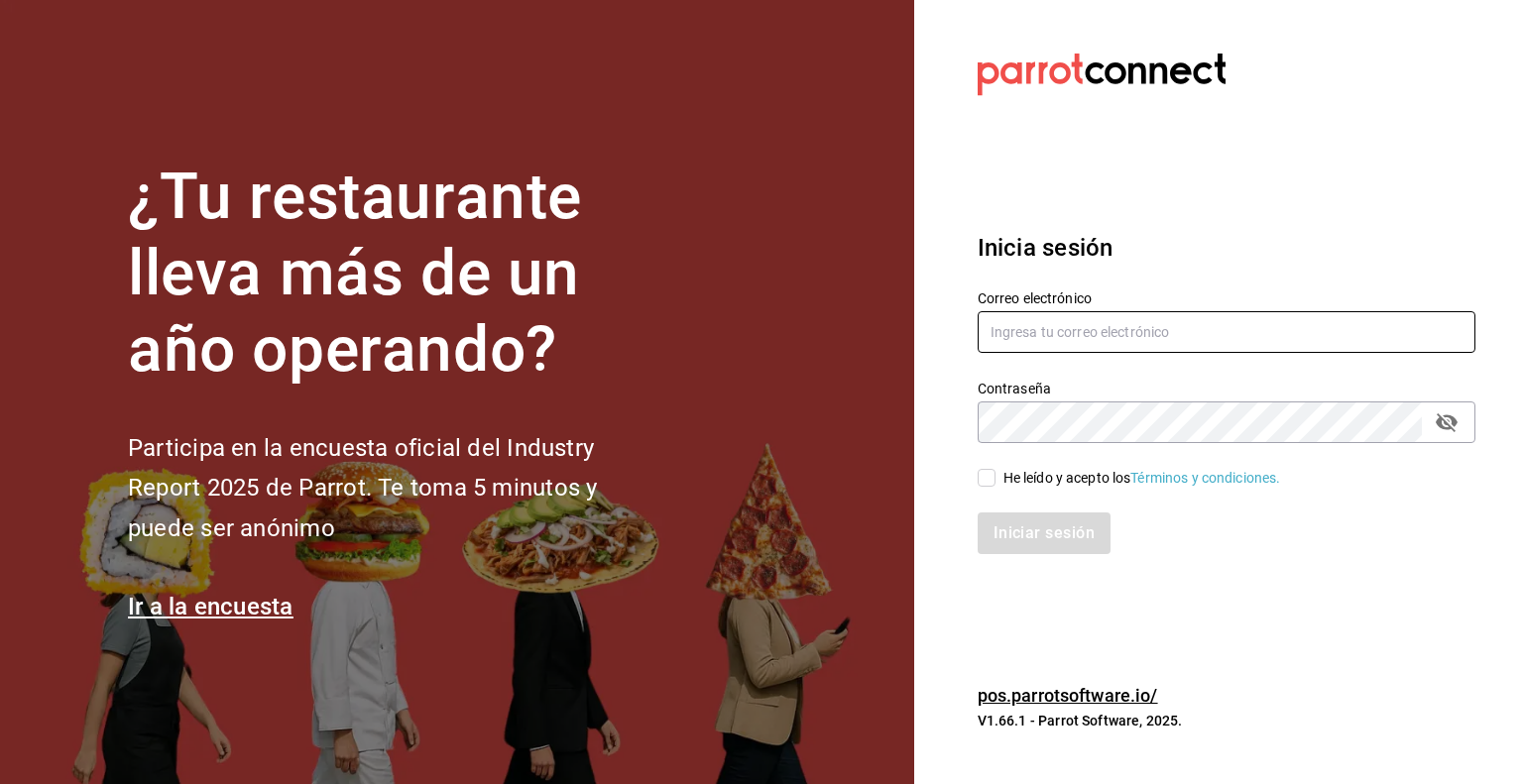 type on "[USERNAME]@example.com" 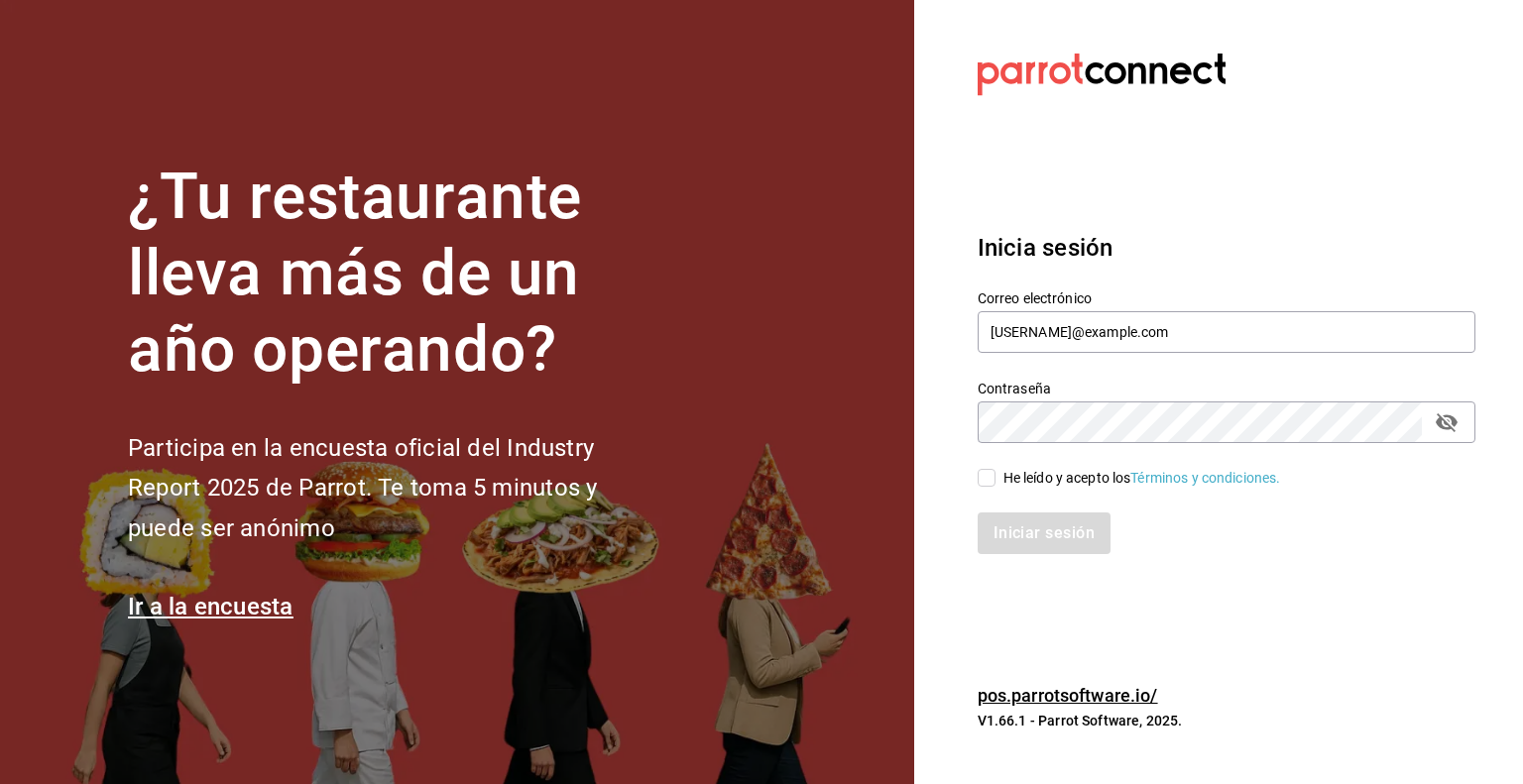 click on "He leído y acepto los  Términos y condiciones." at bounding box center [987, 478] 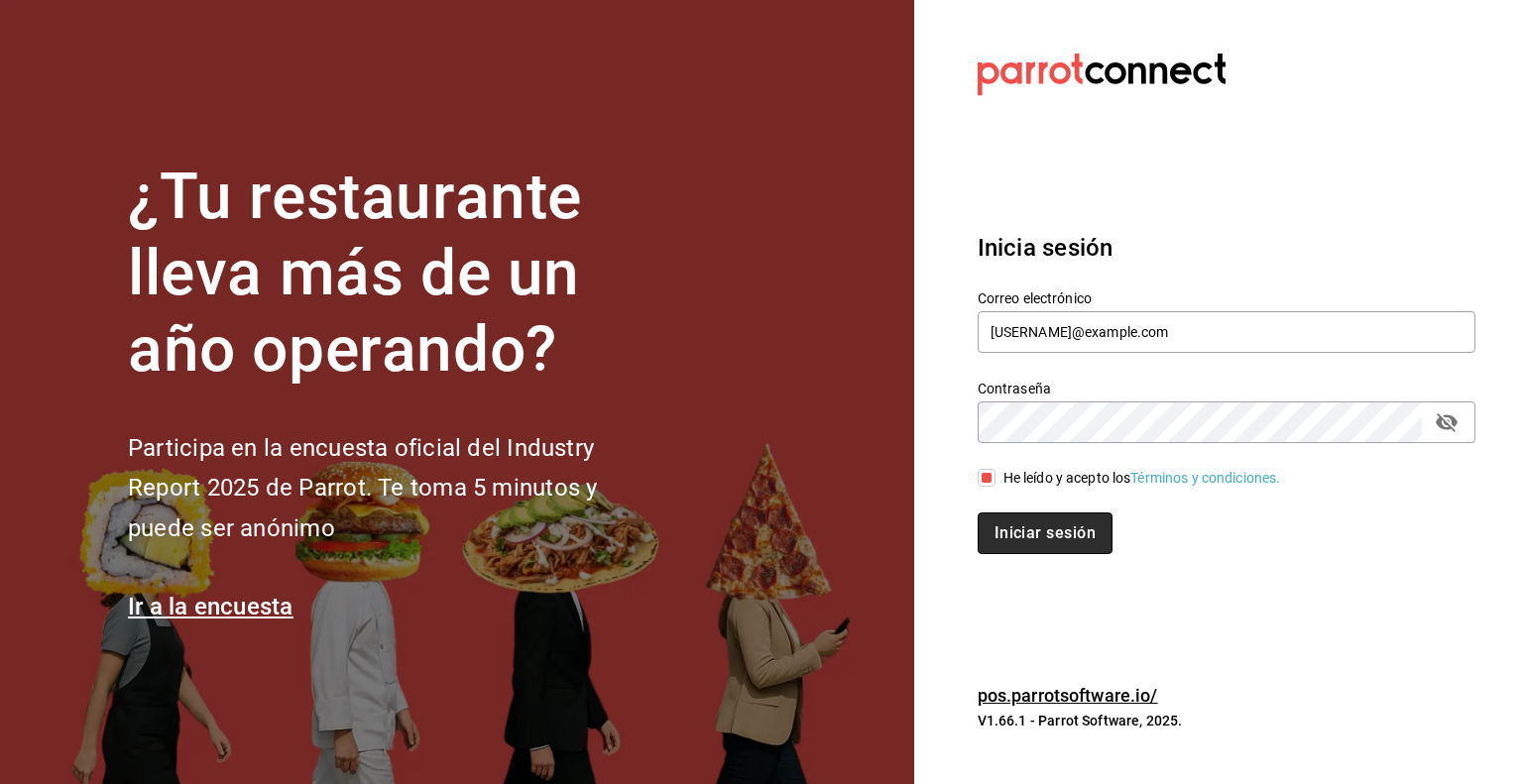 click on "Iniciar sesión" at bounding box center [1045, 533] 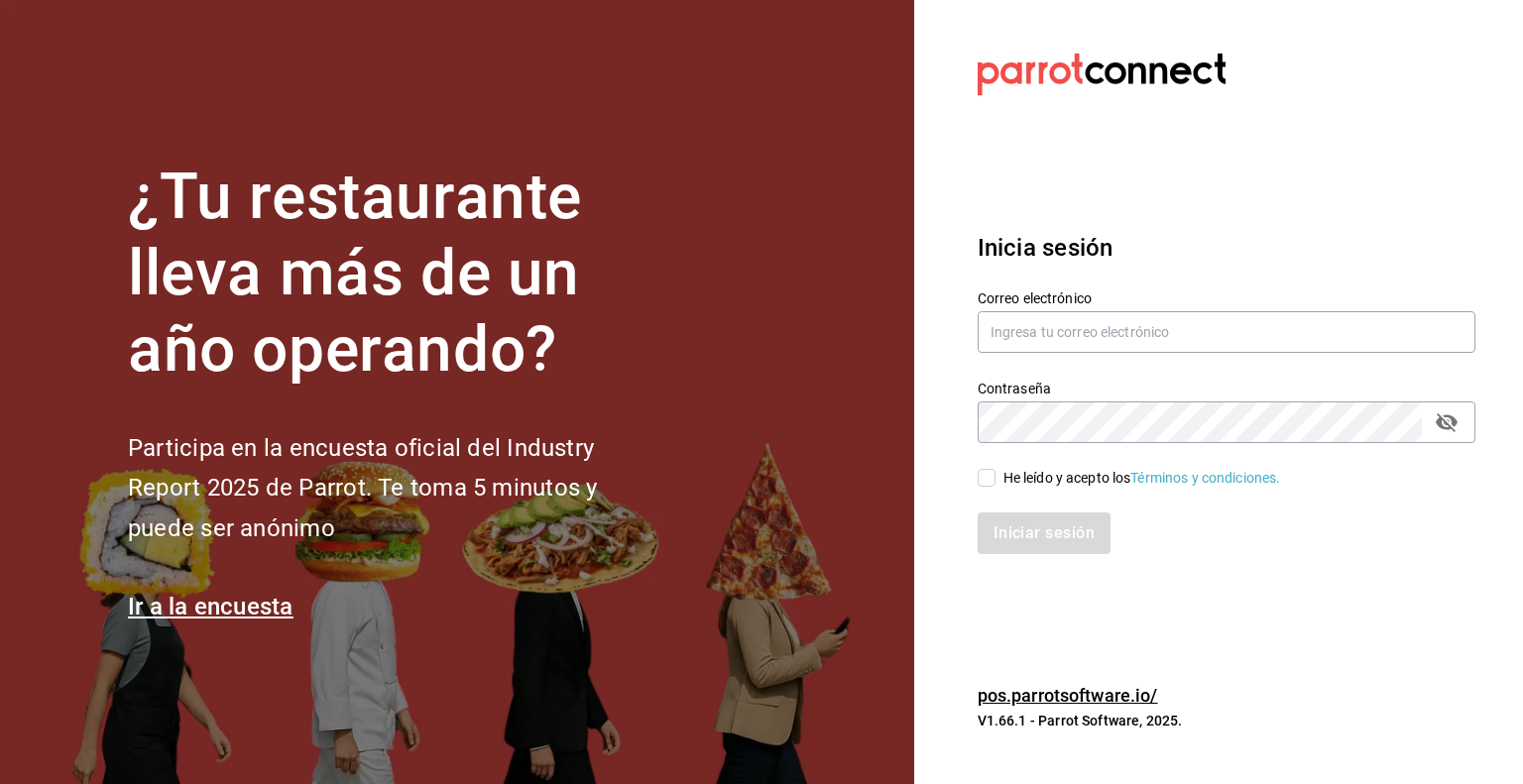 scroll, scrollTop: 0, scrollLeft: 0, axis: both 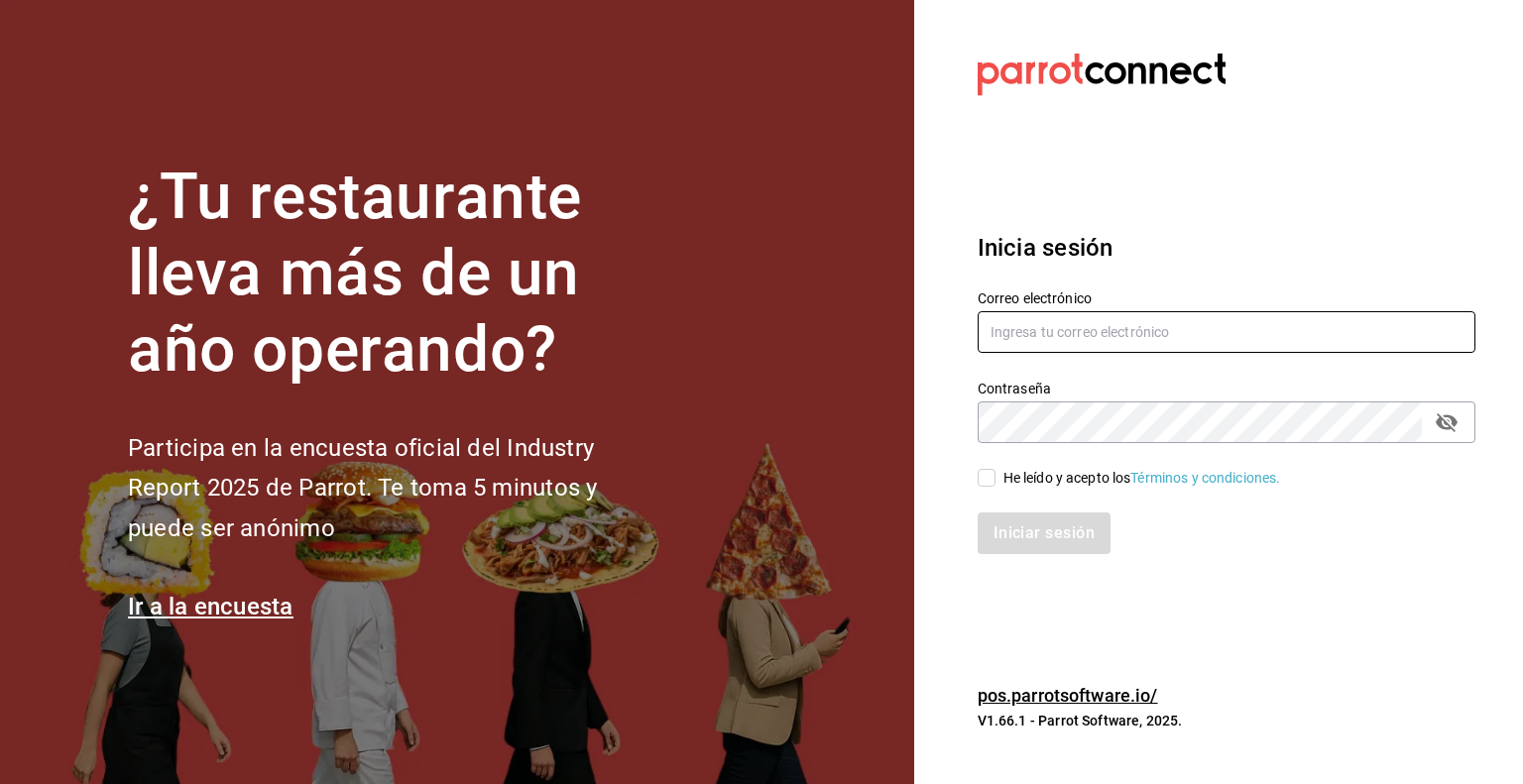 type on "[USERNAME]@example.com" 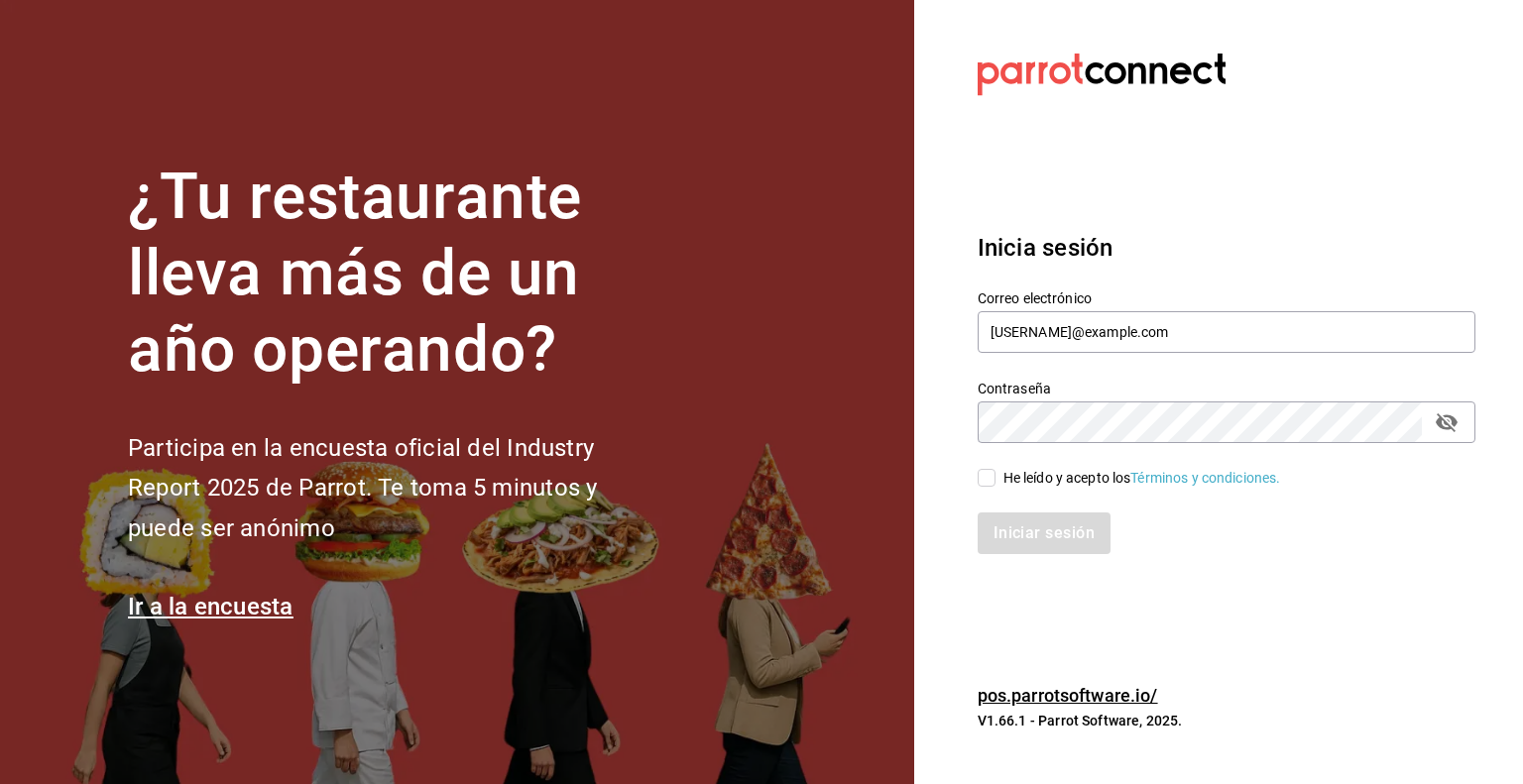 click on "He leído y acepto los  Términos y condiciones." at bounding box center (987, 478) 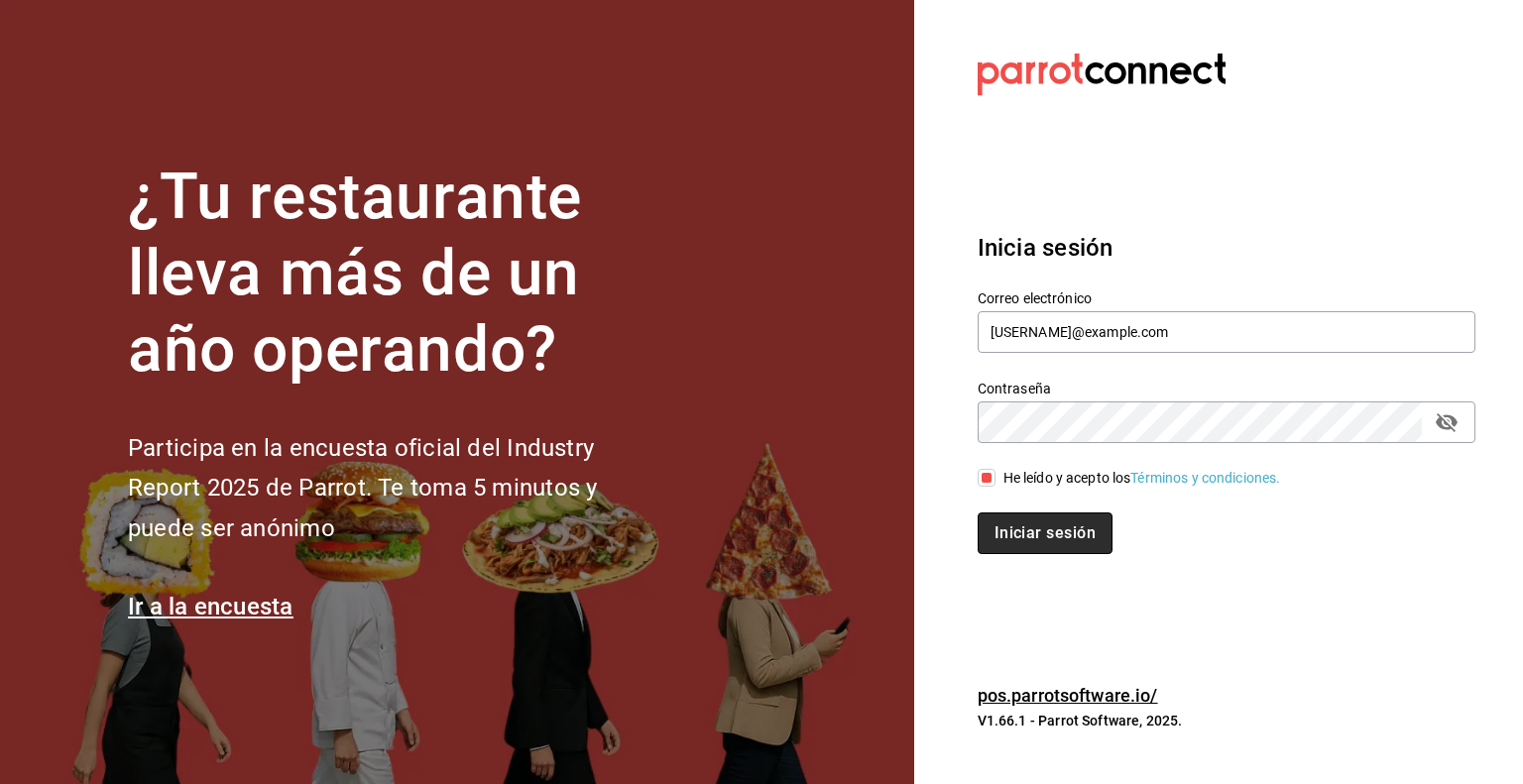 click on "Iniciar sesión" at bounding box center [1045, 533] 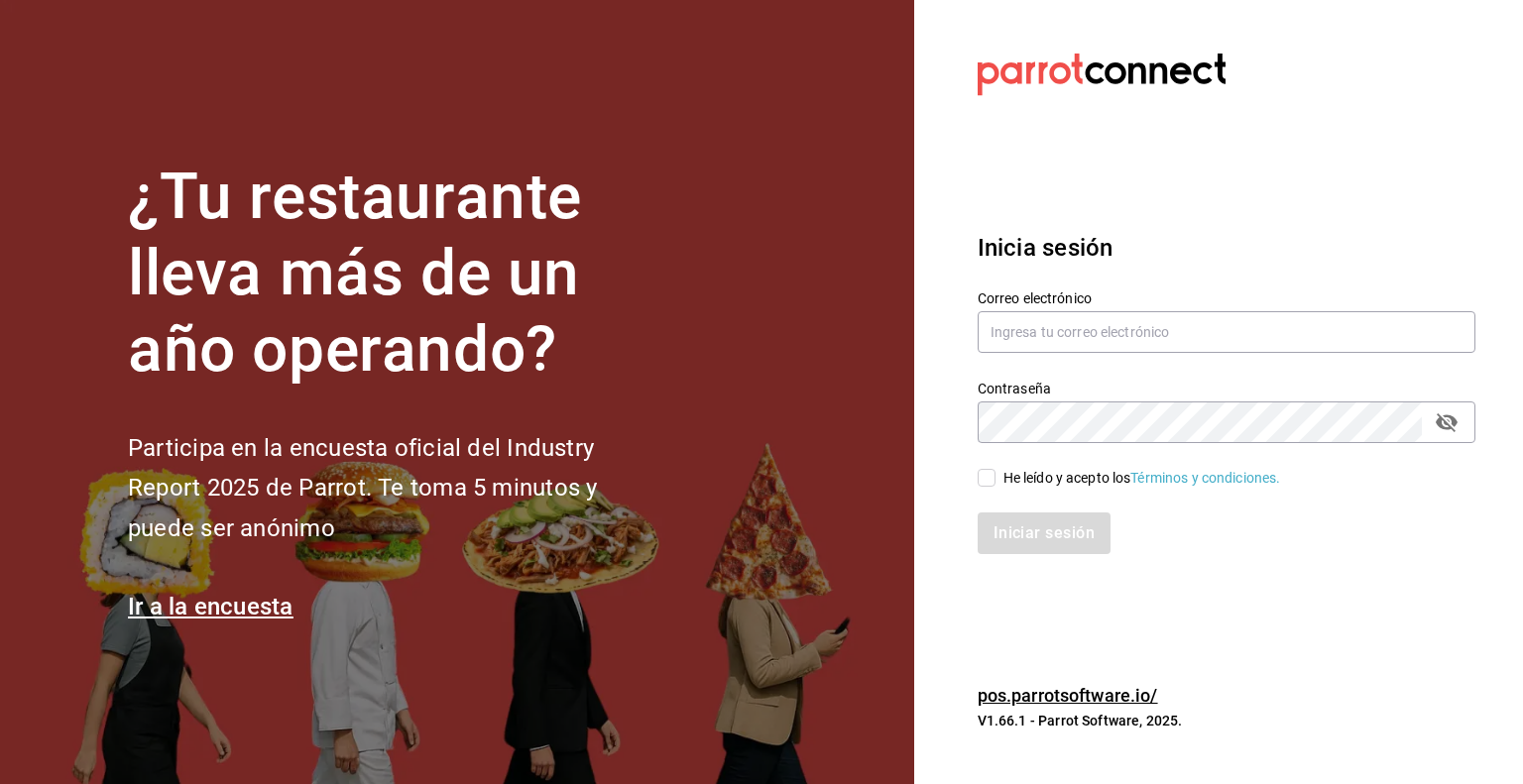 scroll, scrollTop: 0, scrollLeft: 0, axis: both 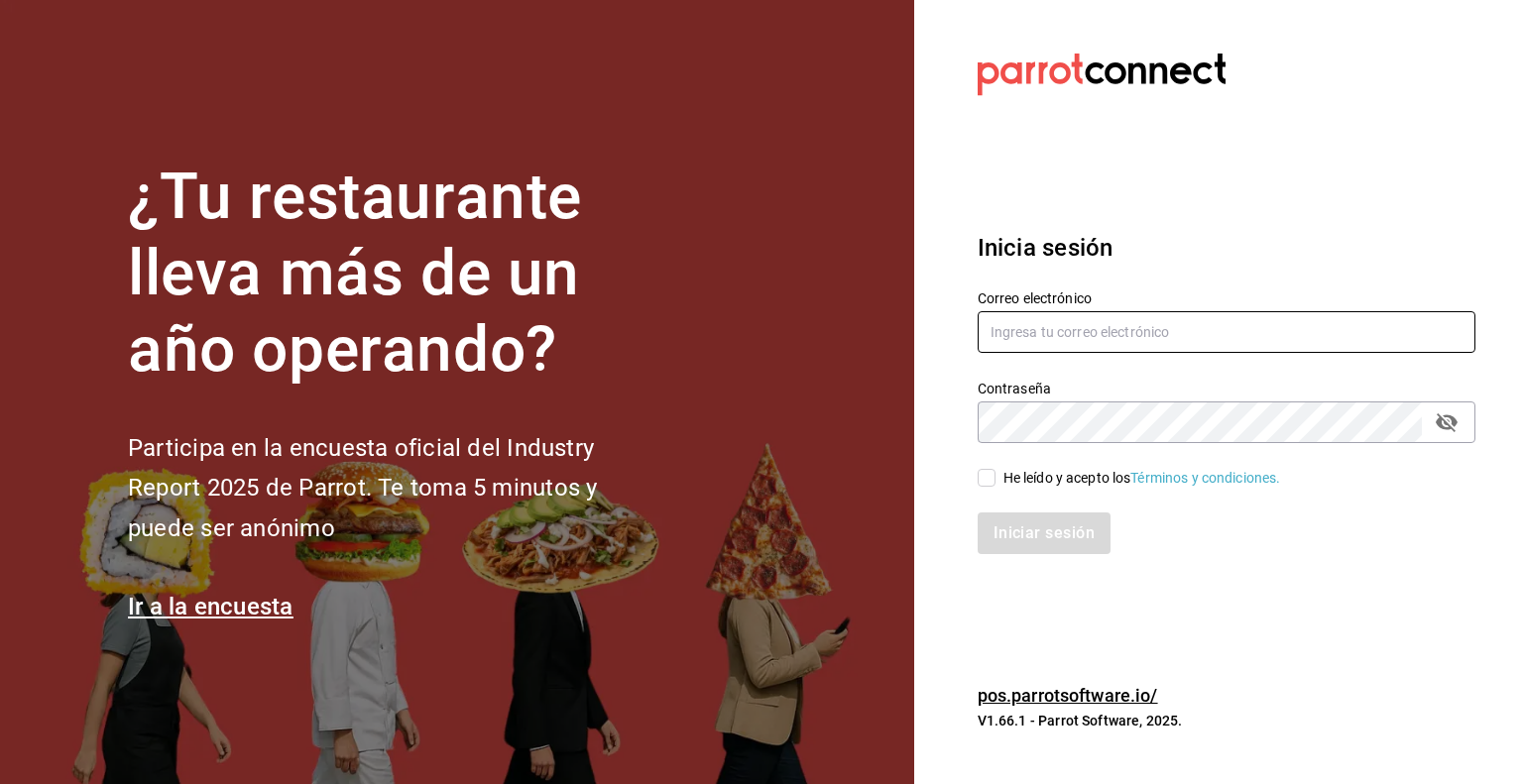 type on "juan.zavala@grupocosteno.com" 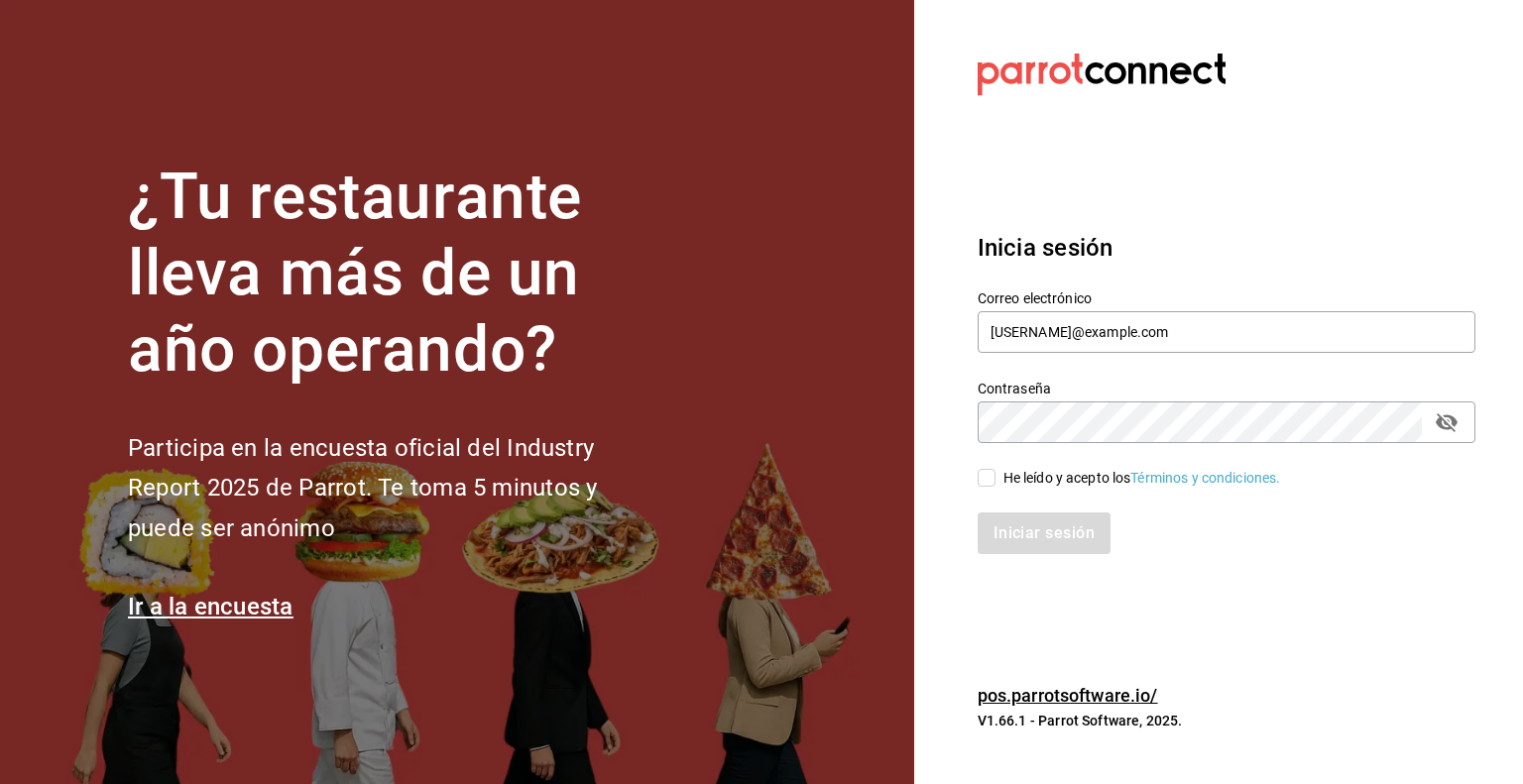 click on "Iniciar sesión" at bounding box center [1215, 521] 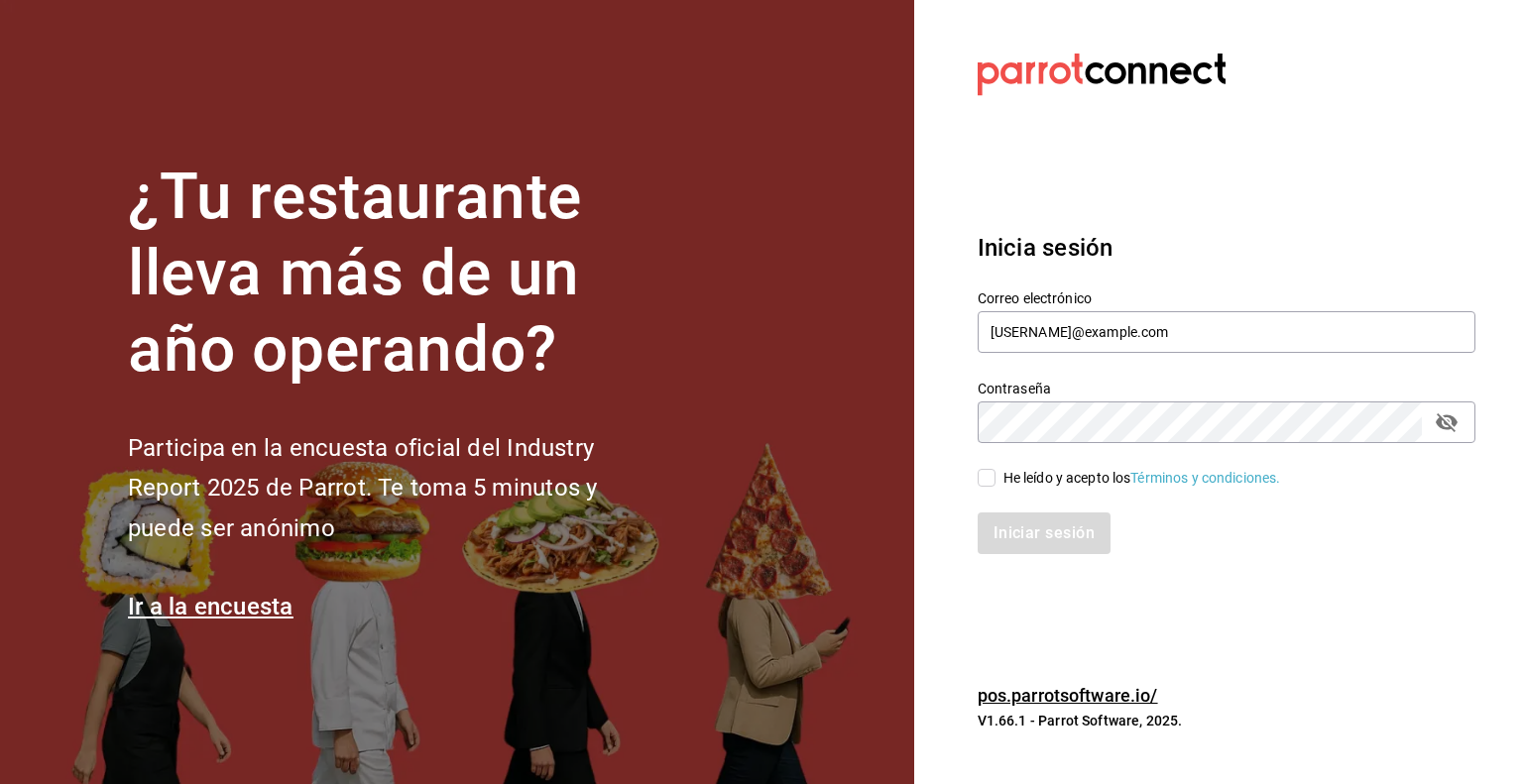 checkbox on "true" 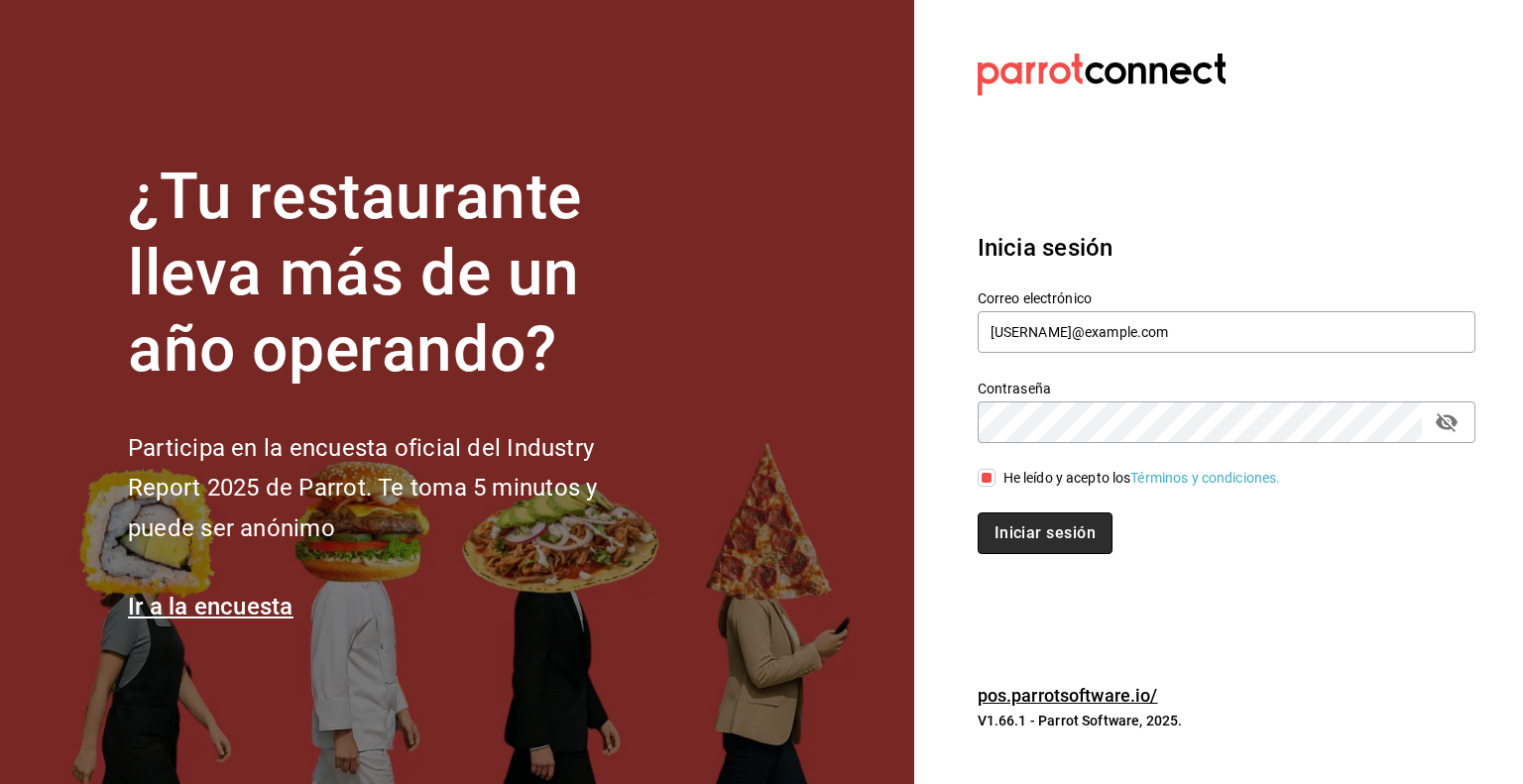 click on "Iniciar sesión" at bounding box center (1045, 533) 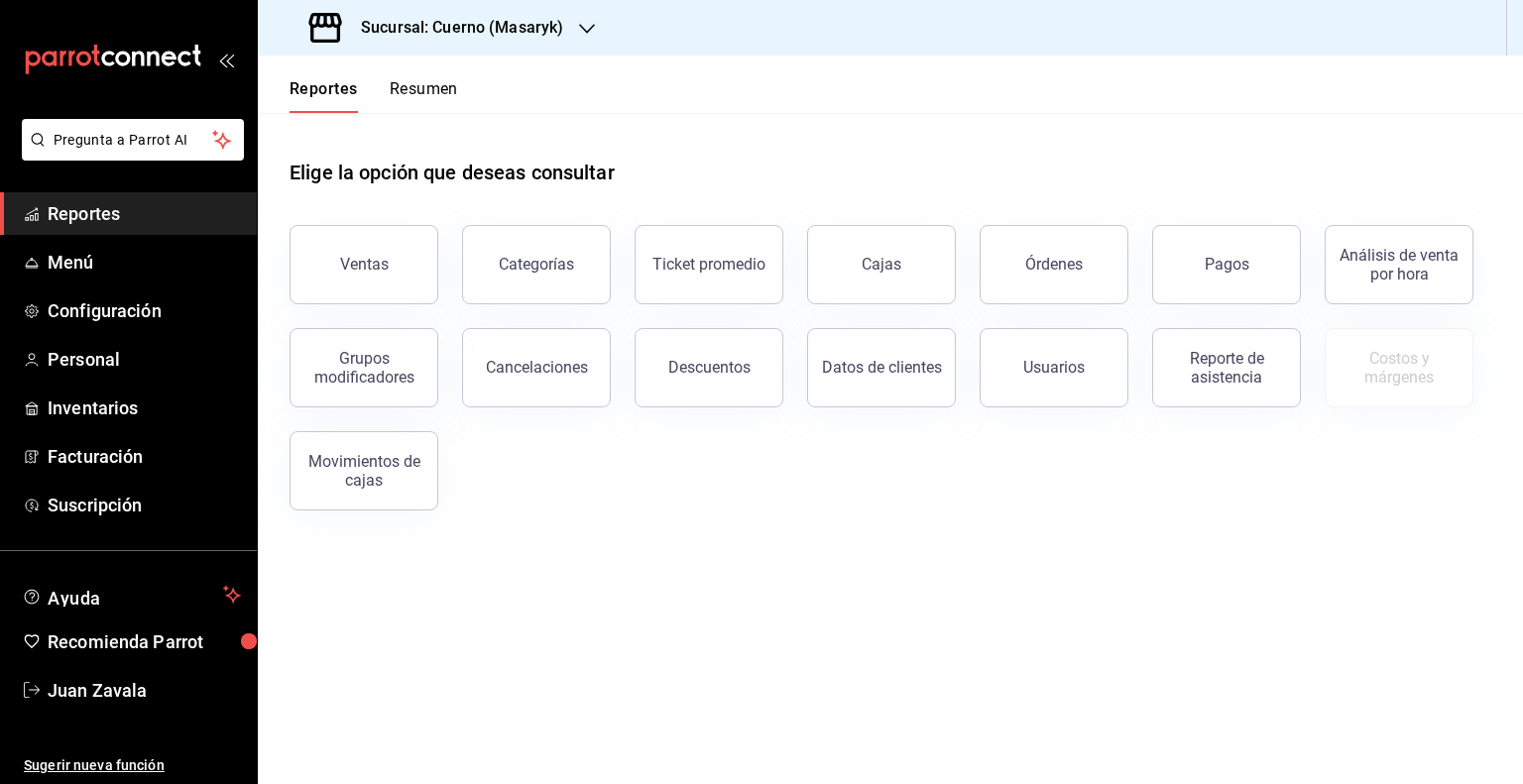 scroll, scrollTop: 0, scrollLeft: 0, axis: both 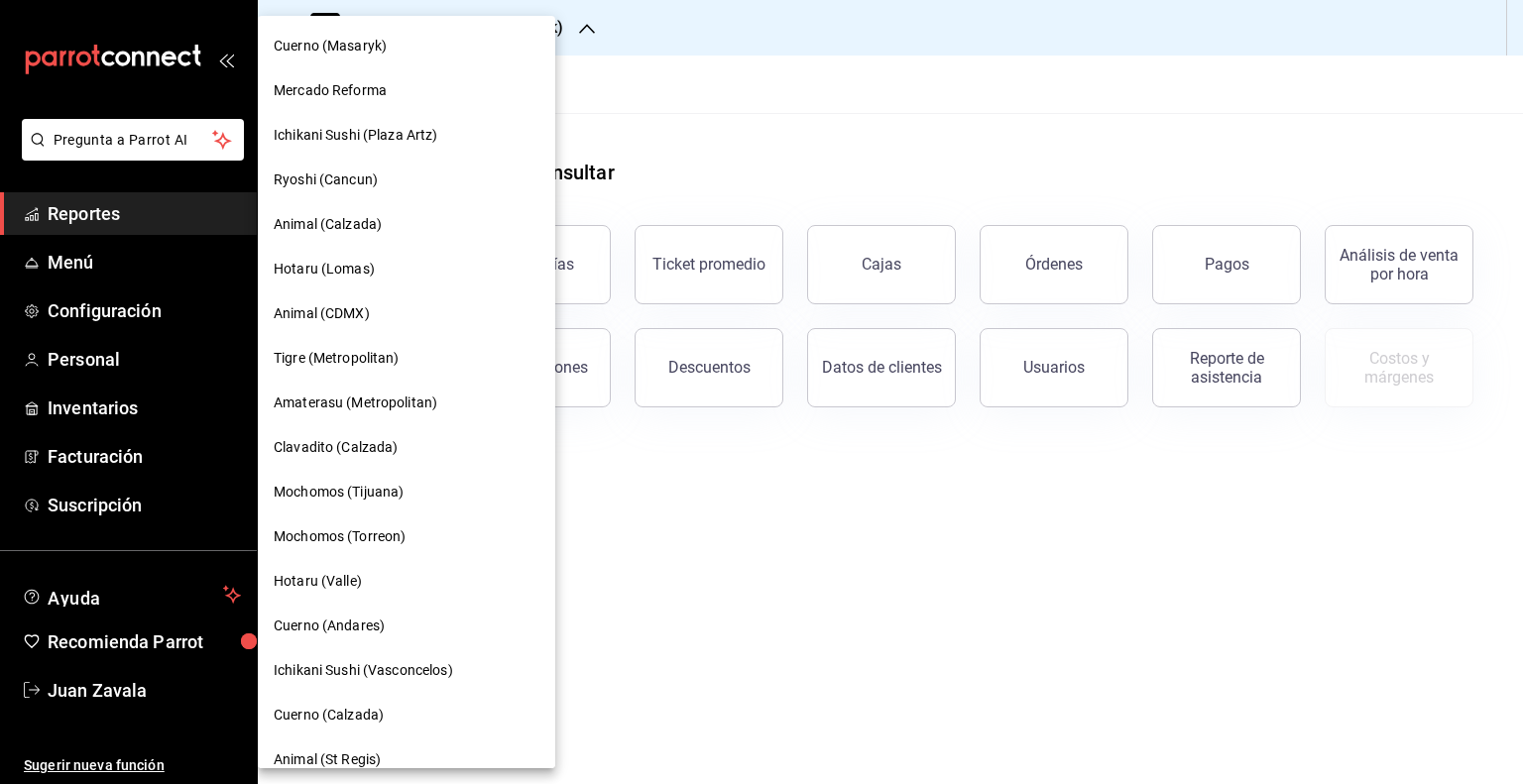 click at bounding box center [762, 392] 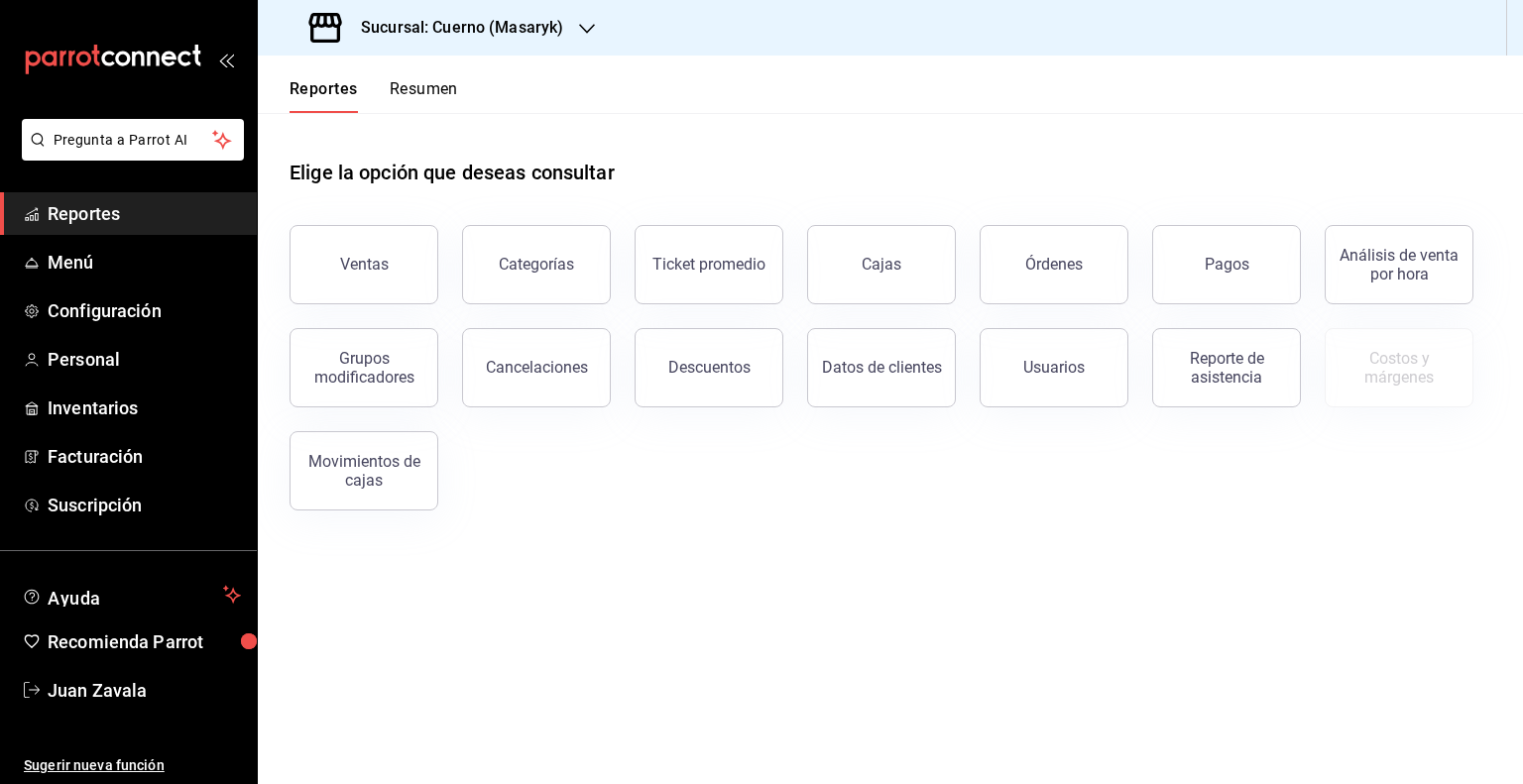 click on "Sucursal: Cuerno (Masaryk)" at bounding box center (438, 28) 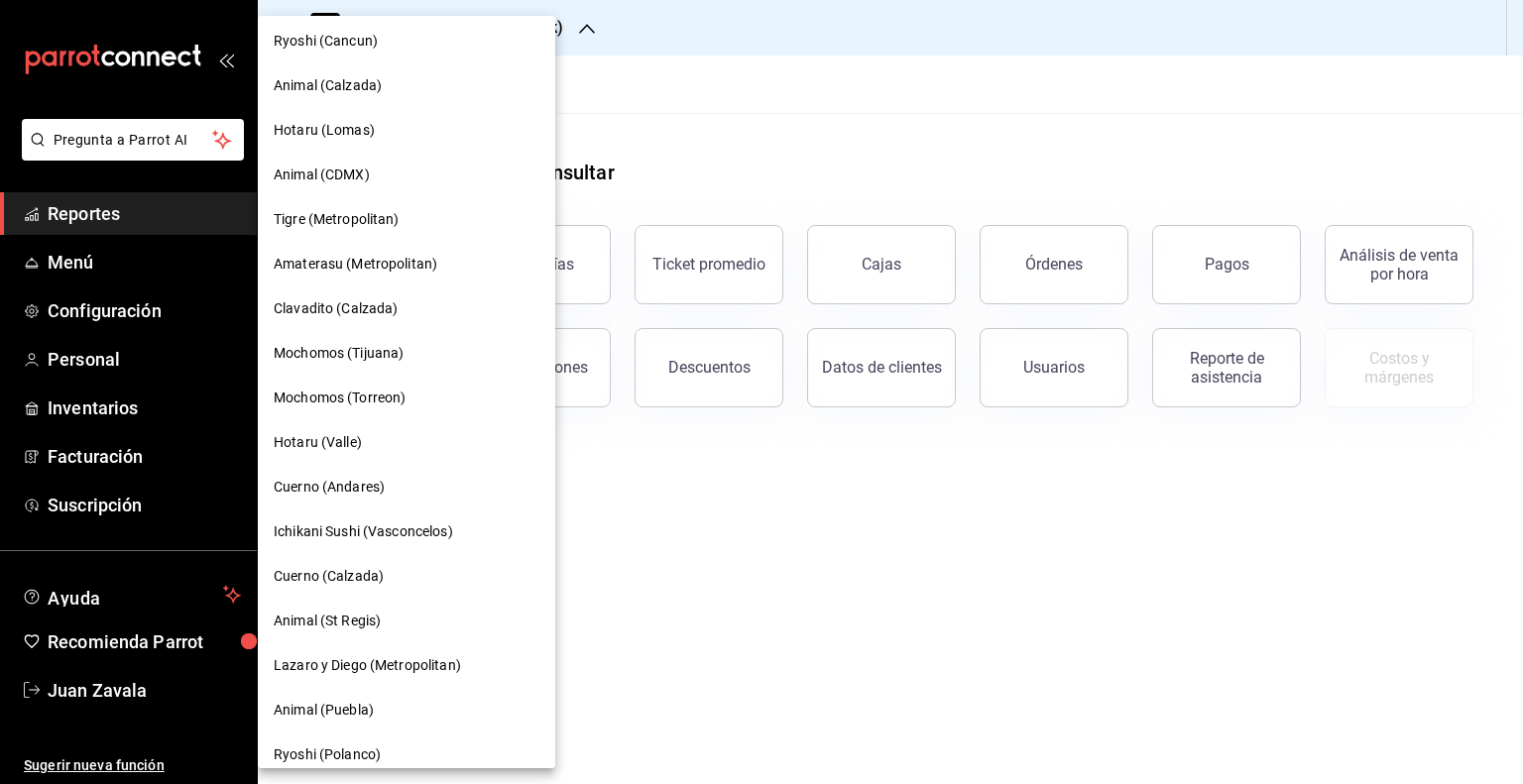 scroll, scrollTop: 121, scrollLeft: 0, axis: vertical 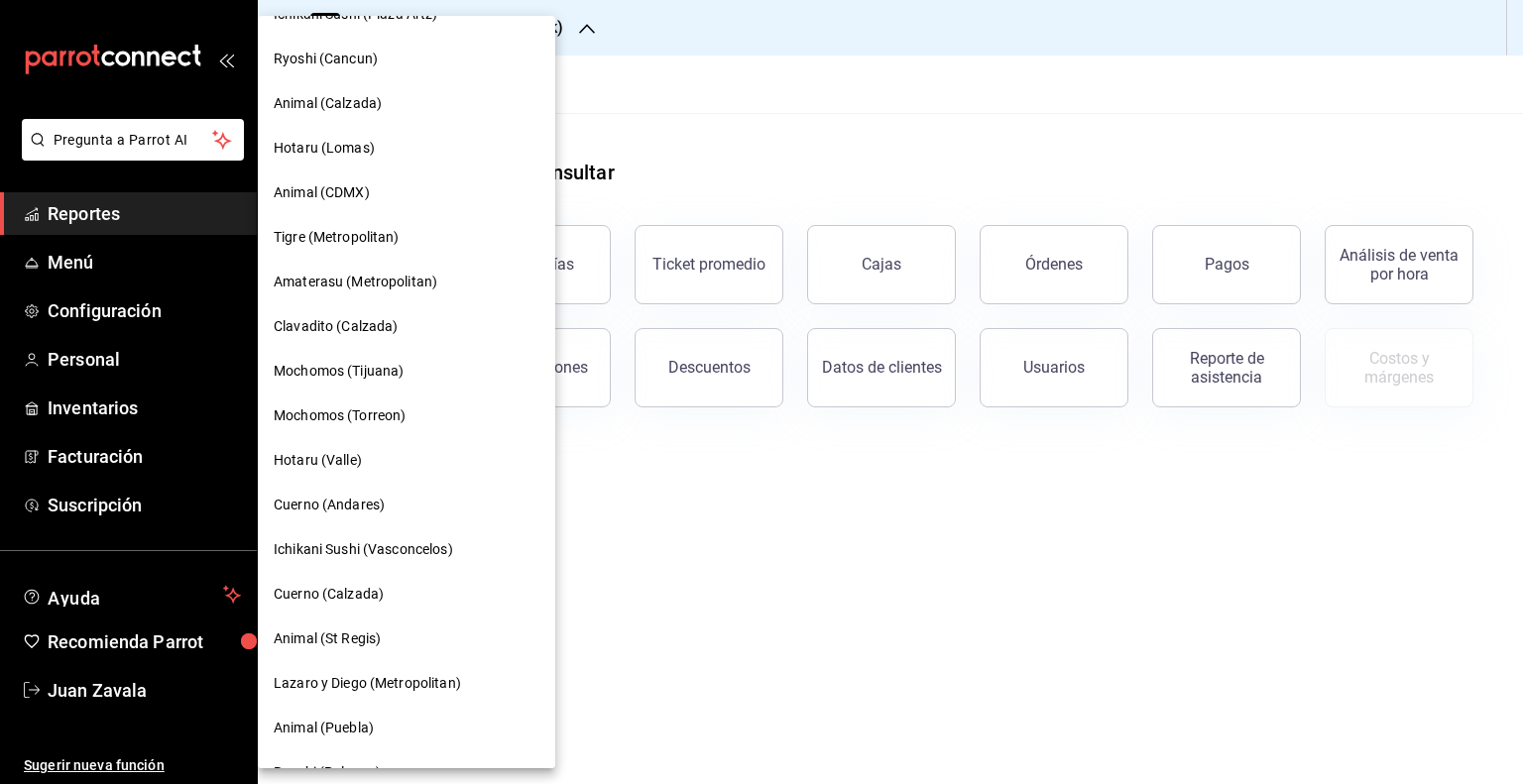 click on "Animal (Calzada)" at bounding box center [407, 103] 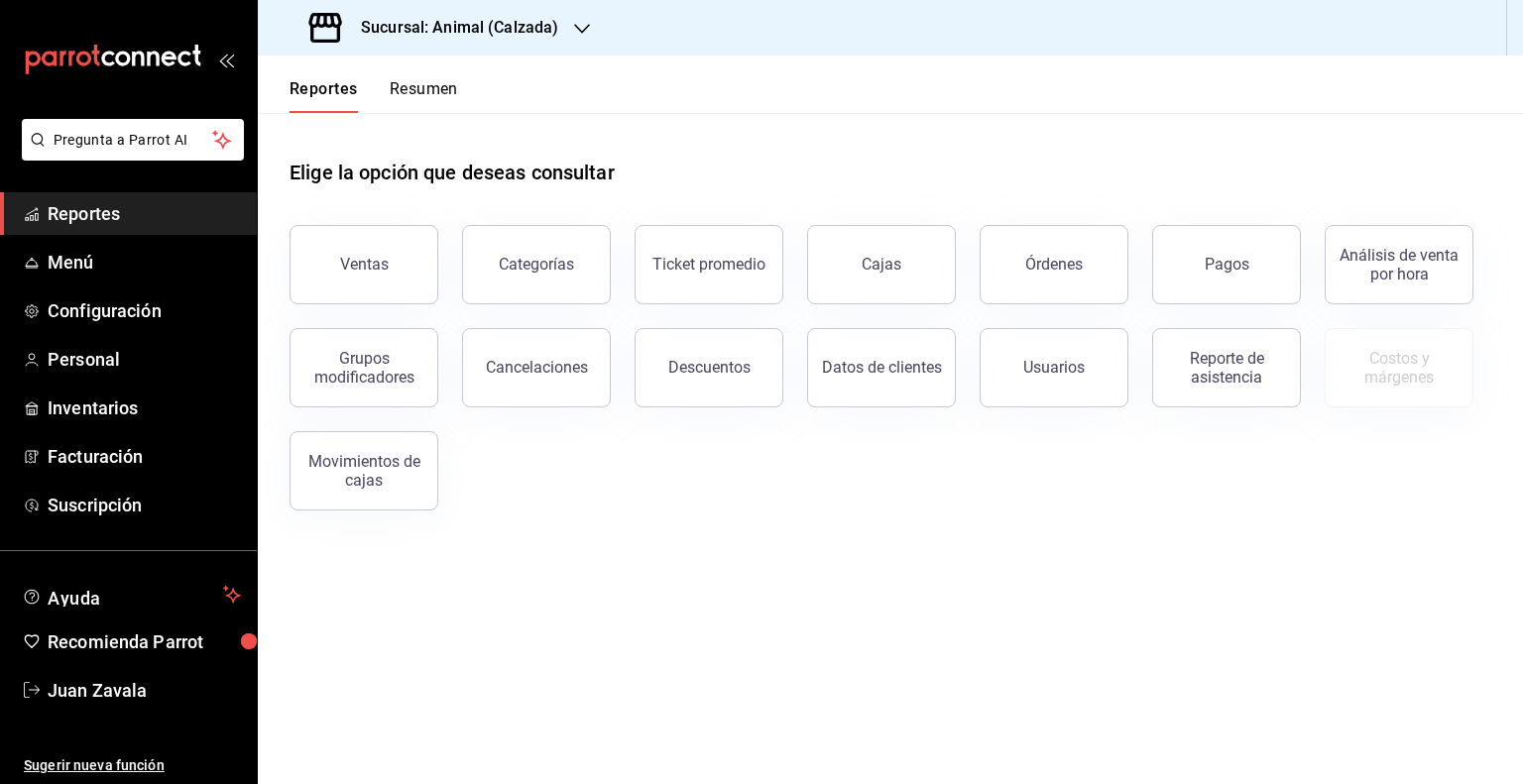 click on "Sucursal: Animal (Calzada)" at bounding box center (451, 28) 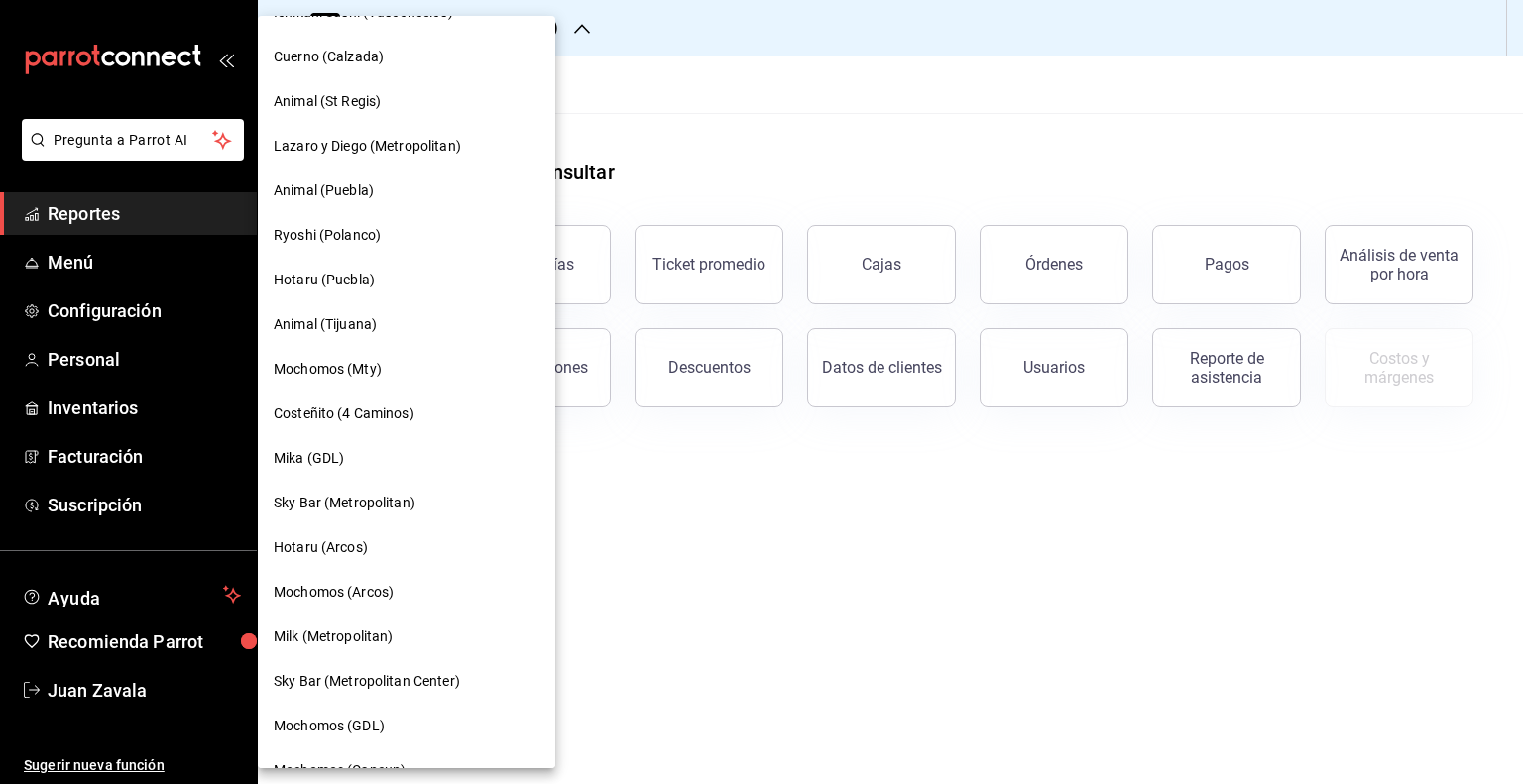 scroll, scrollTop: 669, scrollLeft: 0, axis: vertical 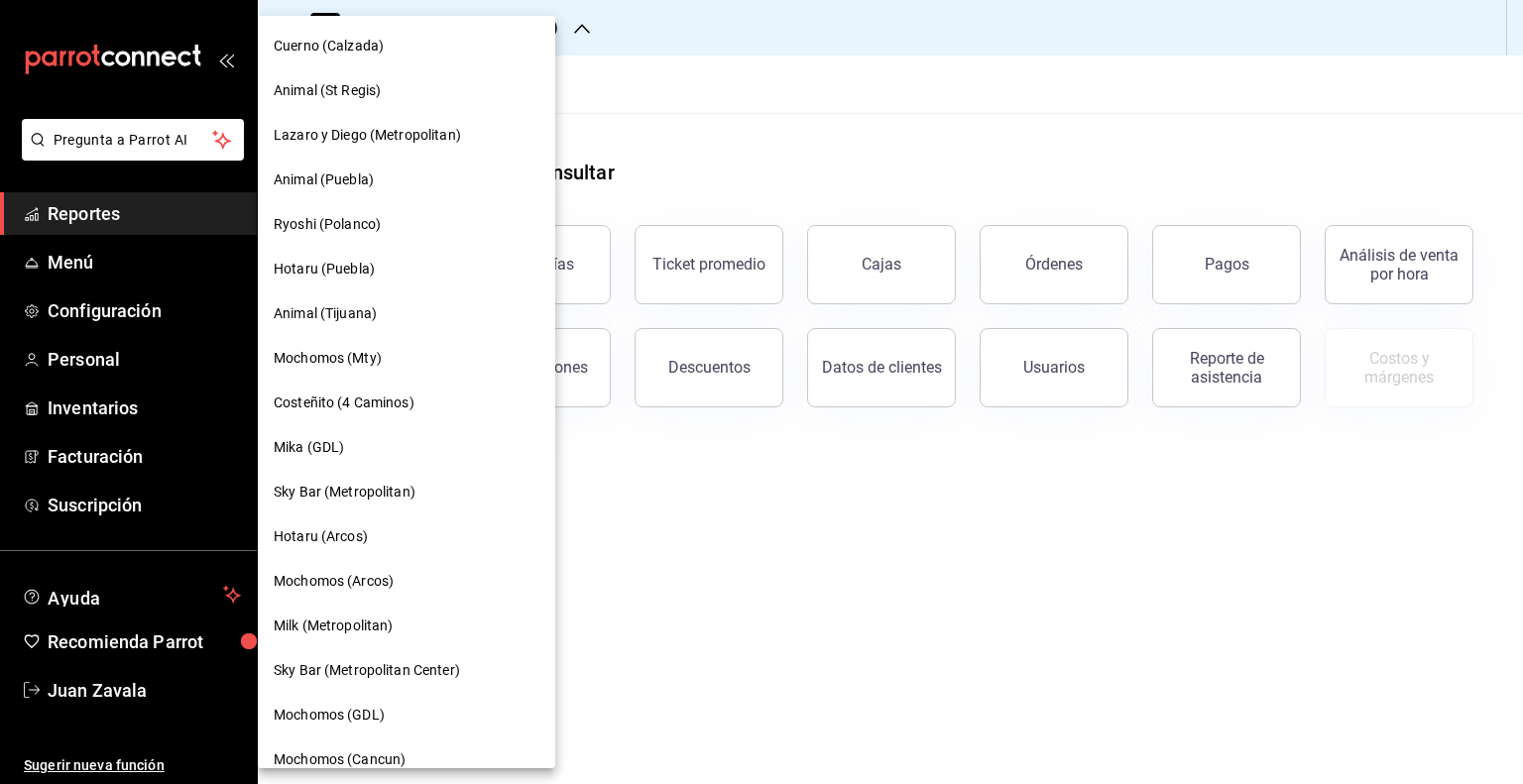 click on "Mochomos (Mty)" at bounding box center (407, 358) 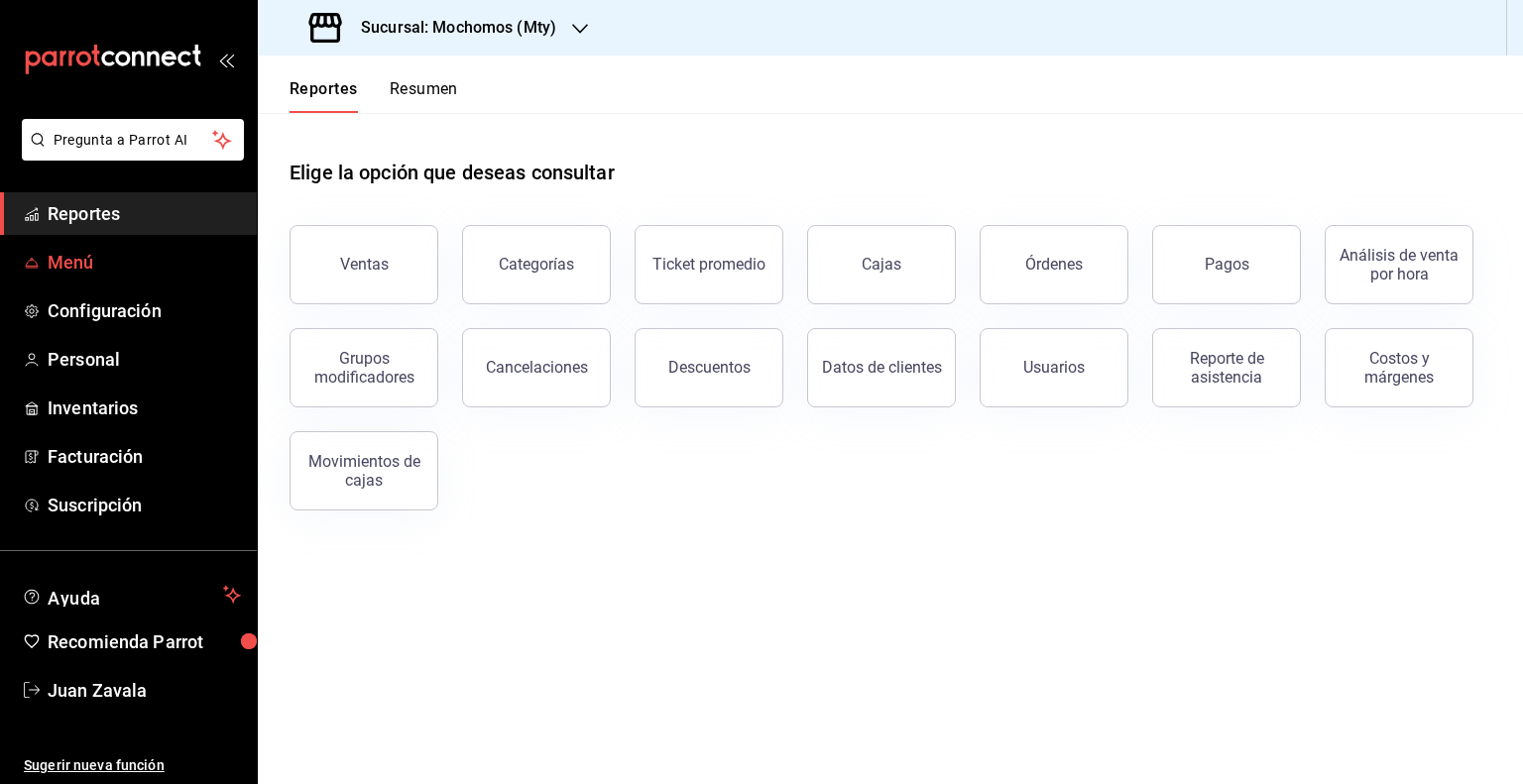 click on "Menú" at bounding box center (144, 262) 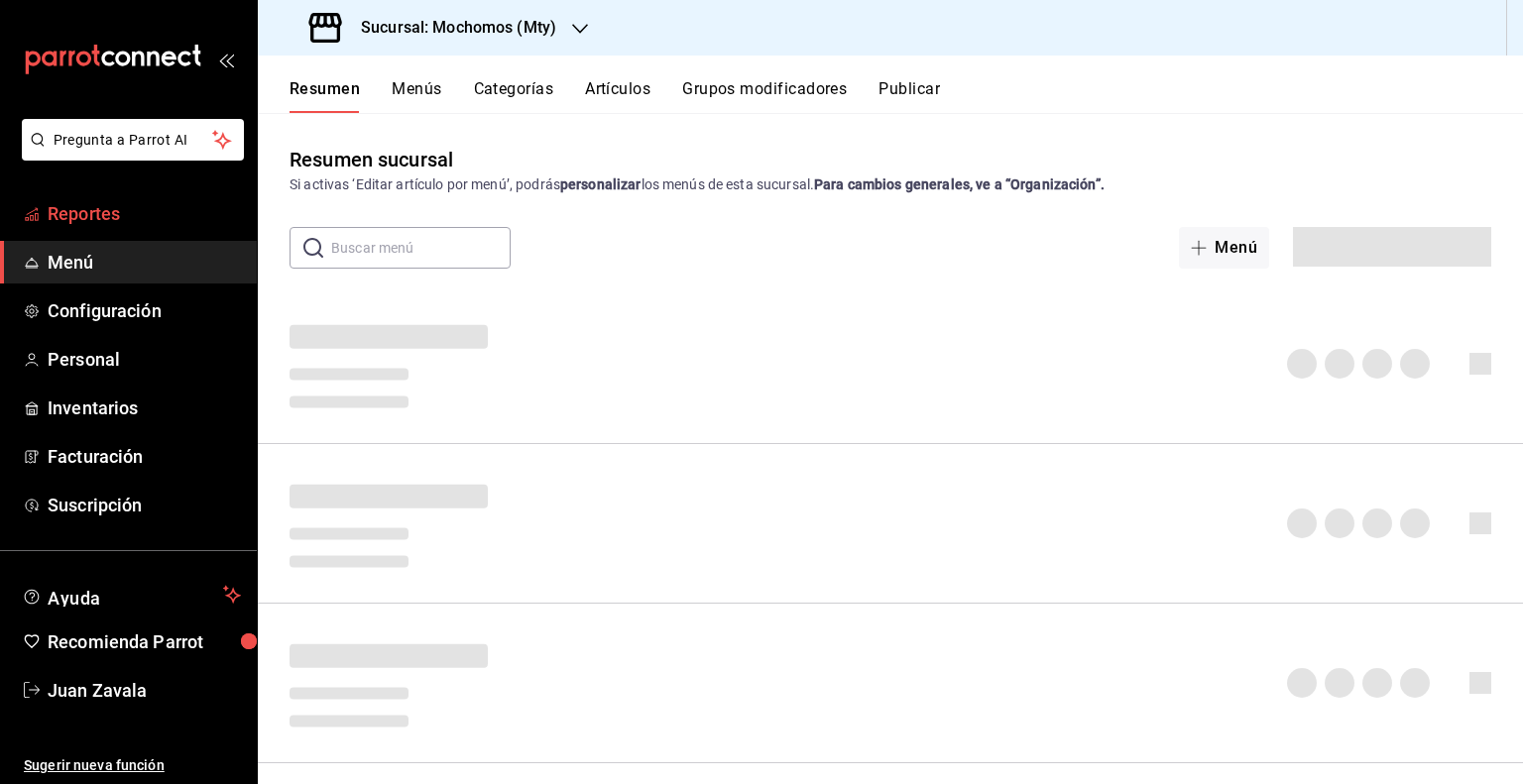 click on "Reportes" at bounding box center (144, 213) 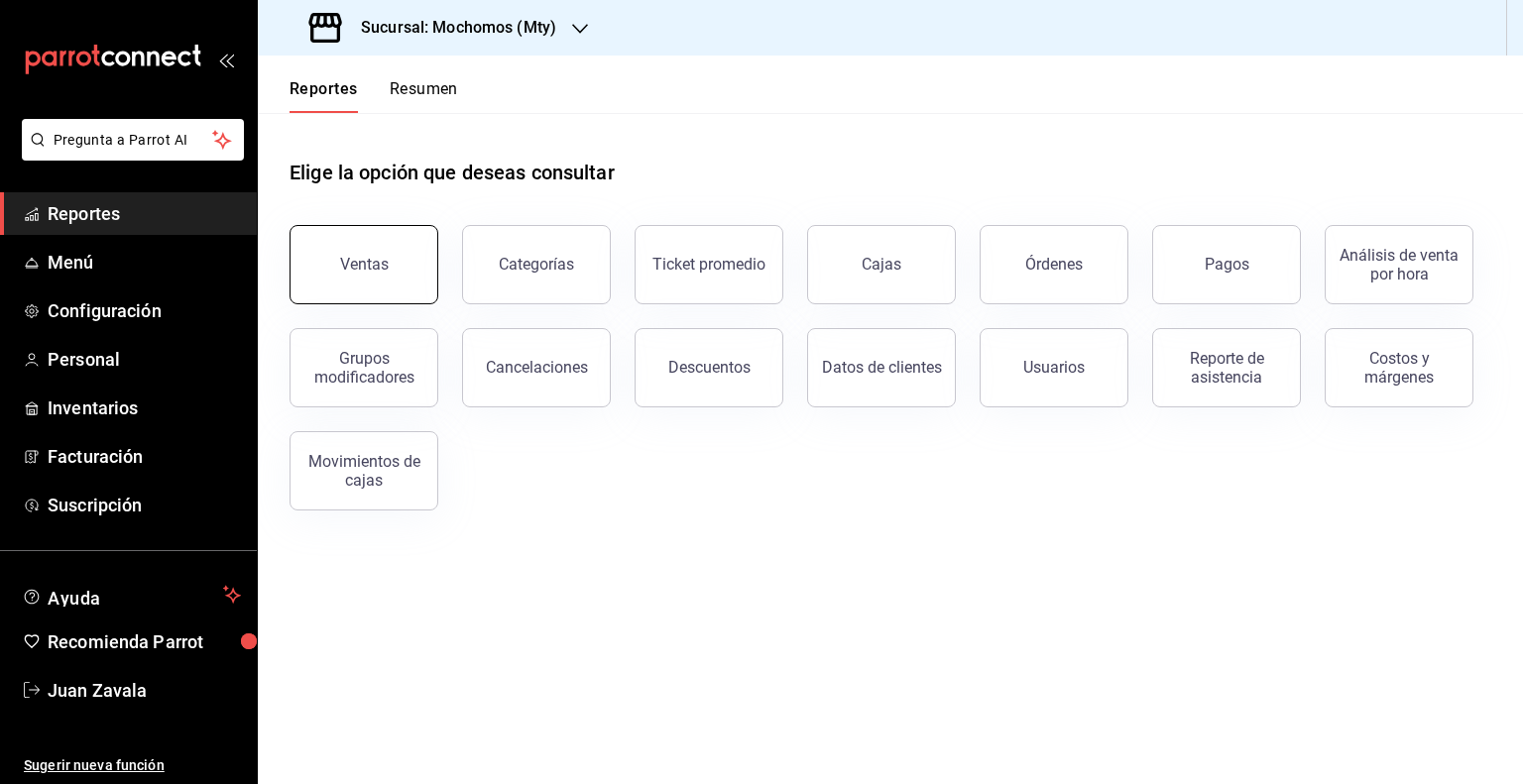 click on "Ventas" at bounding box center (364, 265) 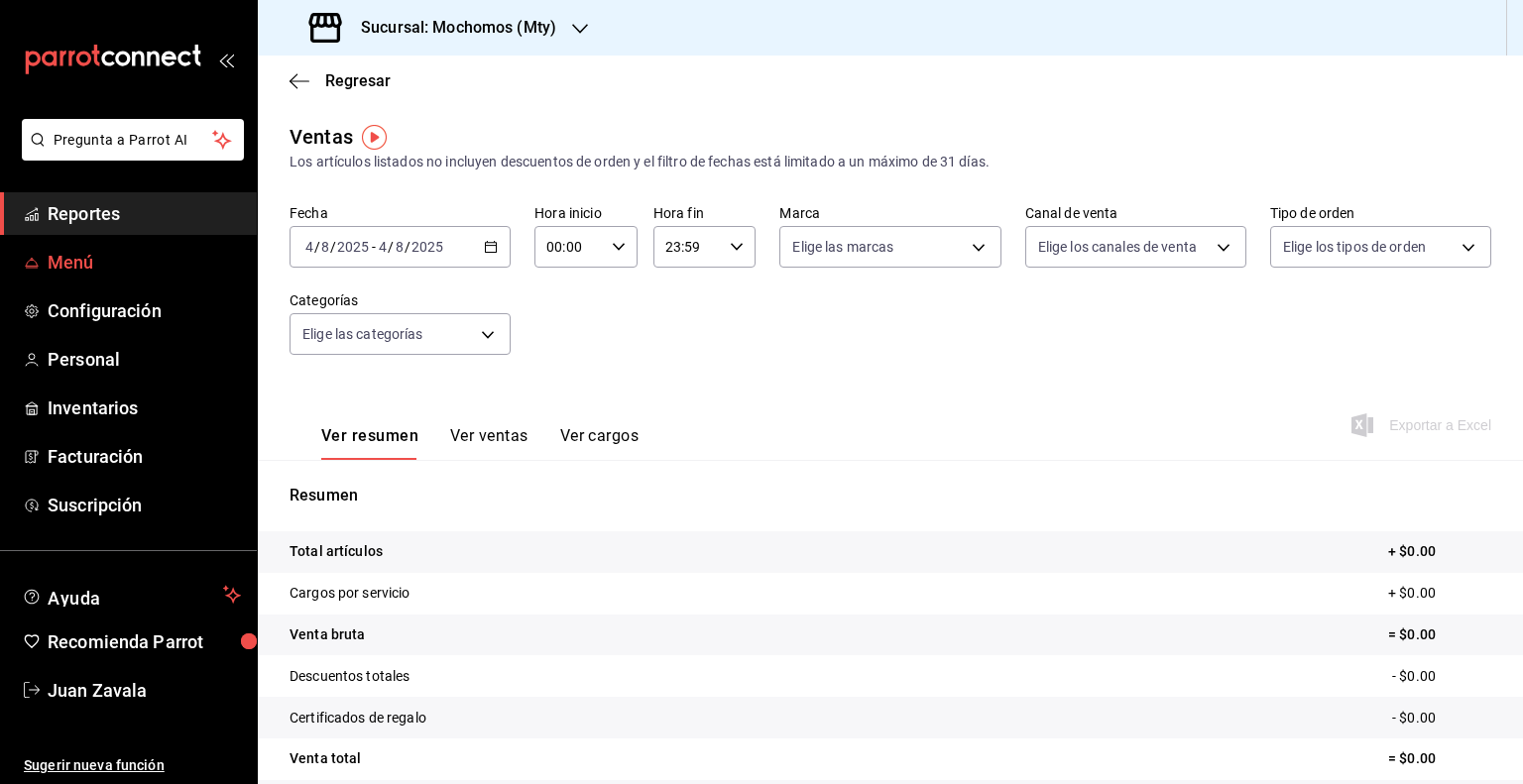 click on "Menú" at bounding box center (144, 262) 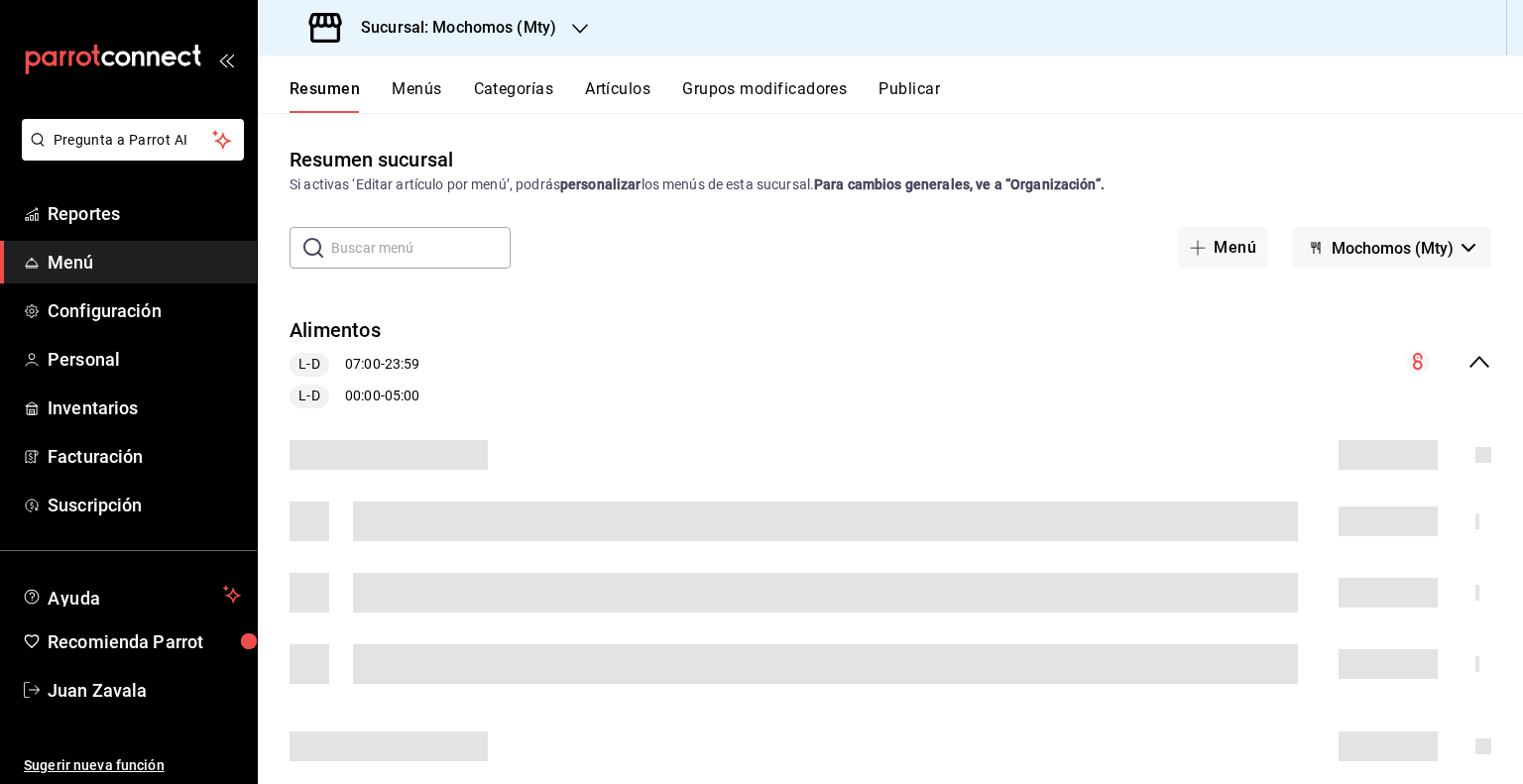click on "Artículos" at bounding box center [618, 96] 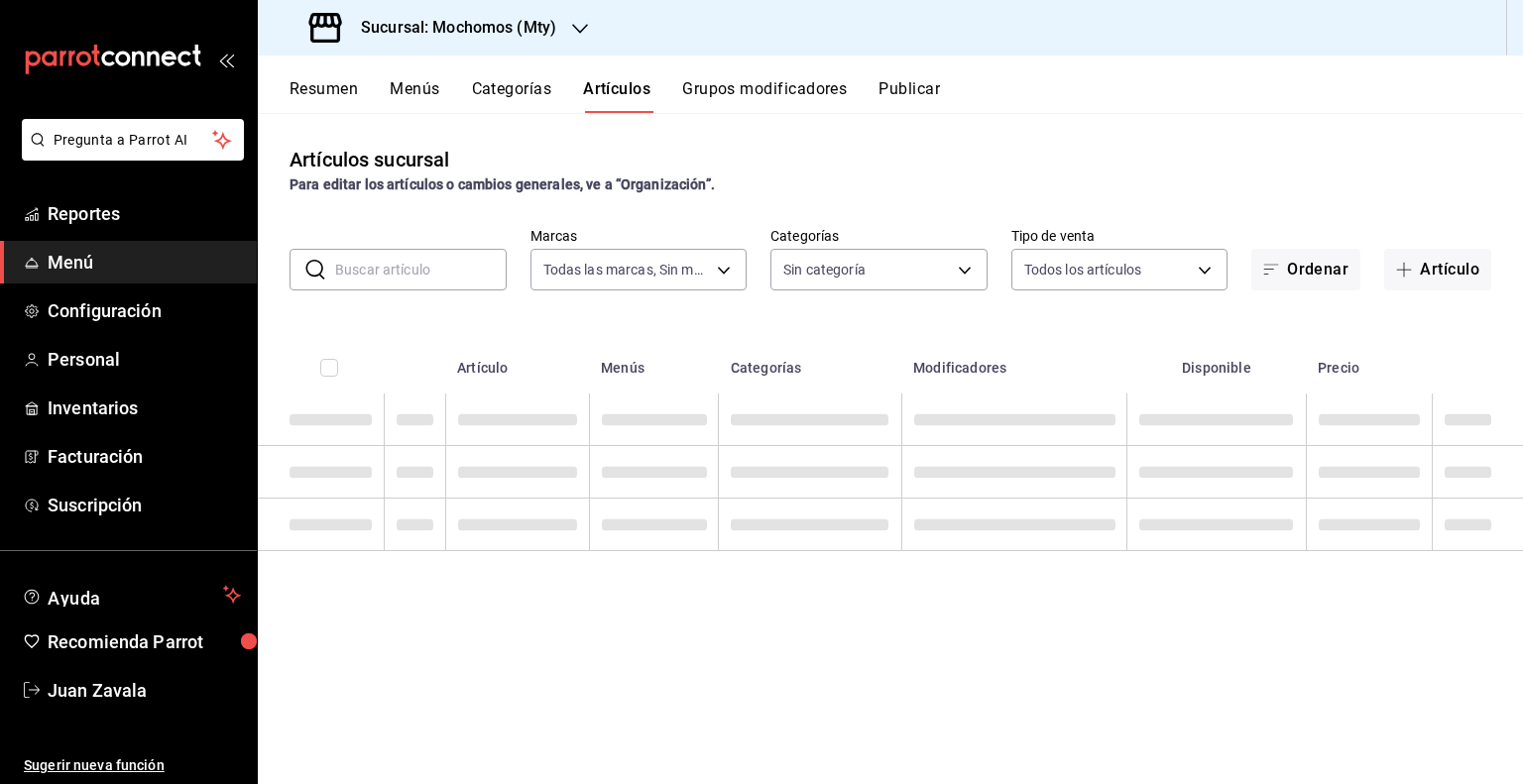 type on "b352ad34-a903-4246-b8b1-197398375429" 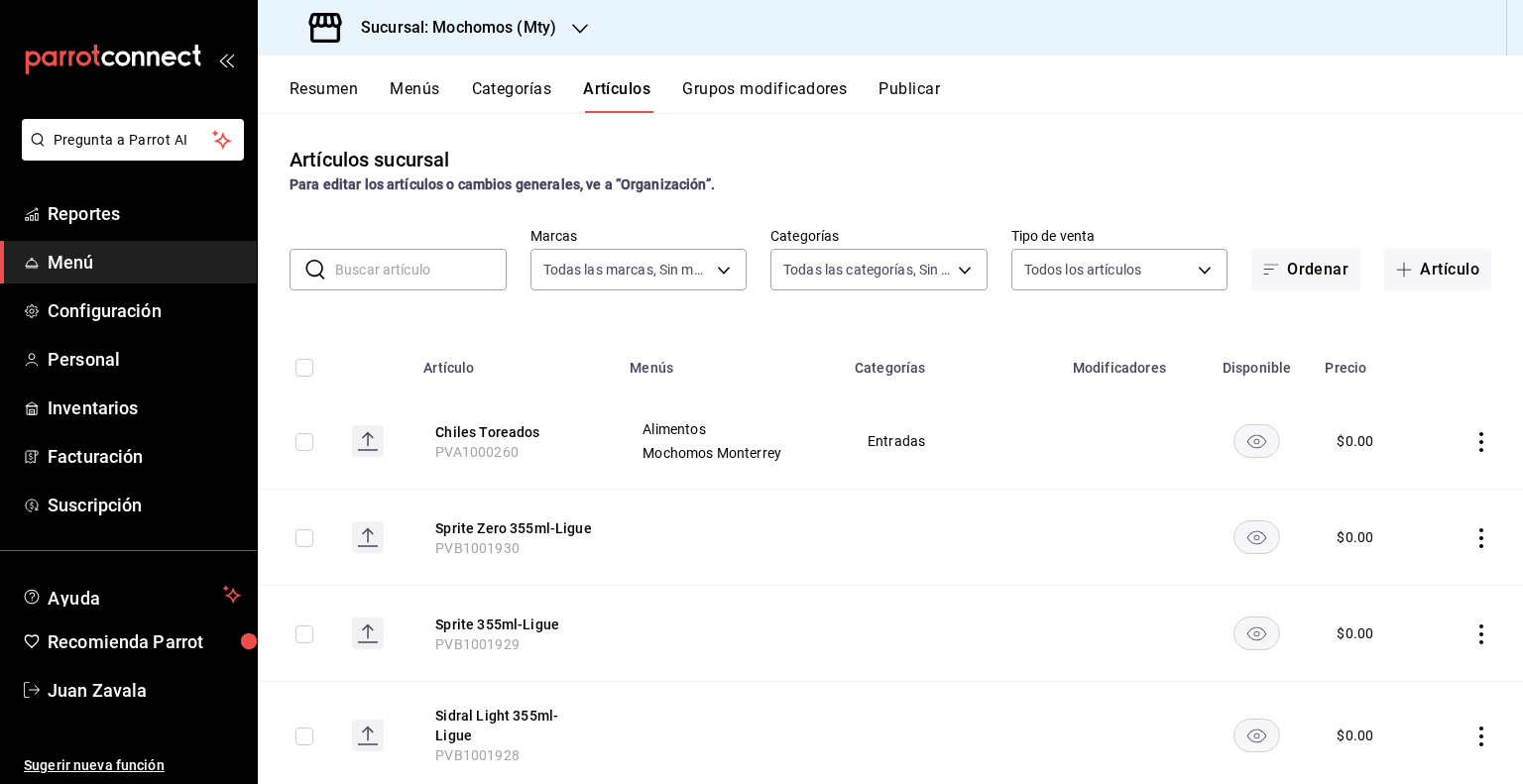 type on "ca062f0f-28a6-4a2e-835a-bf626b46f614,ff02f0f8-cf27-4ea8-b513-1d5c0356e4fc,aaf977b2-a437-48fd-b3ed-ae352f130560,16415bf1-51b1-4453-8465-b11e478bda17,380b415a-0ecd-4d86-abd7-049b182abfe6,9143f4bc-c86d-4944-88d2-b0408b31ee07,601cca7d-fc70-4eb8-b96b-da7a4ae64553,9490ce83-574e-43d9-8459-1ef40399e86b,a228796c-0fe1-4bfa-80e7-4797c0353581,232f82cb-4fb2-4bed-ac8d-3628fe338d6a,de239cb0-213c-4f3a-afb5-a1b8a00c7052,4de5fc57-0adf-4774-8022-d47f1aeaad1b,0f63d0f1-7044-4211-beee-9d505d0bccd6,5a367fab-e0b7-4942-b679-38e19910c258,0d48770e-1618-477a-b463-cd2a32affaa3,92a4a68e-b007-4298-acb2-ed54b0413877,86ad05ee-a35b-42ab-bc8c-d2a3d5c02bee,43682246-1837-4df7-81af-9d301f2dc58f,fd9bea2c-3ca4-4316-8f06-7d5765afdfd2,f977ed61-68b2-40ff-9a57-7ee6414b5cf3,6cff3102-a2ea-4cea-94e2-74e35046f9bf,3199a536-79f9-4aa3-b71f-1b87ab67b89f,3b4651f6-817c-408f-9f5f-4ea44739af39,8629d2f8-83e4-4a16-987f-a4d69394a062,a1401f84-7743-49fe-957a-bcf39998613d,4d68249c-140d-4c66-a42e-3f087e61731f,f092057f-b606-43ad-8c30-ae4f2c223fbf,d58b2869-1d50-416e-ace..." 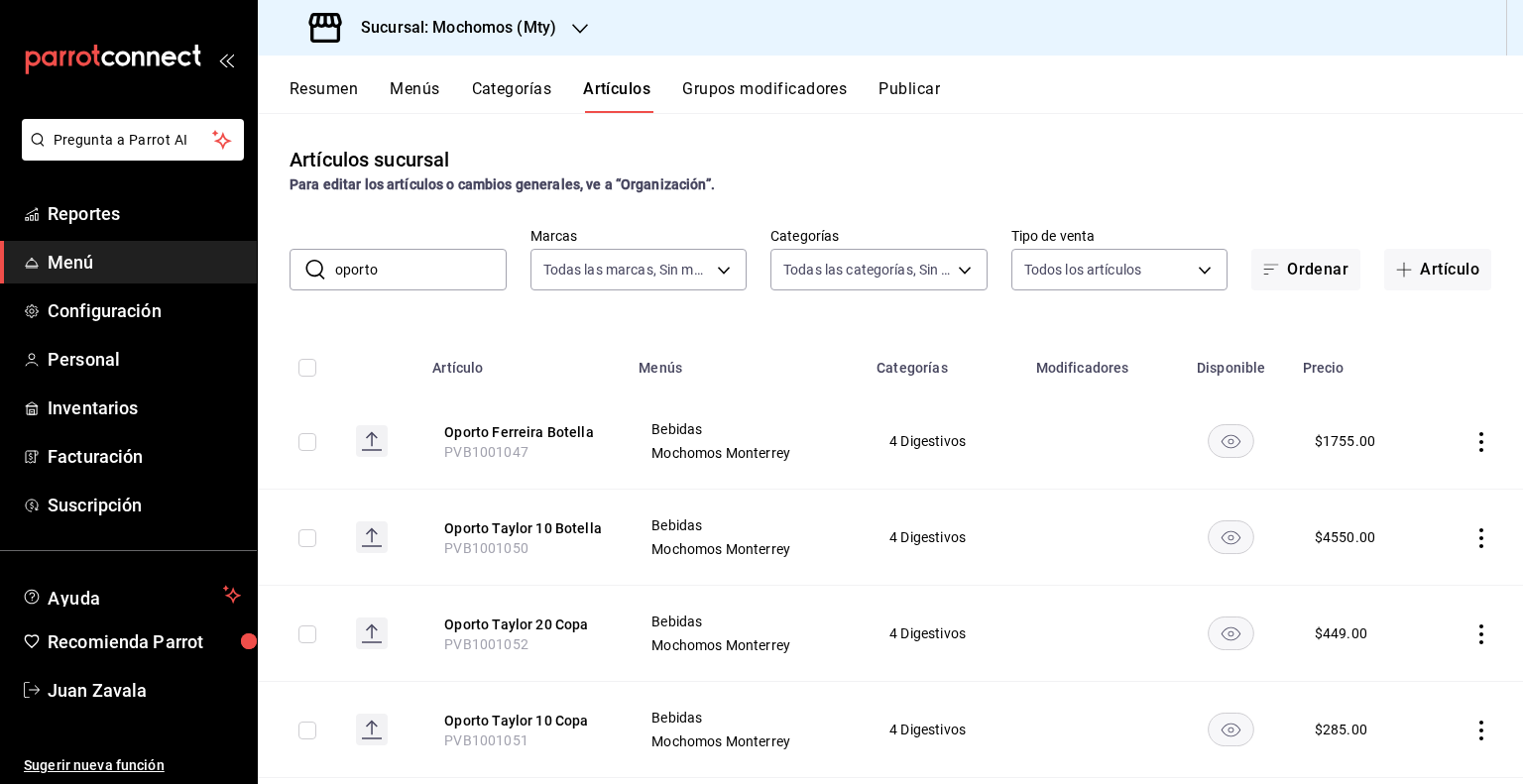 type on "oporto" 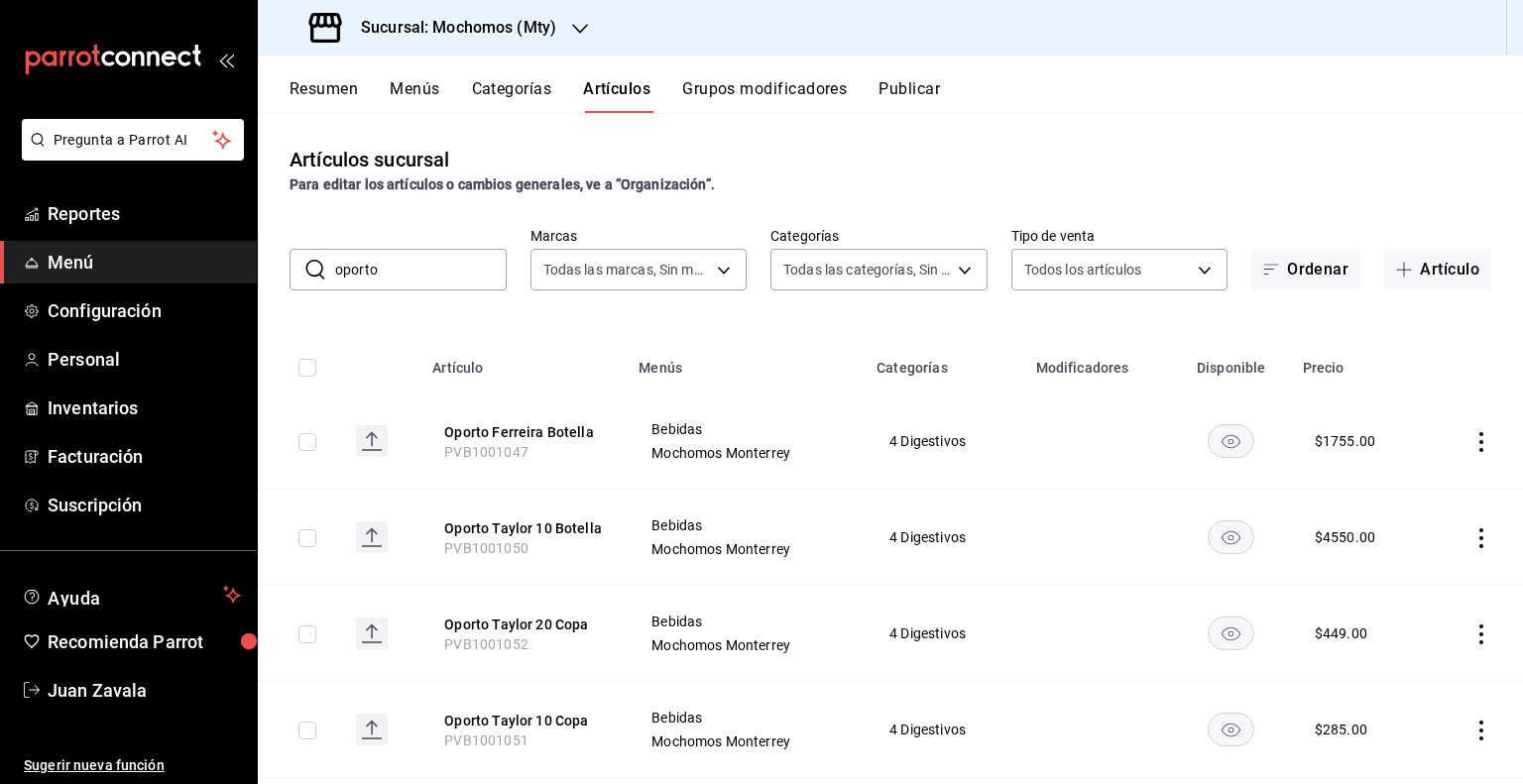 click on "Sucursal: Mochomos (Mty)" at bounding box center [434, 28] 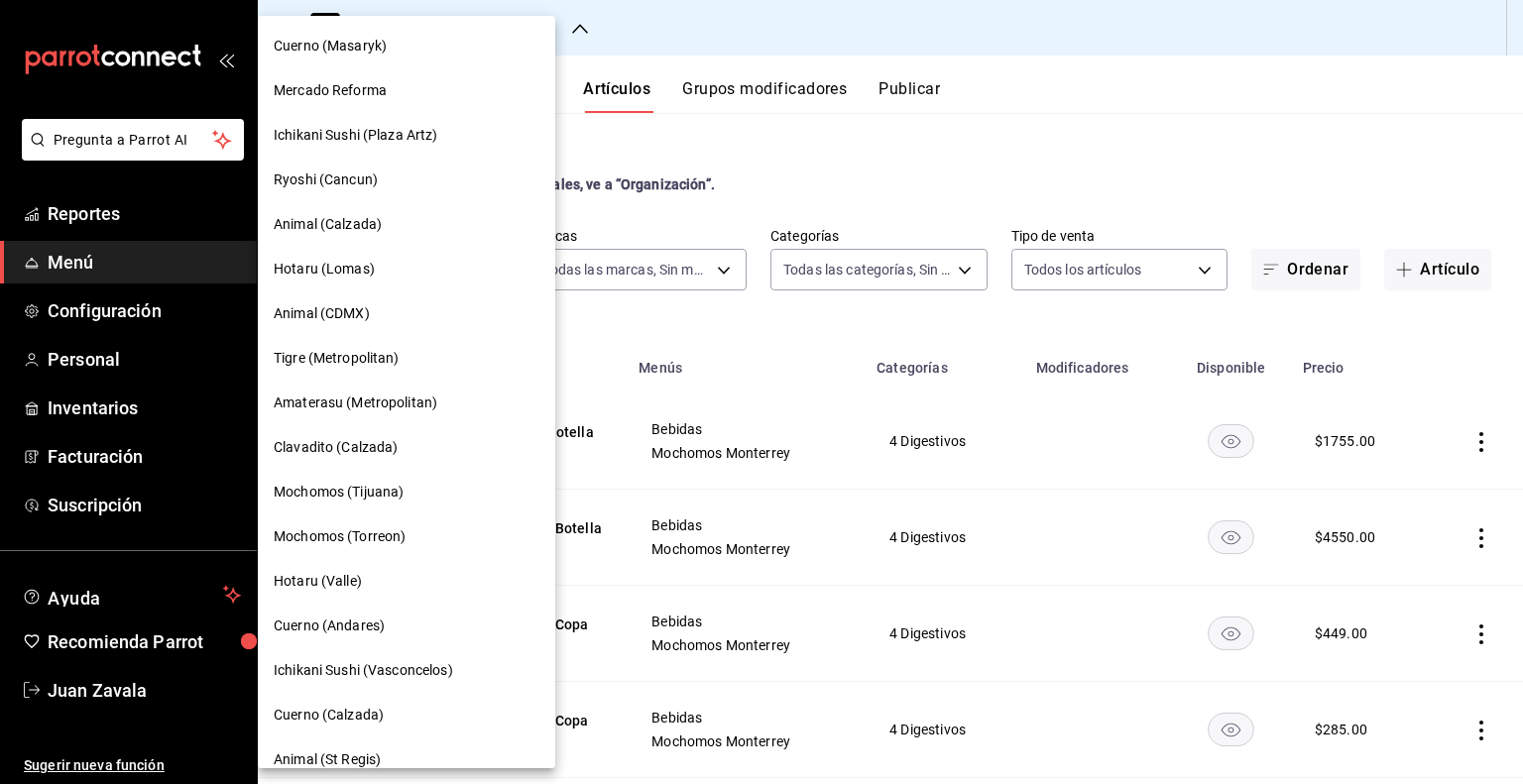 click on "Animal (Calzada)" at bounding box center (407, 224) 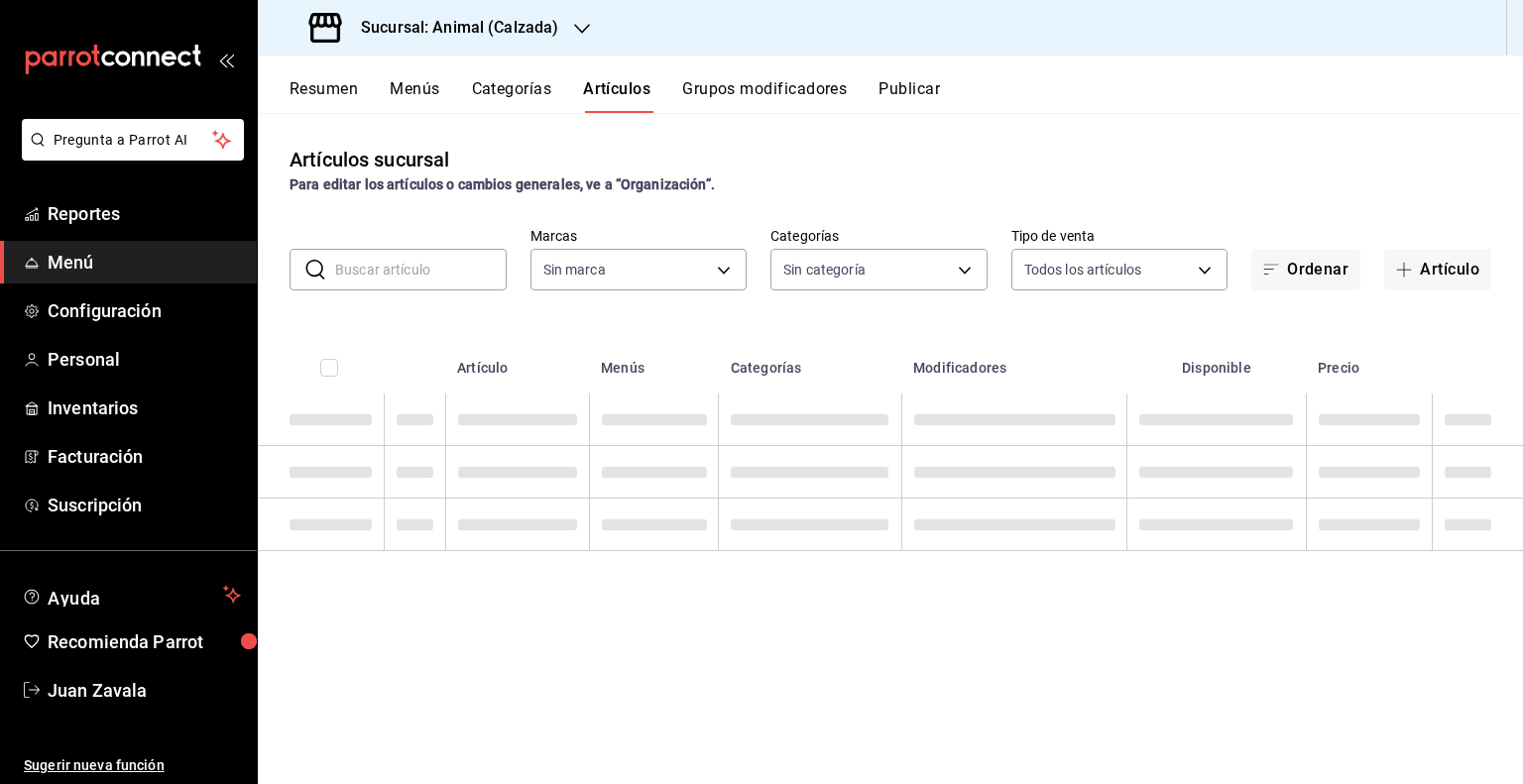 type on "e26472f3-9262-489d-bcba-4c6b034529c7" 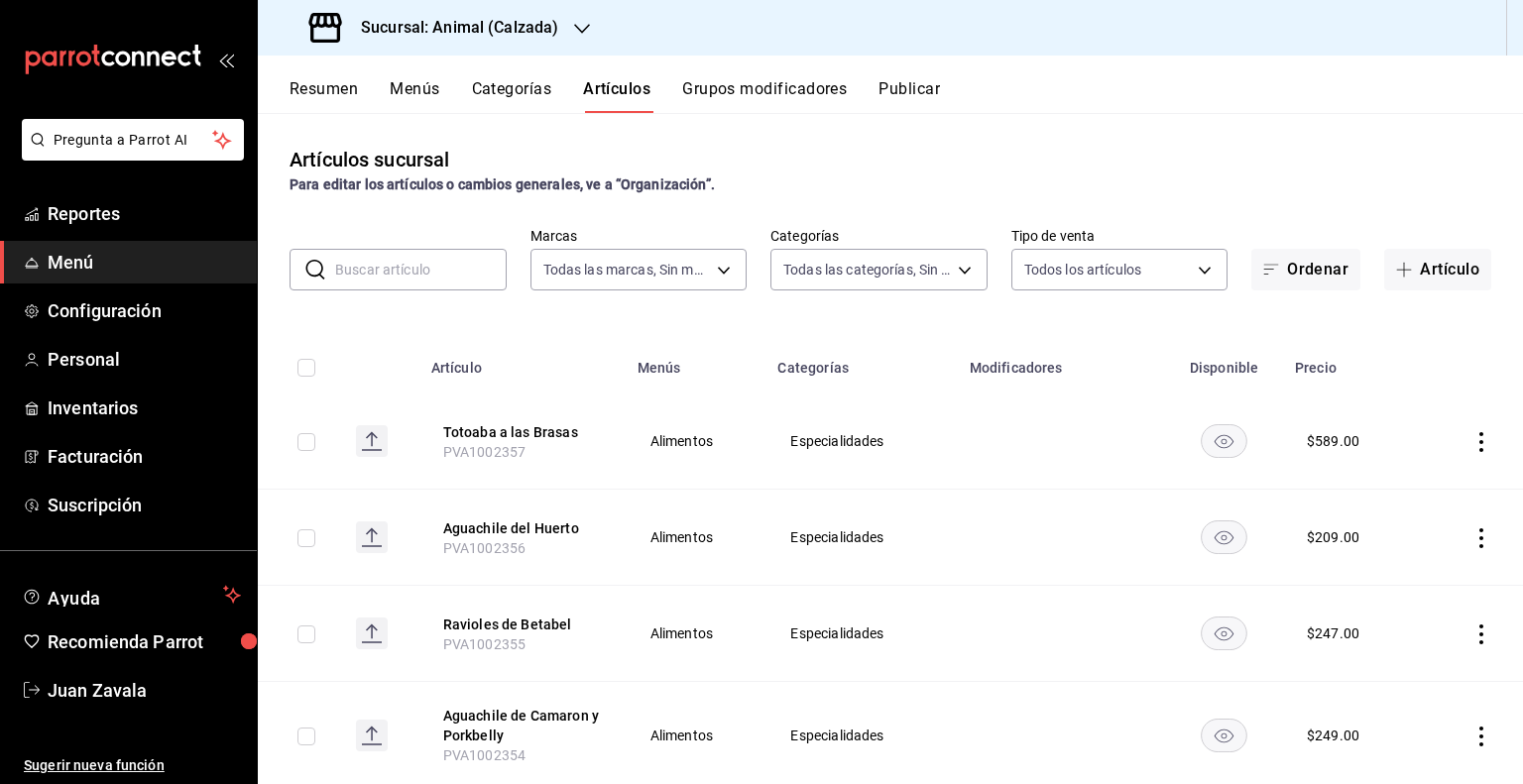type on "5d35a5f4-3063-4397-a550-a8f4eca83956,9bcdf976-3d2d-44f2-8aa2-d656f6bc4aaa,d84f426e-d2e5-4511-9ae4-40af035af2a2,6976e655-d2a1-4fb6-ae69-c0ce86e4f2ae,c426cf52-47ec-4c8e-9475-91055907c768,cd144c8d-015e-4274-8c5a-043af16936e7,08da48e9-09bd-47a5-8cb2-ffa6543befab,c0df6b03-d63e-4bb3-846a-f5e089ecba02,5dc2ff02-1e27-4c34-bf65-ce1f7bd08c5b,251796a5-de53-4bca-9091-bf78e383e444,4d2c280a-32cb-48a9-b46b-4d57e4aa738f,f17aea32-4bce-49c9-ae90-6a03b7db19ab,3914e70e-1ac9-4ef9-8f95-f03ee7106d39,675ddb07-38ce-4a79-a65f-89159c5c2132,7fc5954b-9a58-413c-a860-42aff7a050df,9730c337-3f94-4a33-8ed2-6a626f7d18ba,2848e049-1db2-40cc-8f96-b84f85728c33,7251d241-4670-4afb-b0d2-e451c4c5a6c3,0f1aba61-69e7-4fa3-a96a-8790d3b44a29,bff1949e-324f-42f4-8edc-e2fbb45b05e3,f92d747c-bb9a-4583-ae99-794422ccac28,672b3aff-f77f-4960-8403-af71e5e5f3b2,4a943b99-8e29-4d36-bd50-8dedafded33c,f8e2b129-546c-42ac-97b5-99b0ba61cd59,26f22df5-c6ad-4f07-95ac-867dd0228c59,1db74f1d-b992-42e8-9611-ab49c7bb5ffa,096453d8-8dc9-45b5-8e4c-9df9a7c4b8f7,e9c61de2-1b34-4fcb-bd2..." 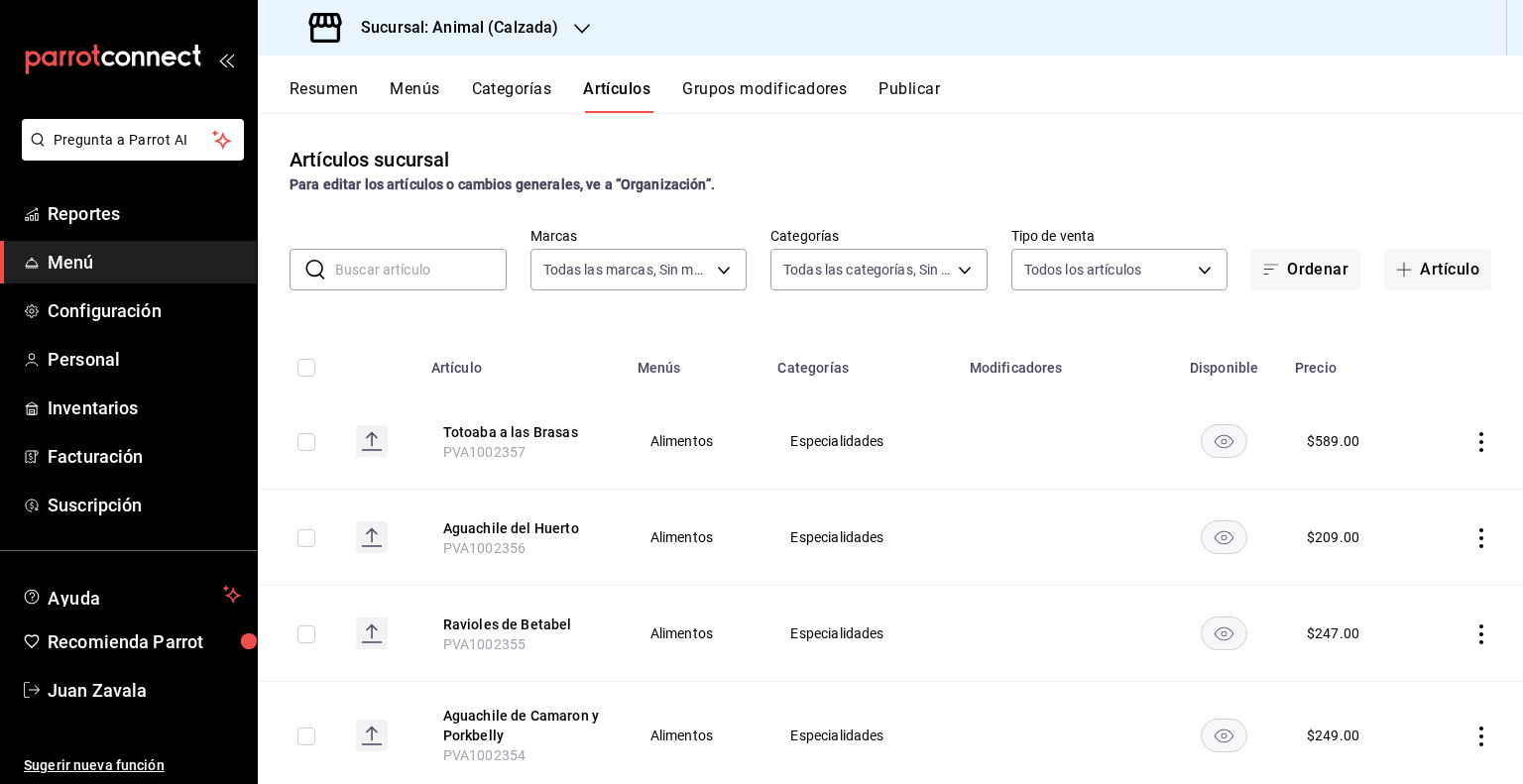 click on "Menús" at bounding box center [414, 96] 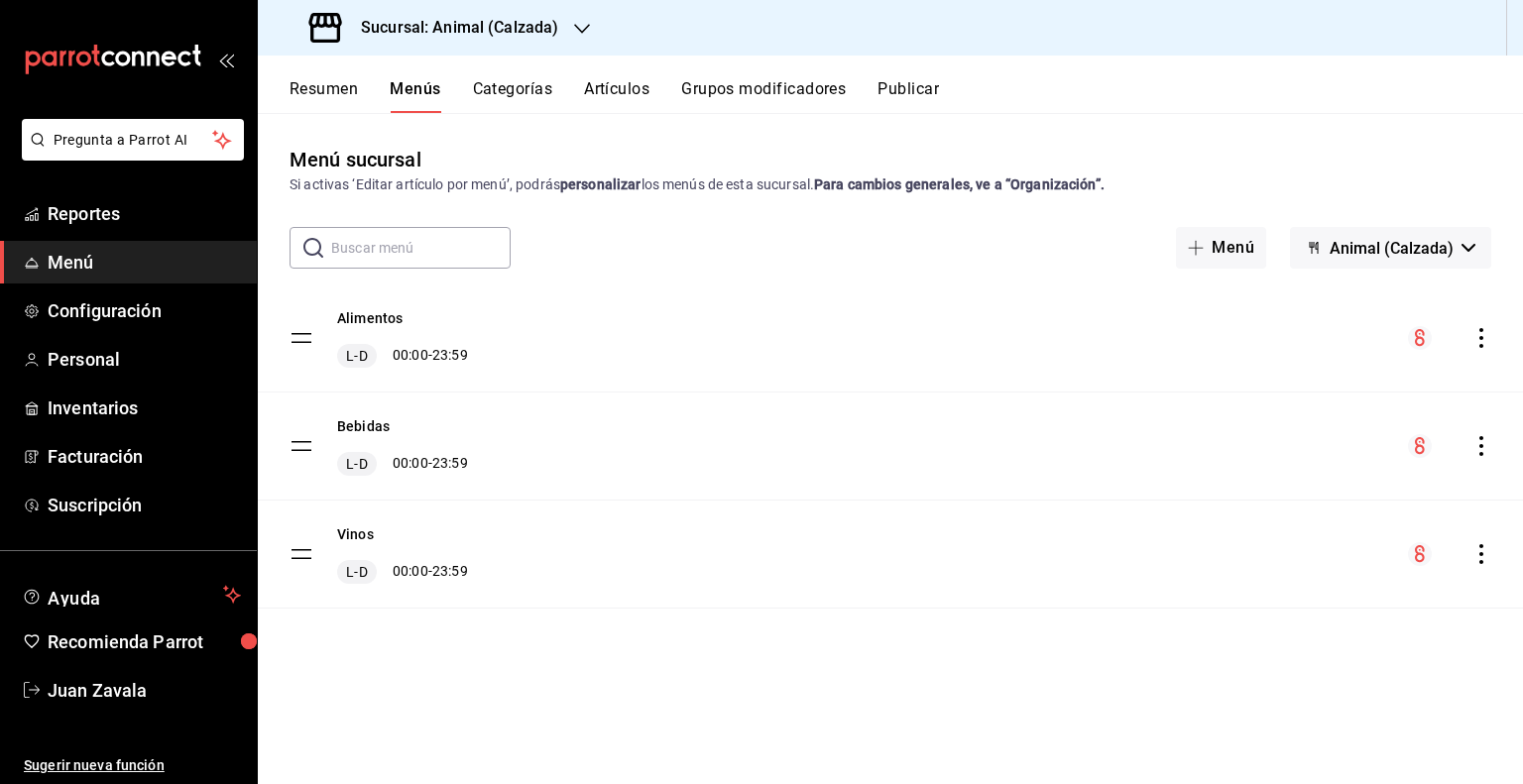 click at bounding box center (1450, 338) 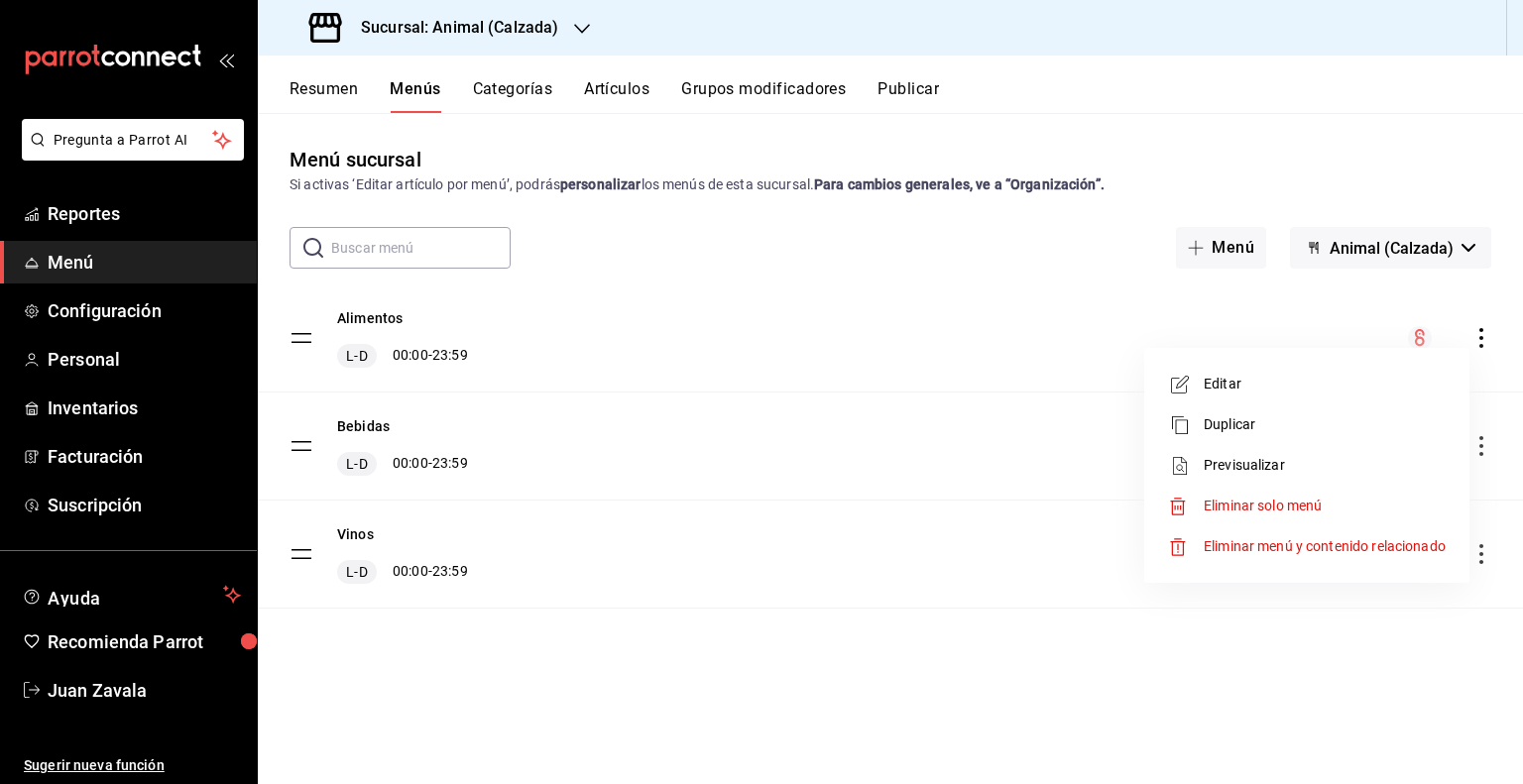 click on "Previsualizar" at bounding box center [1307, 465] 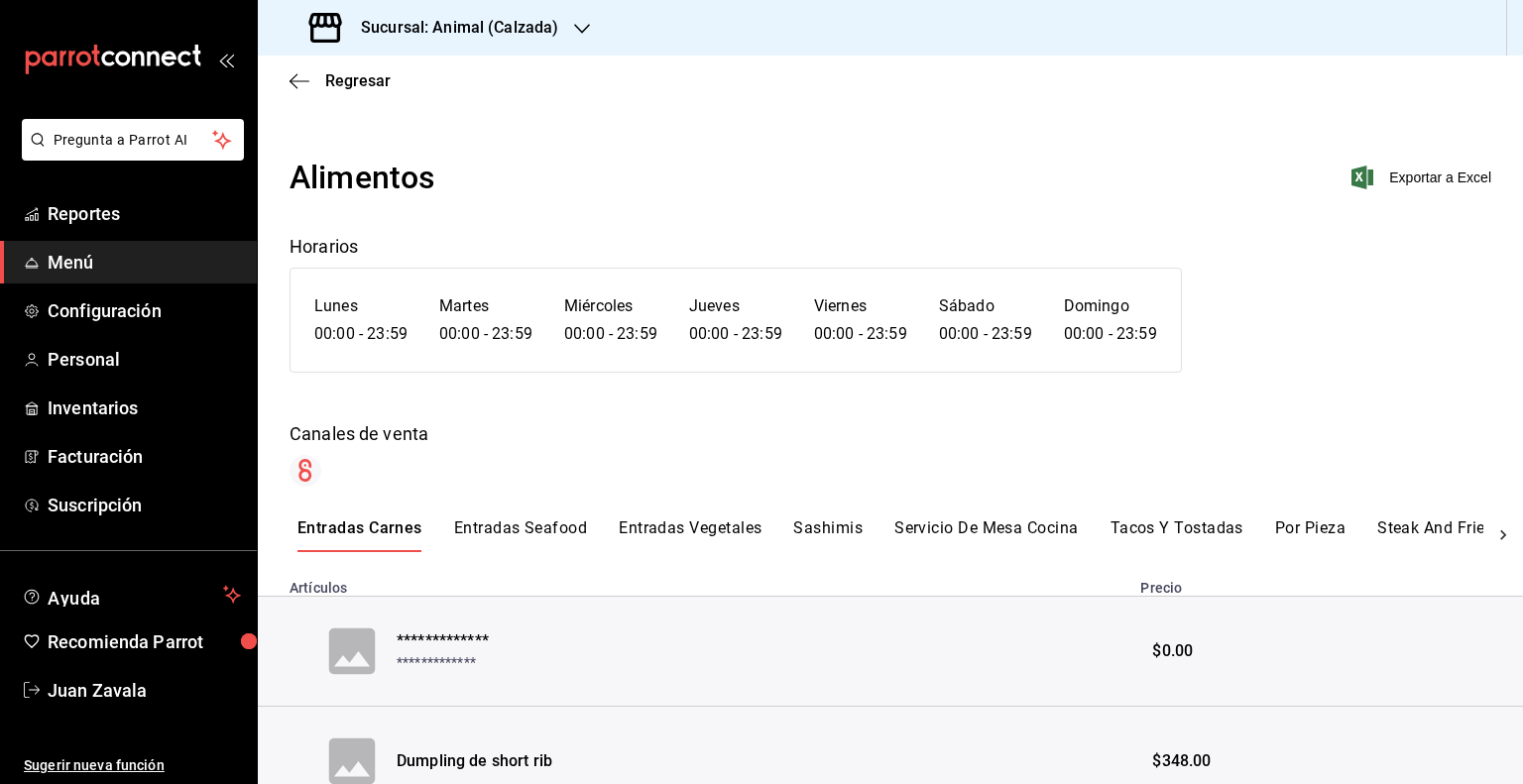 click on "Exportar a Excel" at bounding box center (1423, 177) 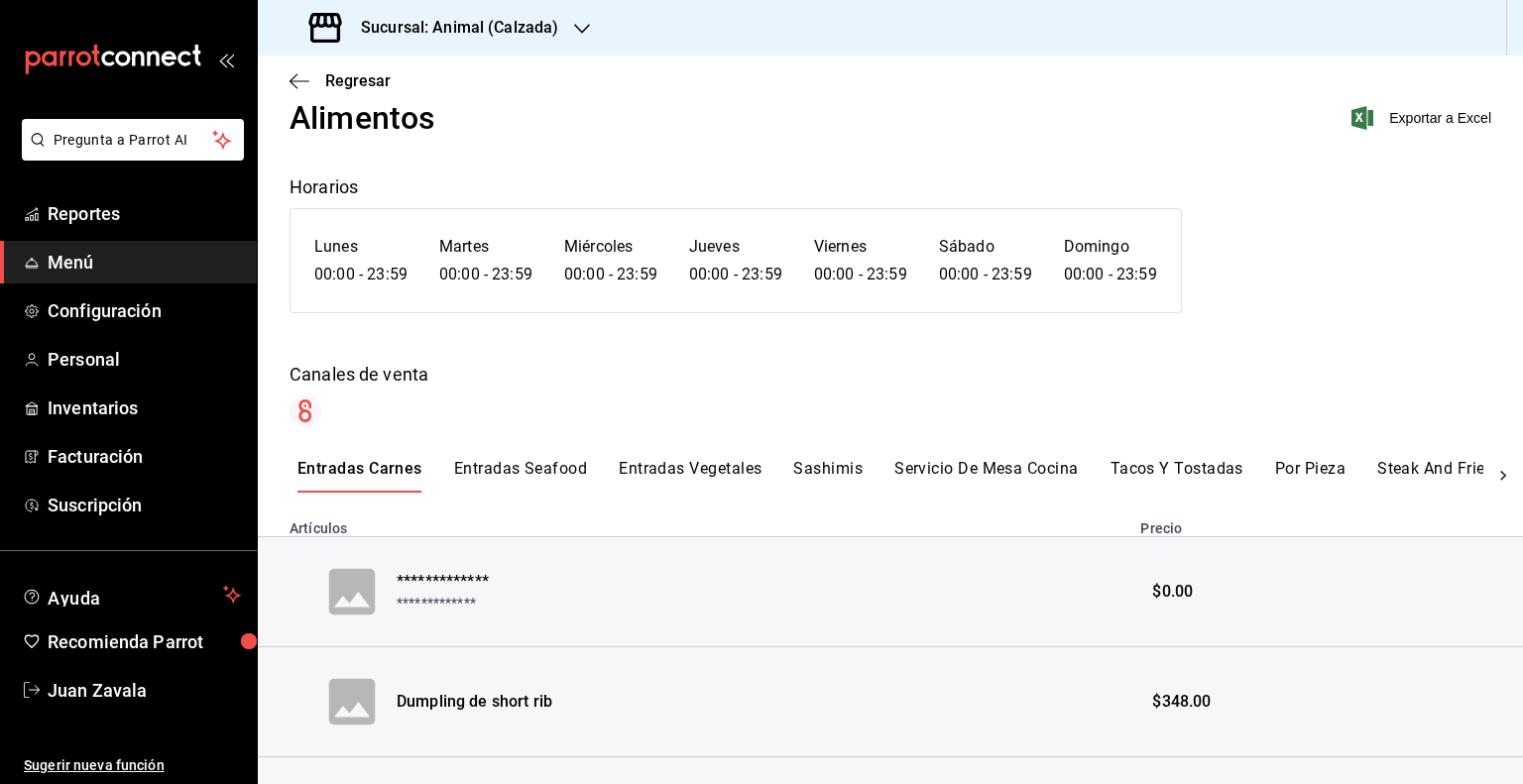 scroll, scrollTop: 0, scrollLeft: 0, axis: both 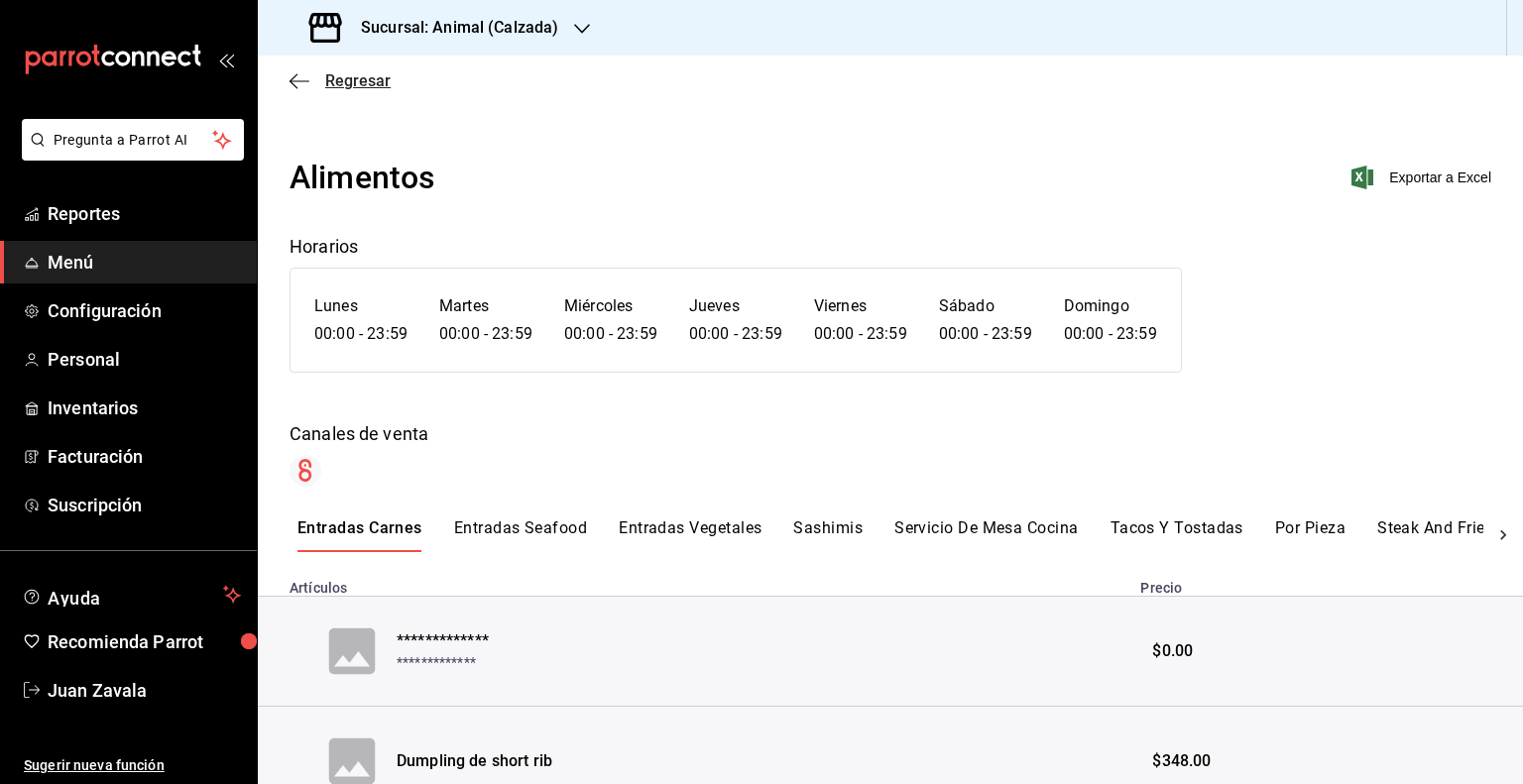 click 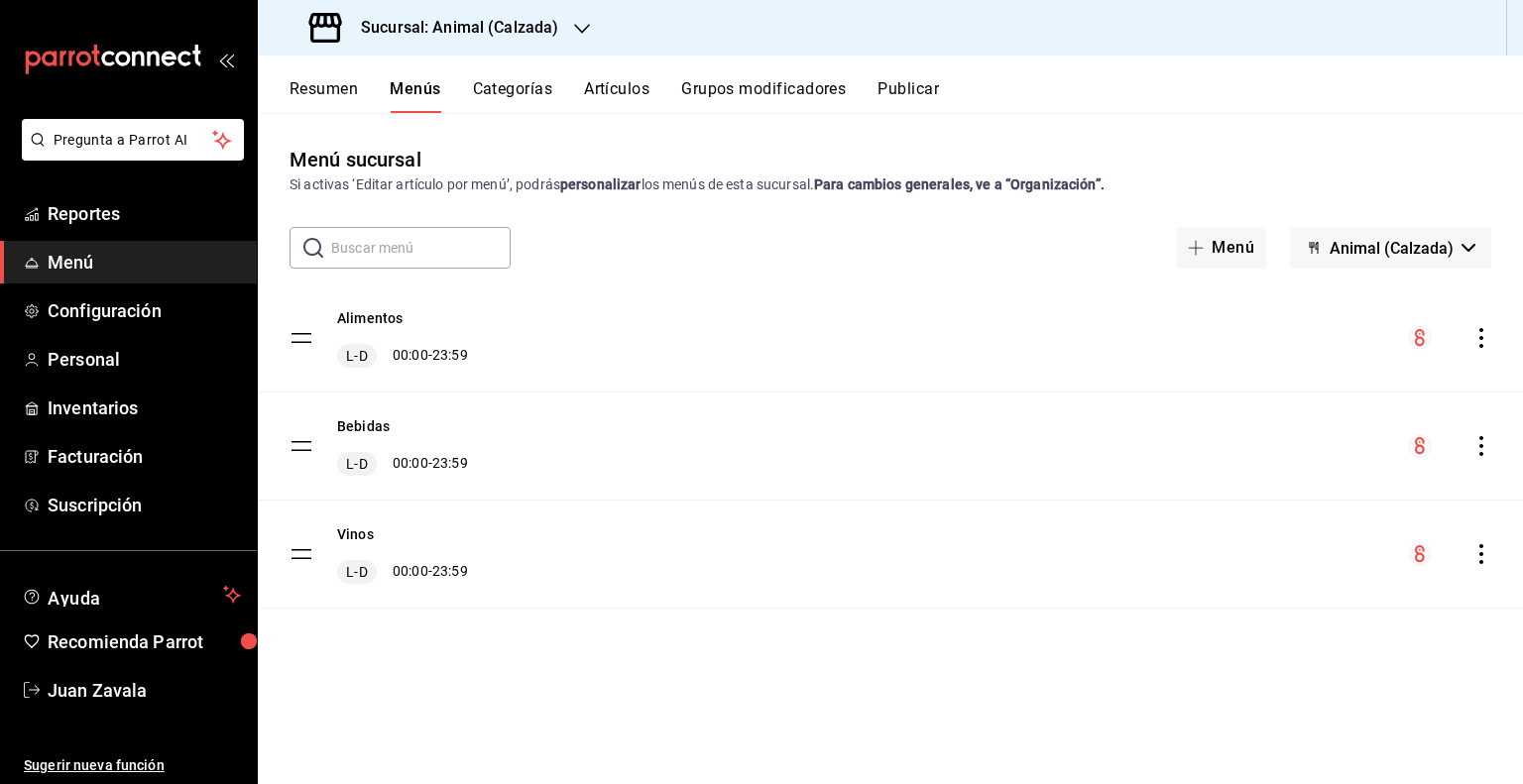 scroll, scrollTop: 0, scrollLeft: 0, axis: both 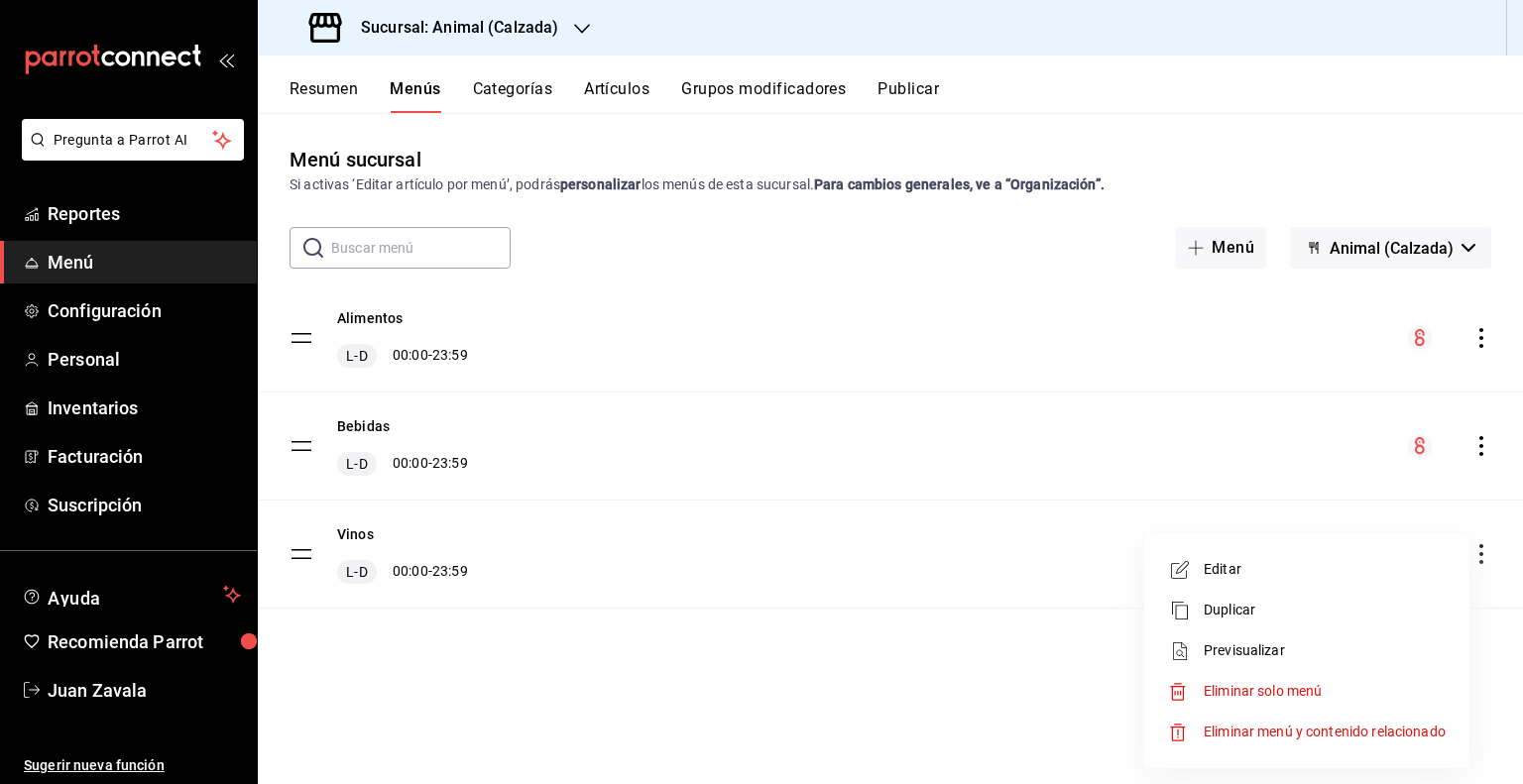 click at bounding box center [762, 392] 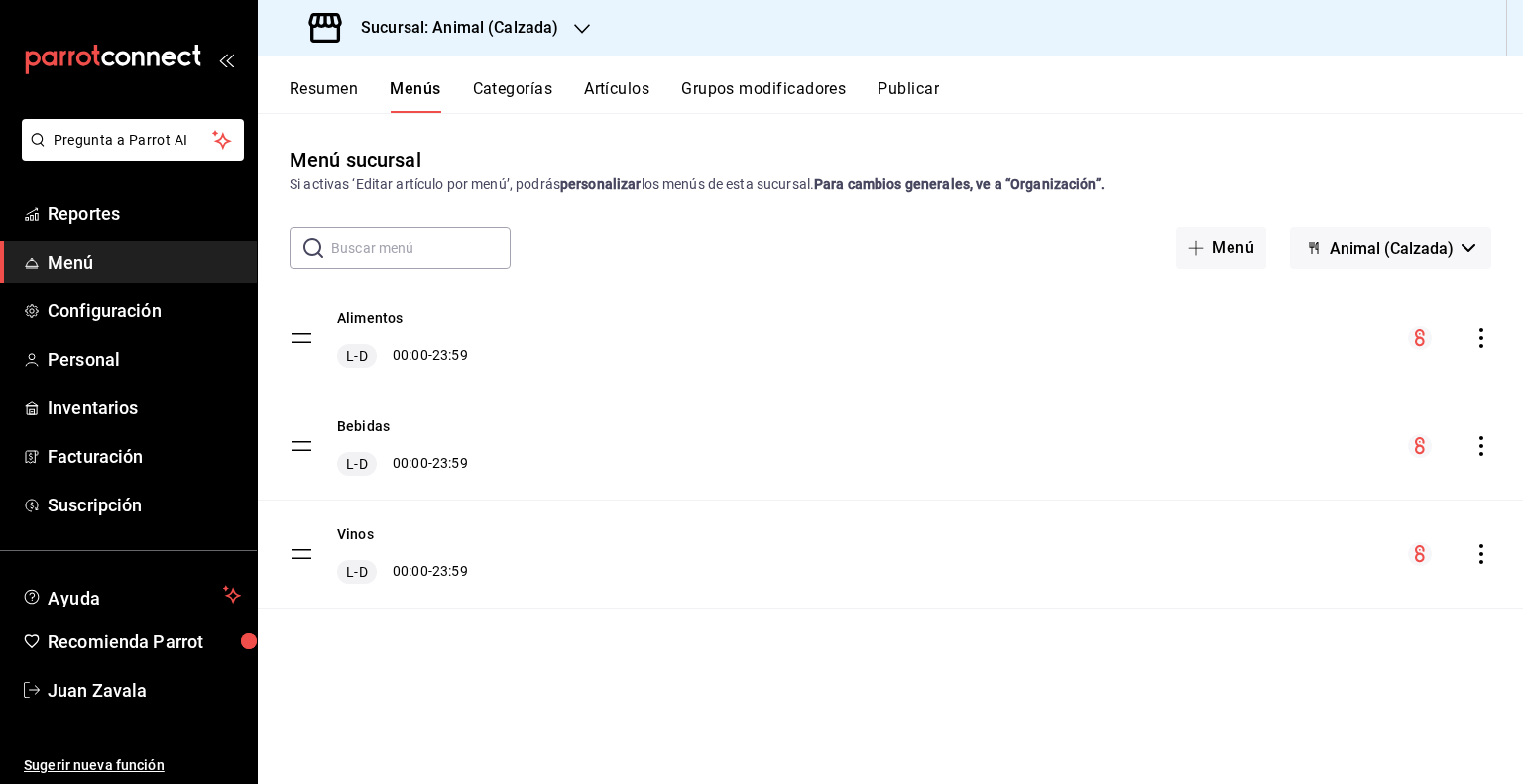 click 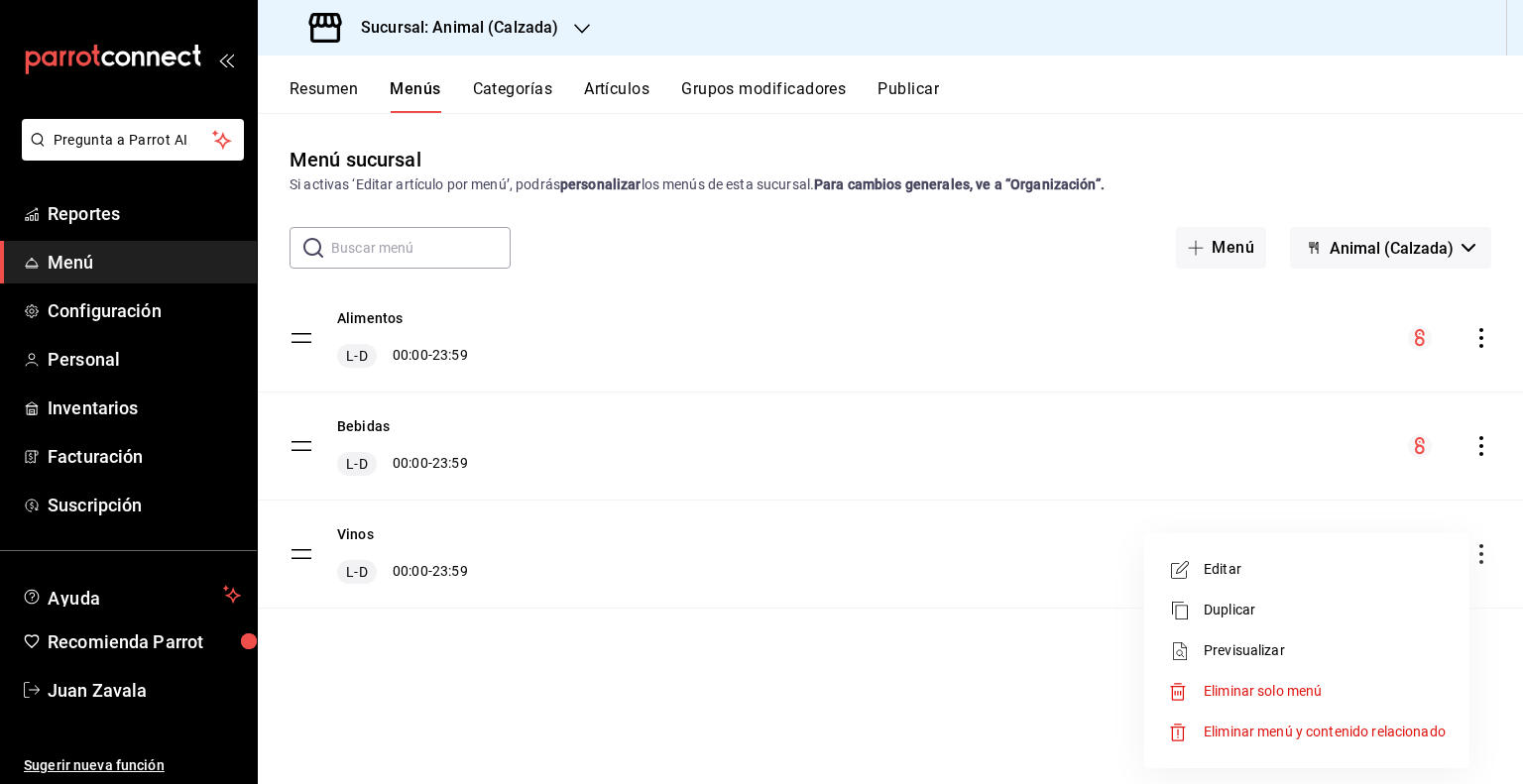 click on "Previsualizar" at bounding box center (1325, 650) 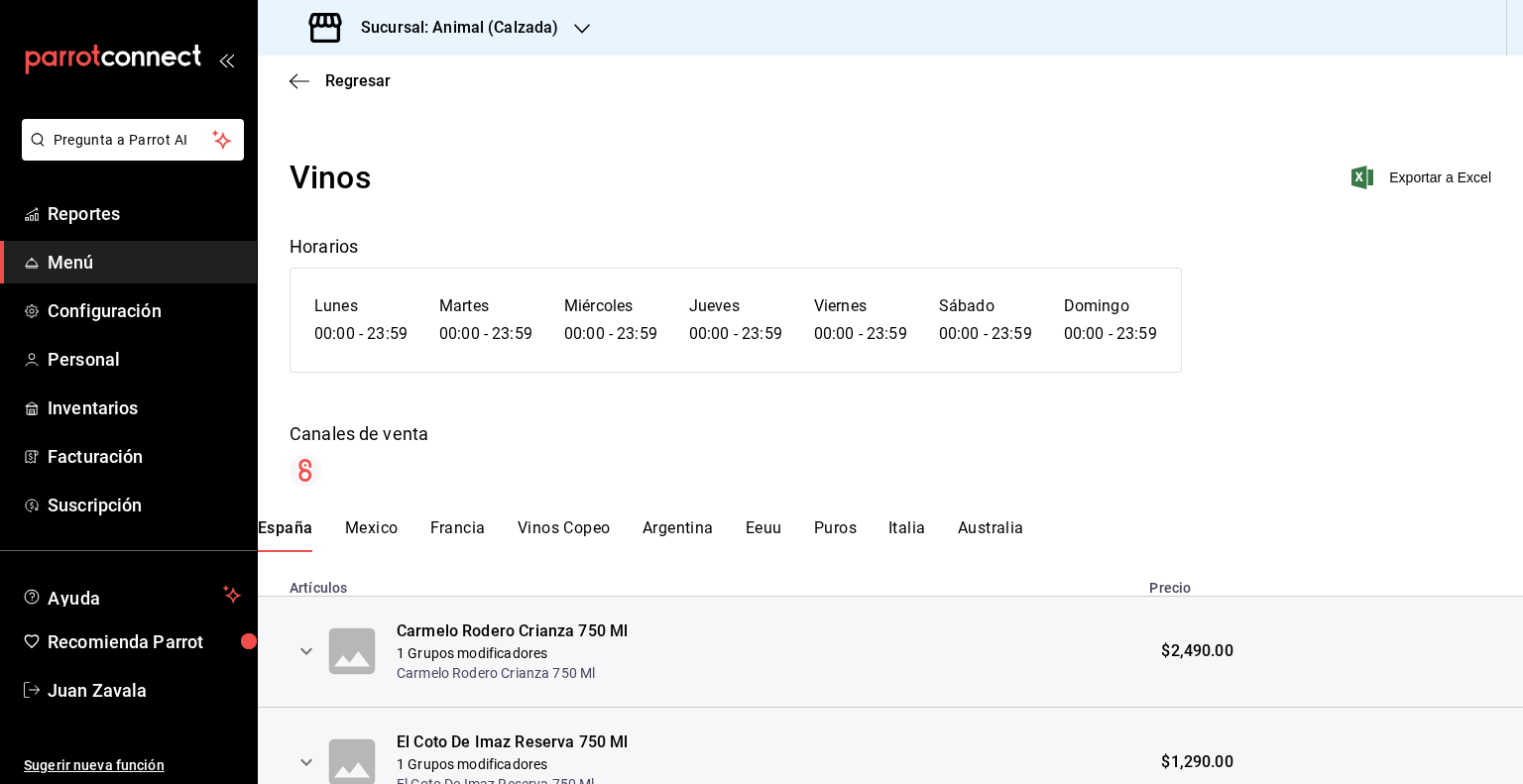 click on "Exportar a Excel" at bounding box center [1423, 177] 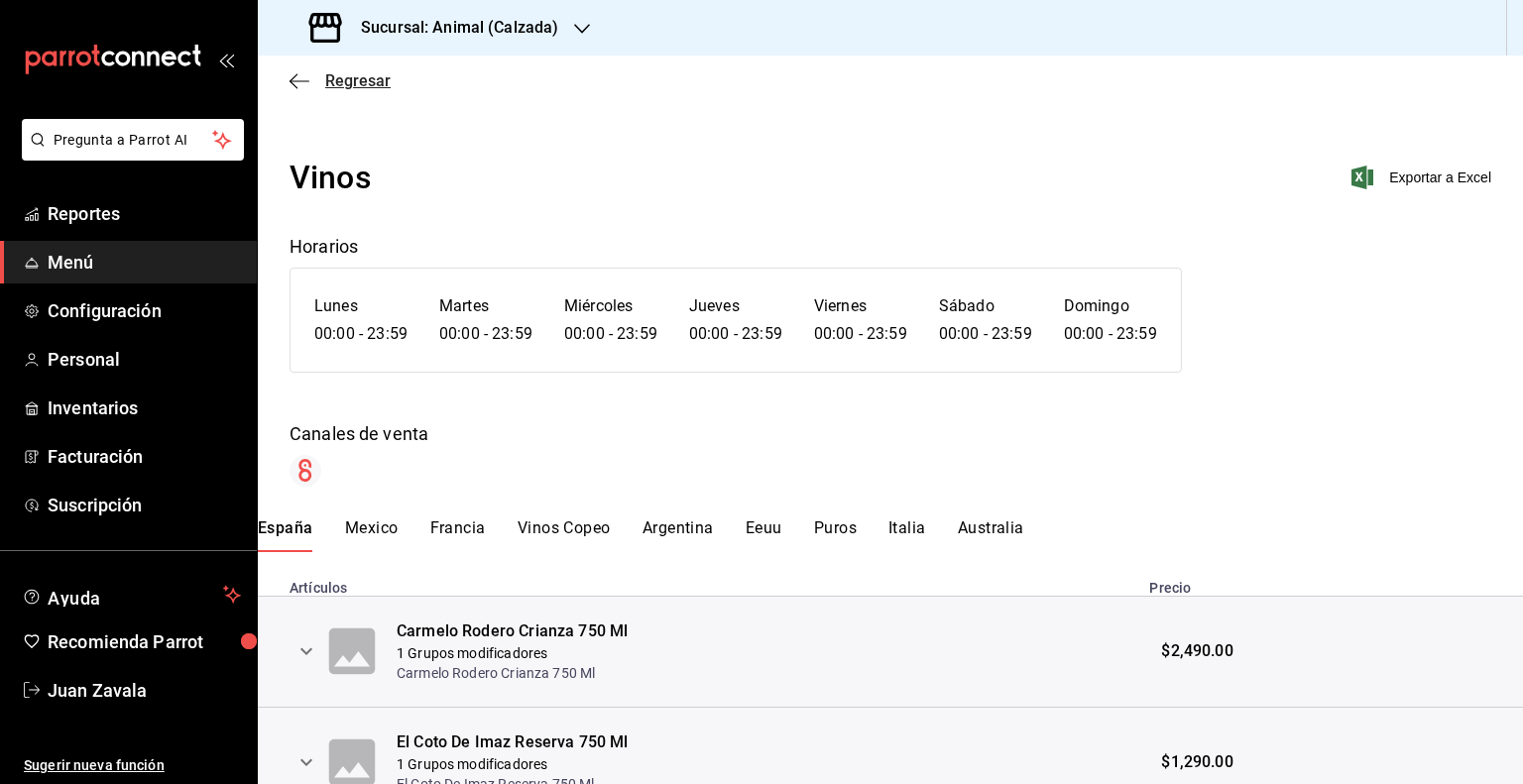 click on "Regresar" at bounding box center (340, 80) 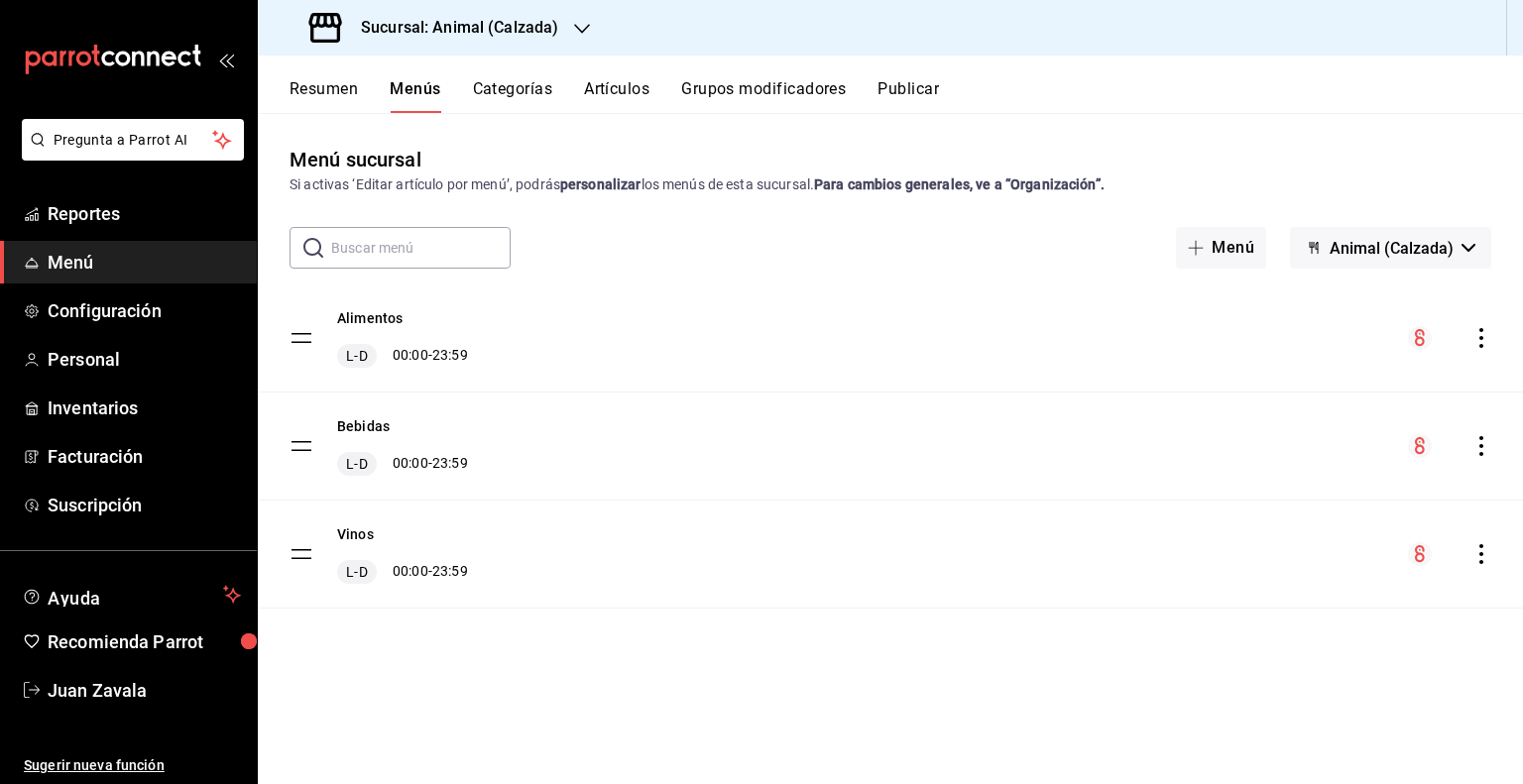 click 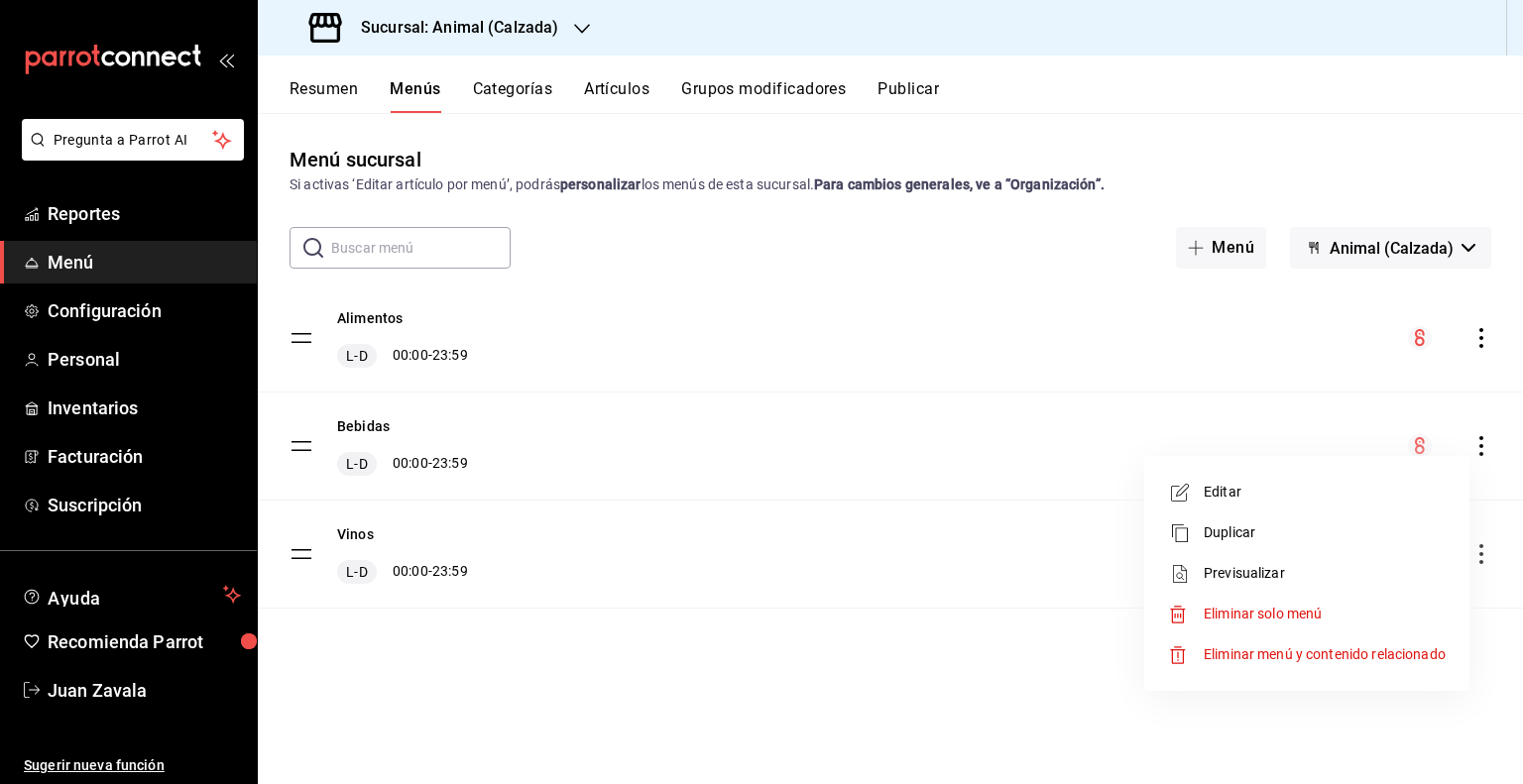click on "Previsualizar" at bounding box center (1325, 573) 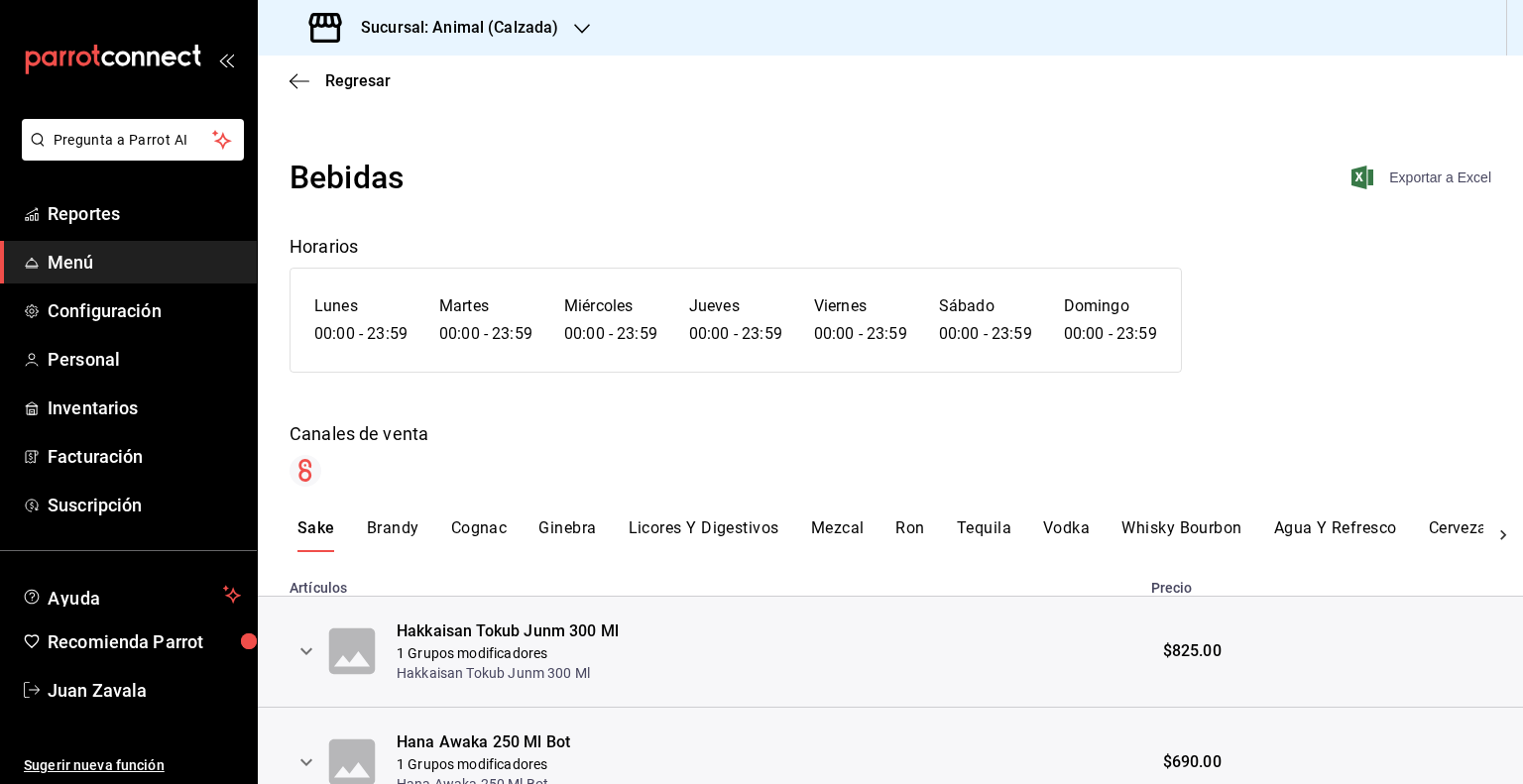click on "Exportar a Excel" at bounding box center [1423, 177] 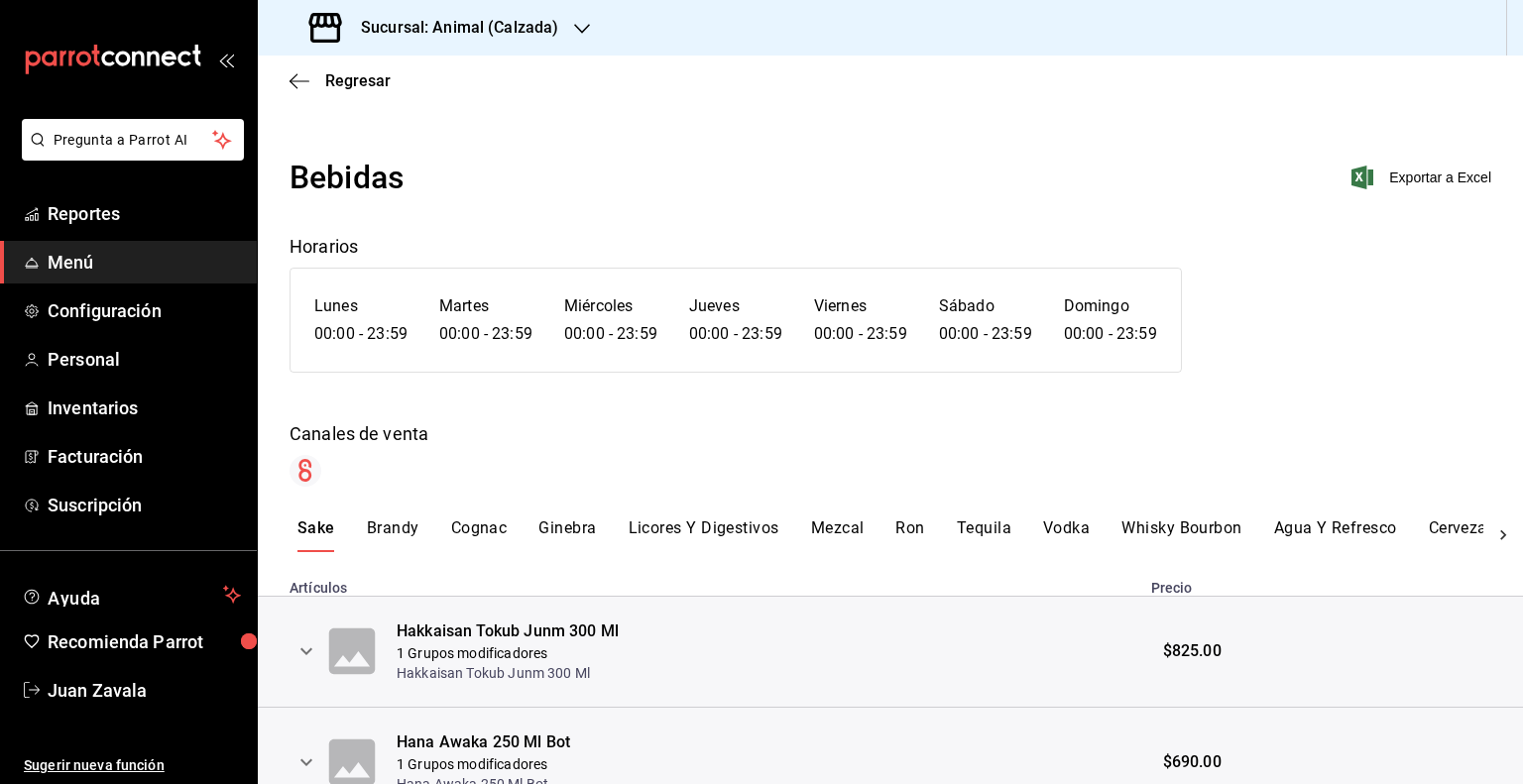 click on "Sucursal: Animal (Calzada)" at bounding box center [451, 28] 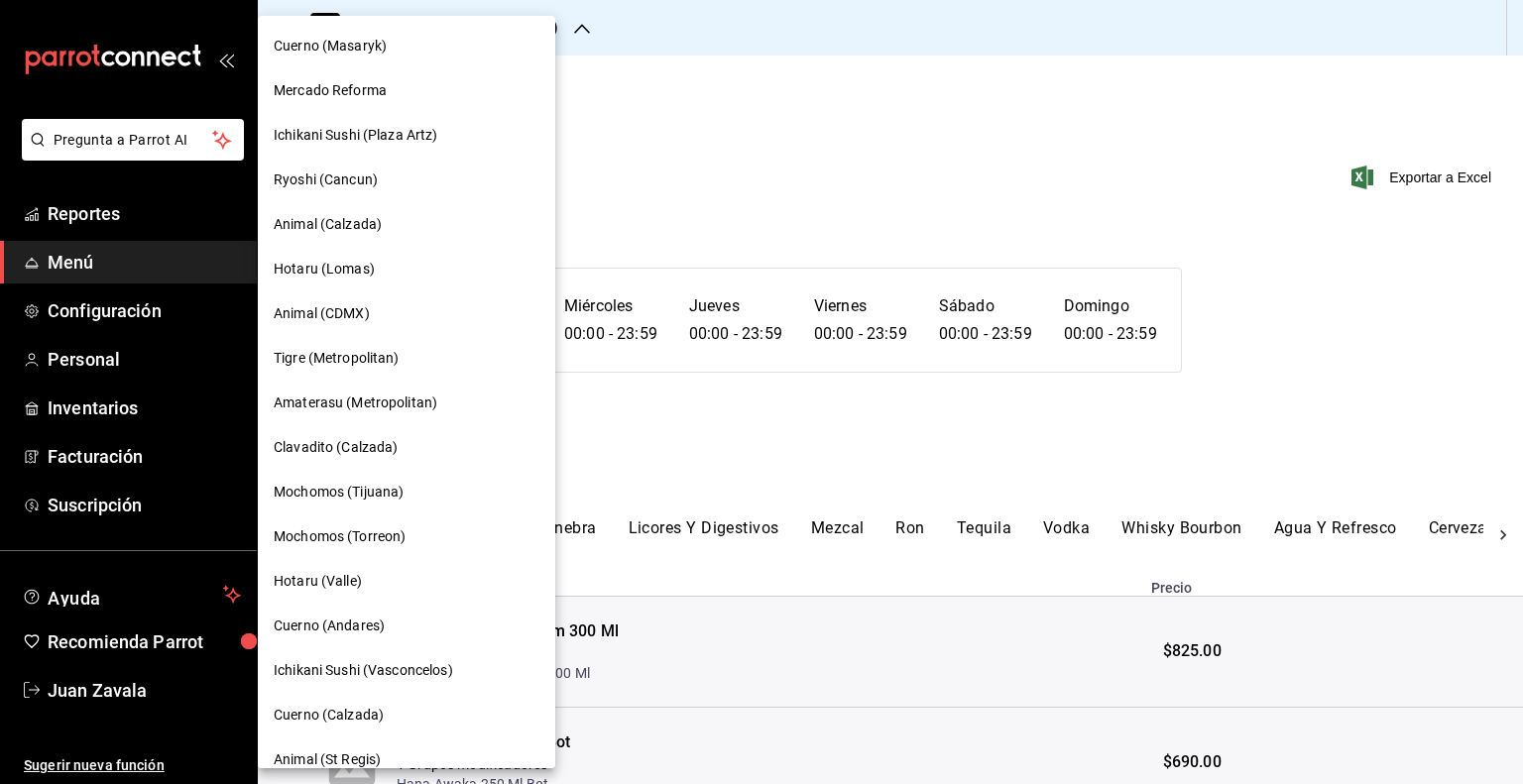 click on "Mochomos (Torreon)" at bounding box center (407, 536) 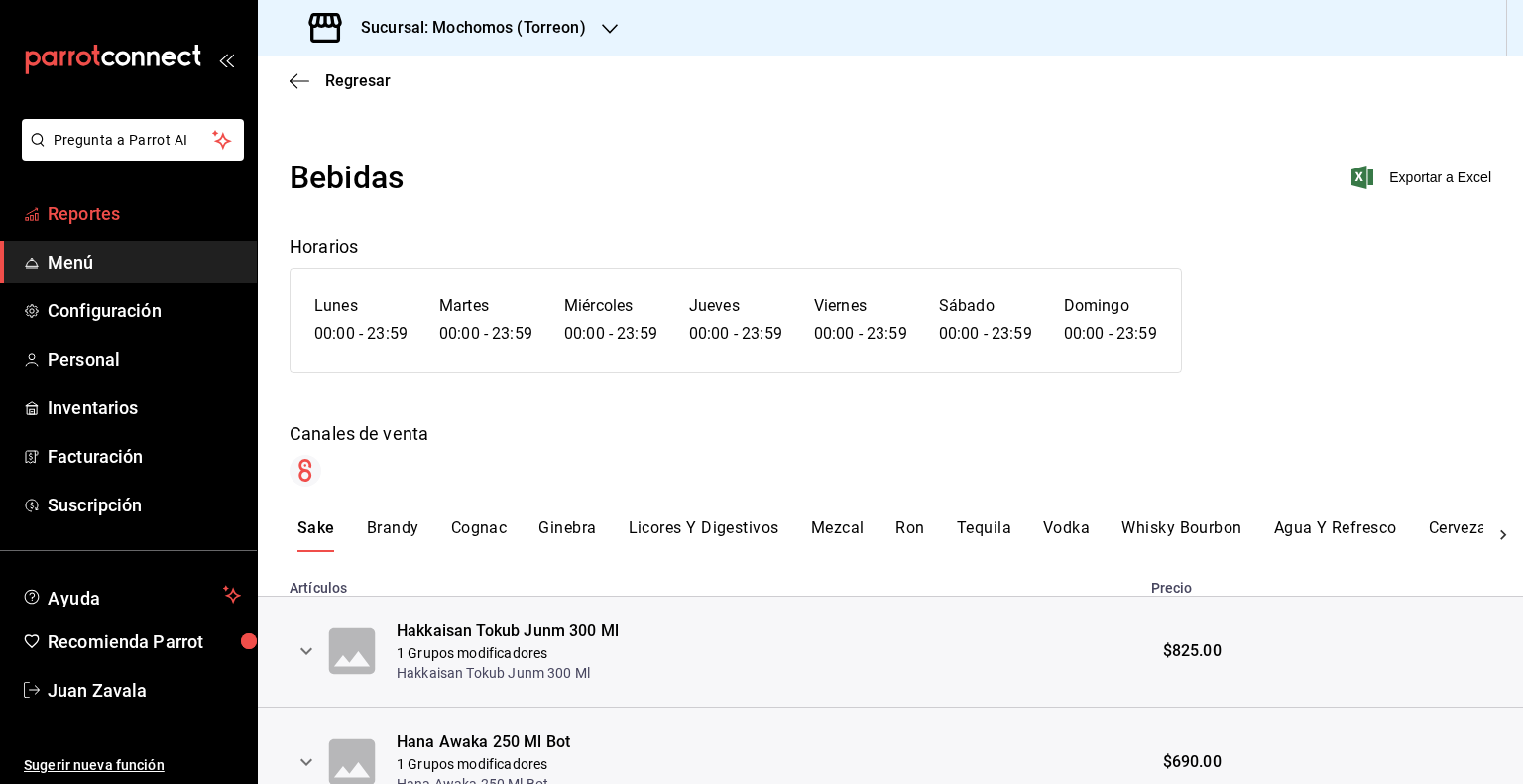 click on "Reportes" at bounding box center [144, 213] 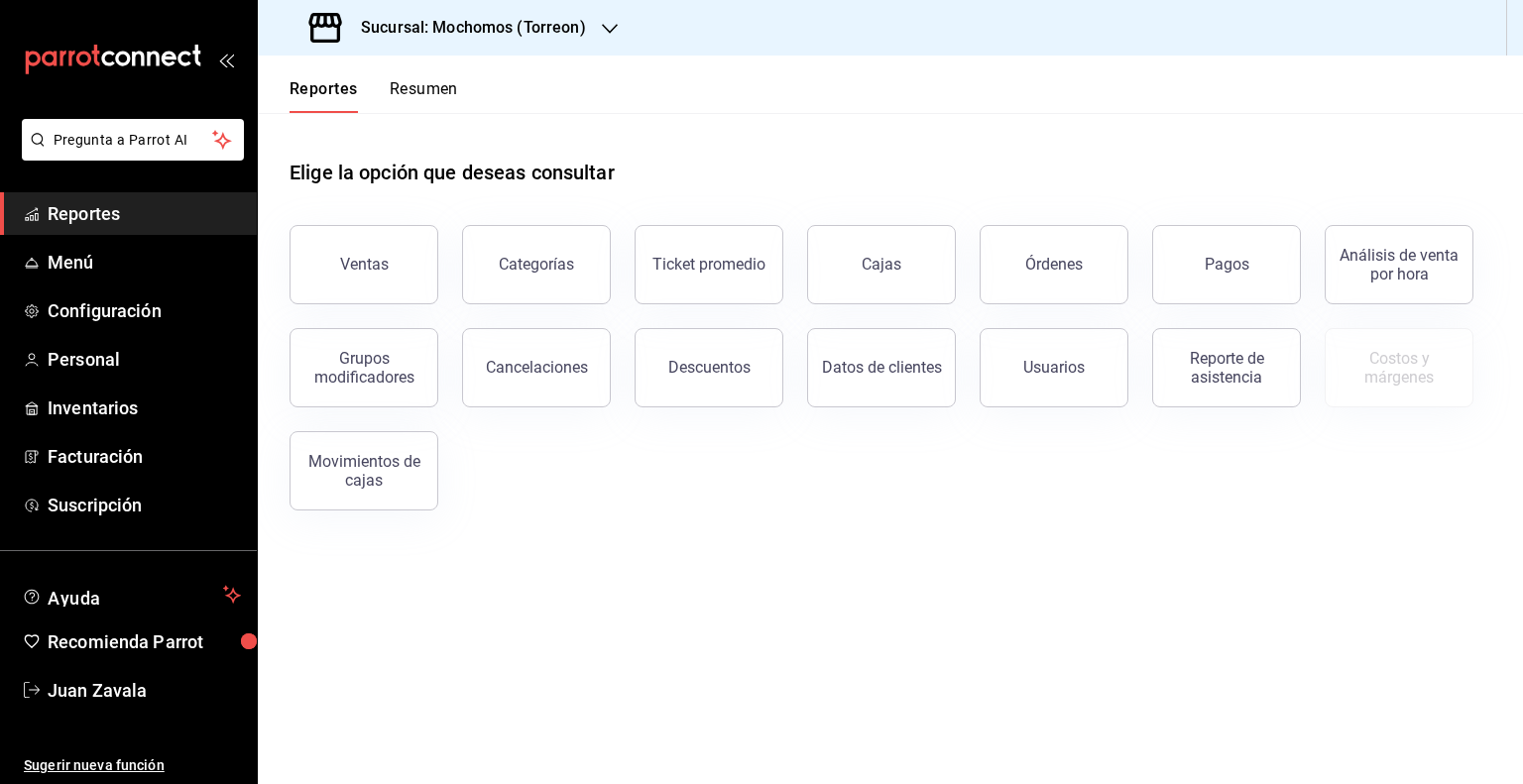 click on "Resumen" at bounding box center (423, 96) 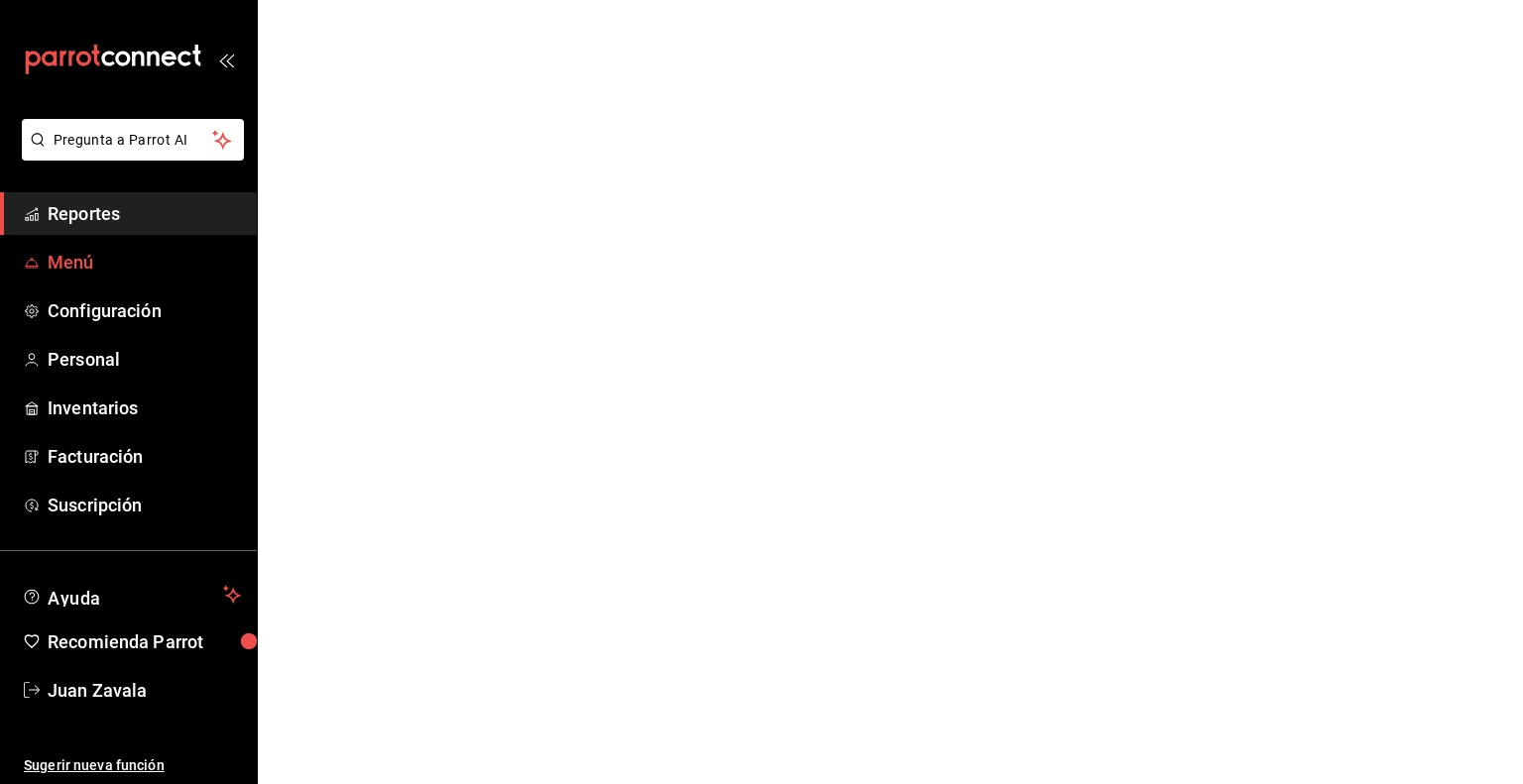 click on "Menú" at bounding box center [144, 262] 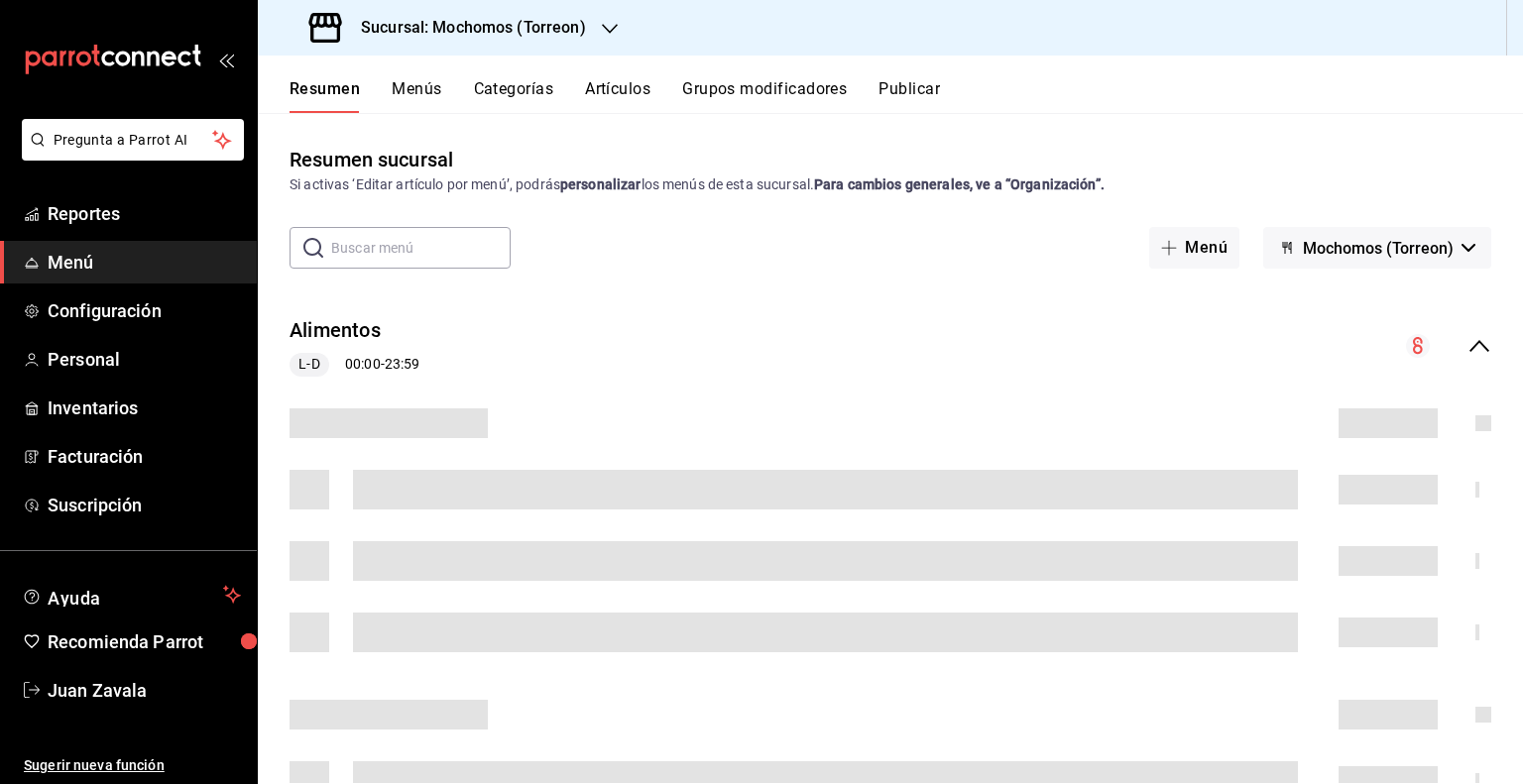 click on "Menús" at bounding box center (416, 96) 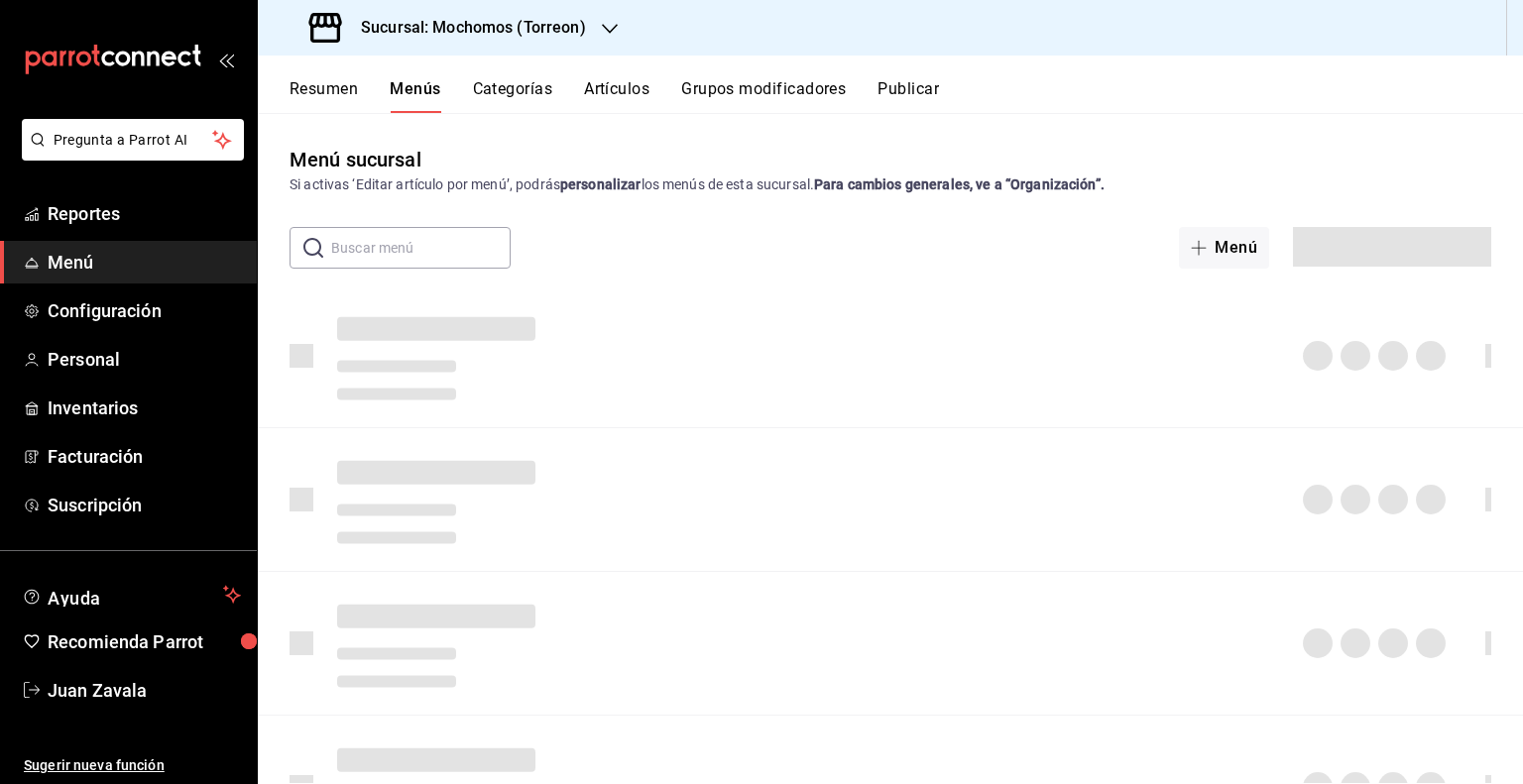 click on "Artículos" at bounding box center (617, 96) 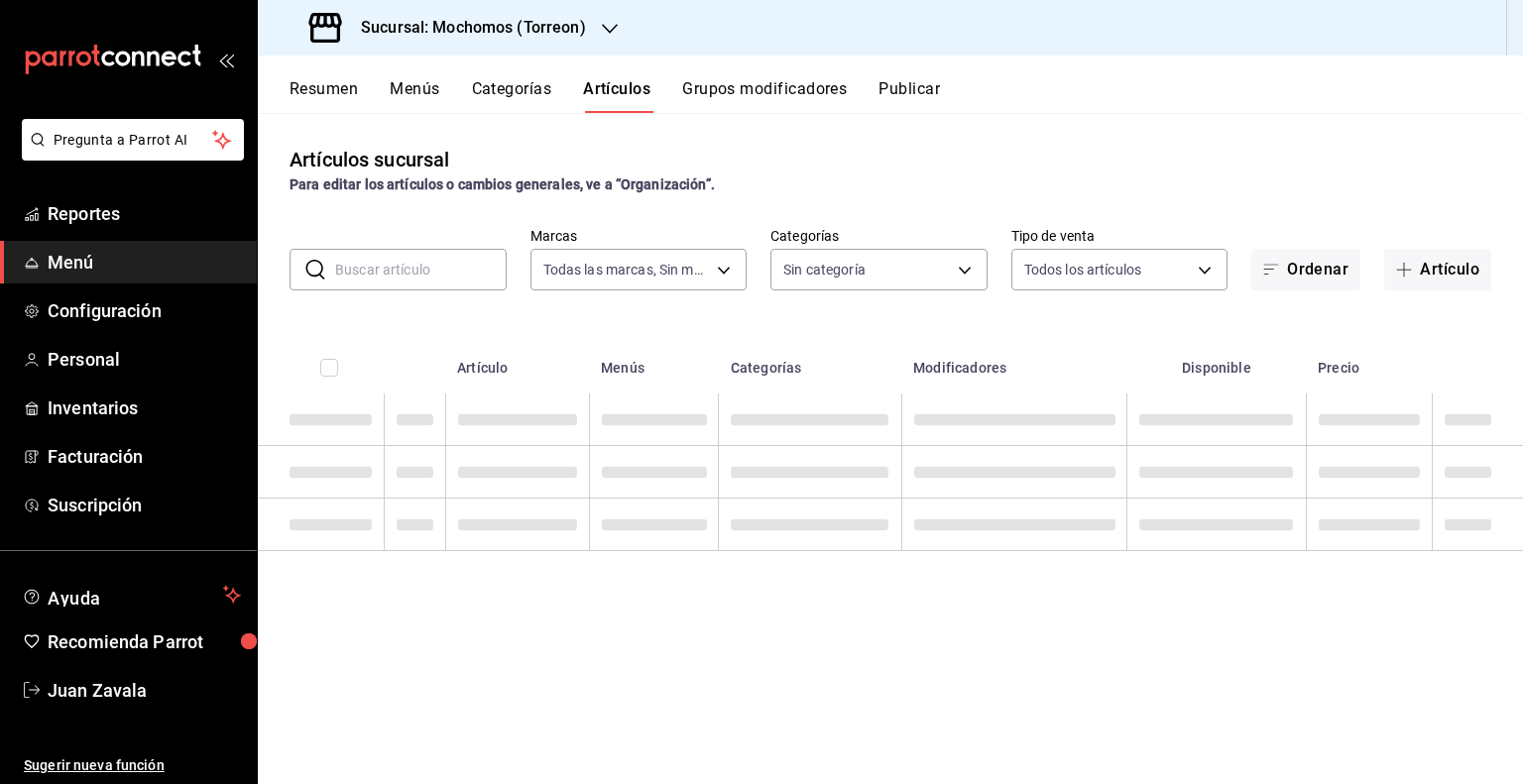 type on "c8544d00-0077-49dd-9e07-f6fffff65e49" 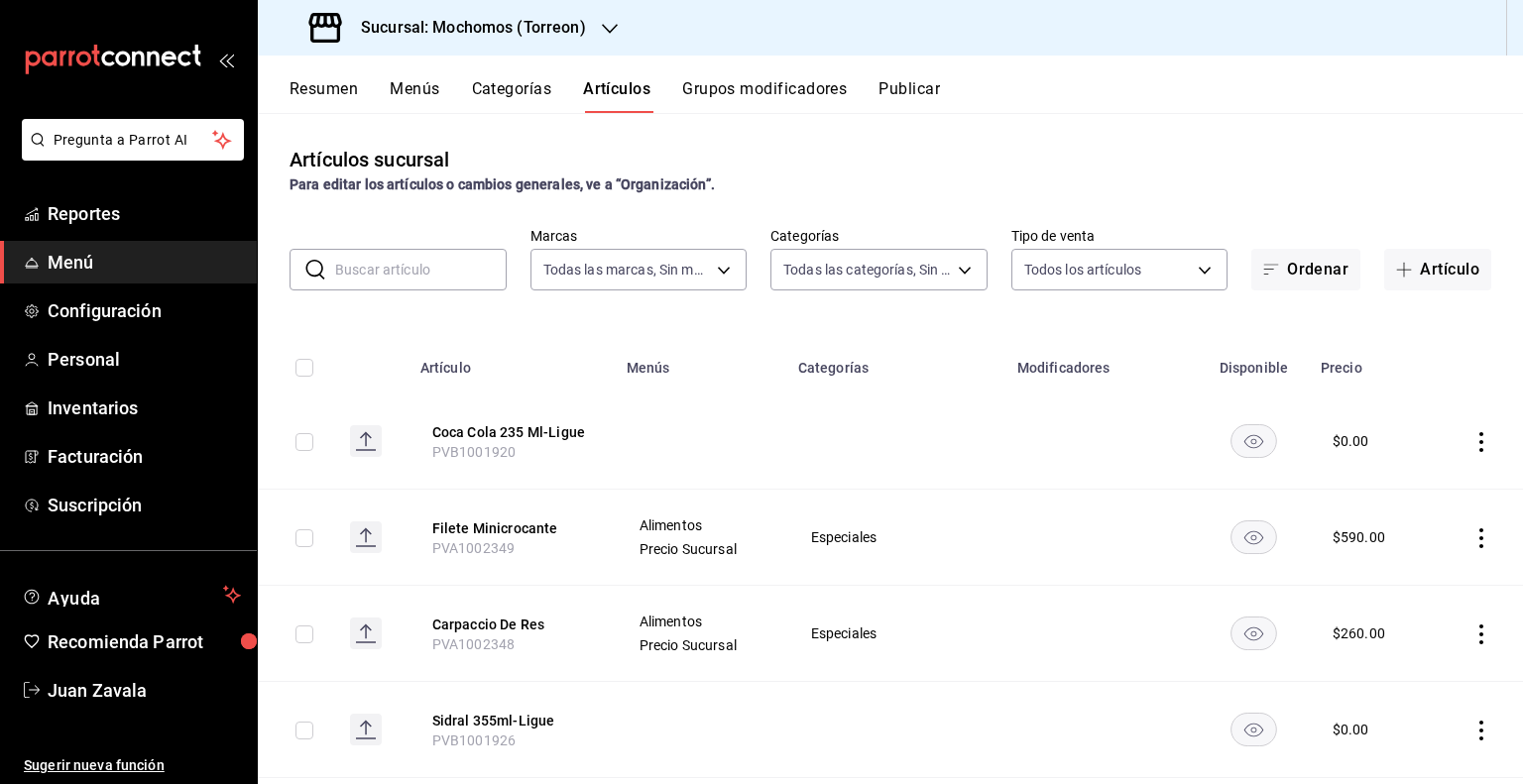 type on "3341872a-5347-4118-8f87-61381635e763,4fab835b-5ce3-44d6-a3b1-a21d3d8a3381,4ccb86ff-1640-4a01-bb45-8399943352a3,1c4ad2a0-0f43-4a03-b151-8fd2e459d706,86d9a2a6-317d-4a93-bae0-8820e29740d8,bac10ef5-1566-4c9b-acc1-dcd48c2fd319,8f1d4619-31cd-4580-8641-986ecb04fcb0,86e29bf7-e61b-4293-8660-4c1686d5e106,26b2d7c4-f549-49c2-885e-0276c53dde9e,2d417c93-2c01-4011-a940-1d8a97e4b436,17368015-d273-4ee3-8525-876a7dc4ea53,a22ae633-bca6-4998-8f2f-e8fd1461d972,bdbeaaa4-00ce-417a-80ed-7d0d262c9c9e,3f36fa1f-3b63-40f0-8c75-69b10e01c608,b76bf475-0530-4cb9-a7c3-4c290ac4f7d6,cccc8810-dfb0-446e-a224-96bc6f69c435,f0cde477-eb03-4da4-9eb3-94a03a69e15f,ae210b26-514a-425a-94eb-9af1206deede,e7fe569a-8ae5-446e-950c-e2beeeb8e323,bdcd334d-c27e-469f-85fa-8898c6f2b117,35505772-f924-44f9-a4a2-d6c0ec0d3951,202d64e7-70d5-402b-a1e6-edb45bb60e98,6df12dfd-7e75-4039-866d-74aed66f94fa,1382d17d-916e-472b-814e-15f75c932da6,491e8116-0758-4e8e-bf8f-d076cef58717,f7e433d0-8827-451a-ac34-c8e35ea24319,7faa3bfb-493f-45e4-a8ad-a6c4ab35adae,a85626d3-7e57-41c6-9a1..." 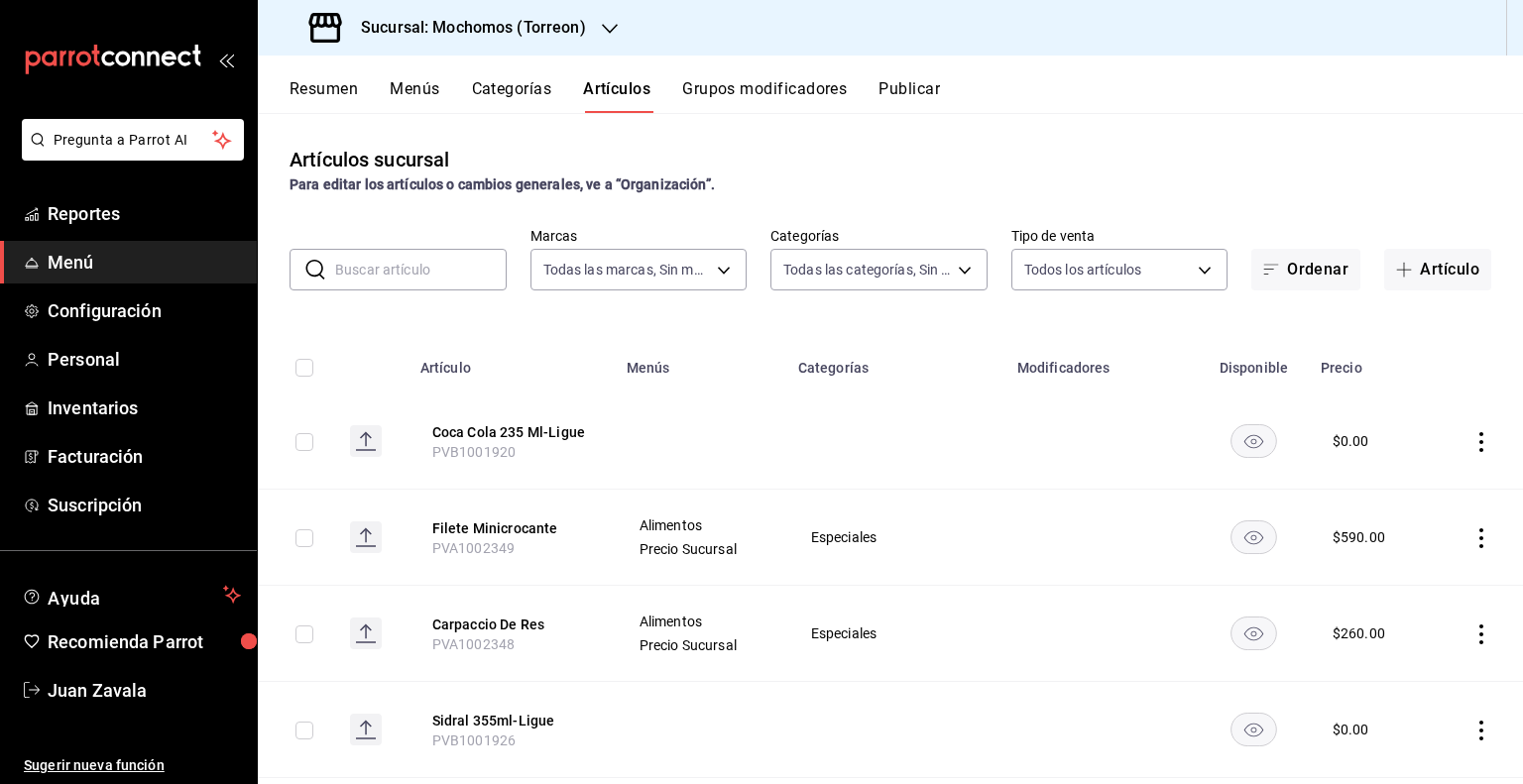 click at bounding box center (420, 270) 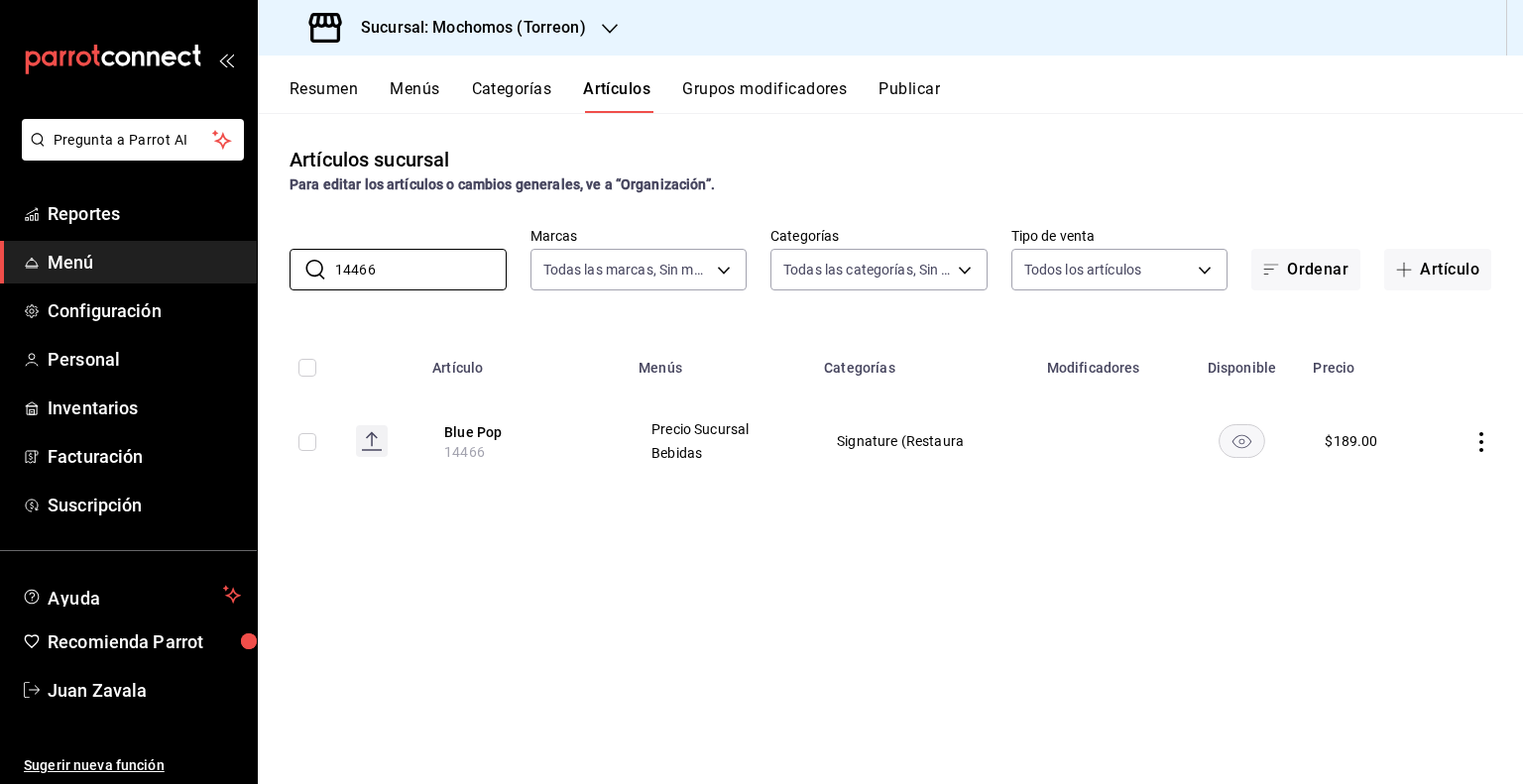 type on "14466" 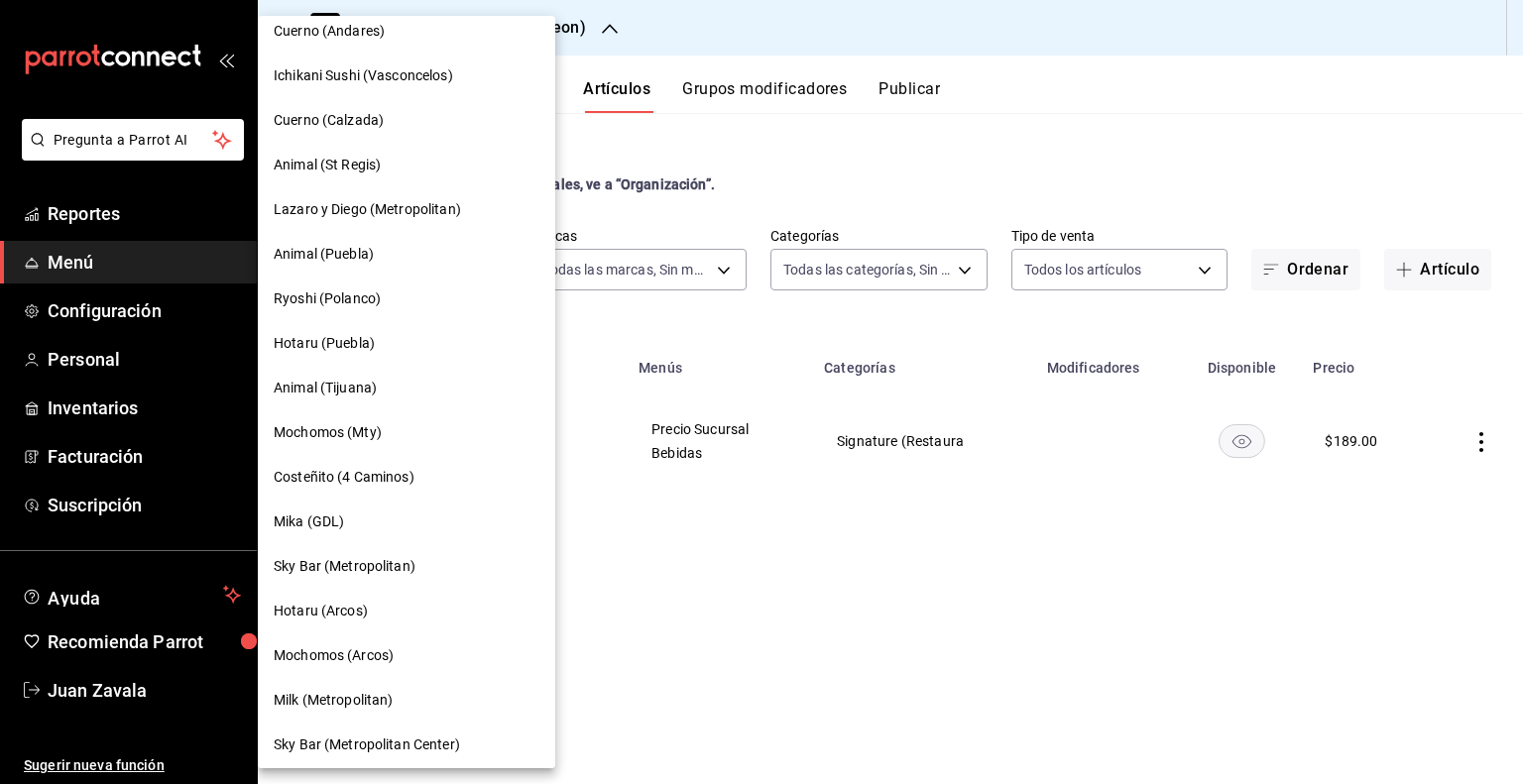 scroll, scrollTop: 793, scrollLeft: 0, axis: vertical 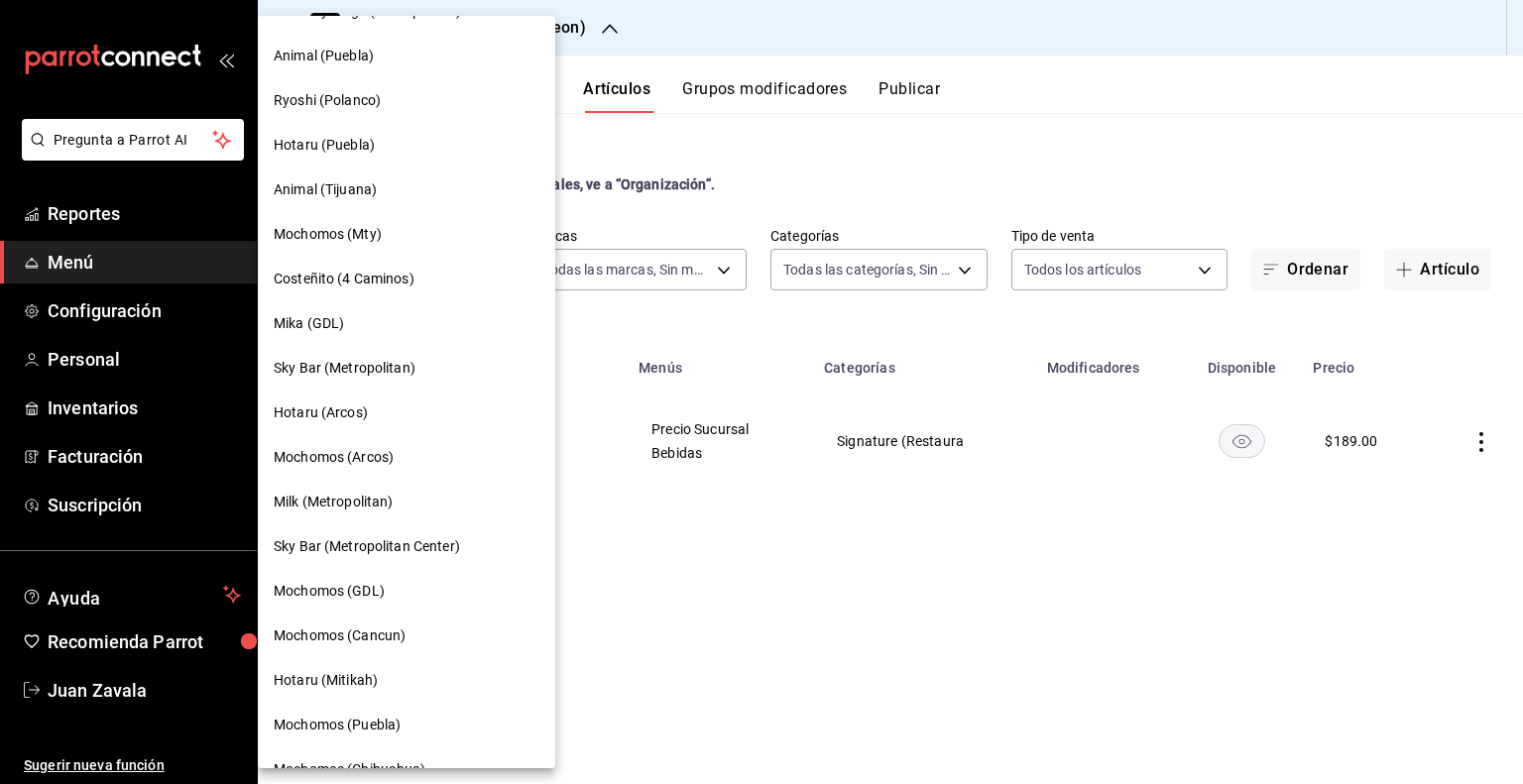click on "Mochomos (Cancun)" at bounding box center [339, 635] 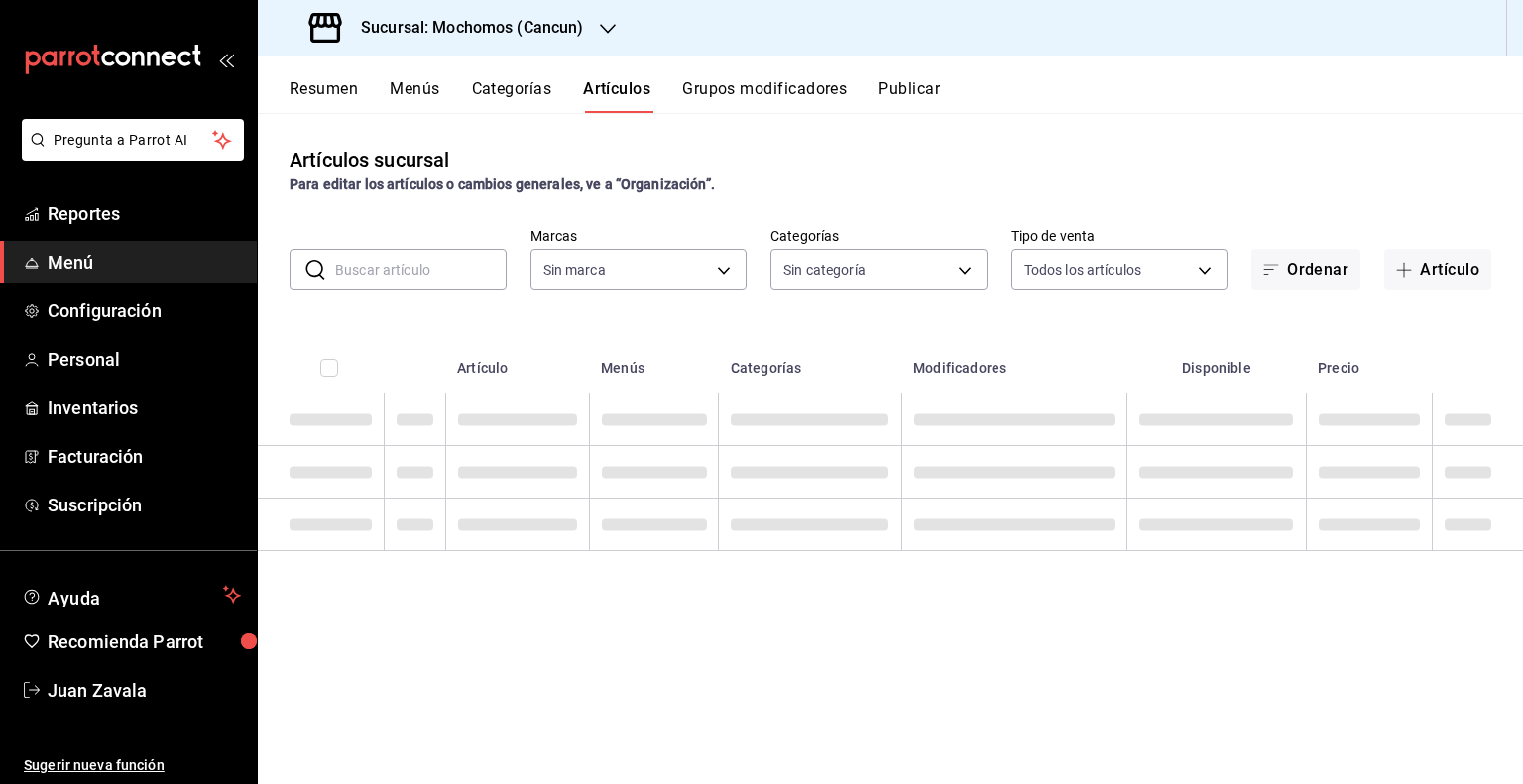 click at bounding box center [420, 270] 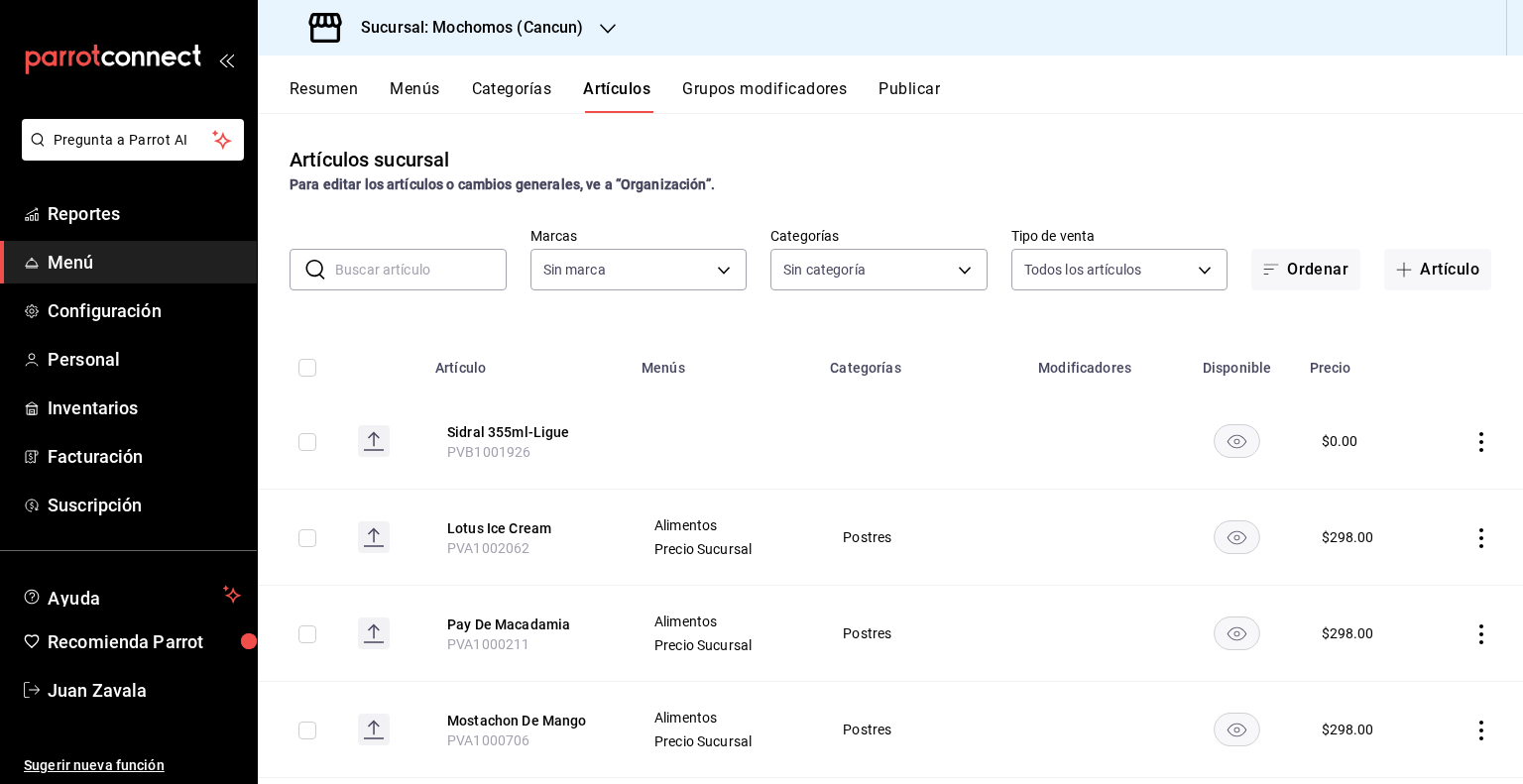 click at bounding box center (420, 270) 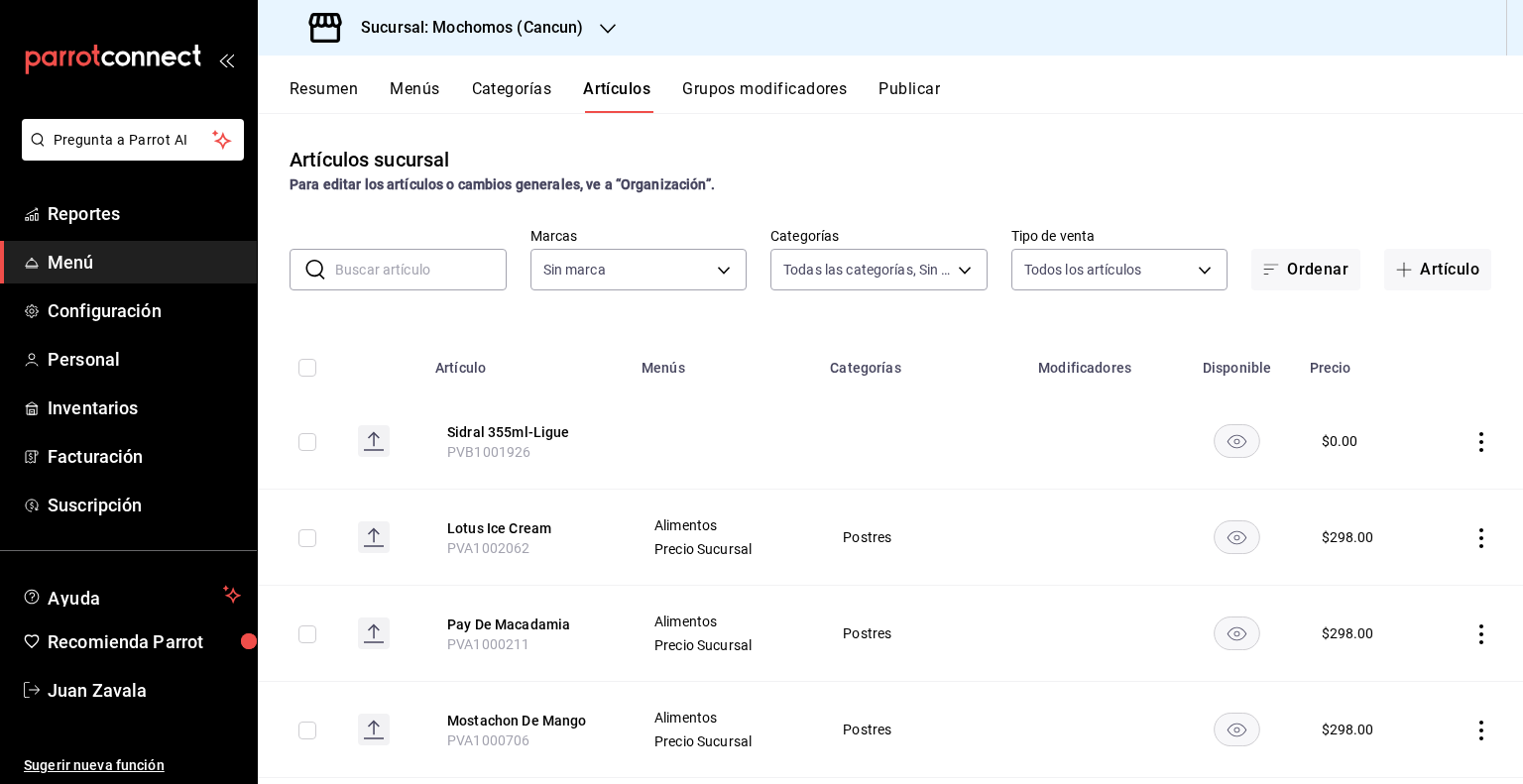 type on "b5f7db86-c3f3-4a8e-b99f-f293bc3b0450,ef28511d-5ee6-483a-9e98-10d431b114fe,2cfe5d18-d31b-4844-afd9-984866f06d8f,7ca3dc3b-dc72-4641-9513-786d448ccaa1,357fa4ca-86a9-4c65-a32c-077ecaa36db6,ef9008e3-8835-4f51-b0c2-3e551a630072,3d9ab52a-014d-4e9d-9803-0e943233e030,dca45c59-20e3-4c8c-ae8e-7372dc6c5269,39e5cd1c-df56-413e-a484-79cf877bb874,c5ae615d-82a7-4217-b45f-d8143aca72b0,c2d9cb32-f49d-4cbb-bc2d-46808fea27e1,1f2d1bf7-99fa-451b-a3f2-b5d29372717c,51dcc0c9-01d1-4f13-bfb3-4845e9491a87,8e768f01-b07f-42e8-9451-0482836a2fe0,b1f5f55e-3149-4604-b422-8ea8ec449af2,5f5e94ad-a9b8-4be9-881e-b7a048781835,625ced97-4f3f-46e1-be05-3cb0f9a5913b,d333863a-95f5-4b06-943c-f1c70368c98a,62092a1b-34fc-4d7f-a676-6d04b4345484,9ad53dad-d229-48a0-82ce-ce8872738792,b287b4a0-4ceb-4d9b-a6fe-276499d90d5d,63c487eb-f561-4088-8063-ef8a8ec522d1,6504d95a-866a-4bd7-a21a-0dc40bf968e0,bd84d2f1-491c-4e12-b494-cfacde5a1638,7dd3df18-4a2c-4e30-b4cb-a17077150e9c,36524088-bb47-422a-9c38-fa77d48fc859,0b0a0e58-d284-42d7-bc90-f07d0e229437,2592e34d-7356-430f-b16..." 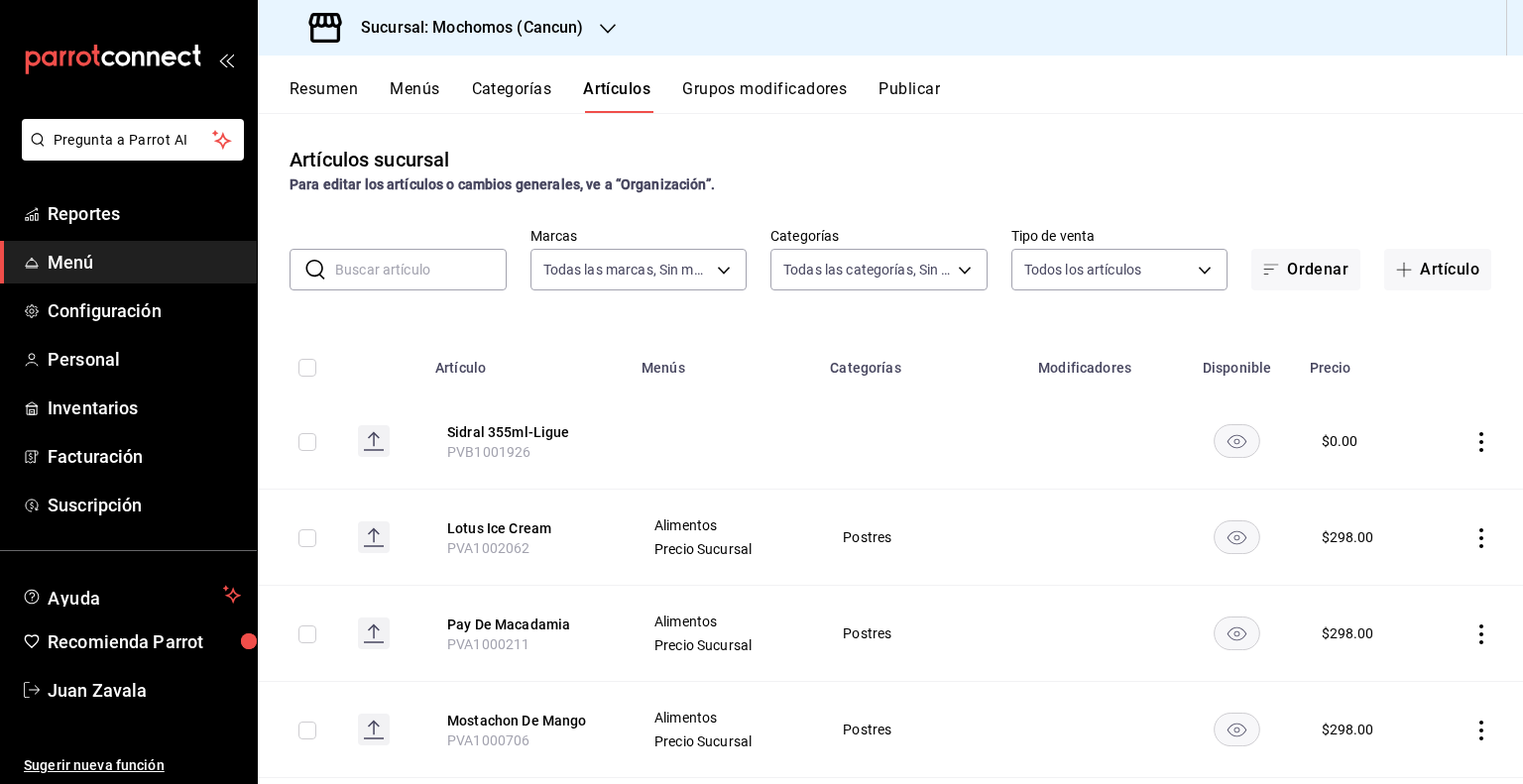 paste on "14466" 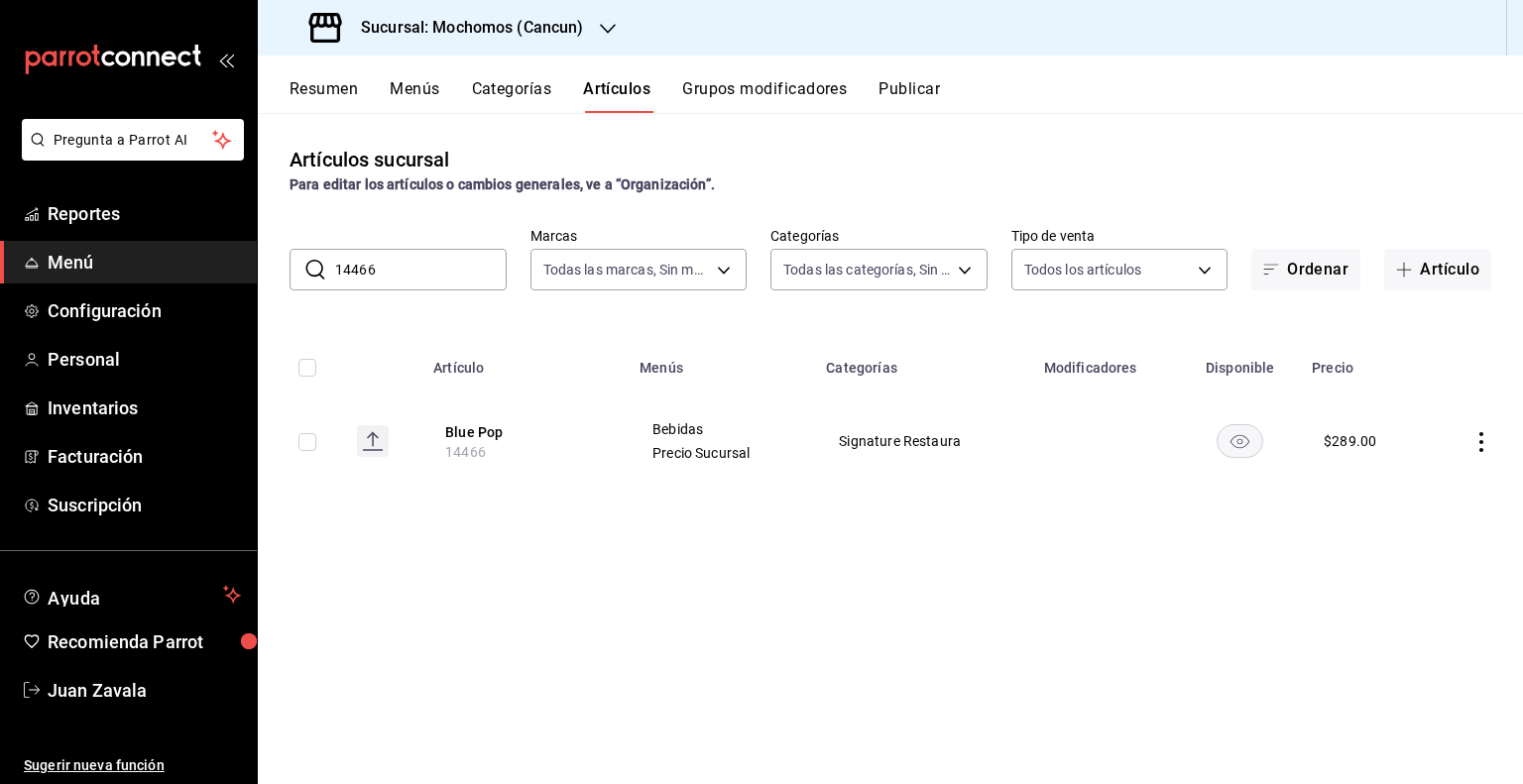 click on "14466" at bounding box center [420, 270] 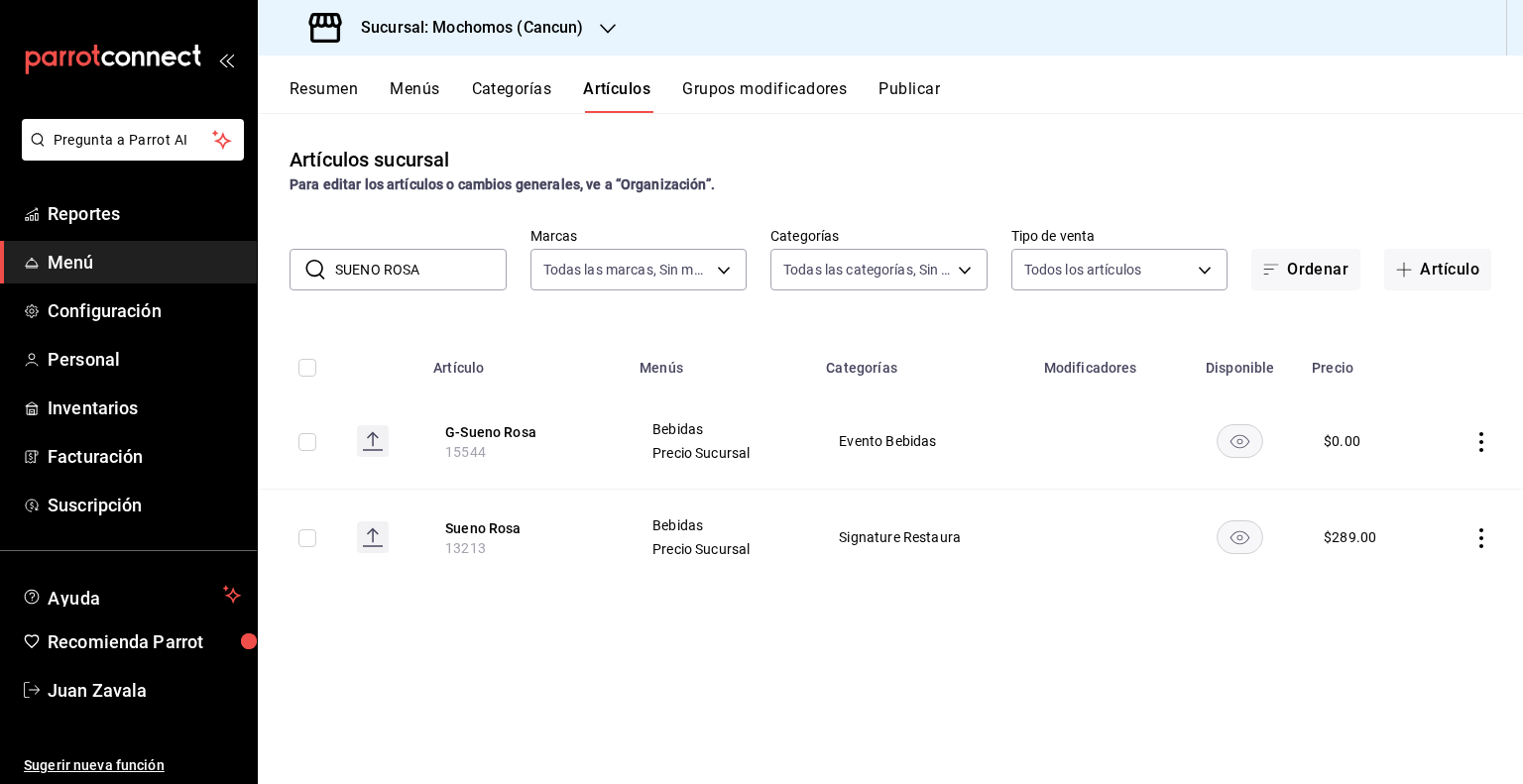 click on "SUENO ROSA" at bounding box center (420, 270) 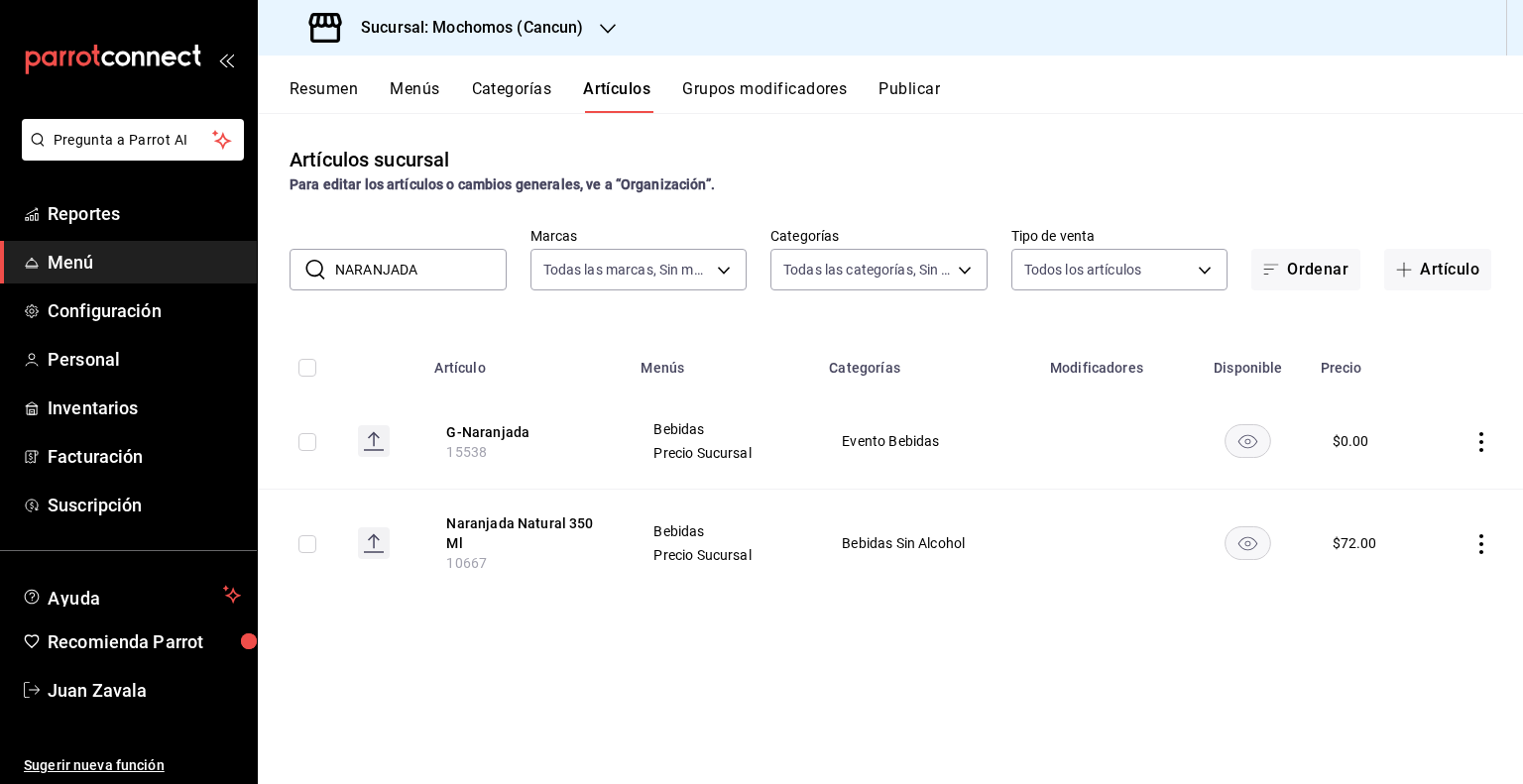 click on "NARANJADA" at bounding box center (420, 270) 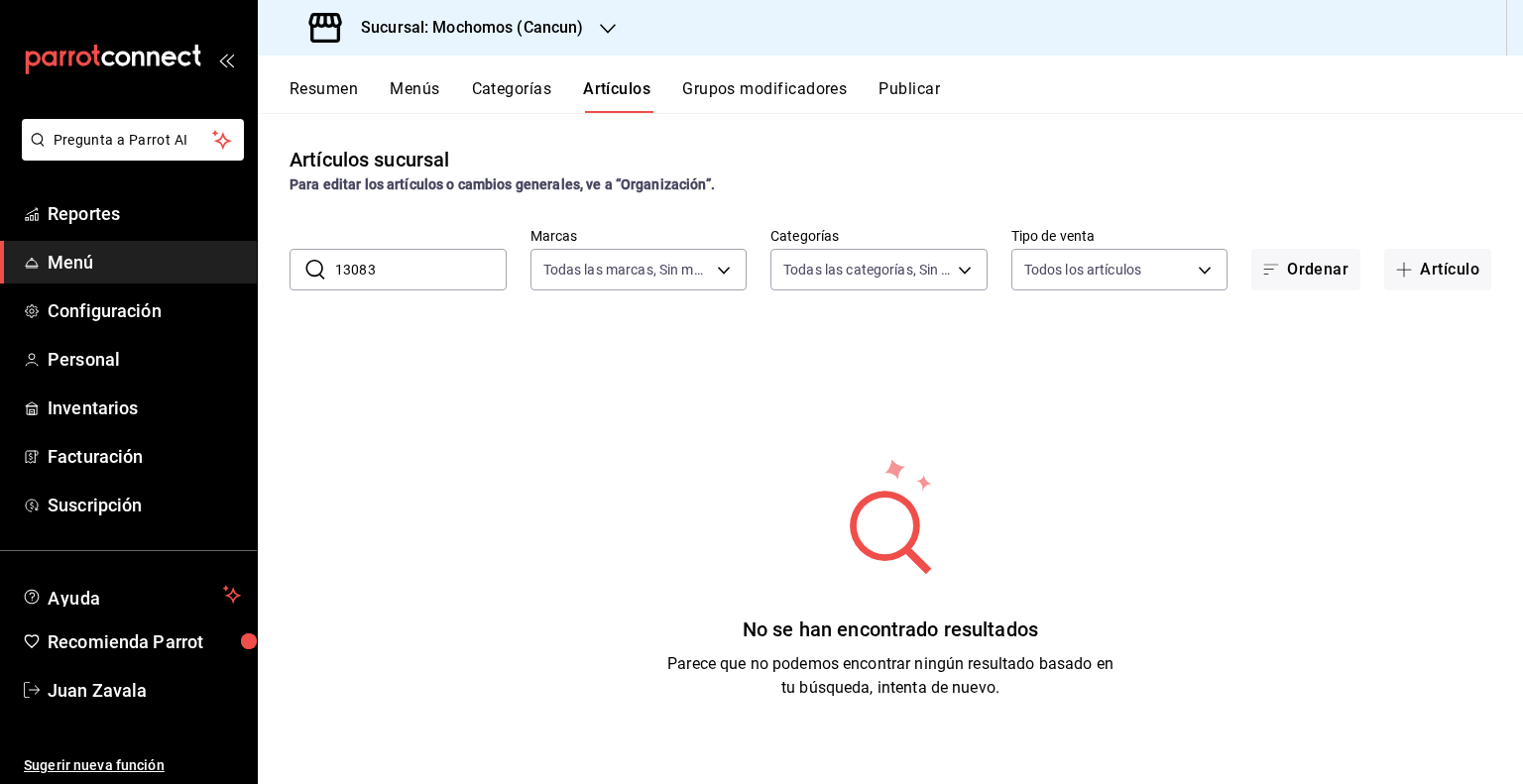 click on "13083" at bounding box center [420, 270] 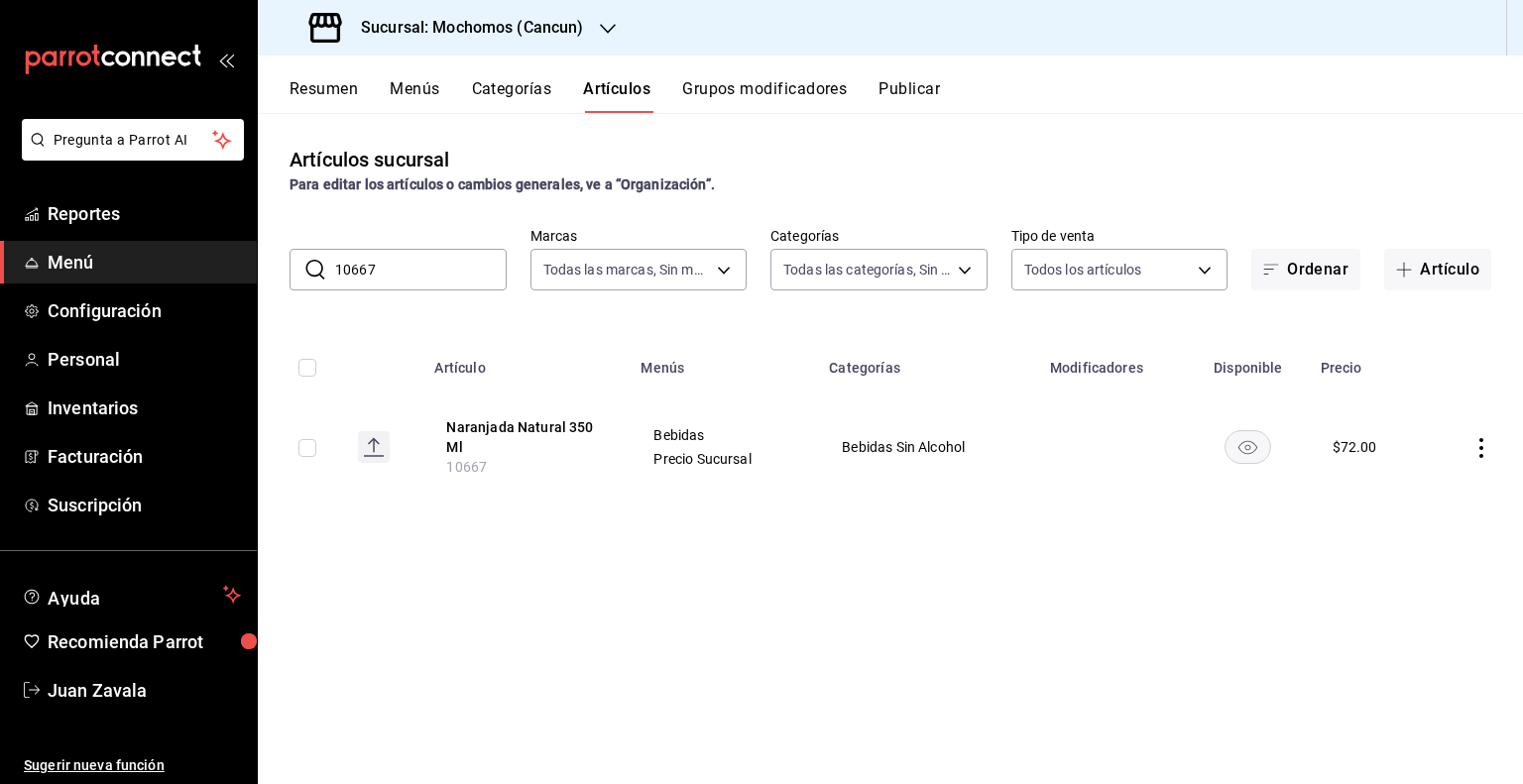 click on "10667" at bounding box center [420, 270] 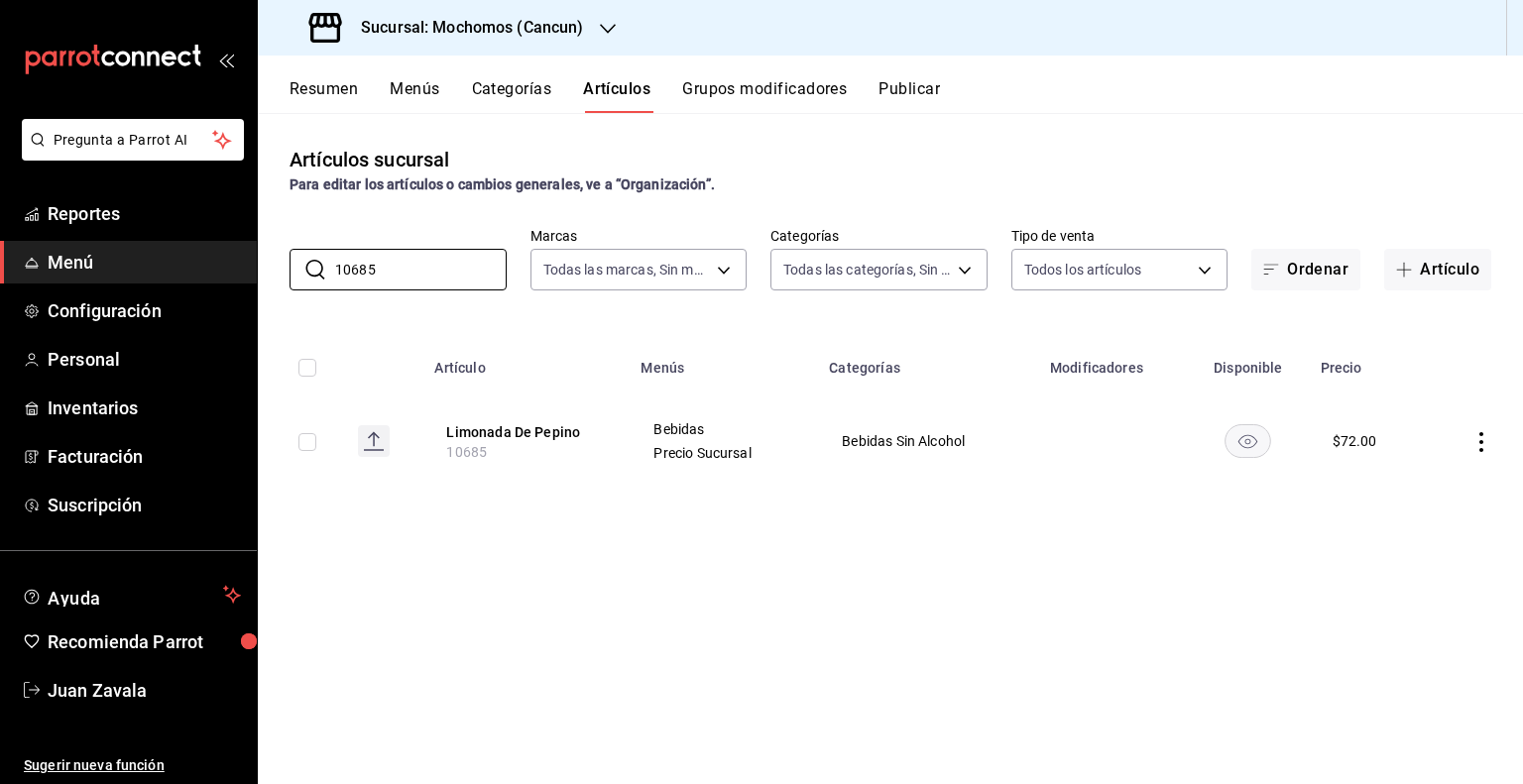 click on "10685" at bounding box center [466, 452] 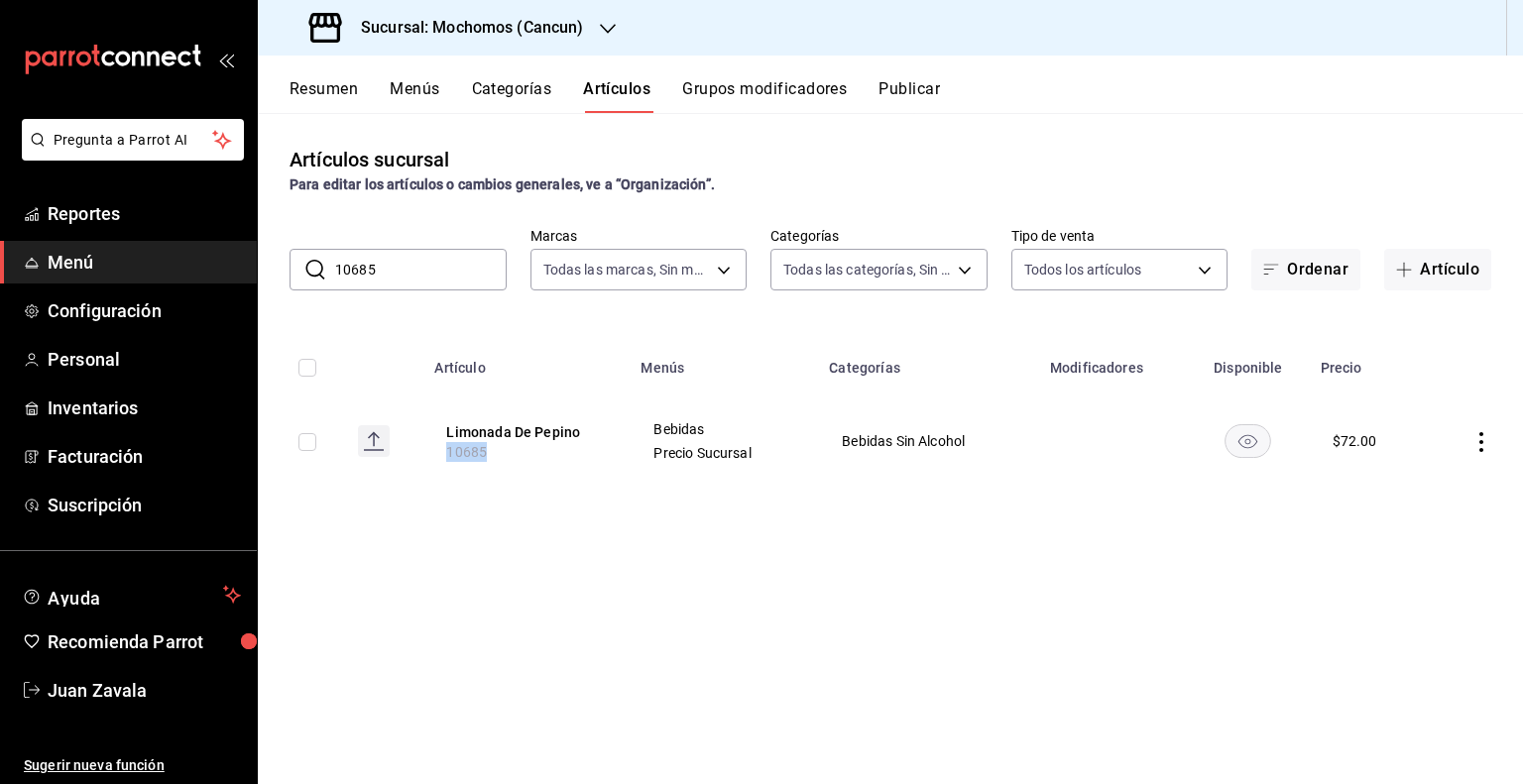click on "10685" at bounding box center [466, 452] 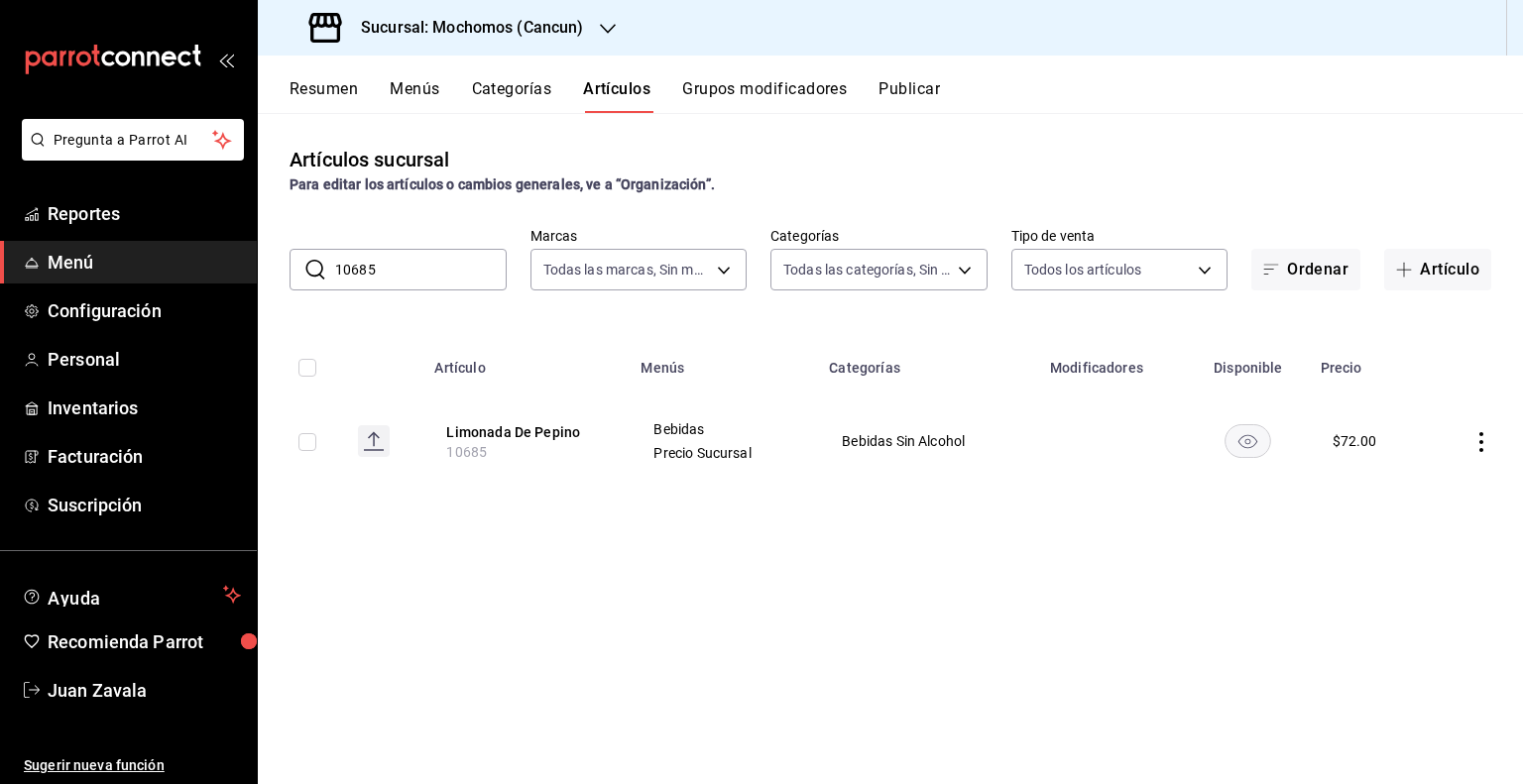click on "10685" at bounding box center (420, 270) 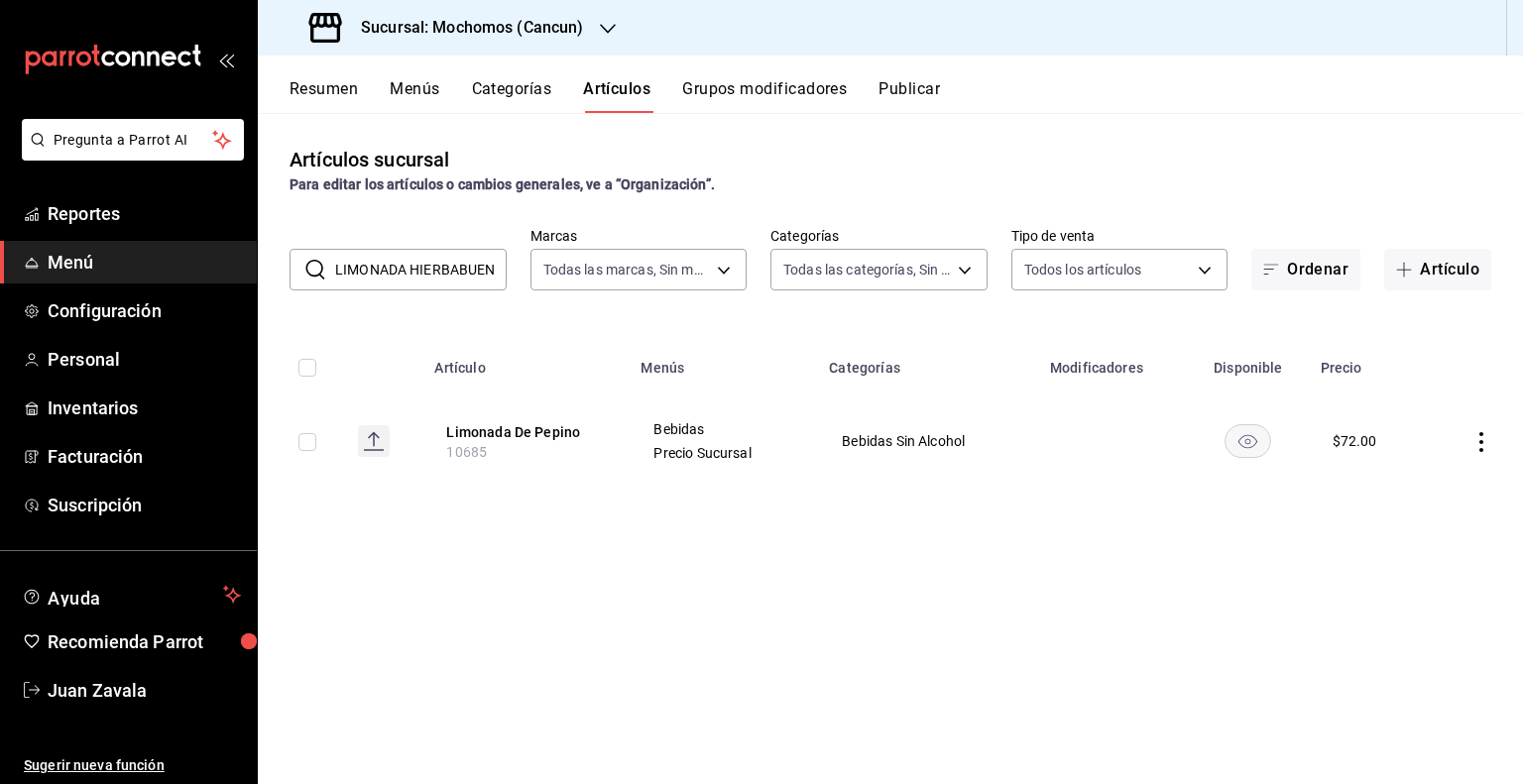 scroll, scrollTop: 0, scrollLeft: 8, axis: horizontal 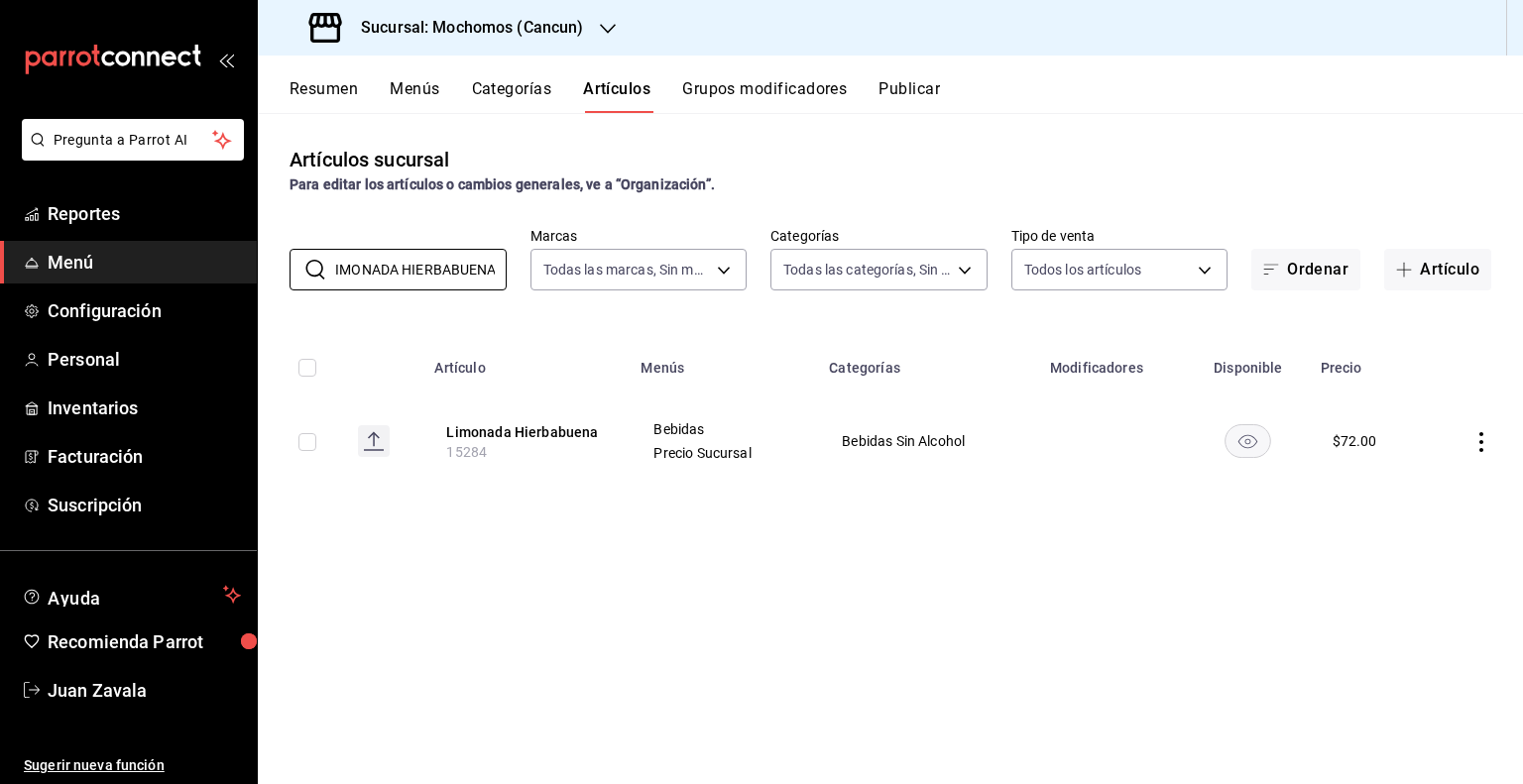 type on "LIMONADA HIERBABUENA" 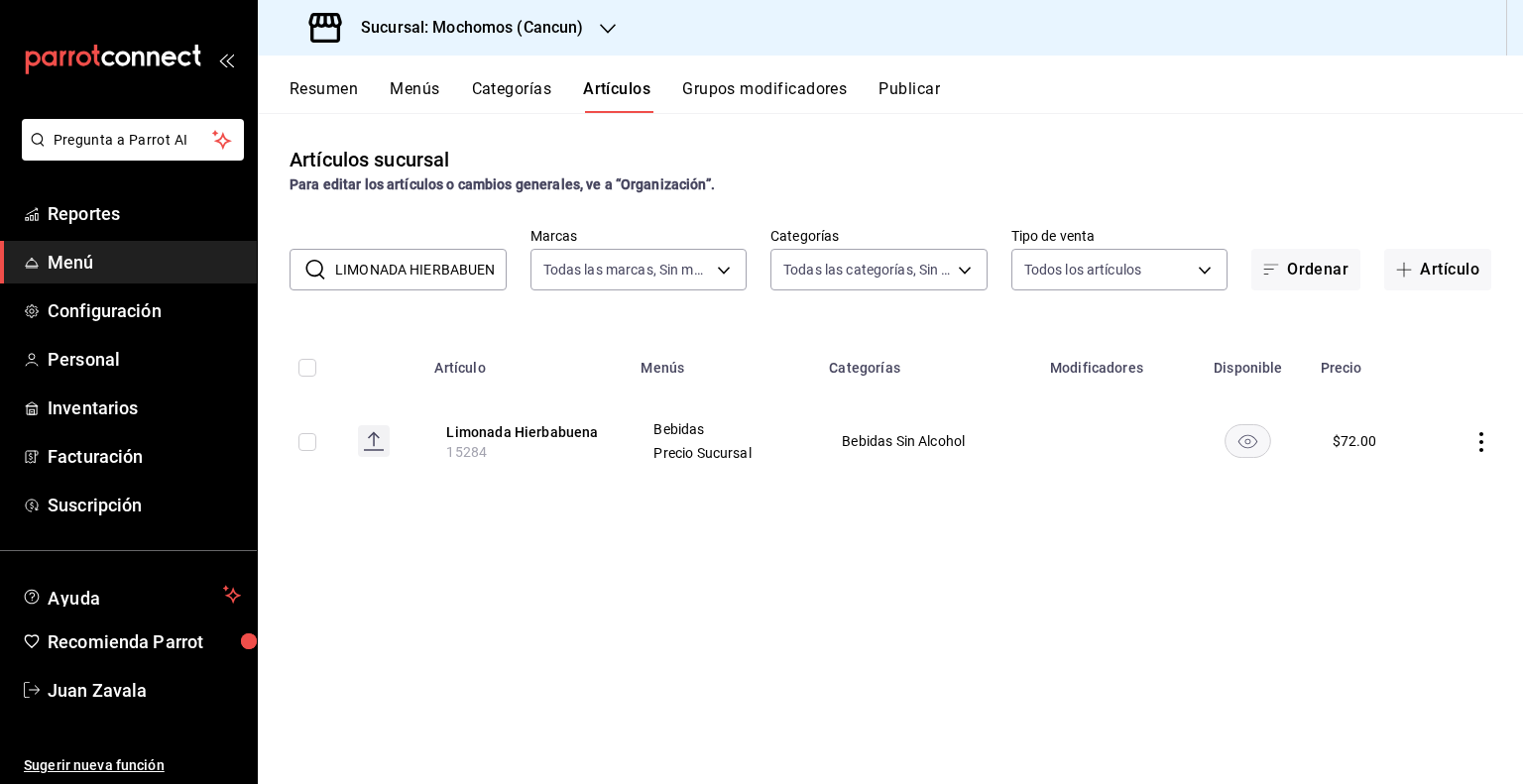click on "15284" at bounding box center (466, 452) 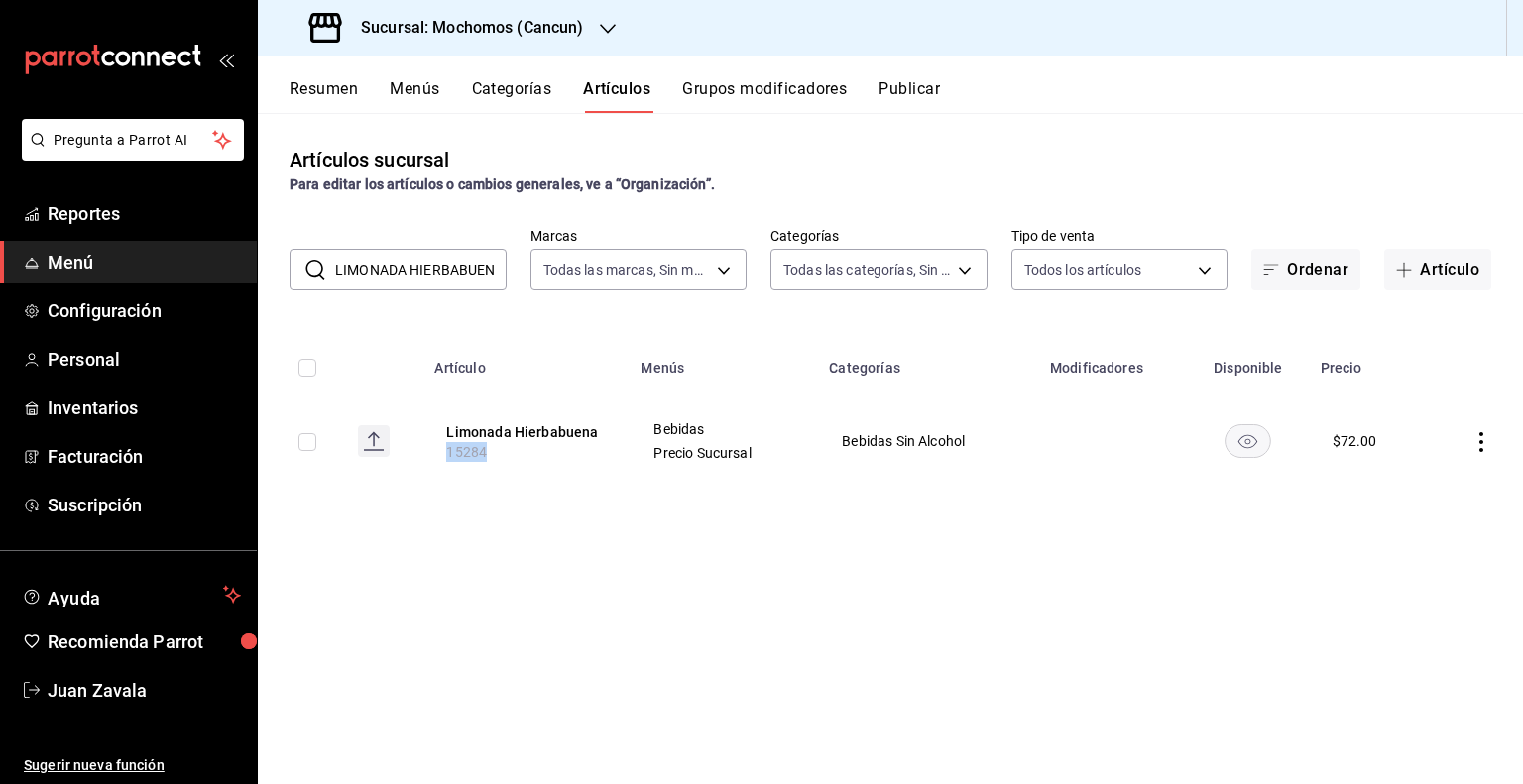 click on "15284" at bounding box center (466, 452) 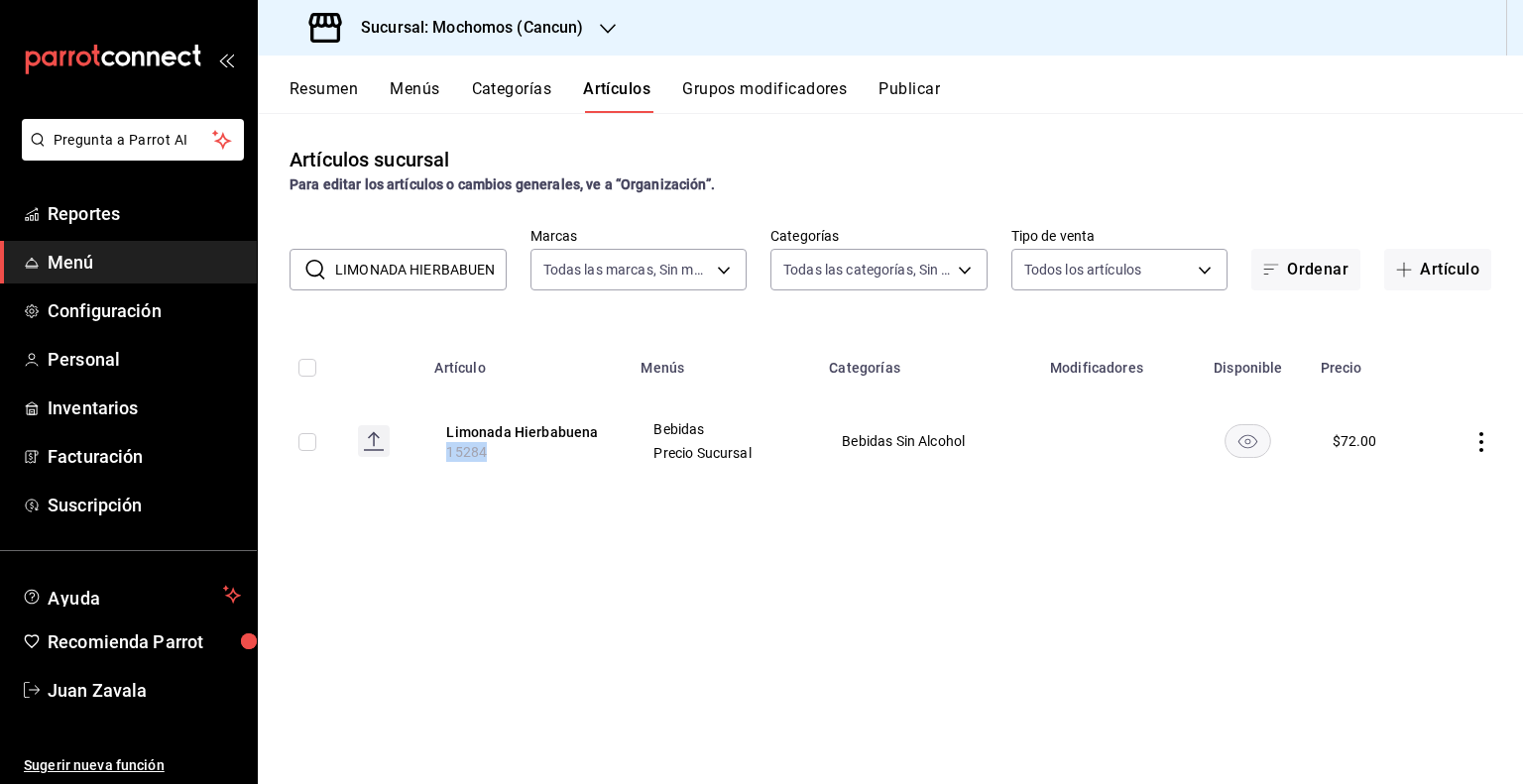 copy on "15284" 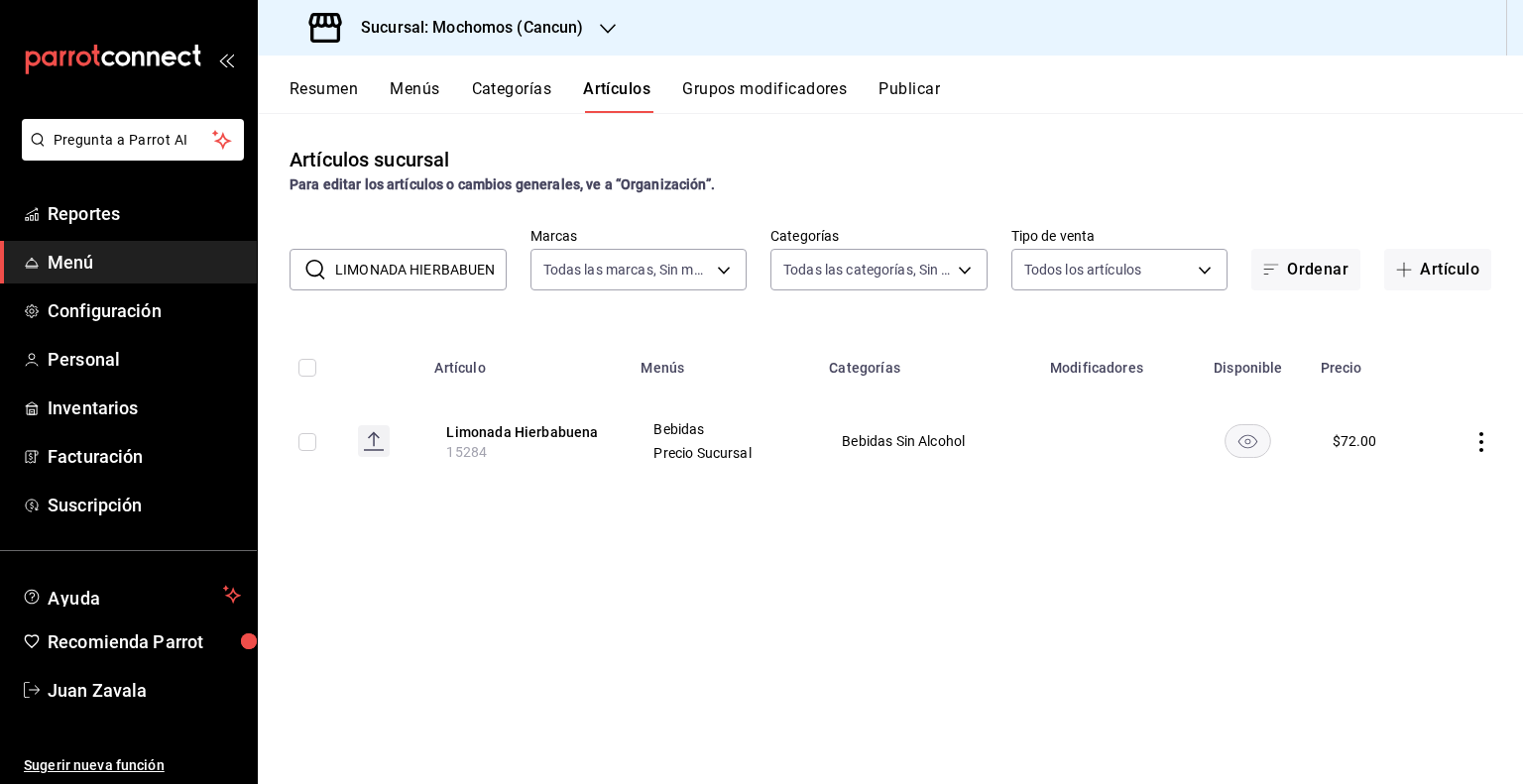 click on "LIMONADA HIERBABUENA" at bounding box center (420, 270) 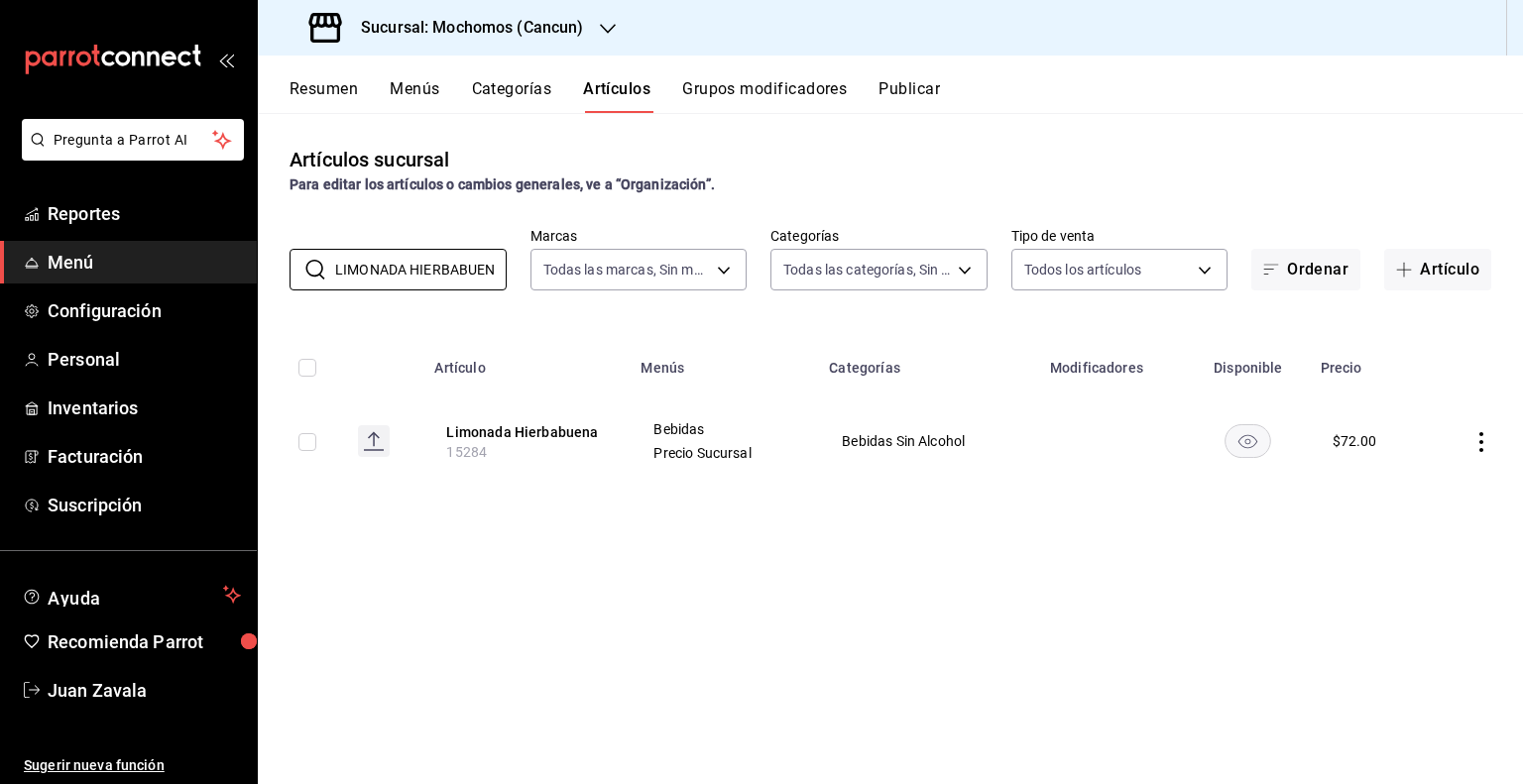 click on "15284" at bounding box center [466, 452] 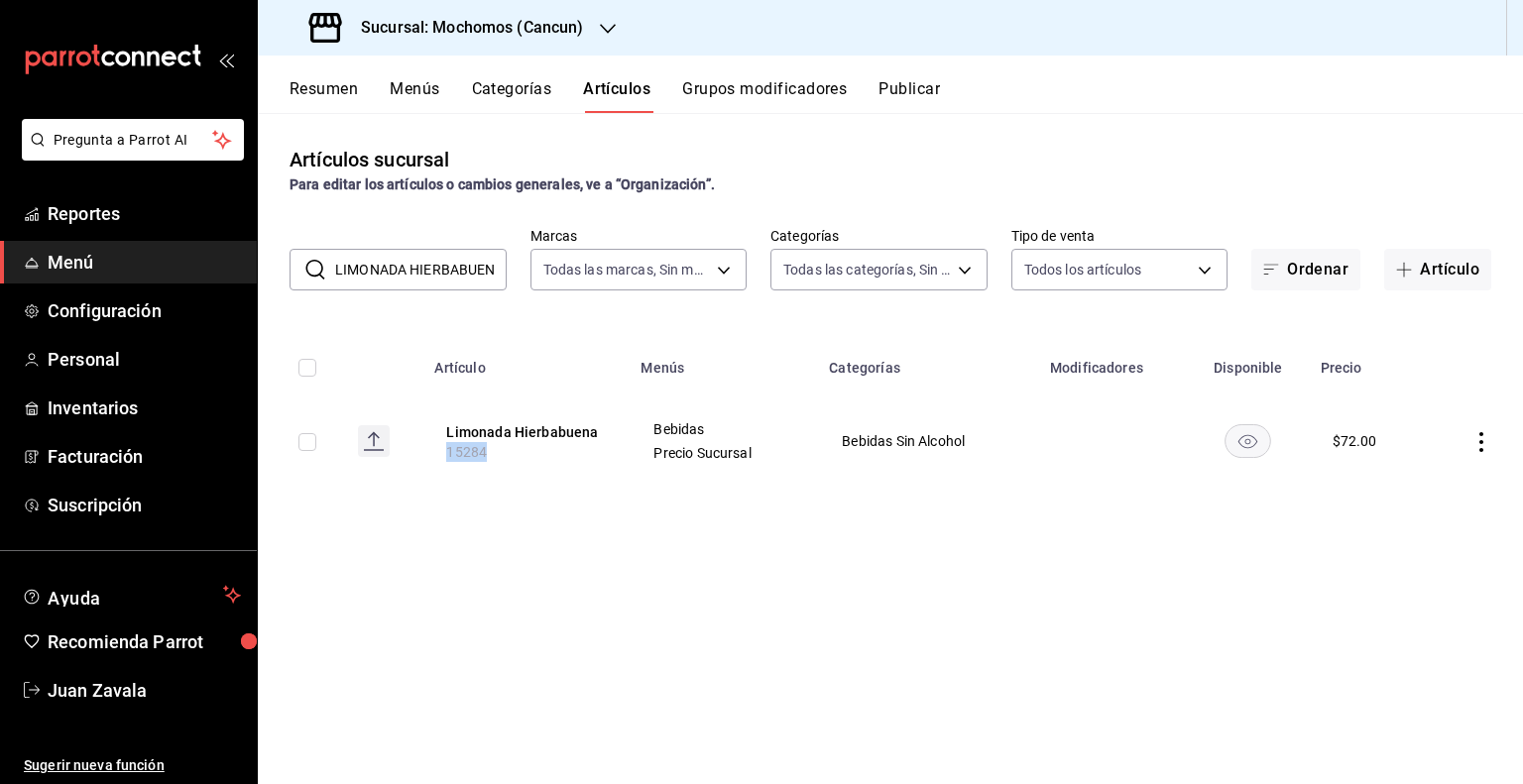 click on "15284" at bounding box center (466, 452) 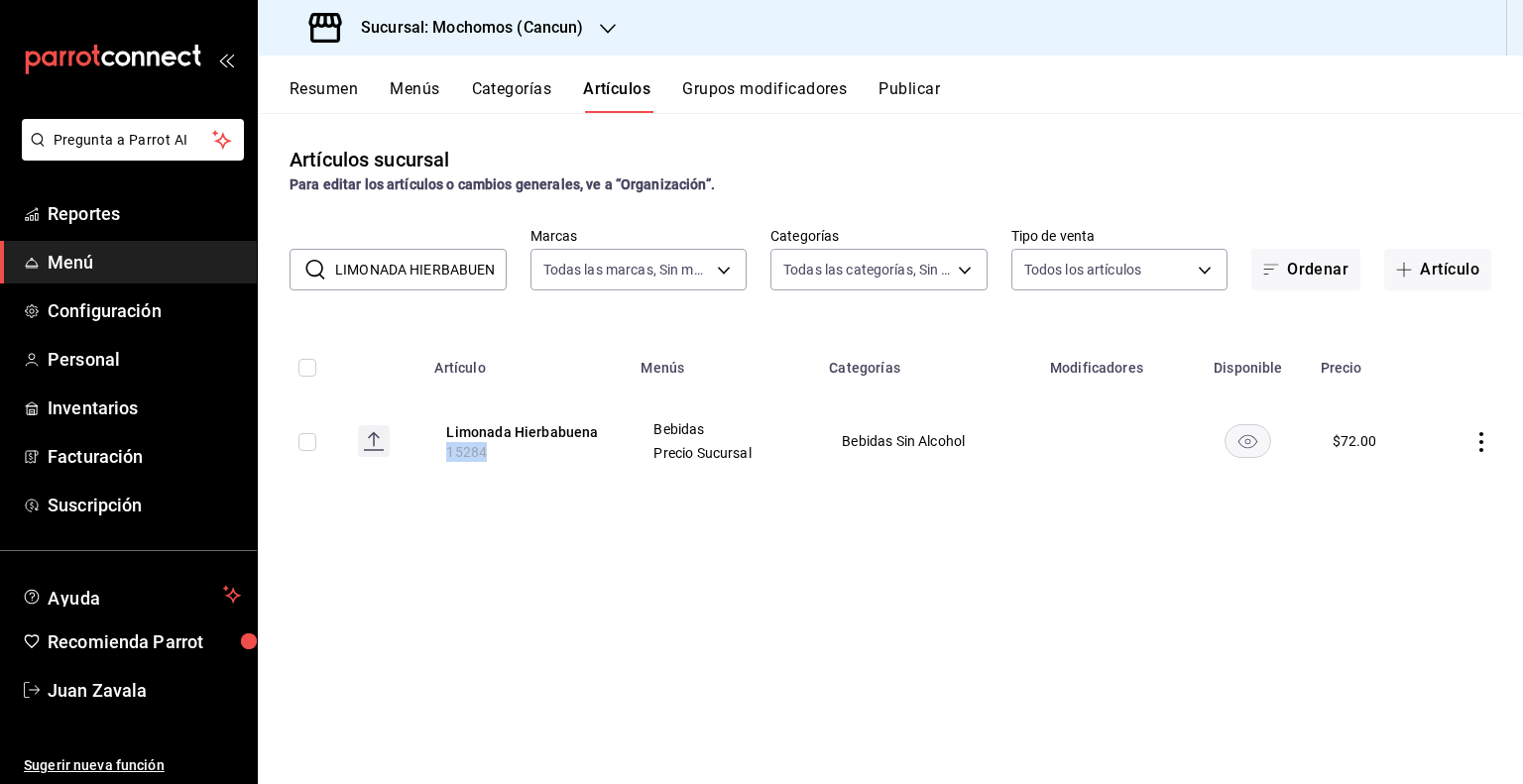 click on "15284" at bounding box center [466, 452] 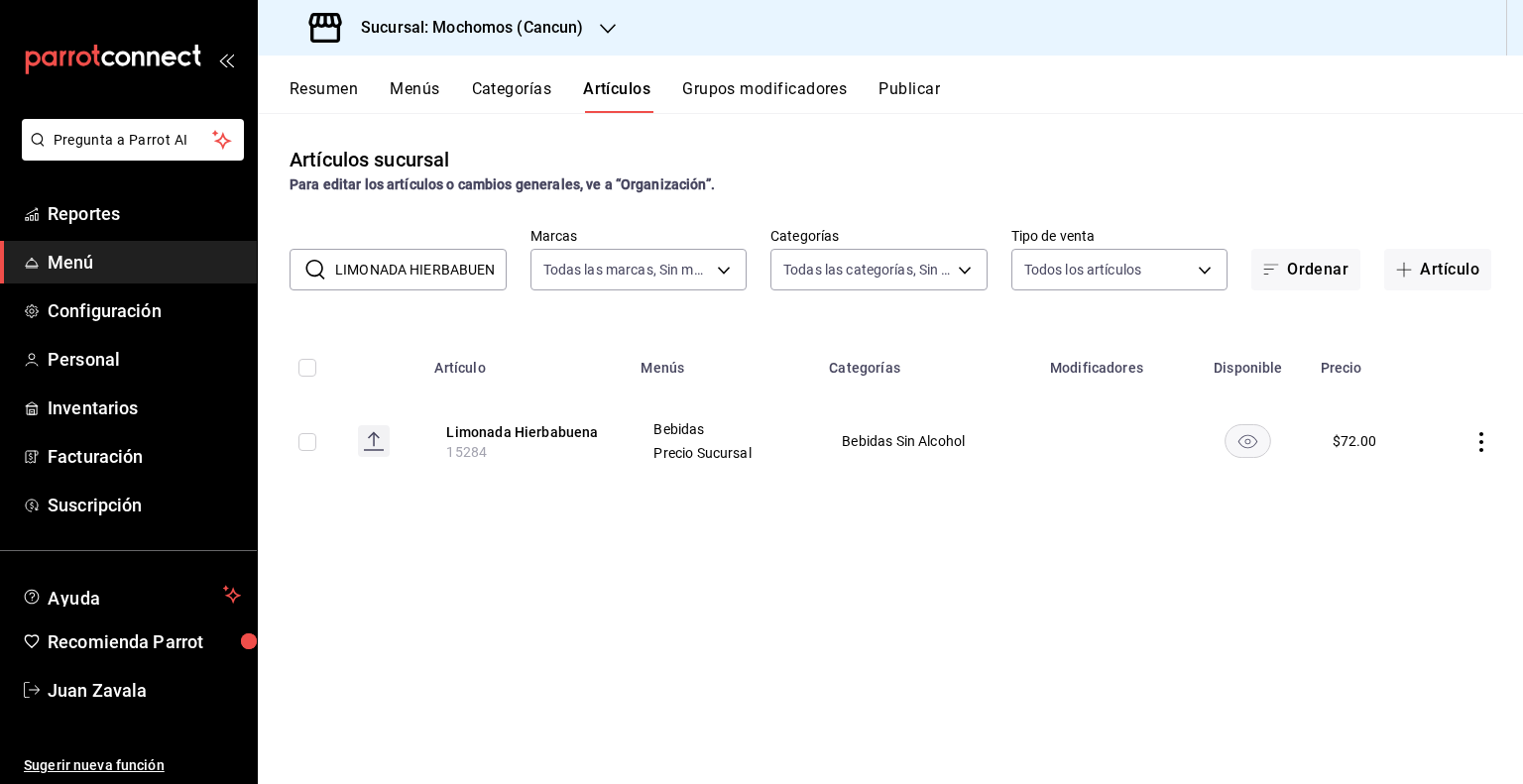 click on "Sucursal: Mochomos (Cancun)" at bounding box center (448, 28) 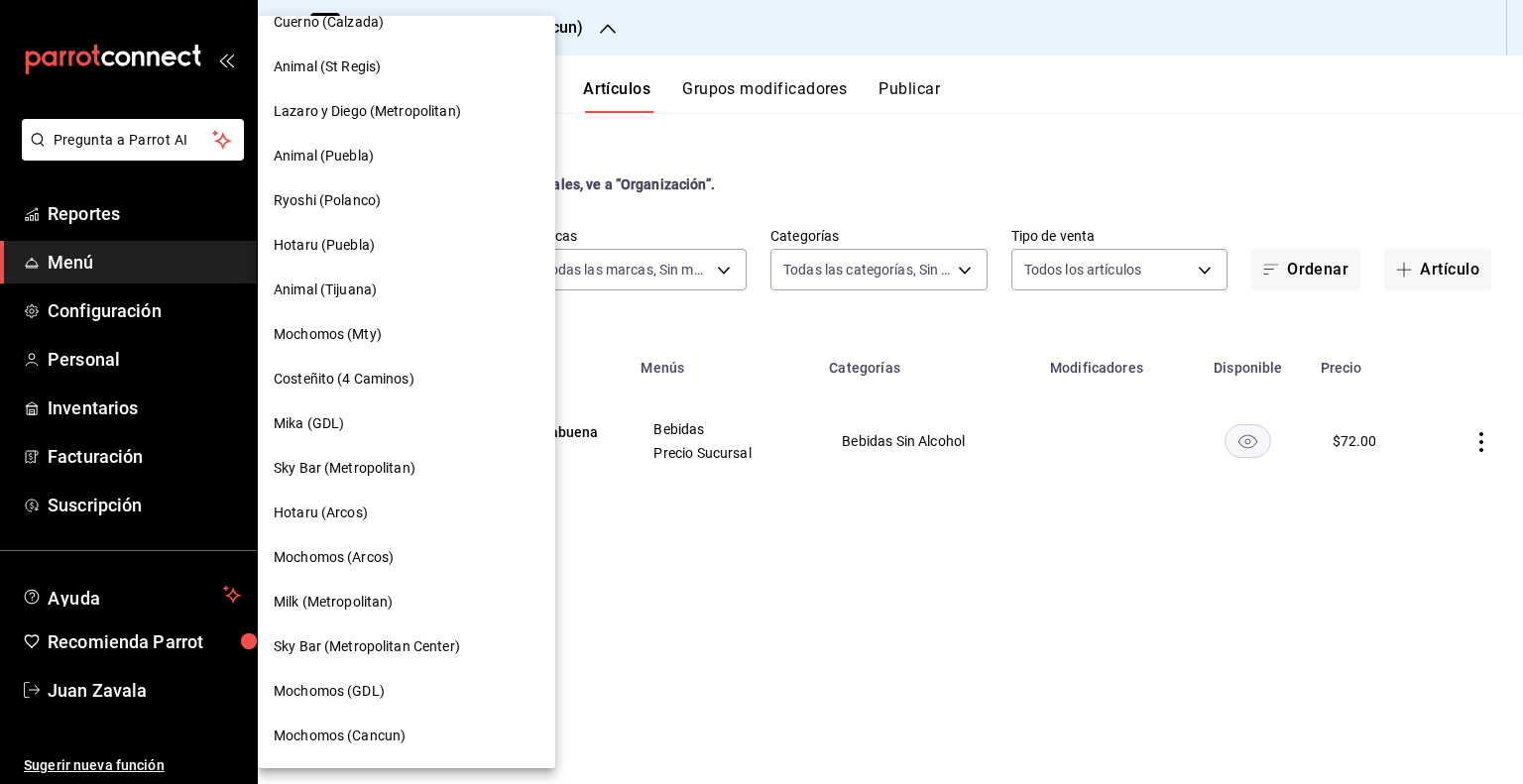 scroll, scrollTop: 793, scrollLeft: 0, axis: vertical 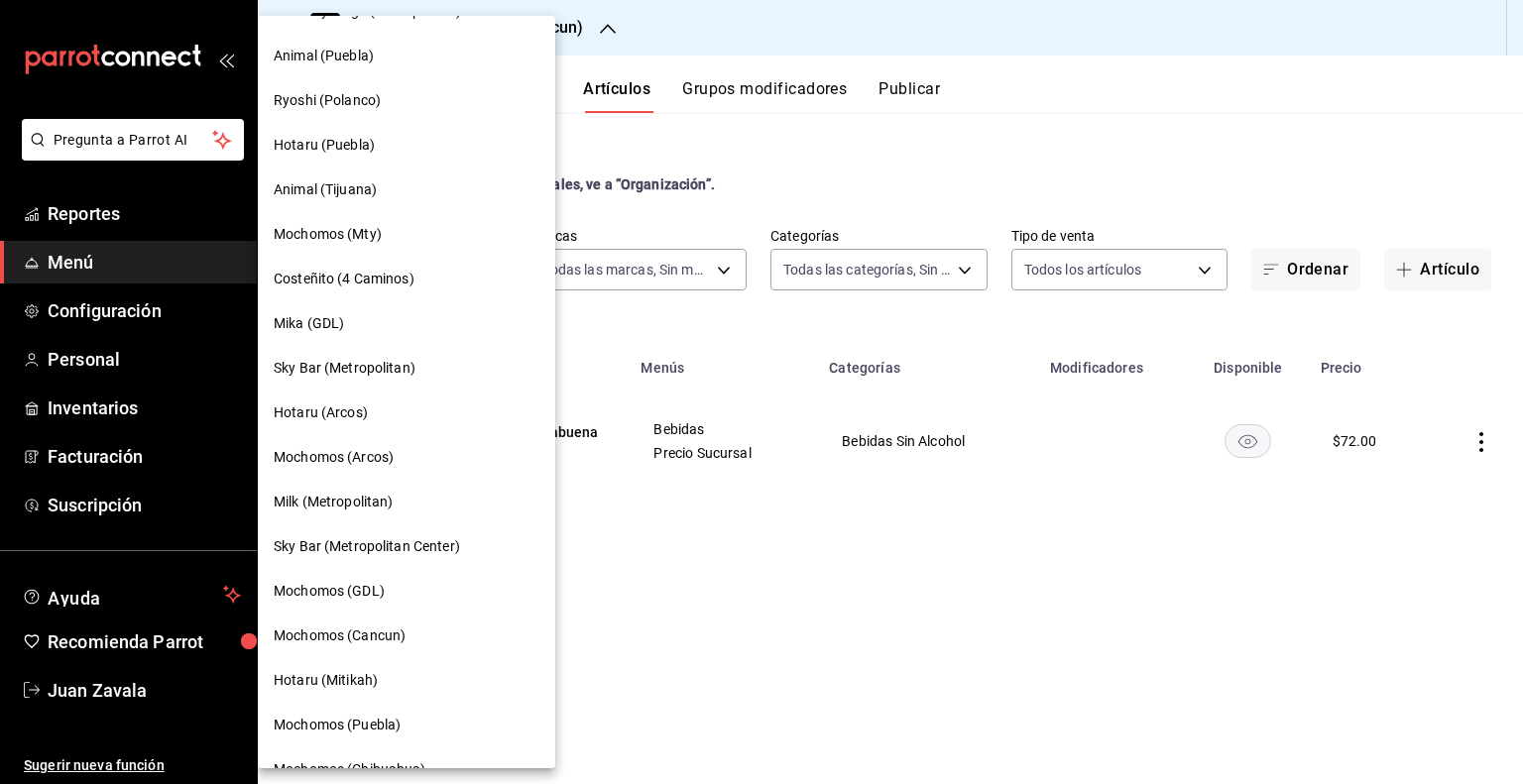 click on "Mochomos (Puebla)" at bounding box center [337, 725] 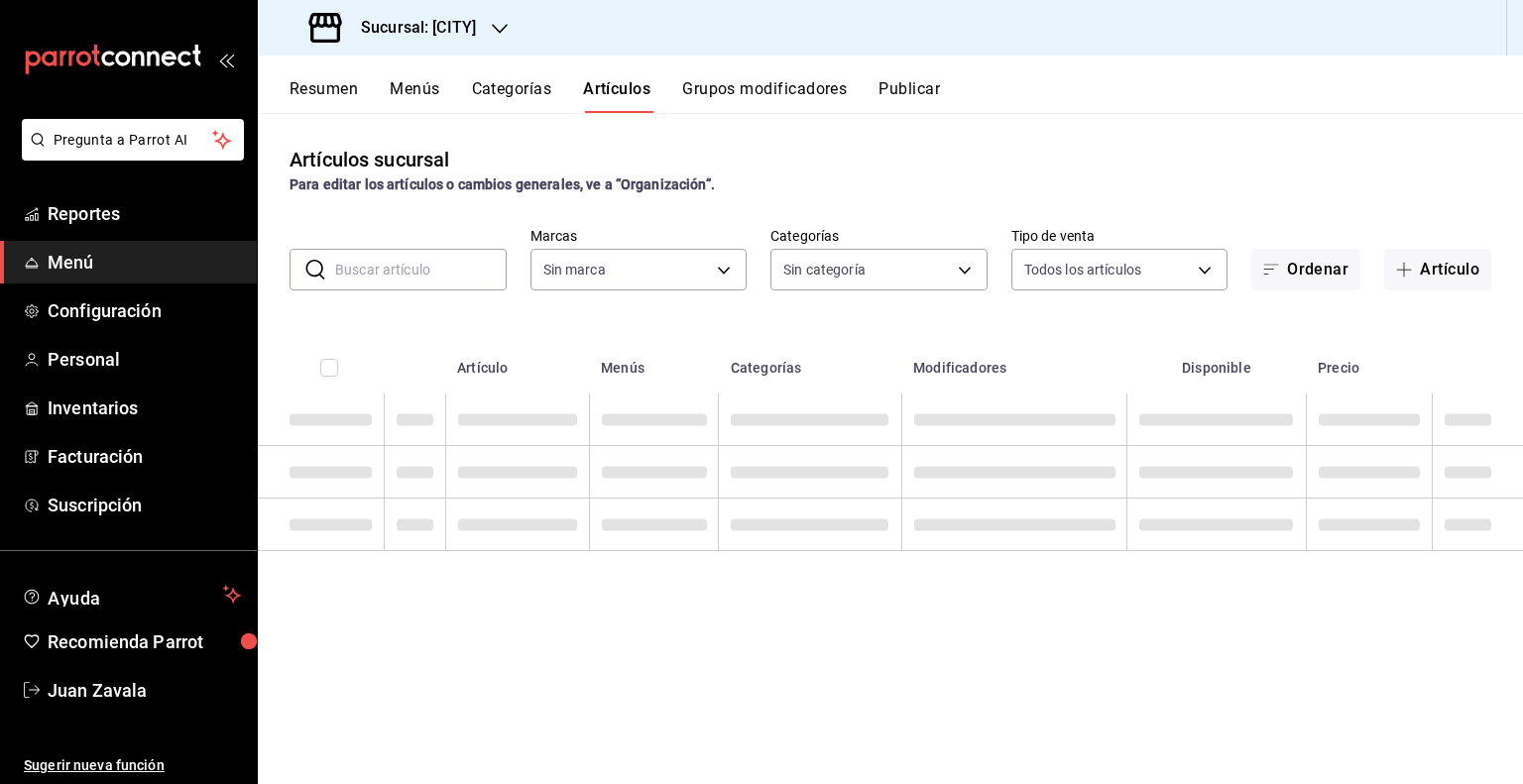 click at bounding box center [420, 270] 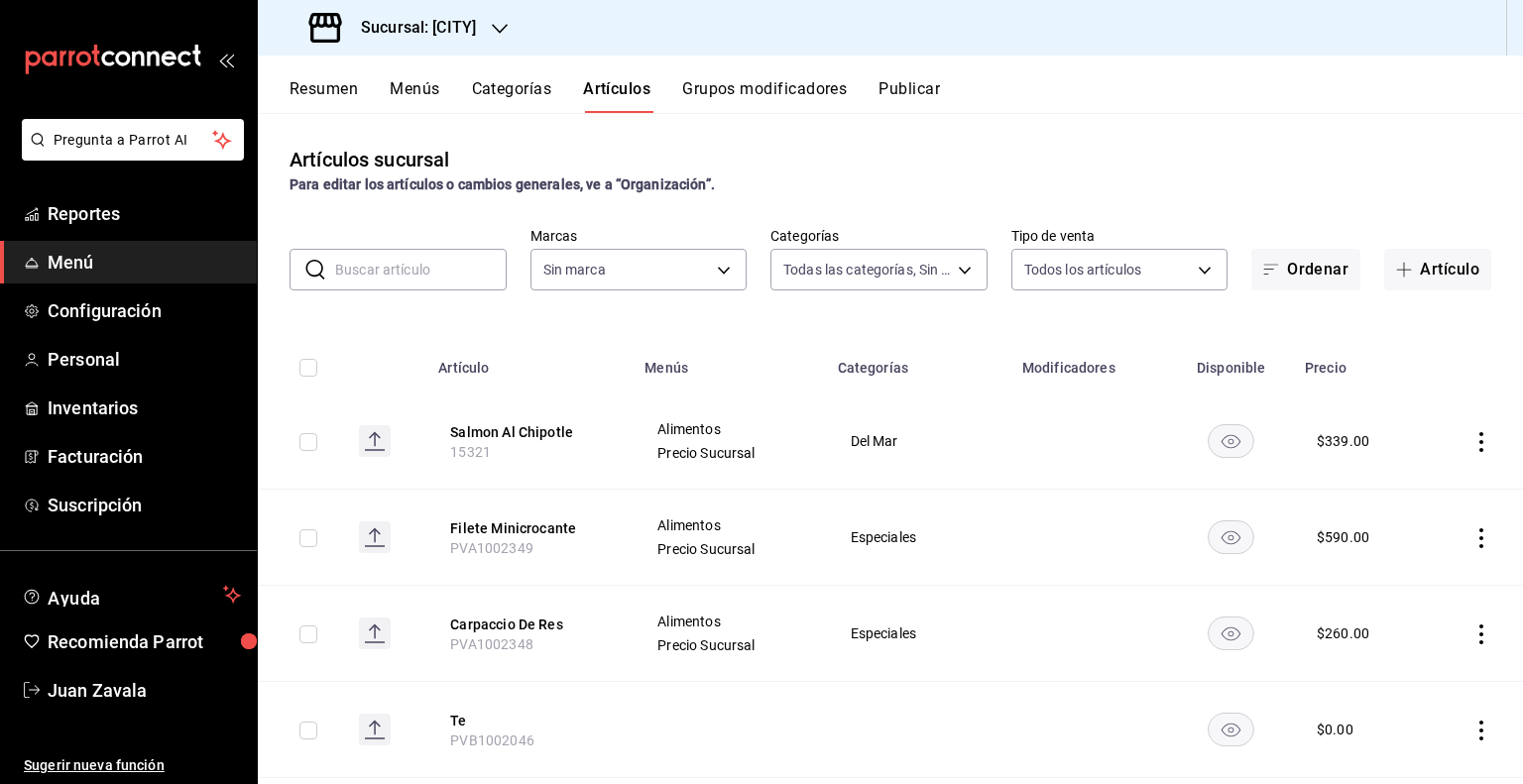 type on "357a9704-c999-4c63-af81-0c25438b67b5,a93eec79-672f-49c2-b1cd-14f211909374,5e983478-fc85-4db5-949c-195bc59d9017,c3aed2d8-39ed-4743-9fb8-fb39105a1447,311a7bf0-c971-43ff-b15a-150b9037268b,b4f1706d-c5c5-4a9b-997d-debf50c513e5,02dd8096-875e-4490-8c04-3fb7d277357a,ec65d239-6758-4c6a-9a95-073b0d3d2ef7,5431d3a5-c4a3-4943-8711-a376ada9e44f,e583aa58-d4f5-47fb-b327-12351e53f0dd,5c23fa2f-517a-43dc-9f91-53e334401d45,dcfab1b1-bc32-4f57-a935-73e33ff0957a,24ba0781-913f-42fd-9e3b-a46440a64cf1,5742176f-5ef8-4193-ae61-f13752fd18fb,7e8ea587-f8aa-4e9a-bb43-c10fdd3f3293,4c3d8c77-7651-4e9c-98c6-8491889ace21,ba1eef04-7da2-446e-bbf0-0226a90f3d26,59bae45c-f9a3-4fc0-b880-e89877387eb5,bd416544-fda5-4dba-9df7-e81c2e1cceee,7227f277-80df-48f8-8767-482d7bb23b59,a2dcd69a-1335-4eb2-a026-5f577265e02f,e14b5cd5-4246-420d-b958-aa7b289e1f43,72c647b1-89b2-4c2b-bc5c-a92b8ca390a5,7ced84c9-d953-4c04-9147-f5c01d21d99e,72c57a6f-d4ed-4d71-ac5e-ff387ee4147f,e2dd7b38-1c6c-4b71-b1cf-8a1691b169b0,617959b0-98c6-4371-95ed-edd17f21decf,8ae3f0ba-ac42-47be-bfa..." 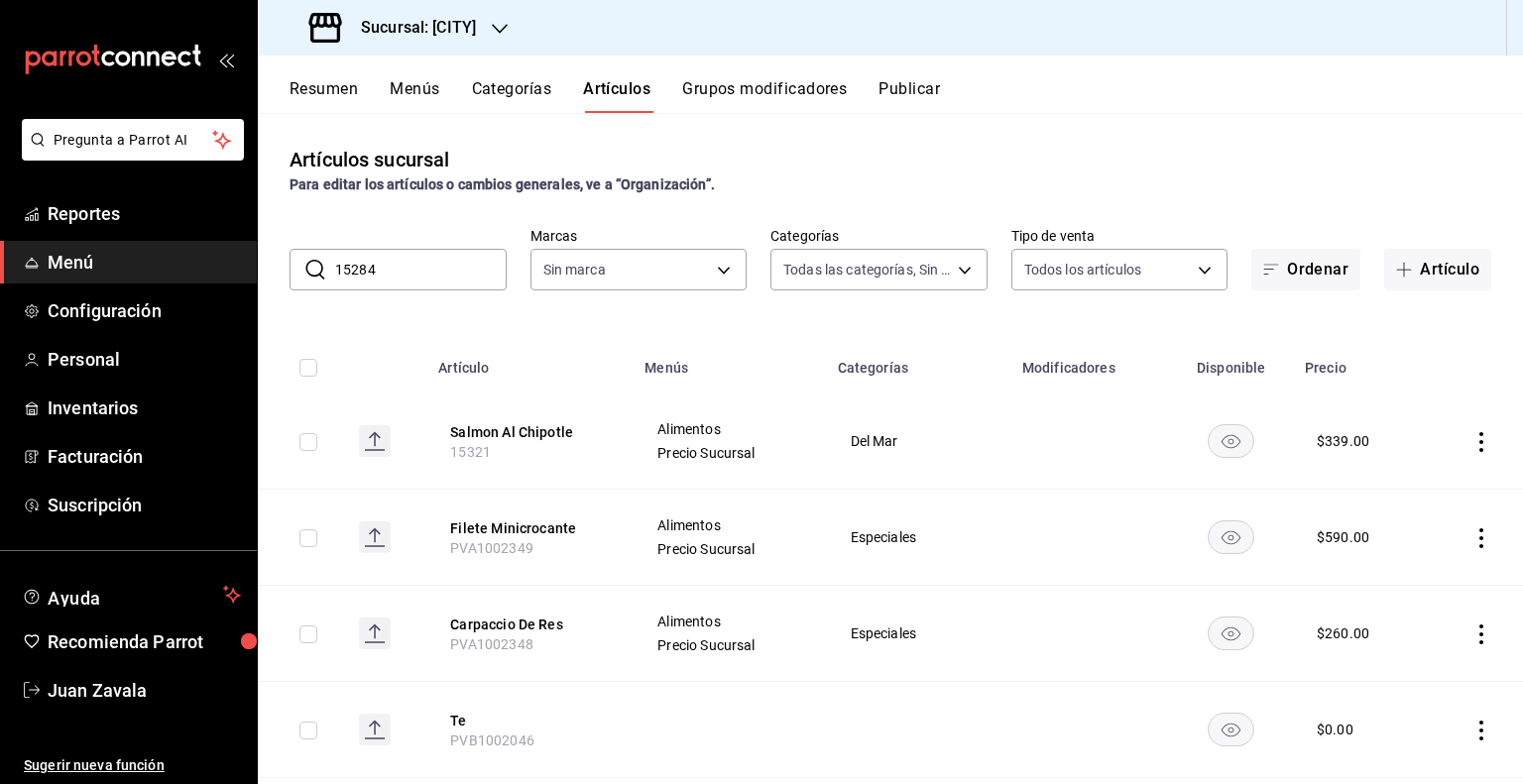 type on "65eb7388-82e4-42fa-8caf-680550c77e6f" 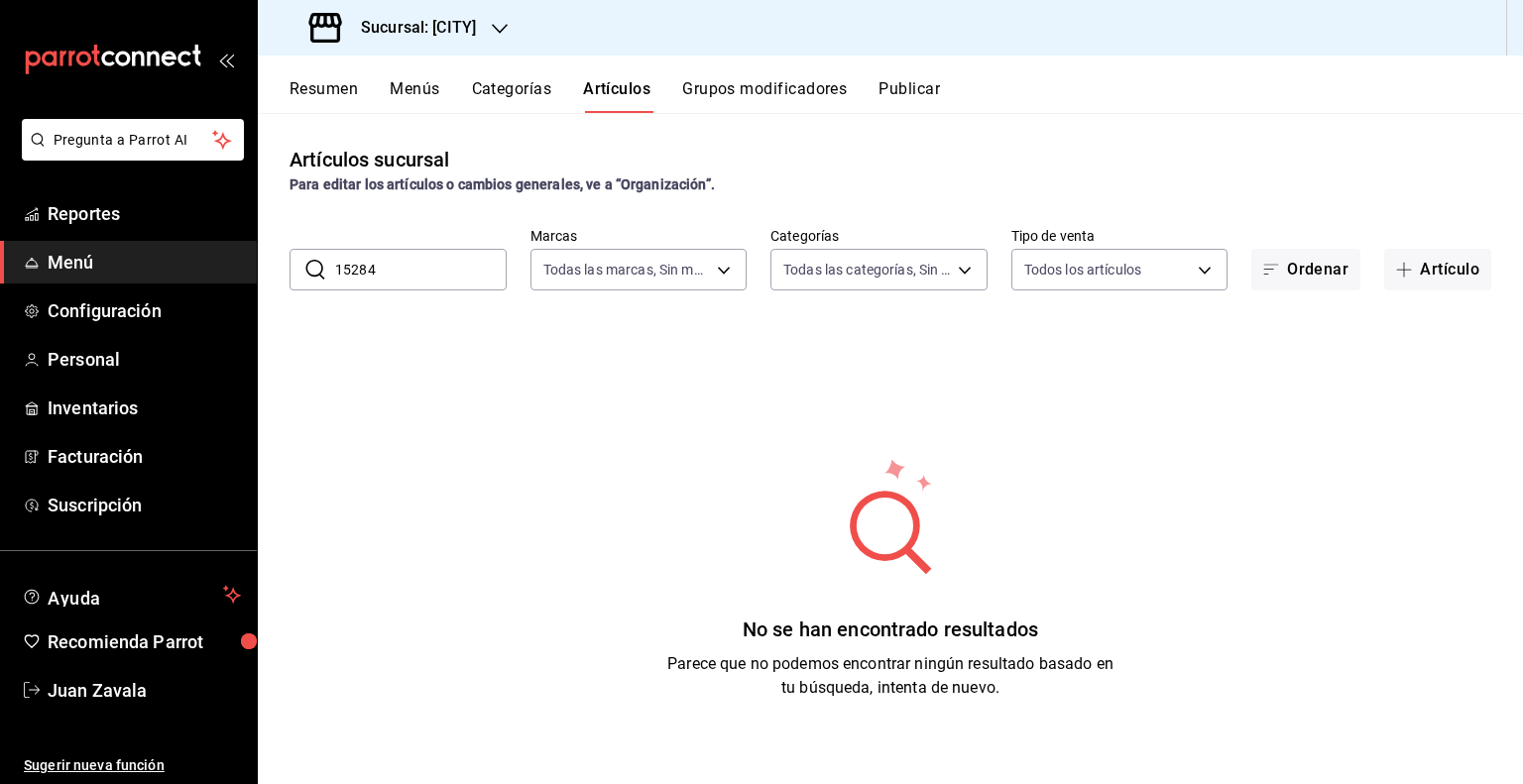 click on "15284" at bounding box center [420, 270] 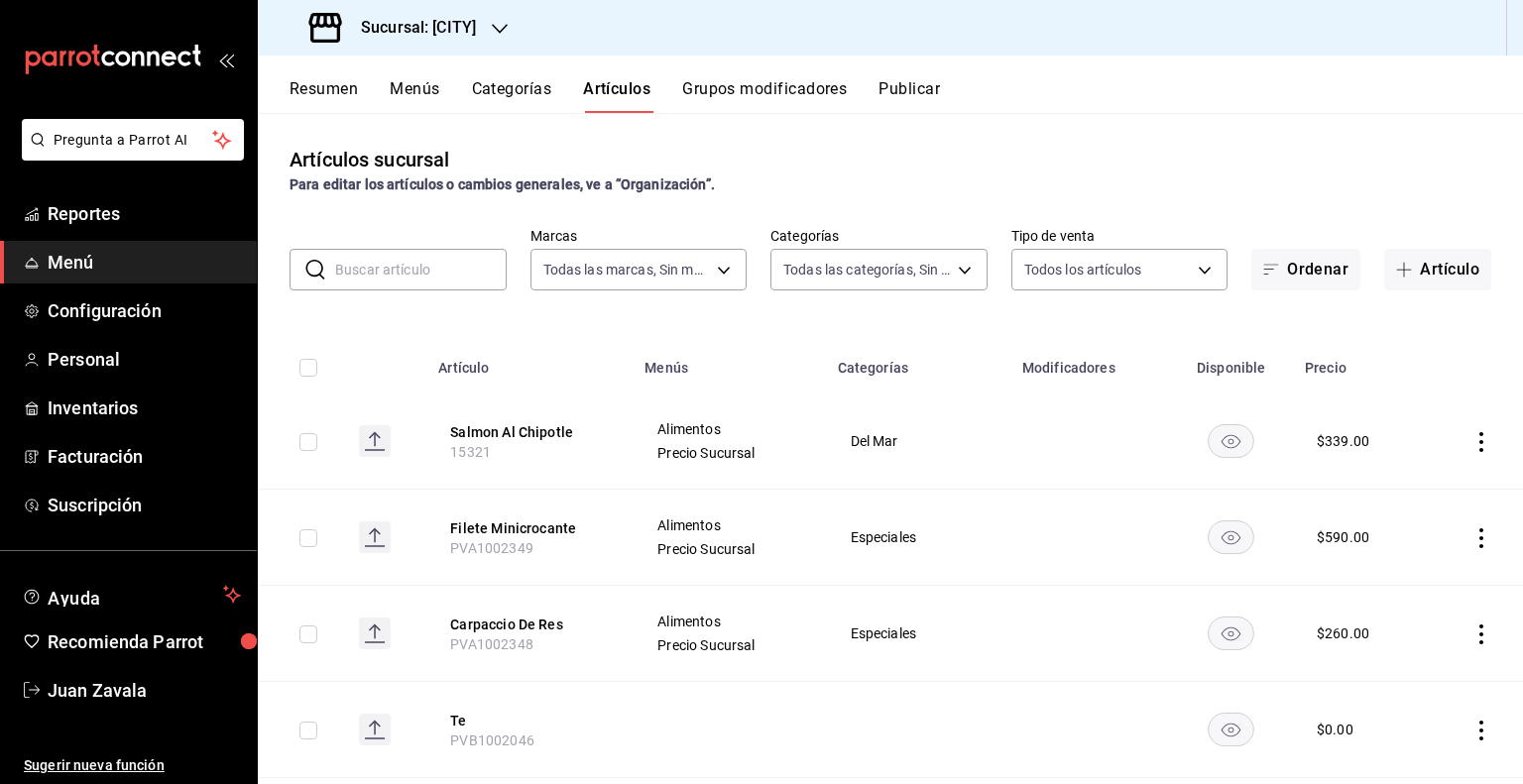 click at bounding box center (420, 270) 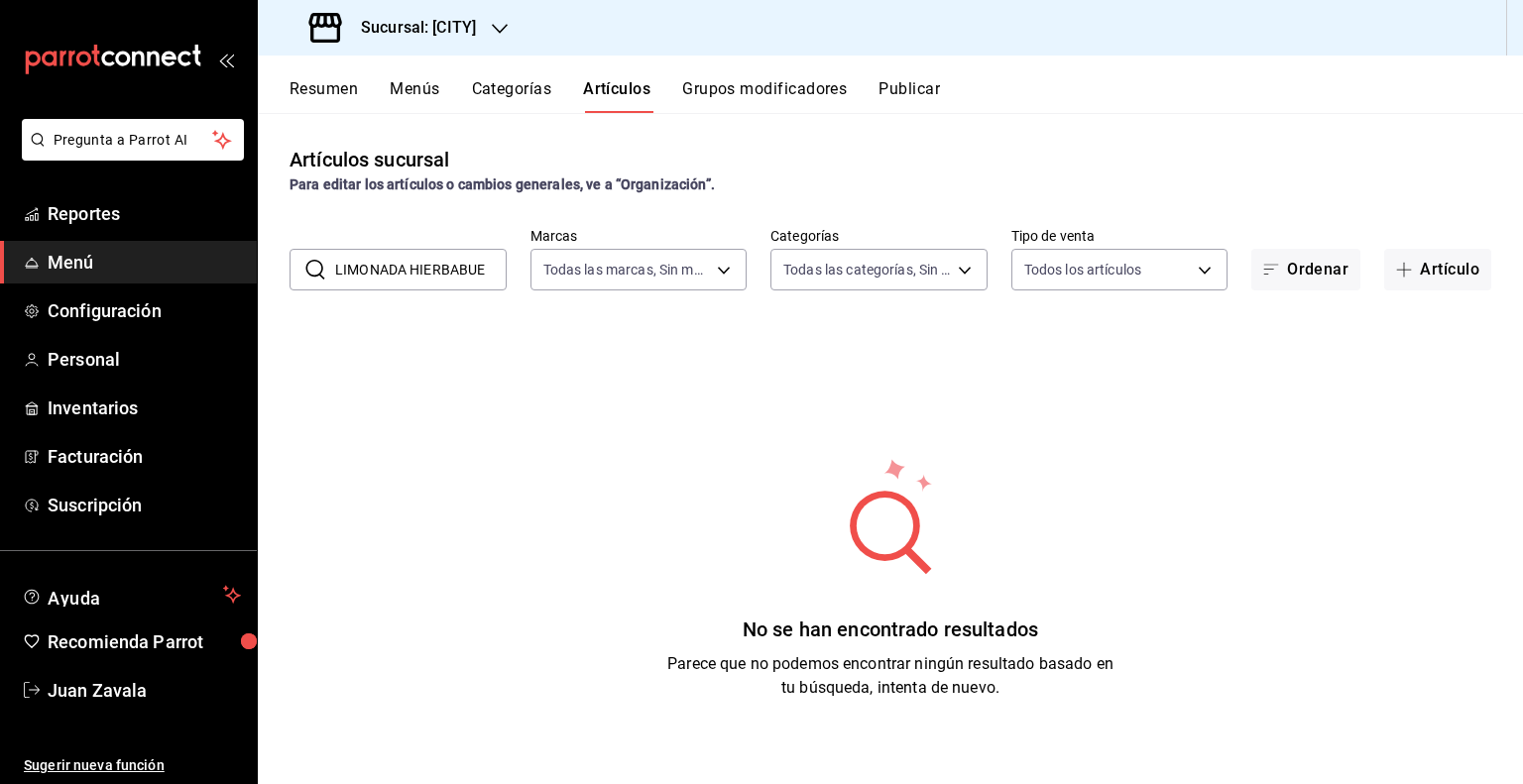 scroll, scrollTop: 0, scrollLeft: 0, axis: both 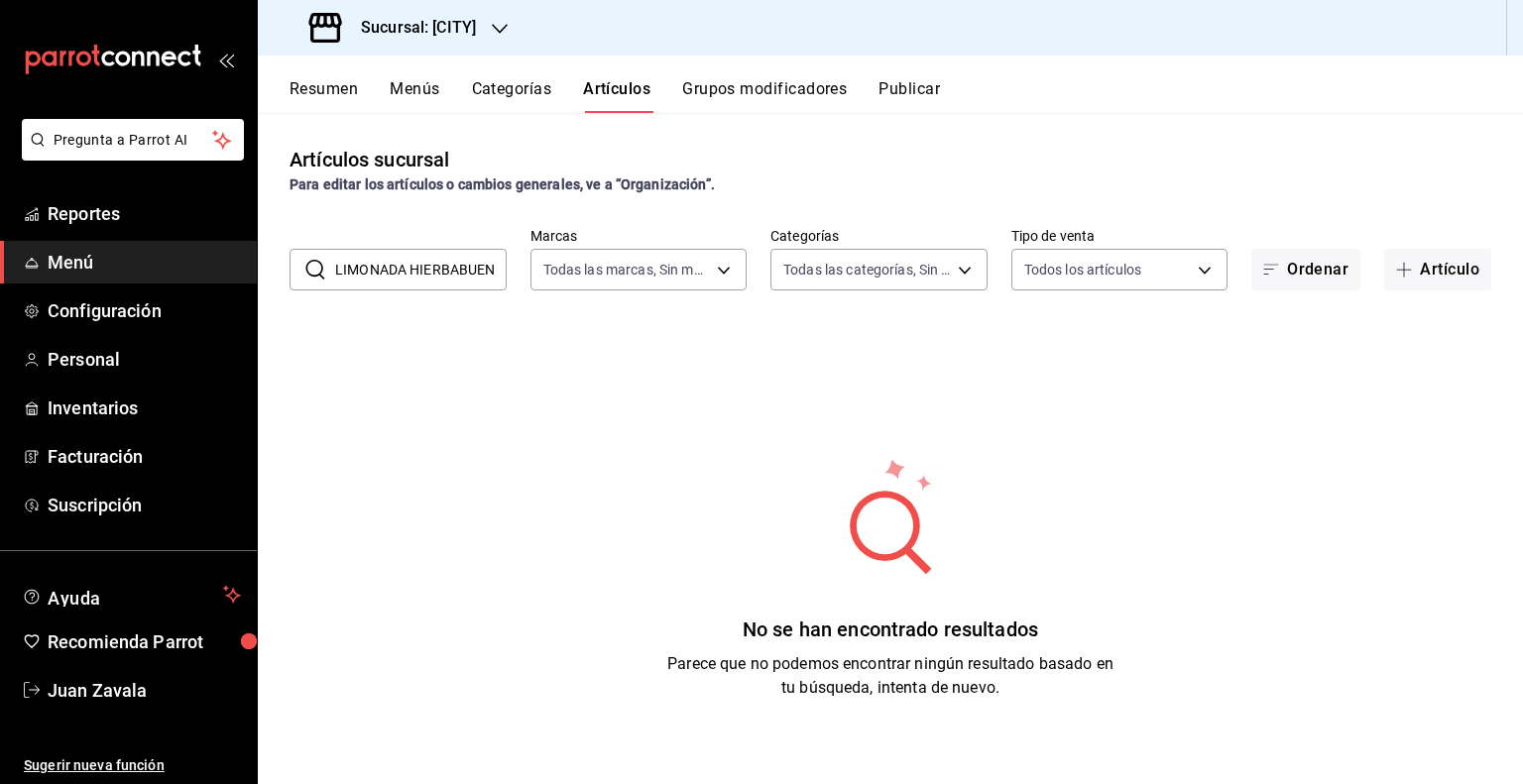 click on "LIMONADA HIERBABUENA" at bounding box center [420, 270] 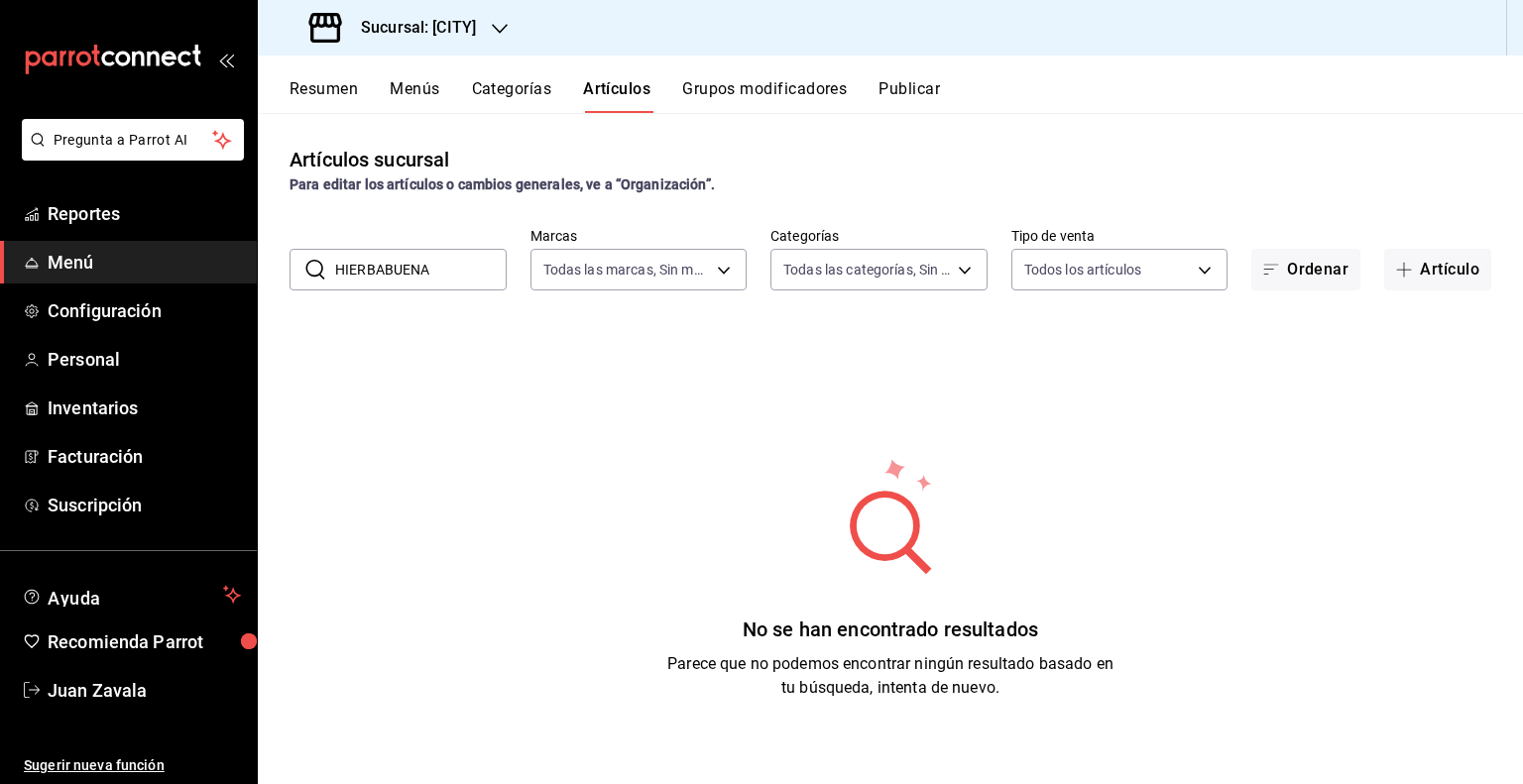 click on "HIERBABUENA" at bounding box center [420, 270] 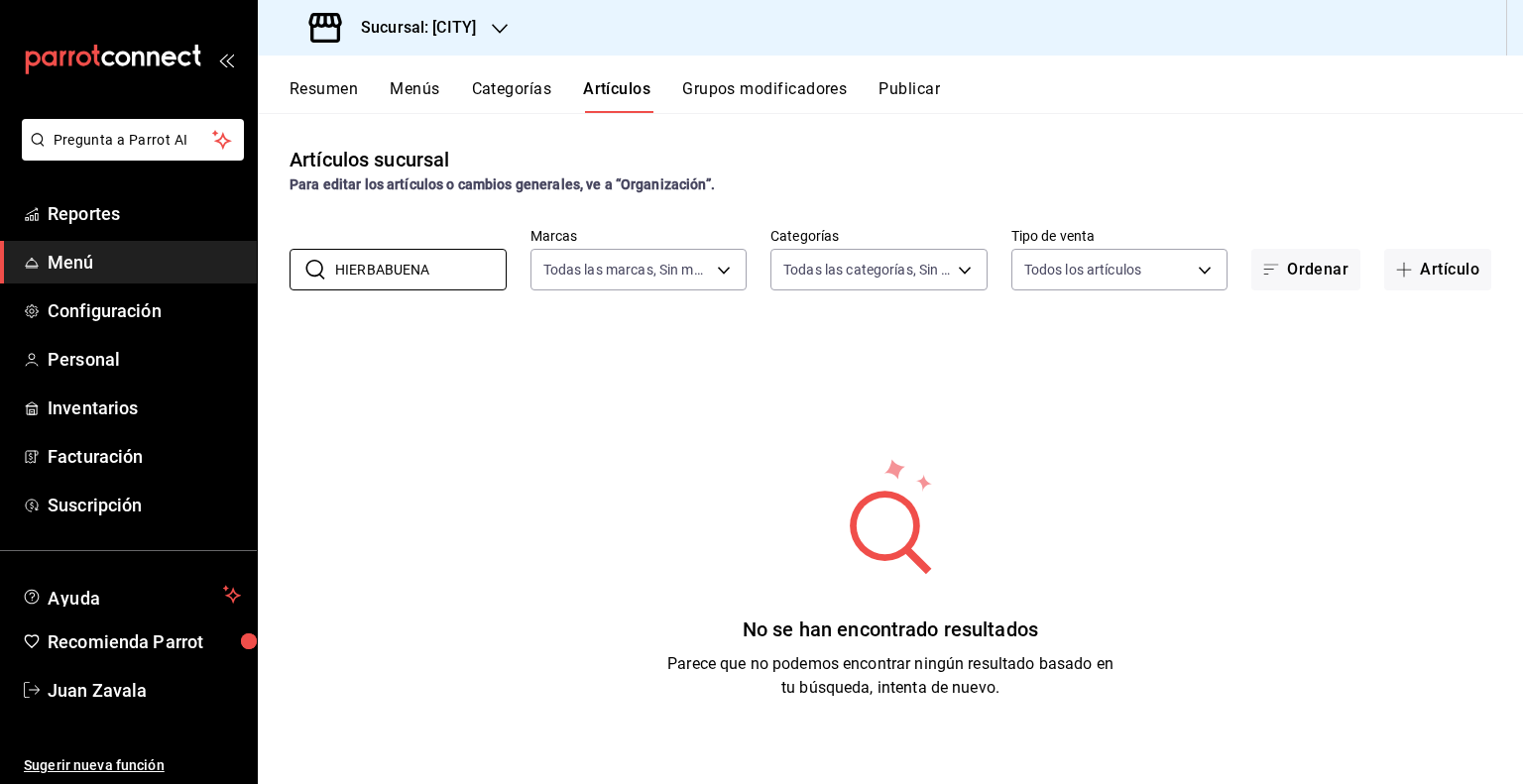 type on "HIERBABUENA" 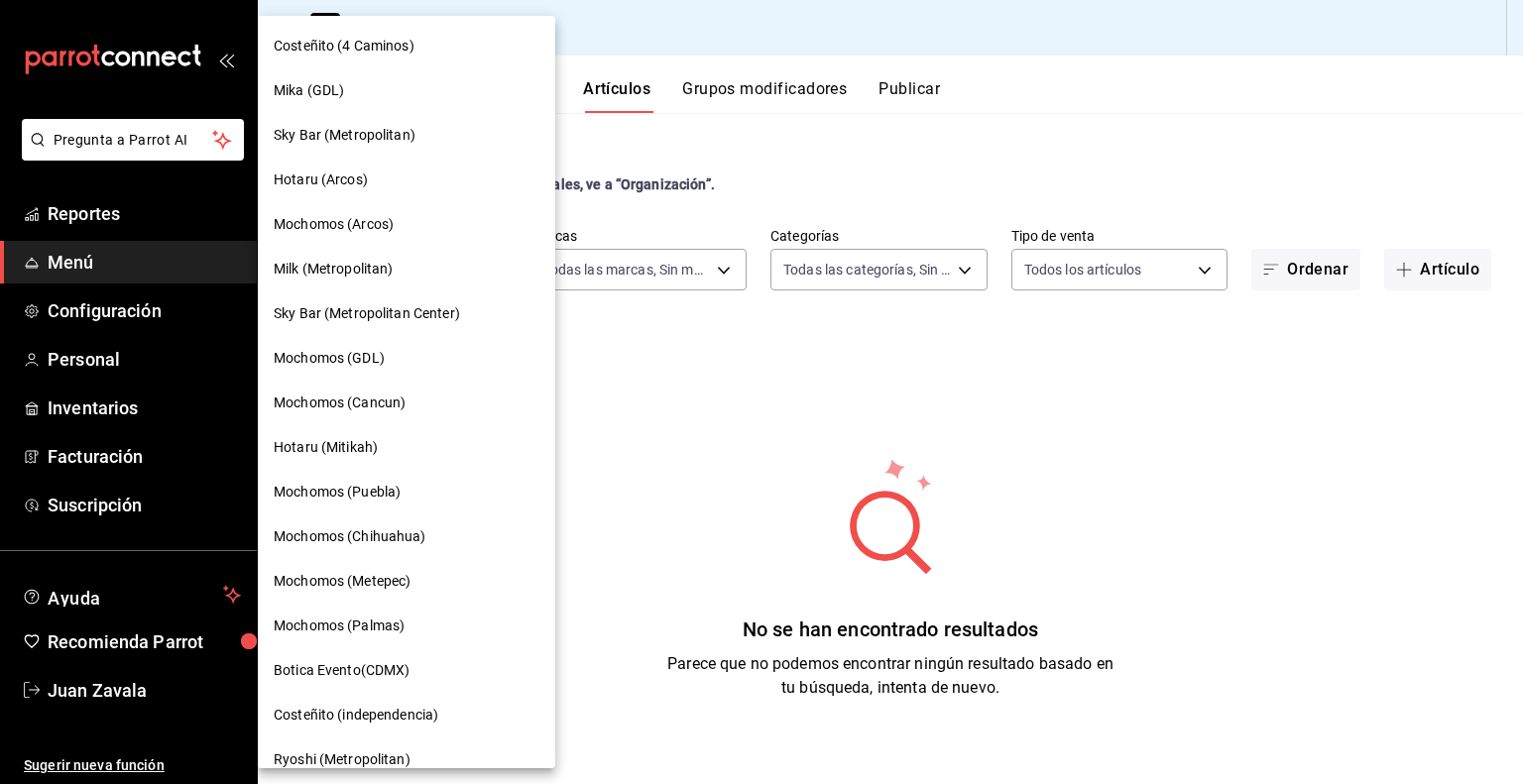scroll, scrollTop: 1181, scrollLeft: 0, axis: vertical 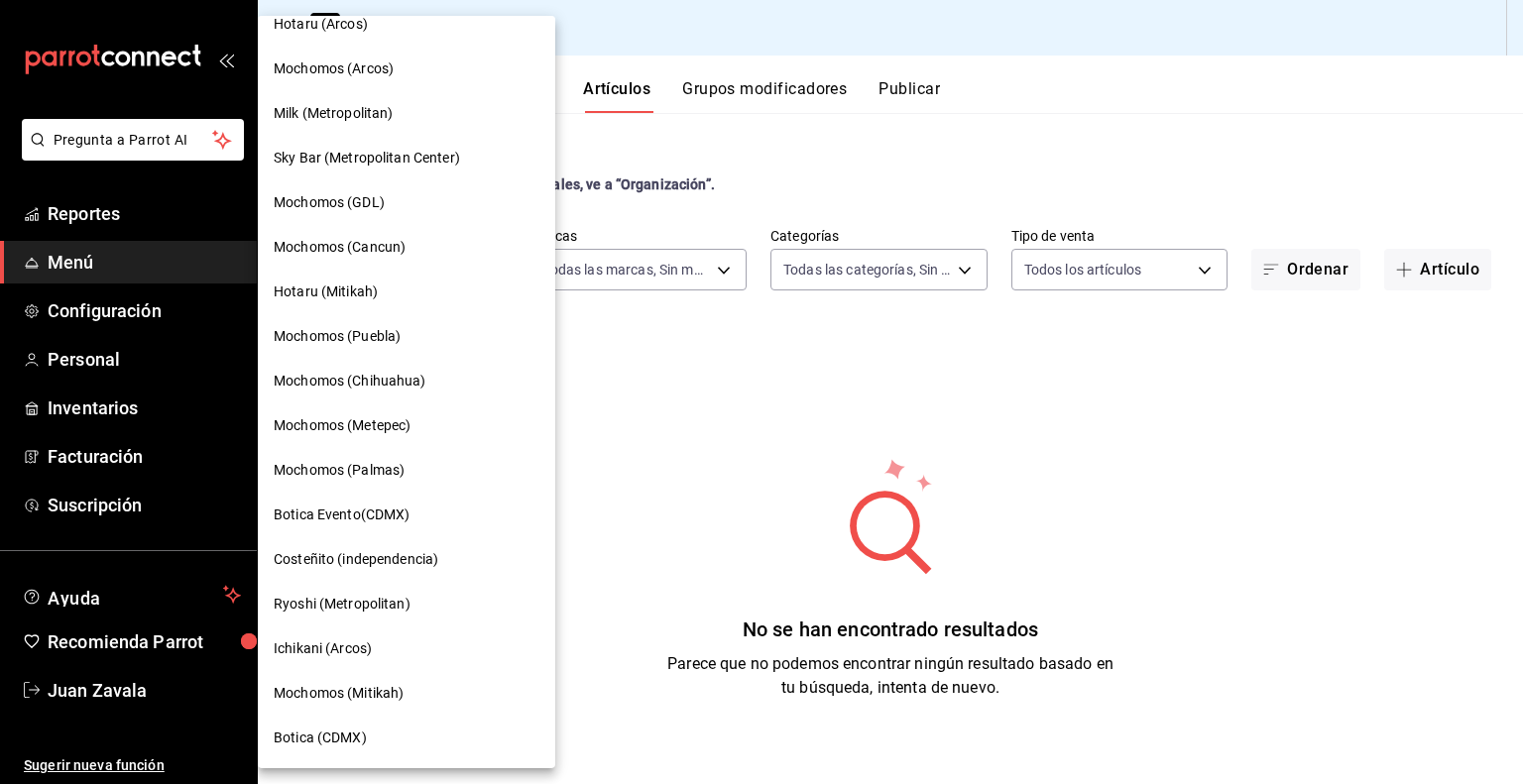 click on "Mochomos (Mitikah)" at bounding box center (407, 693) 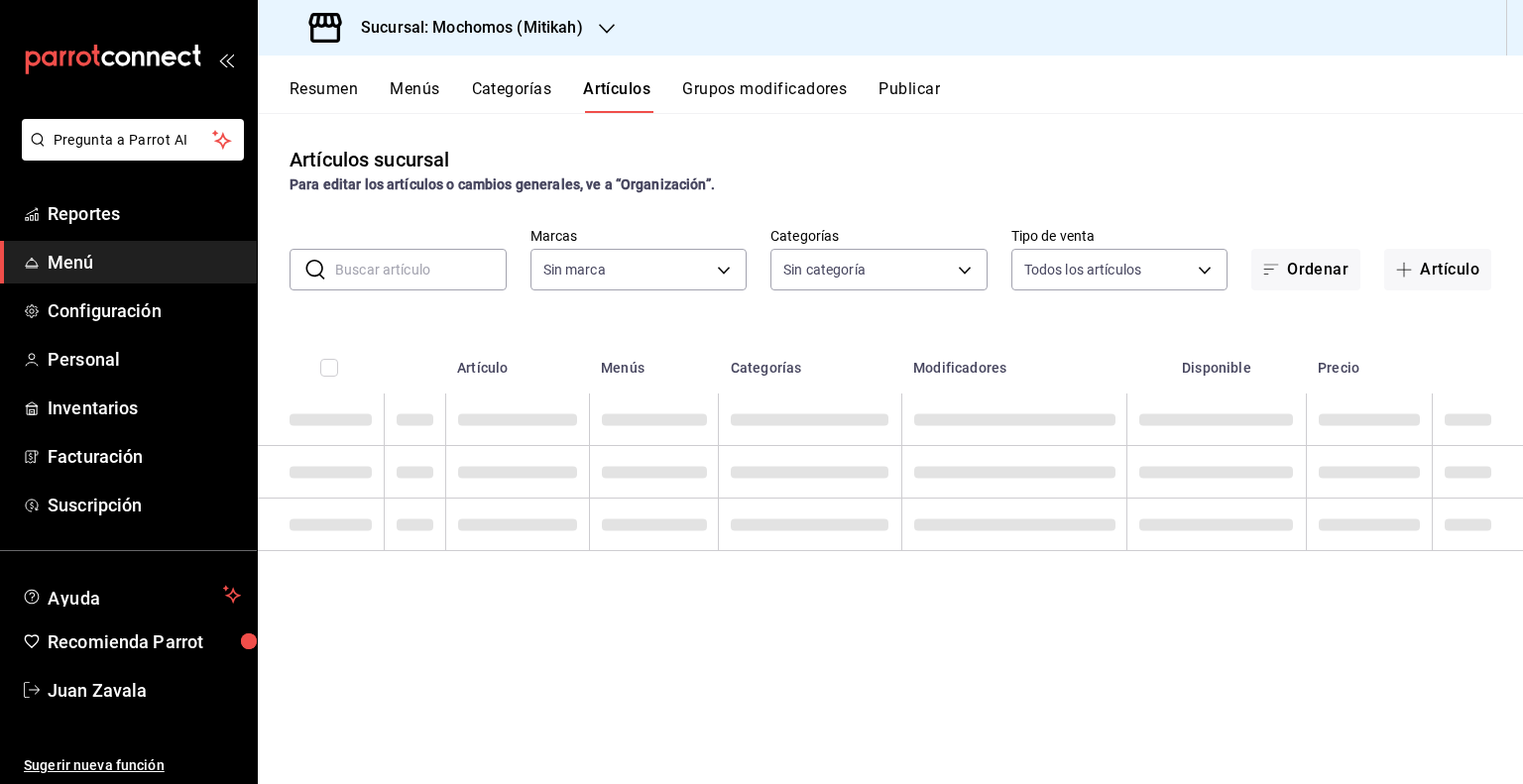 click at bounding box center [420, 270] 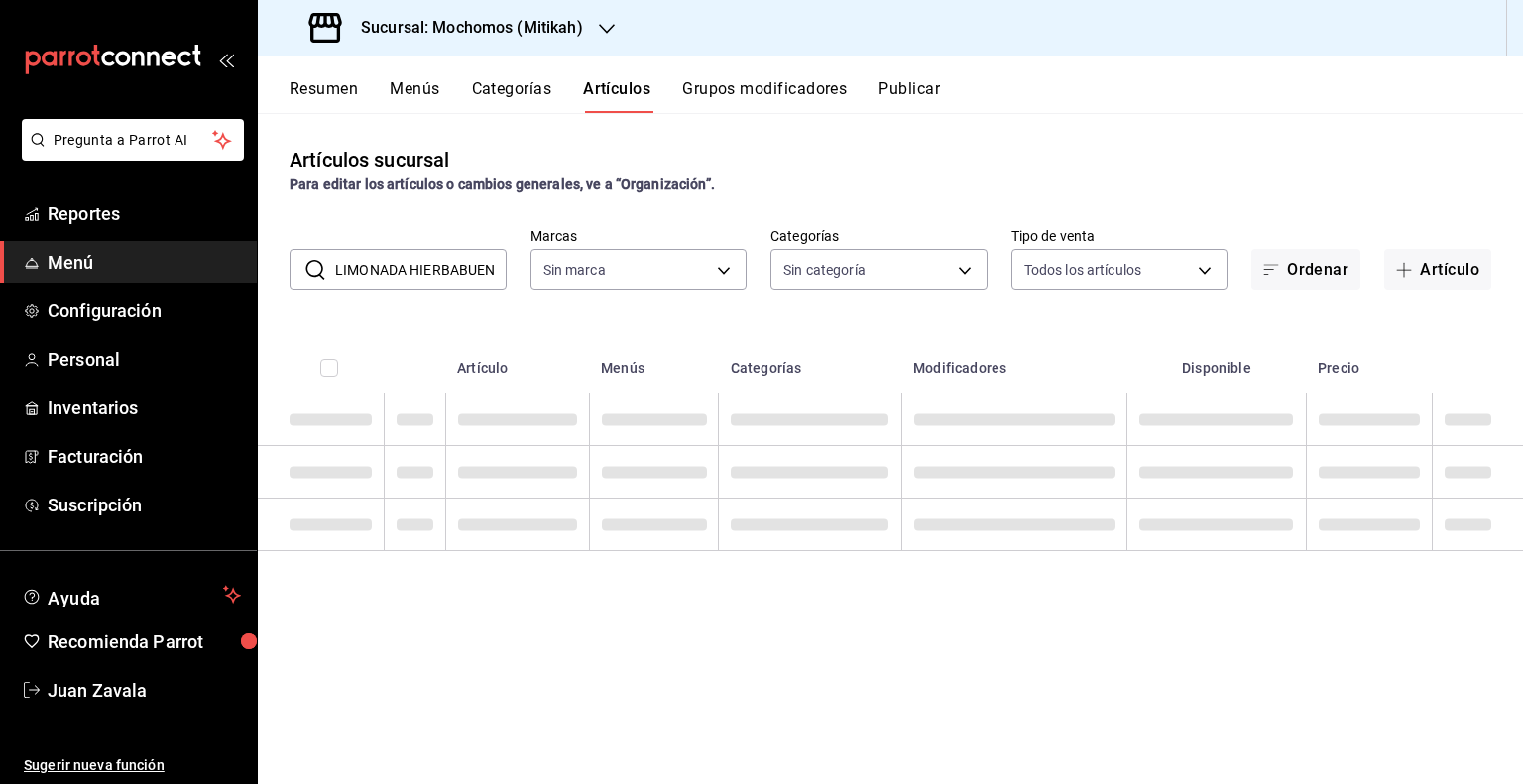 type on "d0e5f648-281b-433d-bf08-9501e0541b8c" 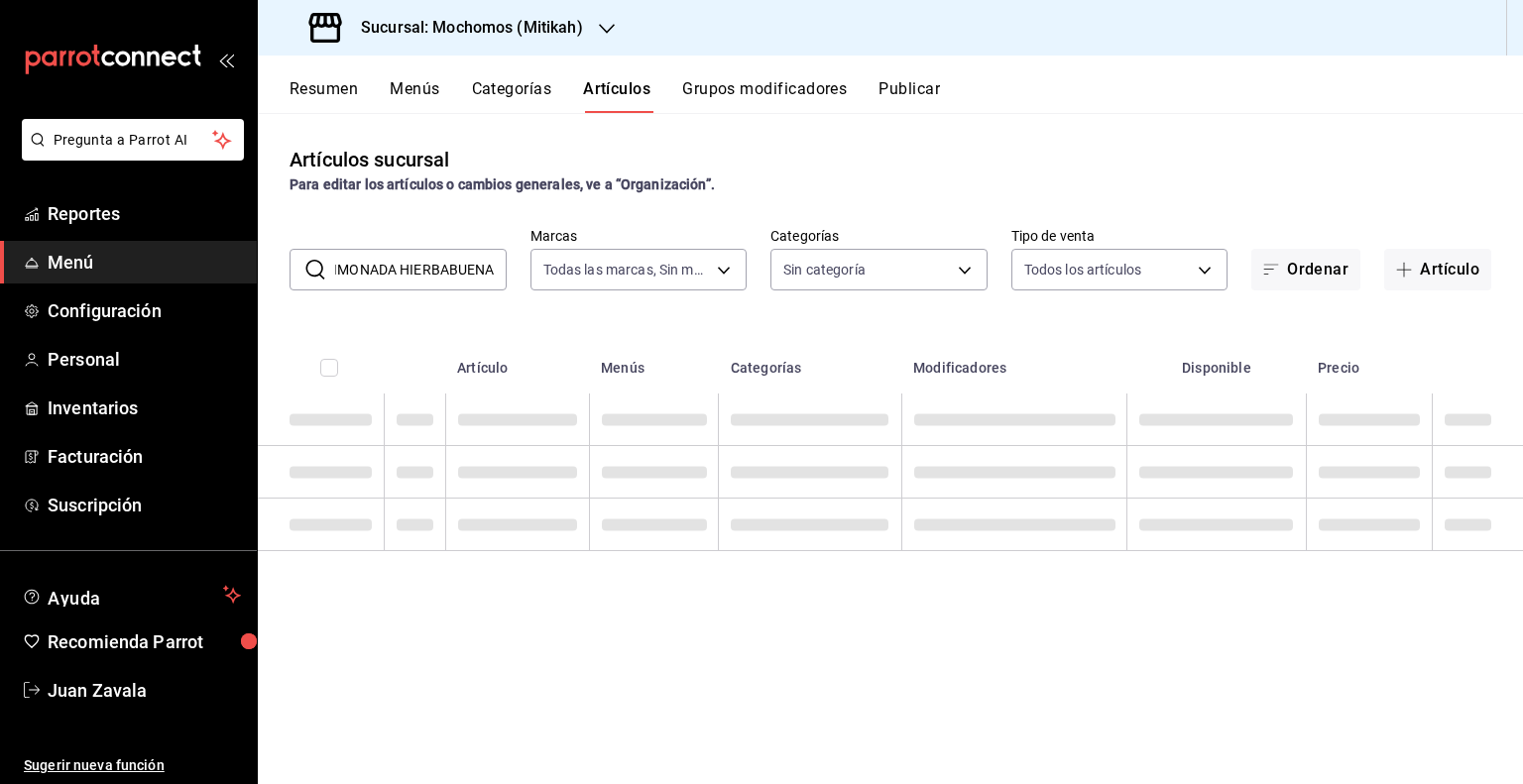 type on "2f35be6f-ff15-4940-b385-314360a5d00c,4e108ac5-71ad-4fe3-83dd-65cb98b4ff2e,7ee7a55d-f080-4793-9f2c-cb3637ee3808,be789492-1ee2-4f97-bbcb-0c8ab5620c70,194fc194-ad57-40d1-9efa-459fa599f4a9,de54564f-cc83-45a0-be5e-86f529e8ee62,5c86e2ac-4c74-4494-875d-e671956252b3,cc1a51e9-7ae0-4f9f-8e09-01bb06ec536a,09d9ca26-9b57-4f7b-a506-090f7bd81d4e,0c426c1b-ce85-4f81-be5e-b1227e61d7b1,5fdef886-76ba-4ec6-9a41-11ec4bbe5cb6,731303a5-6178-4129-874f-52914f4509b8,0fc2fca5-a8c3-4e1f-9474-f15c9fc8d8f8,2e7de026-e1ca-453f-9c7b-3ab426988255,02be2acd-36c9-4680-9af1-4740c2db76f1,1eb77057-ece0-4e89-aca5-83cac7c07fbb,da73695b-e518-4328-b1fe-fbece7cc4ca2,1931a866-7703-43fe-a52a-48ee974d030a,b11abe06-9493-436e-868f-02b8a5bda780,93c98993-e706-4132-b434-272a603db076,f198b314-c838-4113-b5a4-78c0fa815c00,471b6fd0-ac49-498b-aae5-3e51bc982101,d53151bb-c692-4997-a38b-28d855fe71ee,d285e1d7-cc9e-45ba-a735-c487687f9d6b,e3d731a9-9e76-4be6-8e81-e3e400600852,c31e9804-8b17-4928-84d4-b3c0e8f32afa,1919f1dc-fc31-4edf-83c2-be0b4a01c6f6,2e1a4321-1024-4e9b-8d1..." 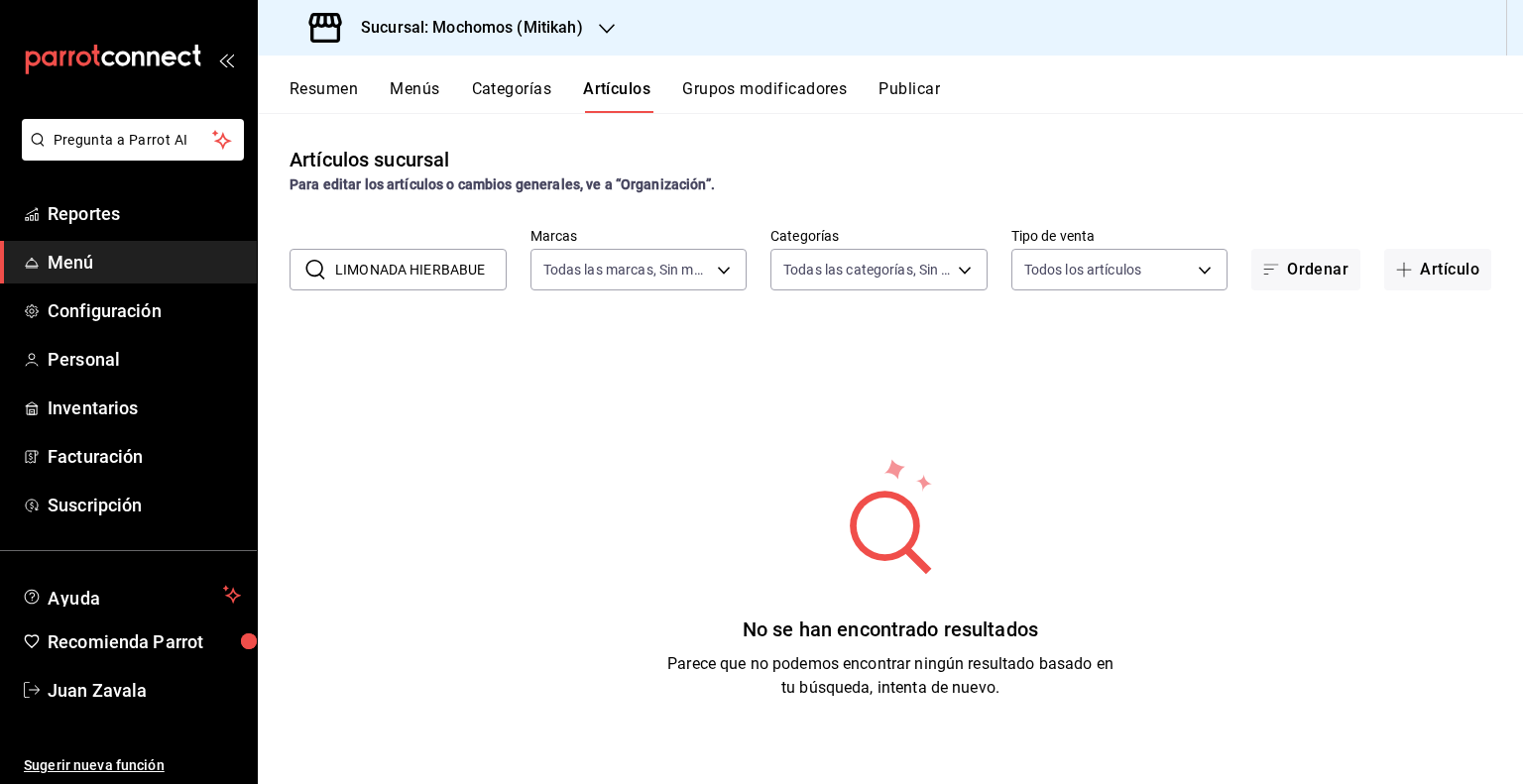 scroll, scrollTop: 0, scrollLeft: 0, axis: both 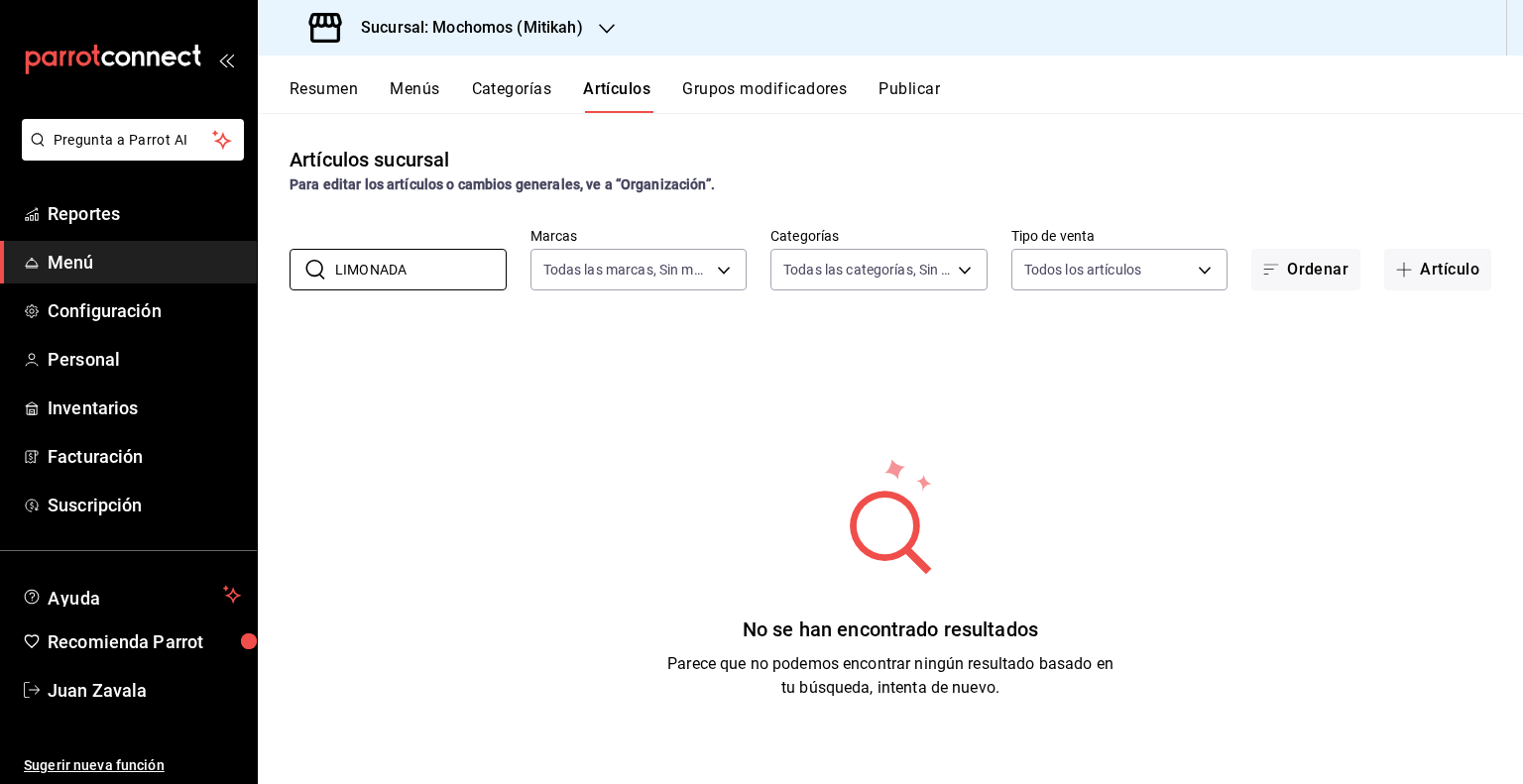 type on "LIMONADA" 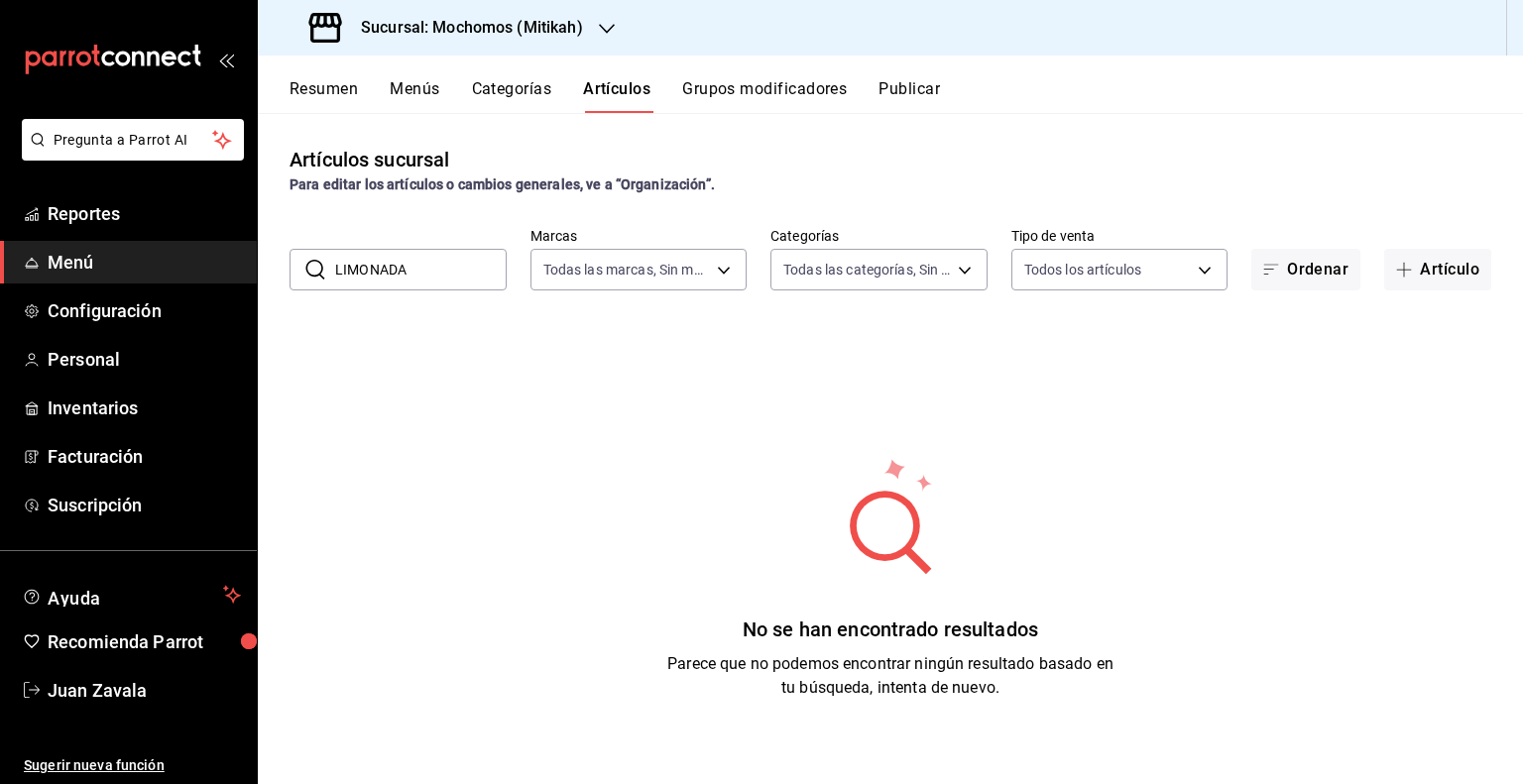 click on "No se han encontrado resultados Parece que no podemos encontrar ningún resultado basado en tu búsqueda, intenta de nuevo." at bounding box center [890, 578] 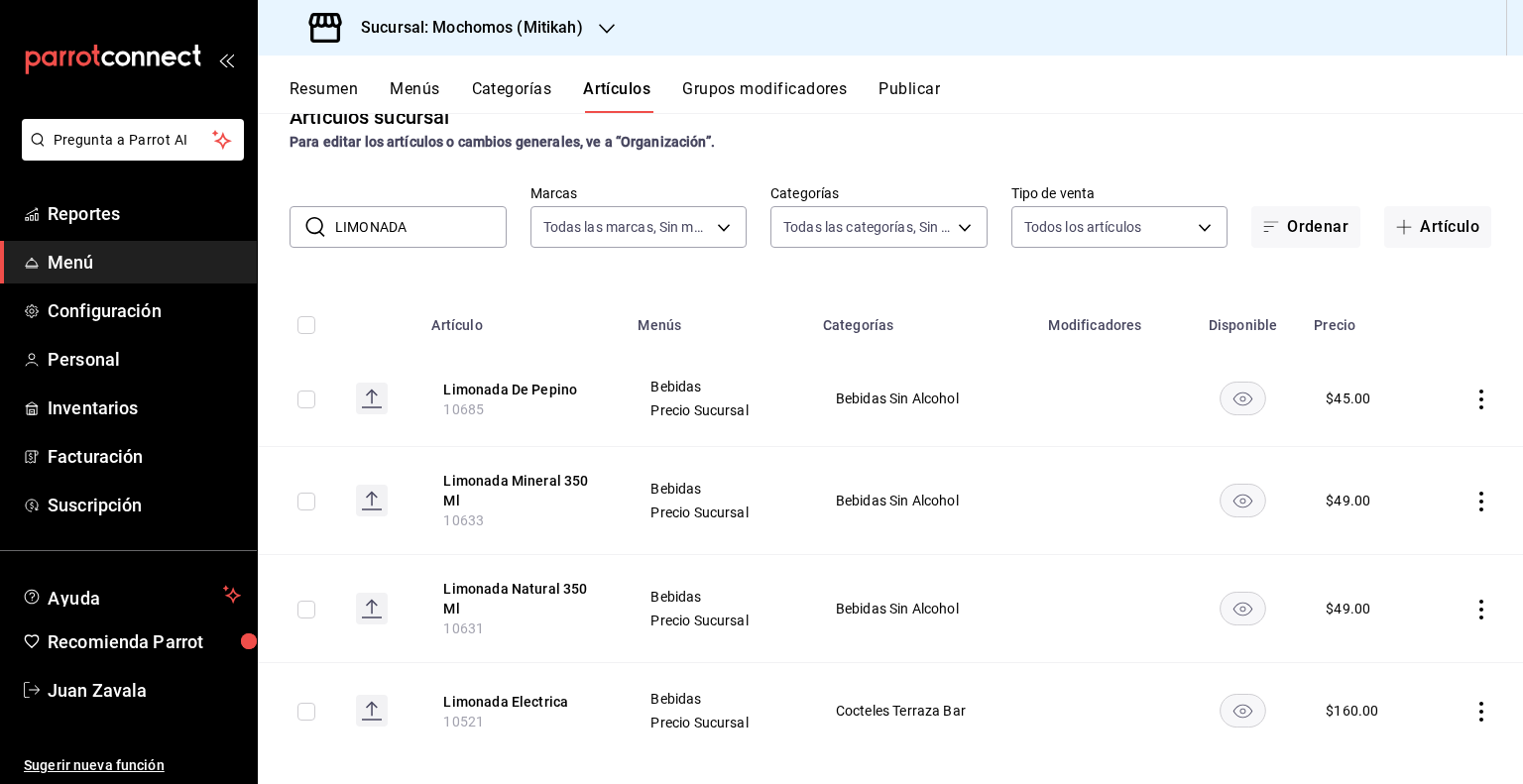 scroll, scrollTop: 63, scrollLeft: 0, axis: vertical 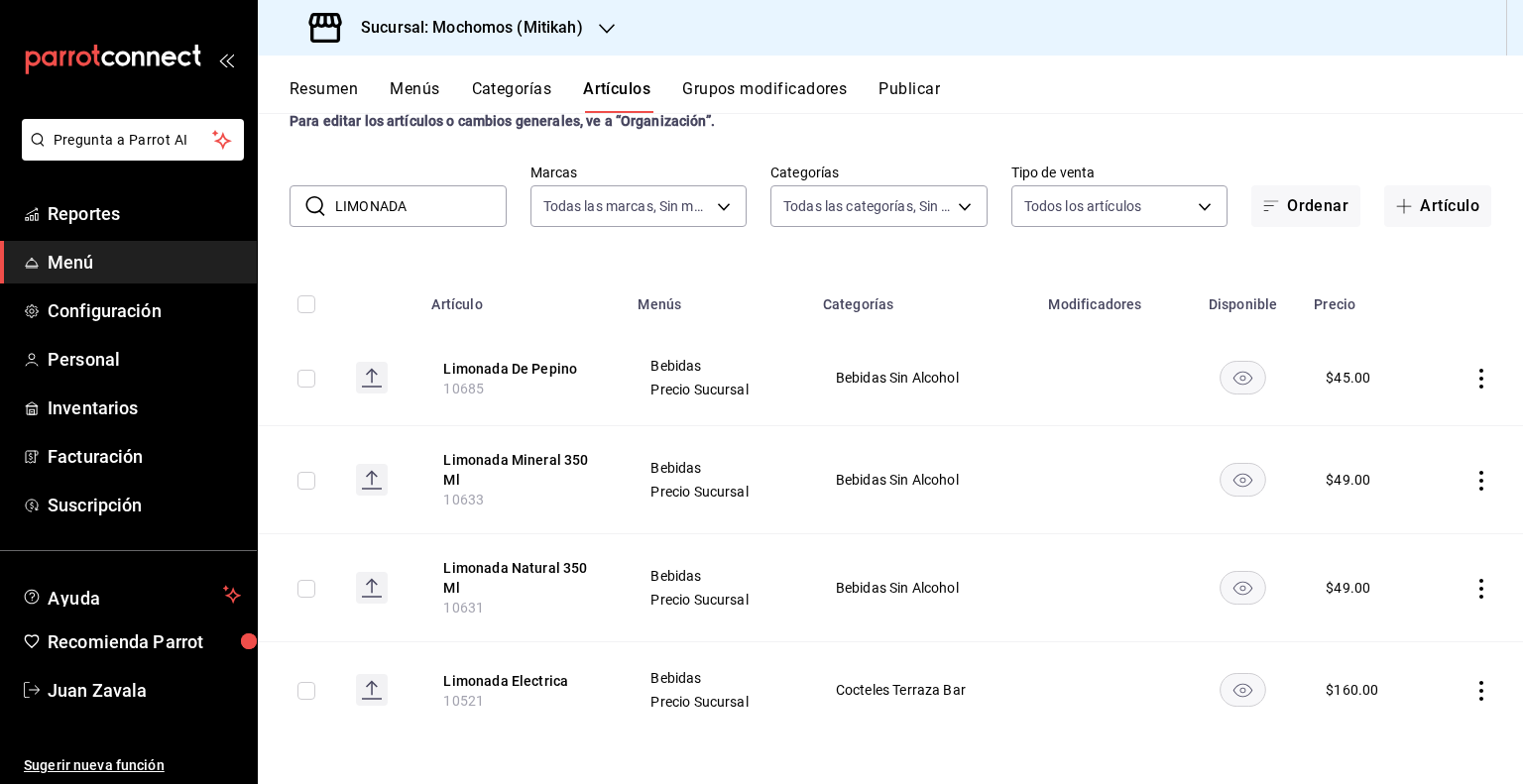 click on "Sucursal: Mochomos (Mitikah)" at bounding box center [448, 28] 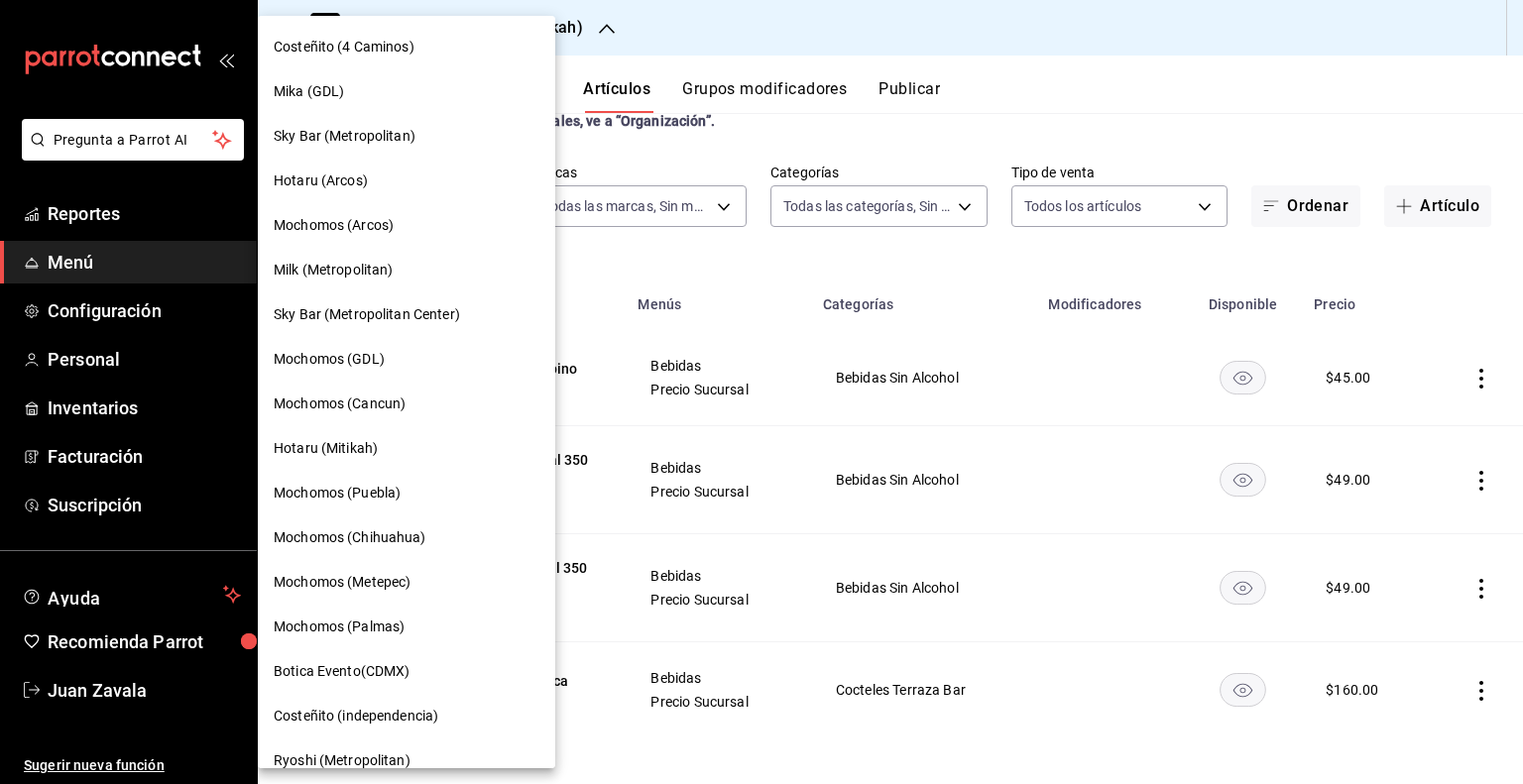 scroll, scrollTop: 1181, scrollLeft: 0, axis: vertical 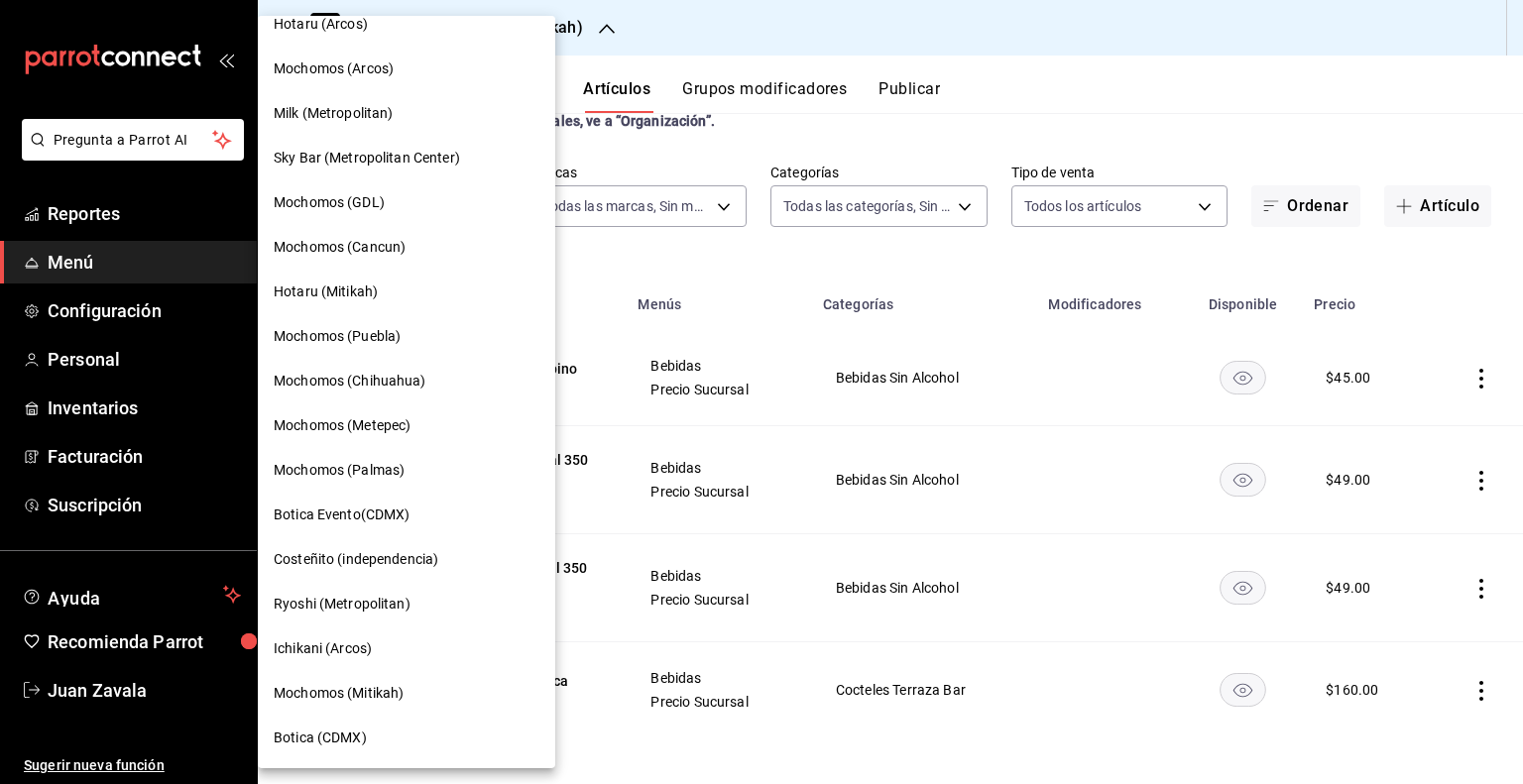 click on "Mochomos (Palmas)" at bounding box center (407, 470) 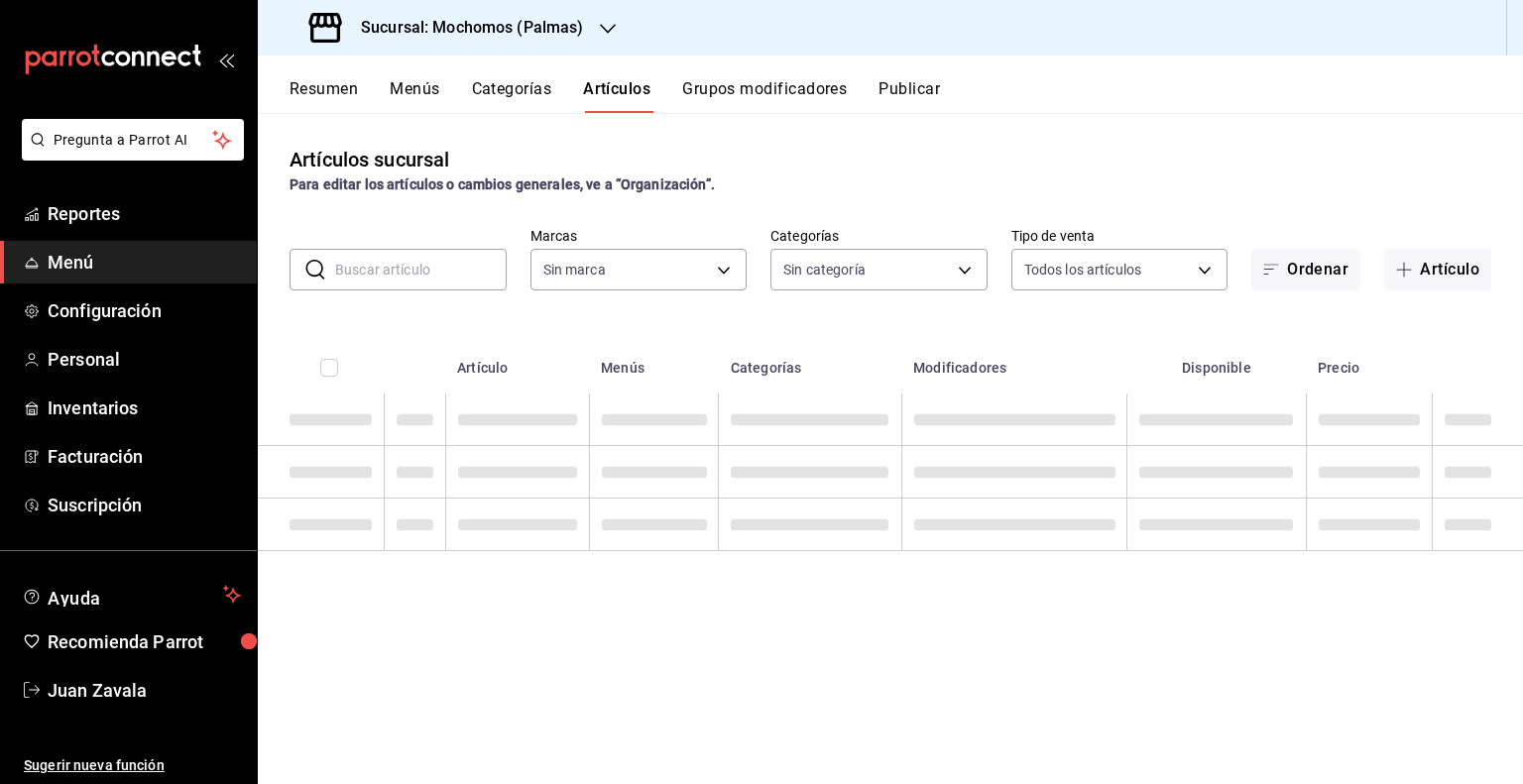 type on "70f98016-ab90-4f26-81e6-ab4884d8d8a0" 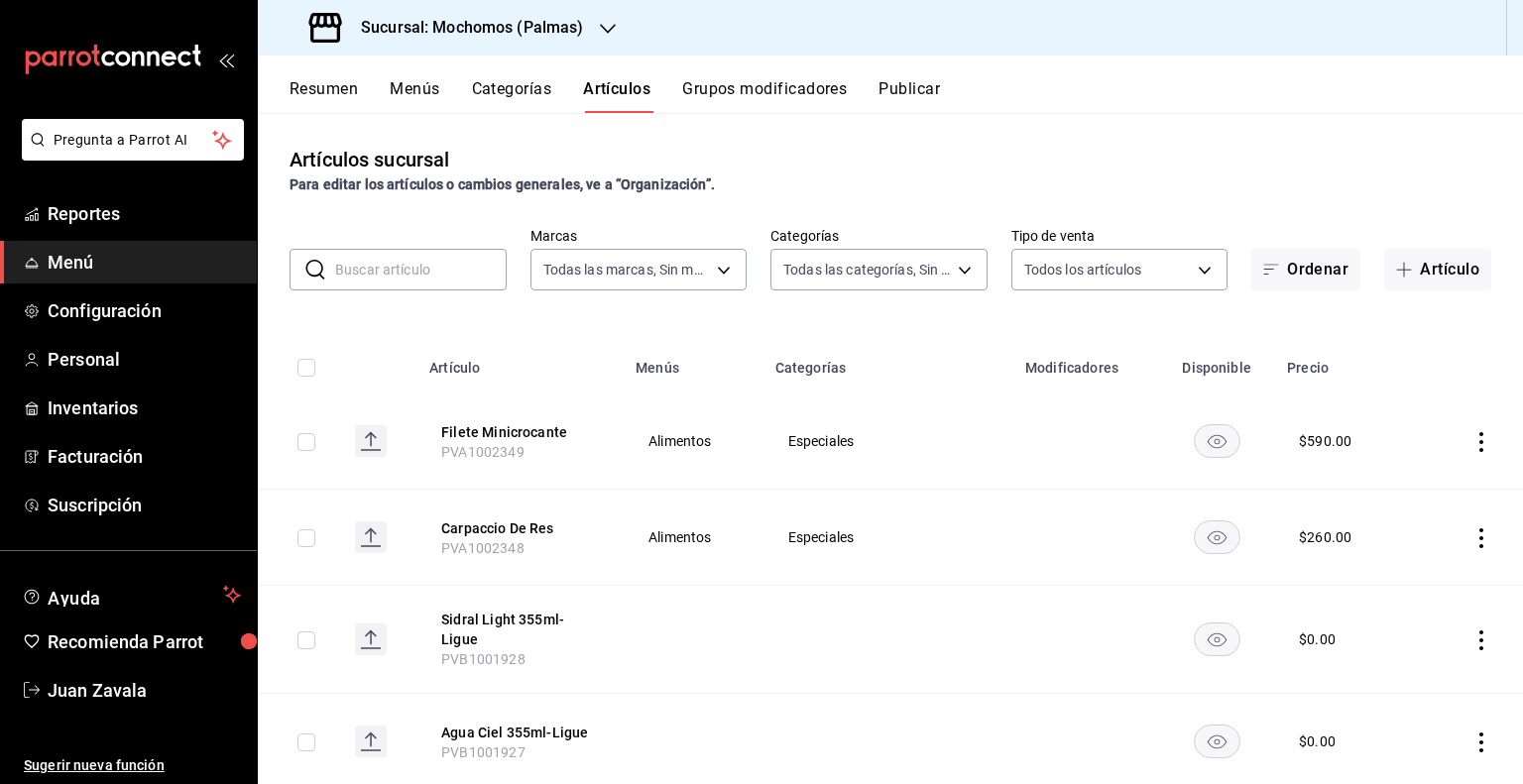 type on "[UUID]" 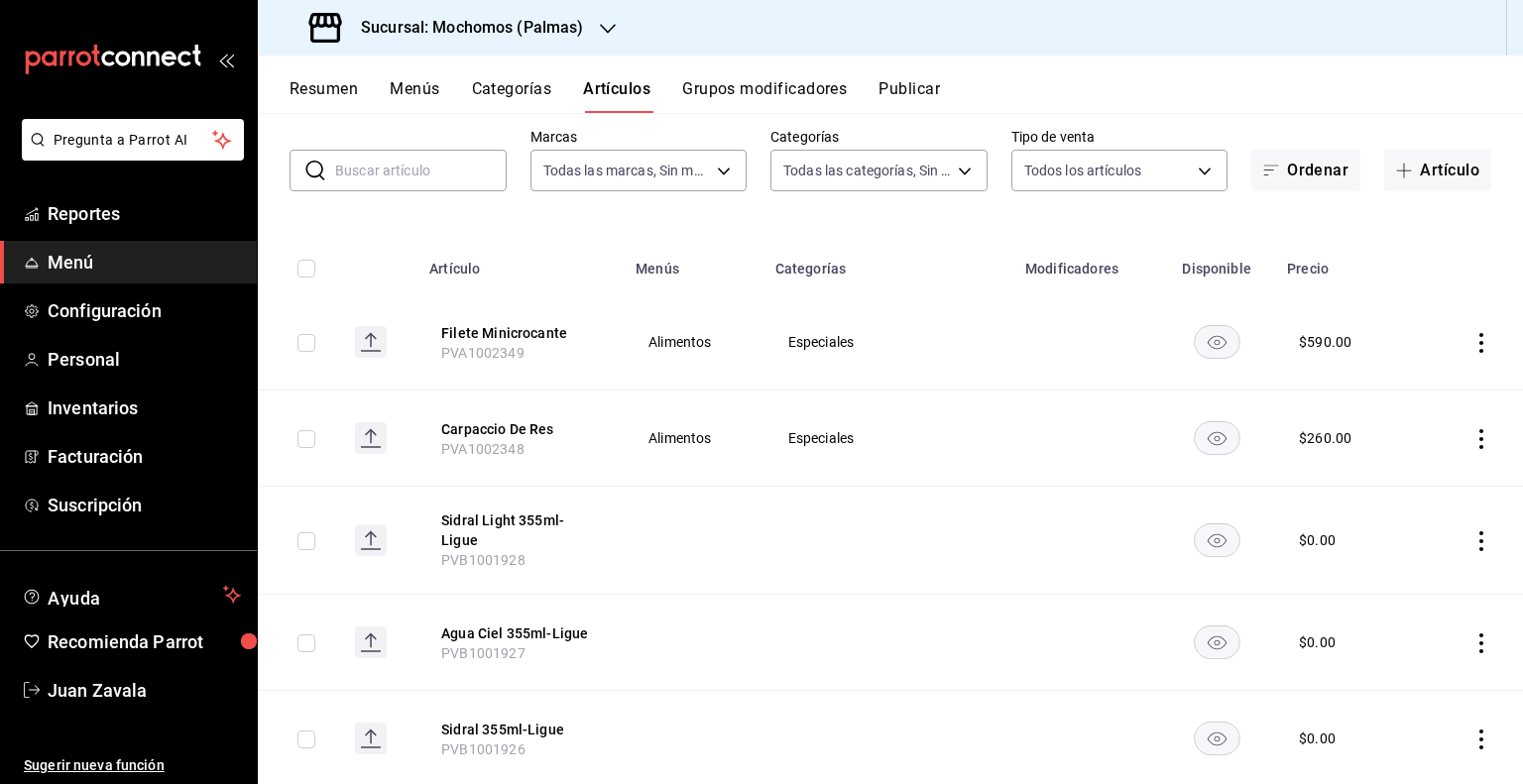 scroll, scrollTop: 0, scrollLeft: 0, axis: both 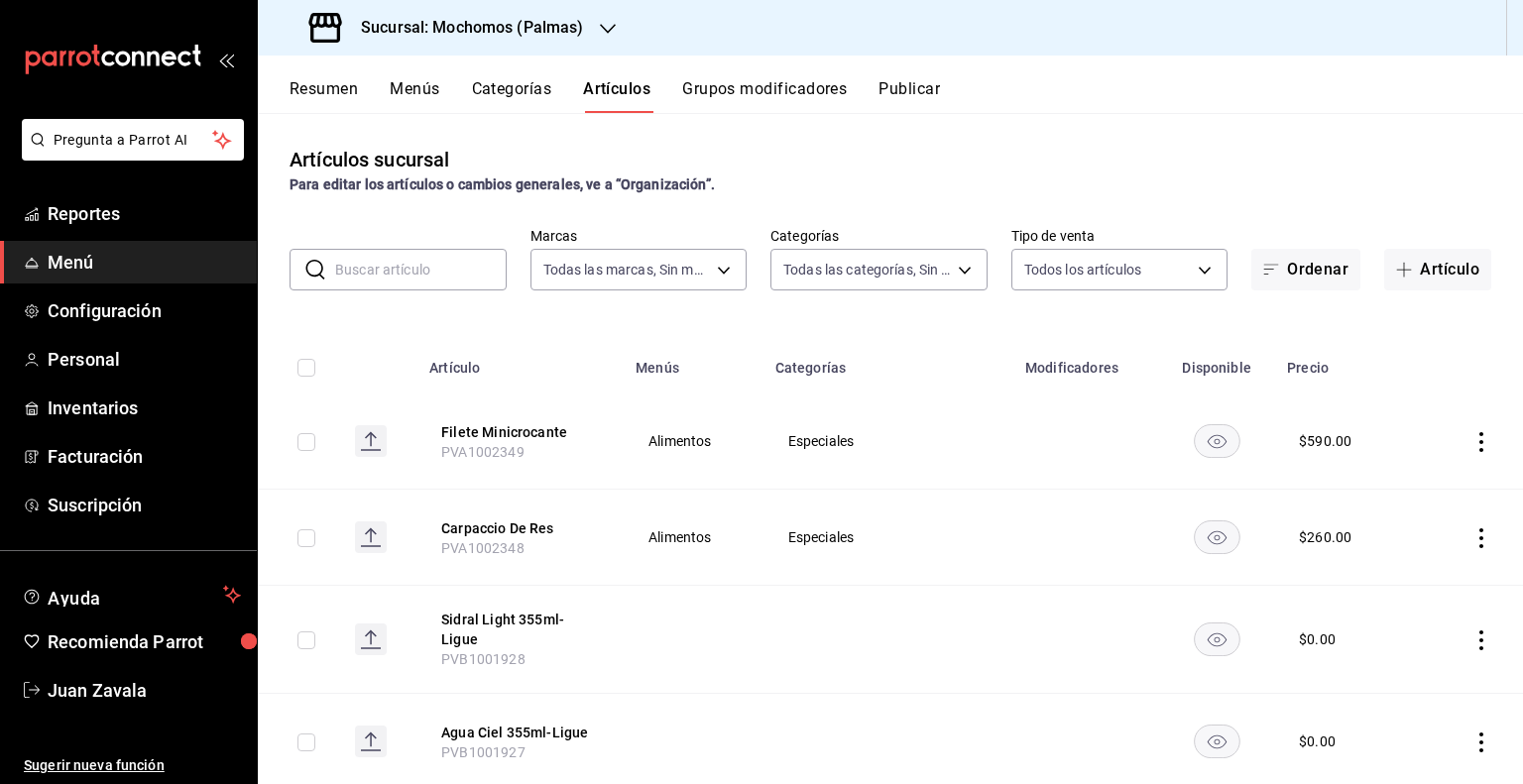 click at bounding box center (420, 270) 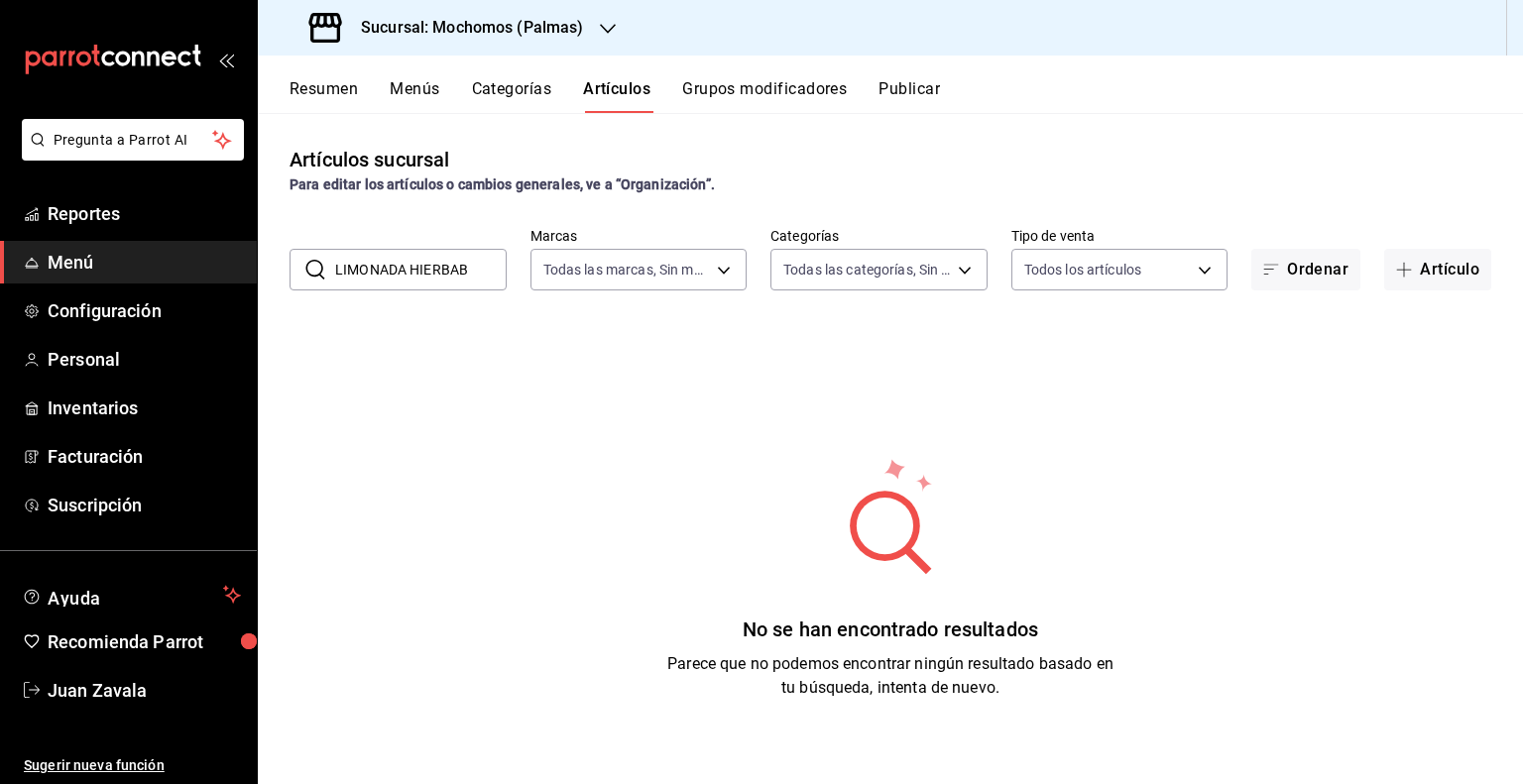 scroll, scrollTop: 0, scrollLeft: 0, axis: both 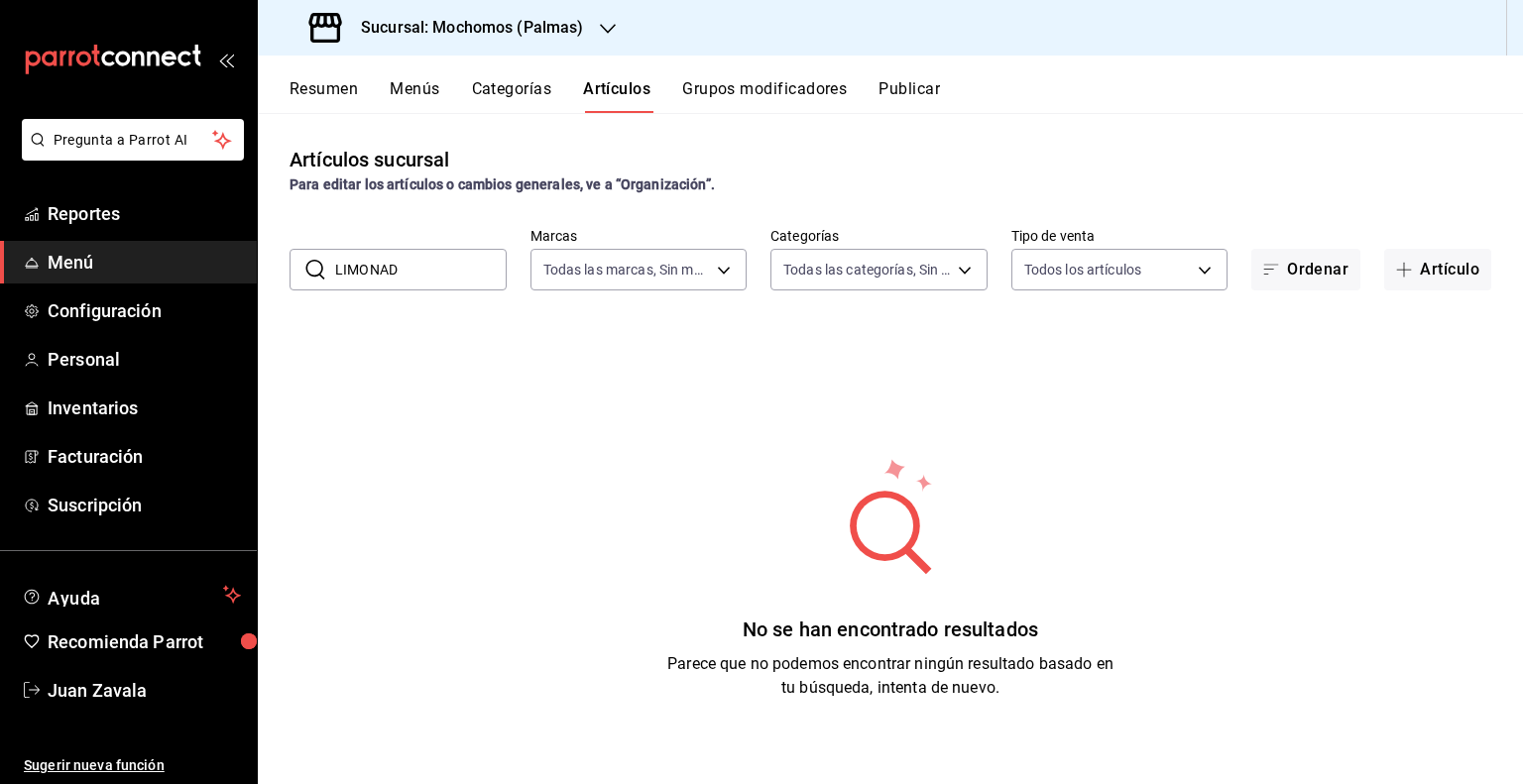 click on "LIMONAD" at bounding box center [420, 270] 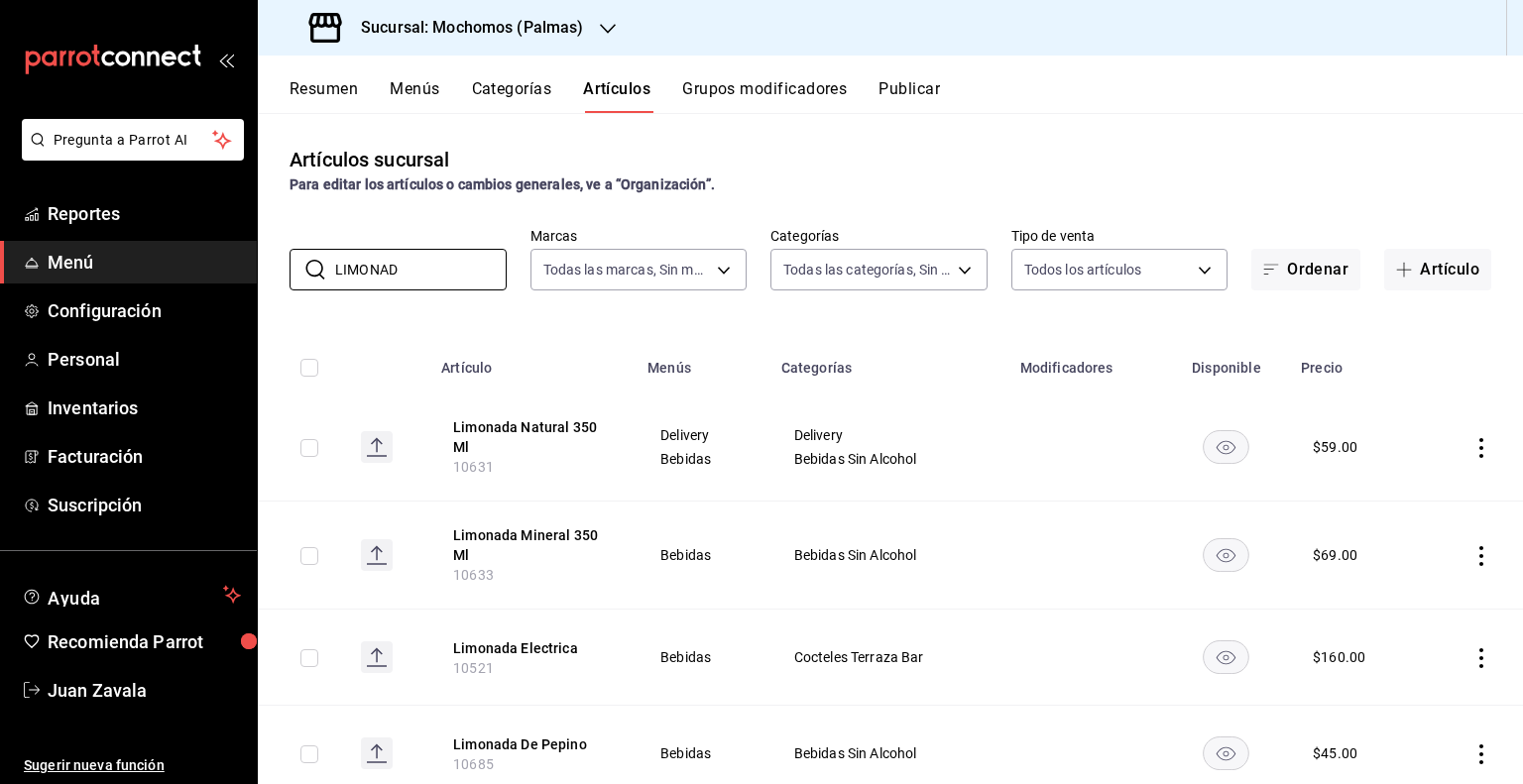 type on "LIMONAD" 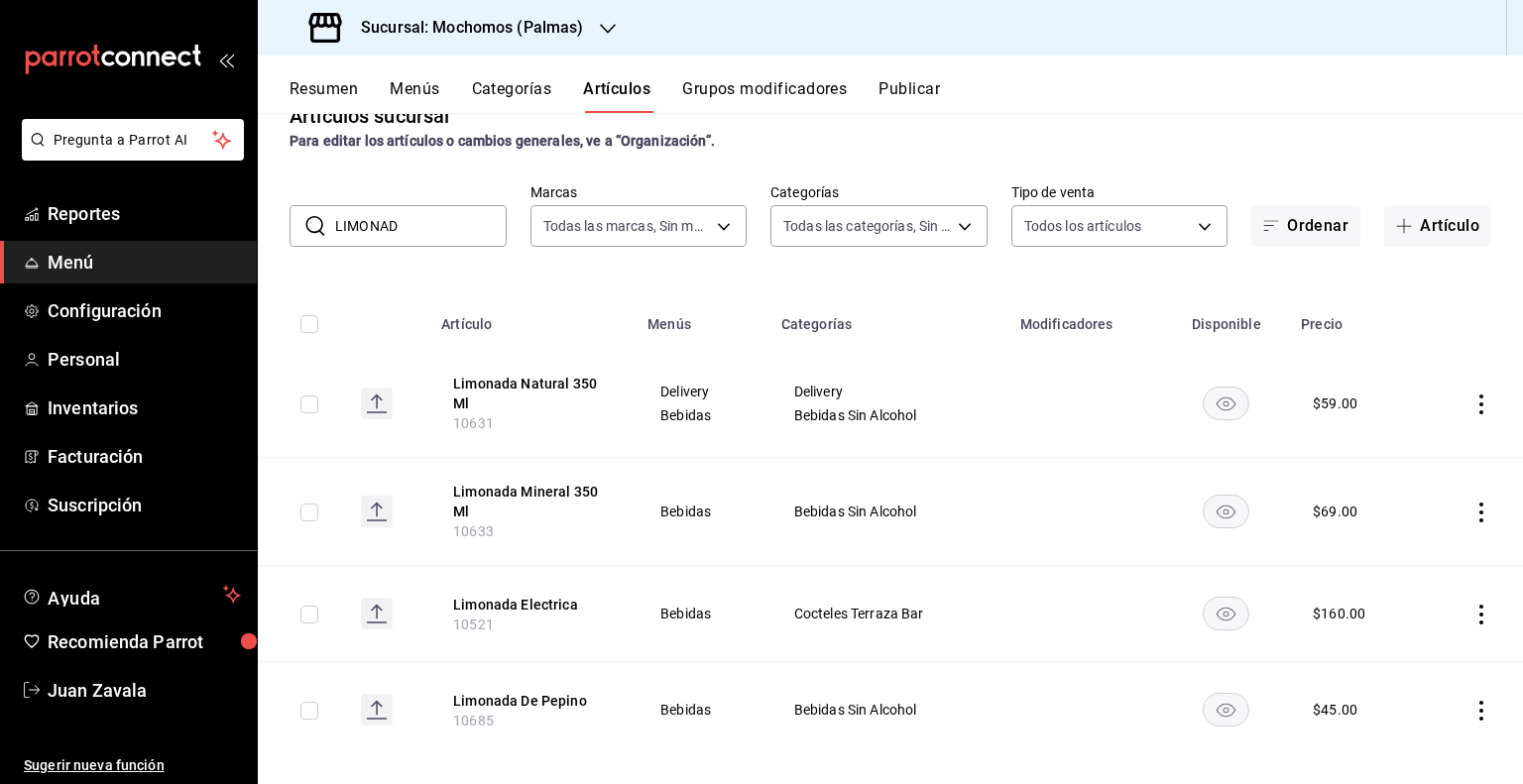 scroll, scrollTop: 63, scrollLeft: 0, axis: vertical 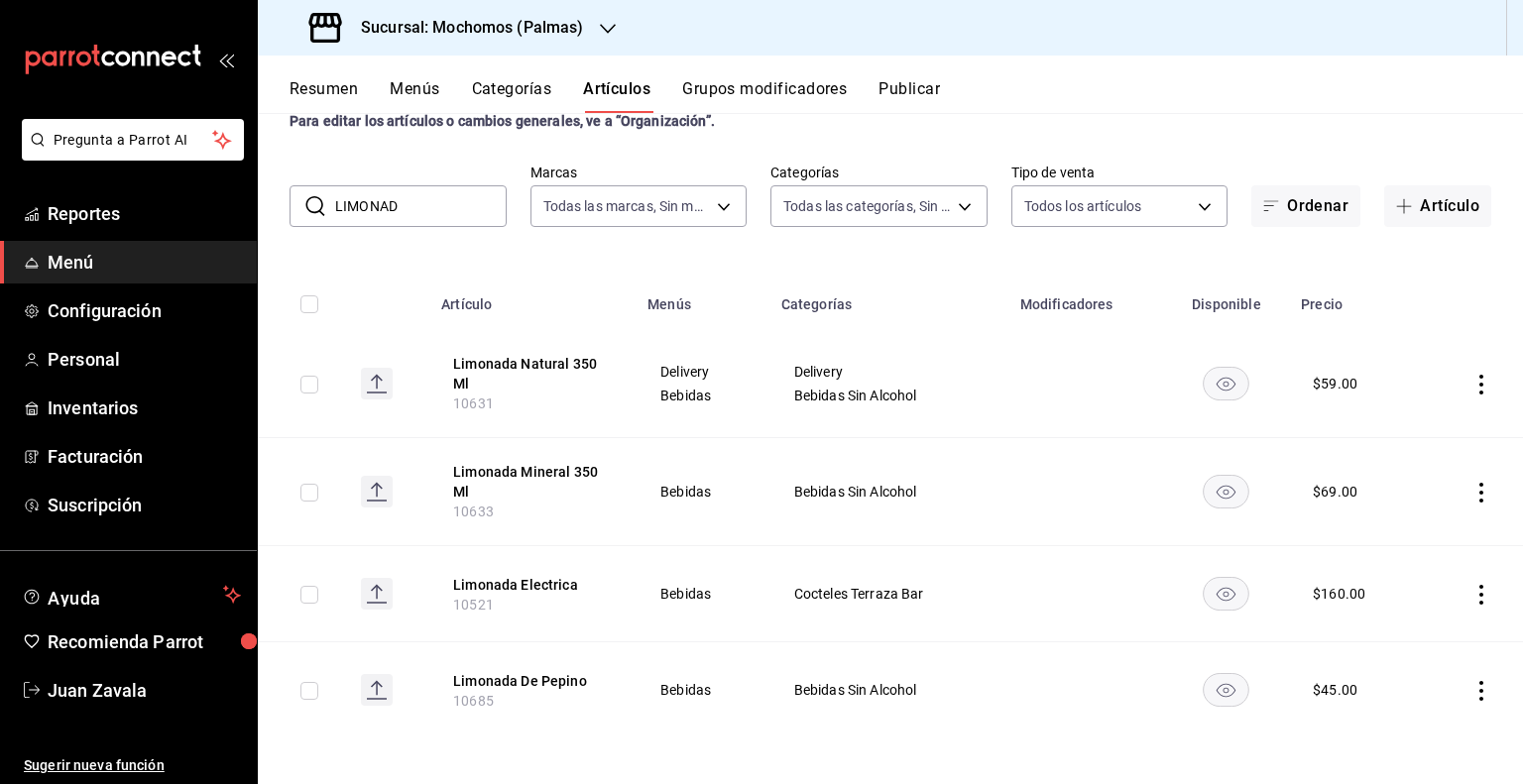 click on "Sucursal: Mochomos (Palmas)" at bounding box center [448, 28] 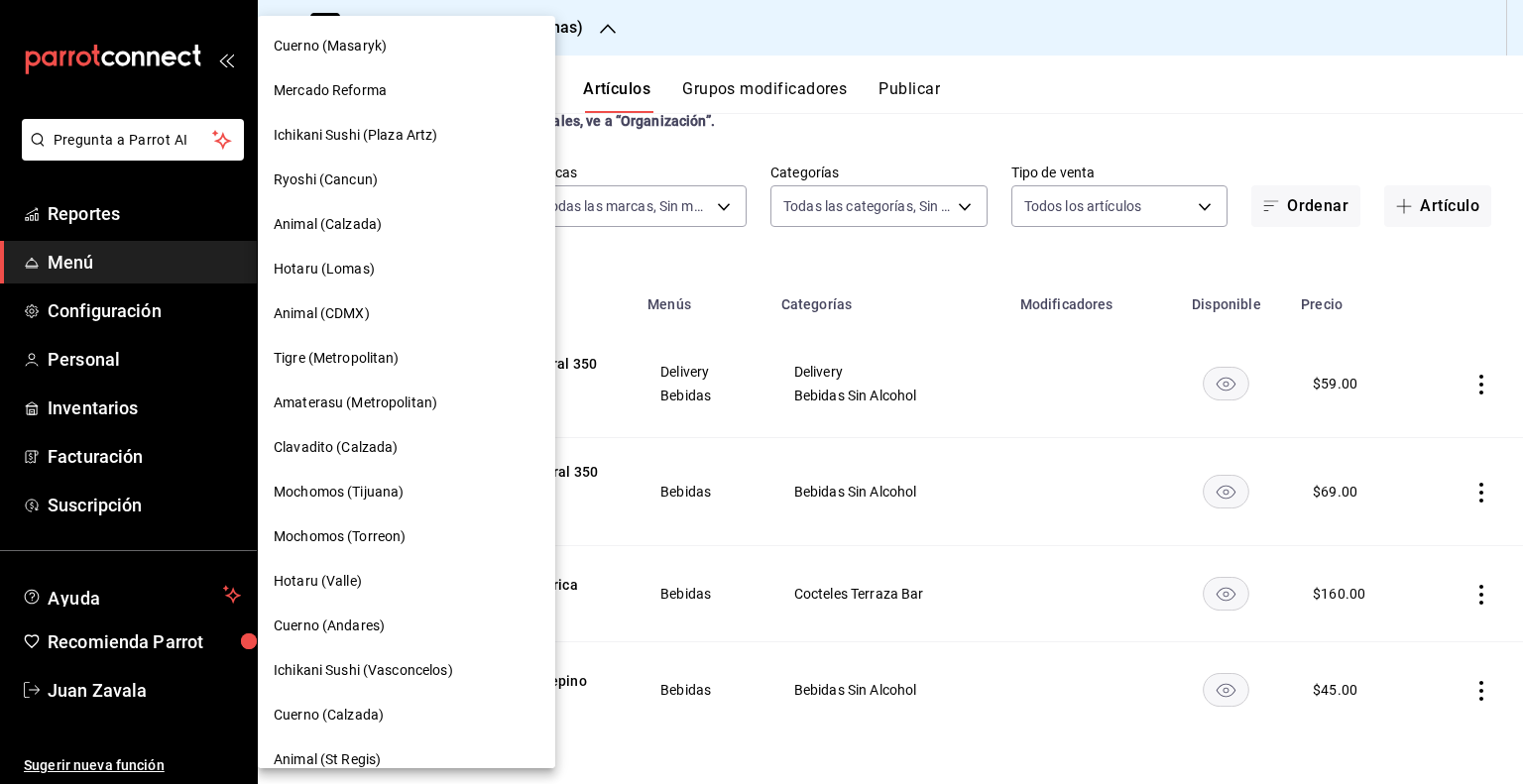 scroll, scrollTop: 0, scrollLeft: 0, axis: both 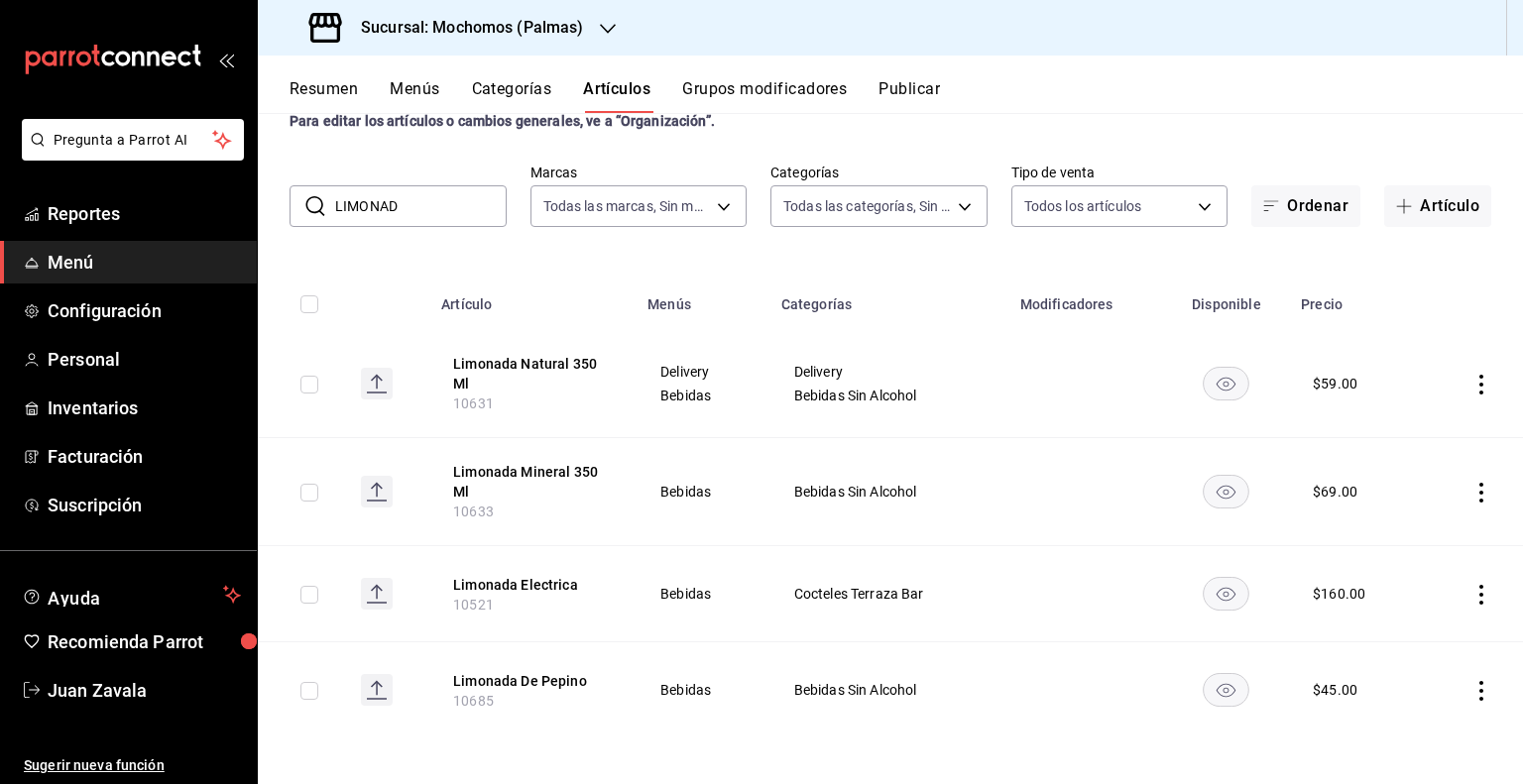 click on "Sucursal: Mochomos (Palmas)" at bounding box center (448, 28) 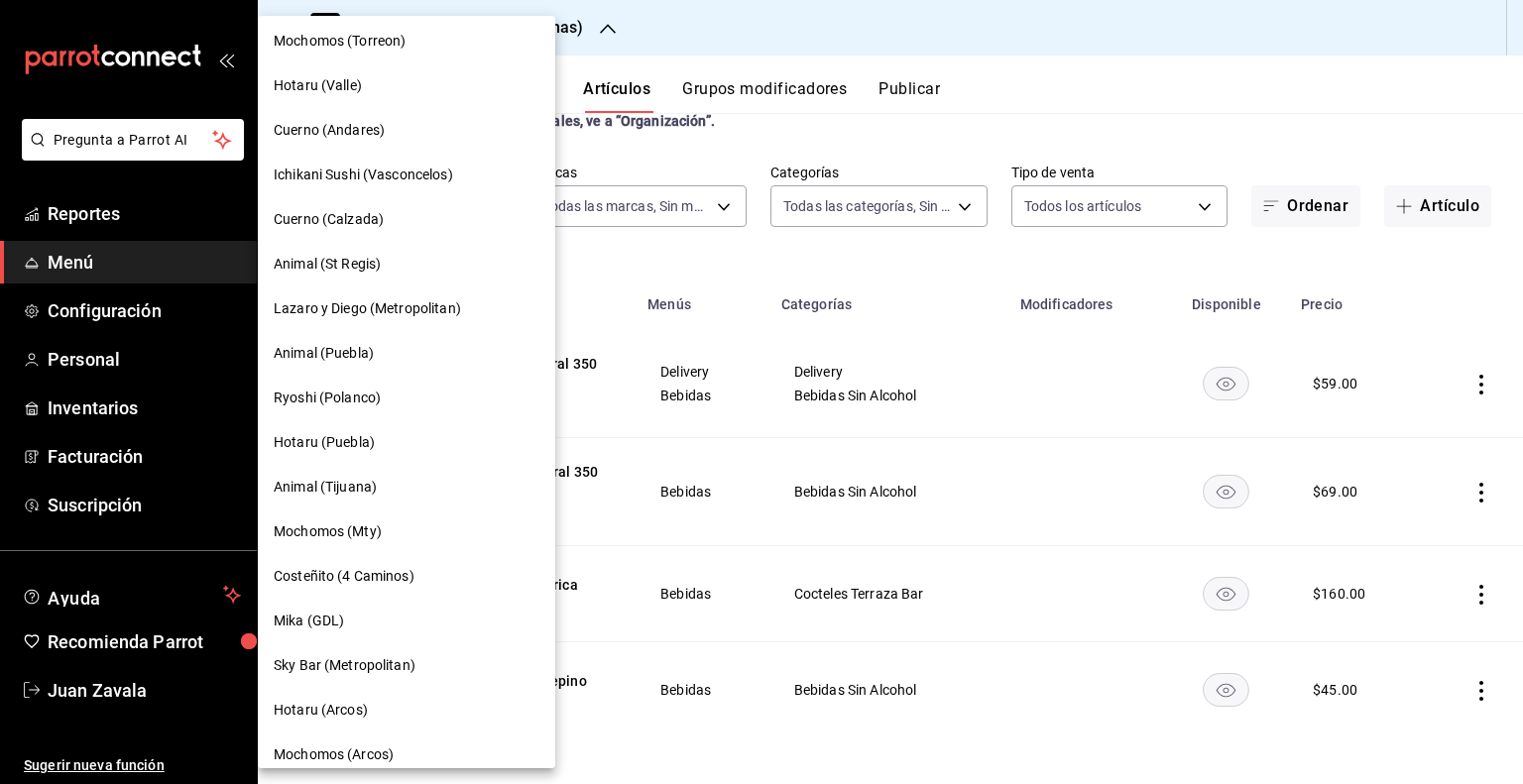 scroll, scrollTop: 1090, scrollLeft: 0, axis: vertical 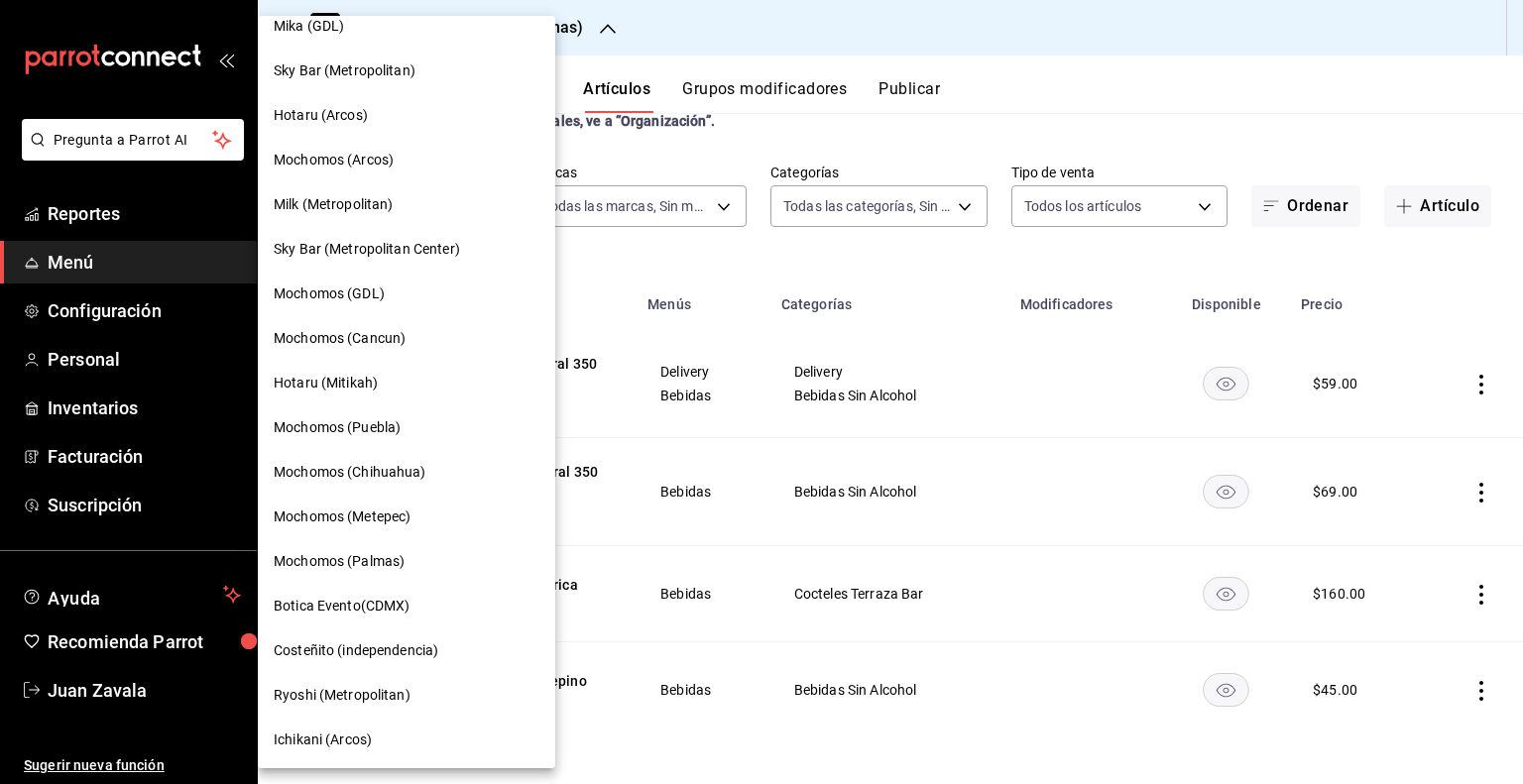 click on "Mochomos (Chihuahua)" at bounding box center [350, 472] 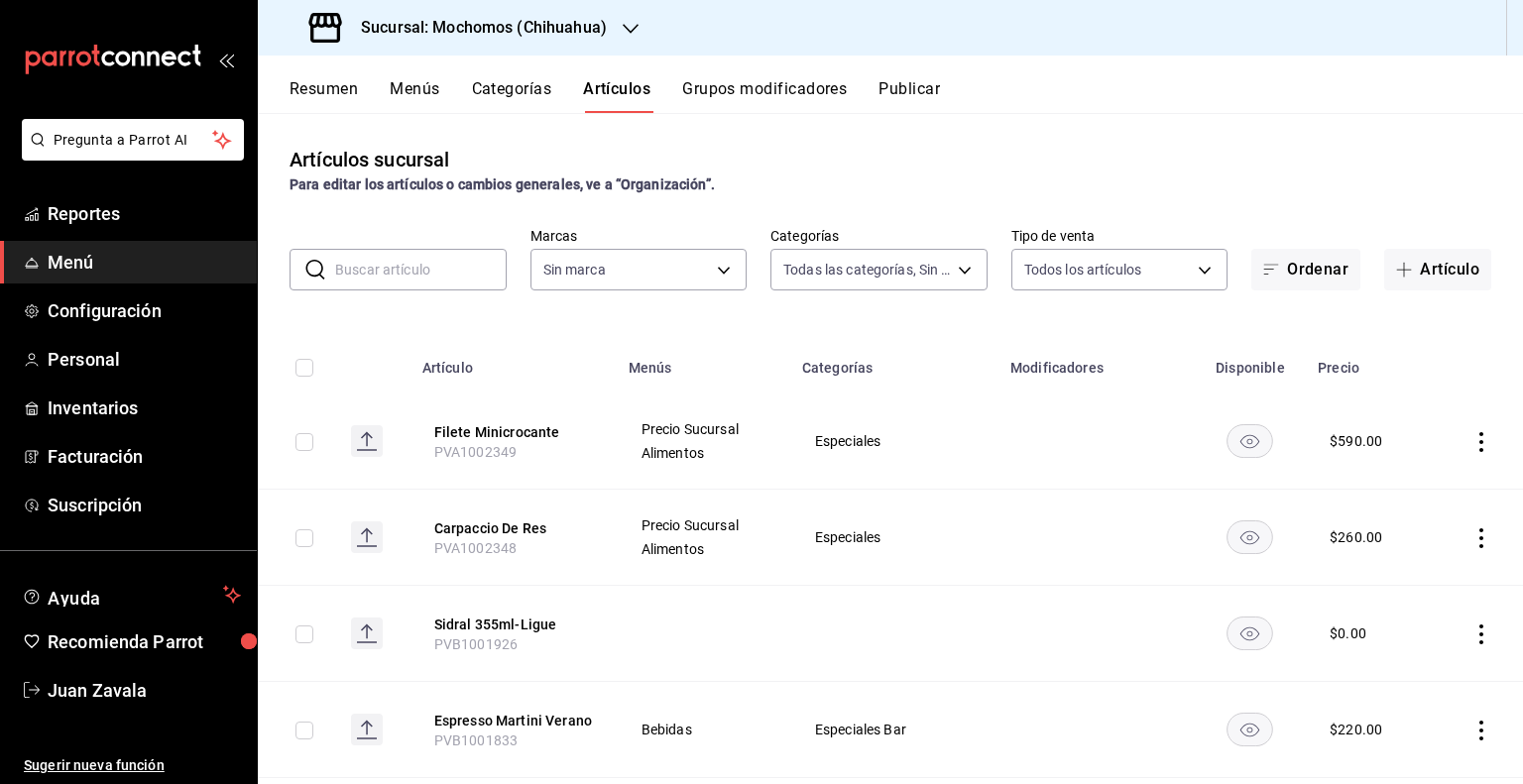type on "2d195258-a112-483e-9c41-0e6351594330,d48f3e9a-3ab1-4b8f-8ab3-d3938f1810f2,a94d44e2-931b-4392-928c-76508c6b7711,139e7770-4057-47e7-aa17-5e27c00b4675,674921e0-22ac-4c7c-96bd-d26c7df05dd4,53a881f4-bb6c-44bf-9243-dbdefed21acb,36512dd9-6876-4ed4-82b8-36296f38a619,7bda9f65-e29f-4c8d-a0f3-2e7dc49b1cd4,0e0ec35d-0e05-43f1-8d66-4789e5a92098,0f722fb1-e344-44a7-97a6-6244b79d97c7,a3de463c-4b14-4460-a5ea-71f4ea984b2c,fa451de7-d308-47ad-8943-fc7cb43457a7,42d109e6-be96-4a8c-a0ea-1e9ebc9e8701,19716477-d45c-4c93-9c67-506fbd5fa73a,590c4d9a-317e-4a5a-a4f6-a839cae822d9,6e11bb48-5ac1-4f07-aba8-7b8810e32219,07b7658b-1879-4ab7-8a6b-aa976ead5be5,53b78e4c-975f-4f78-99b8-ffb91e1b926c,28c0e4f7-0ac4-4cf6-ba08-96e1deea861b,a3a832f8-1029-4da4-9940-abf16736e130,4ce38dca-8015-4b33-a46f-7cf470da2c14,86e21938-fd73-422b-8e9f-e660fe12d9a5,a1fd9f24-7016-44bd-a184-ea19e1e91a56,2e5e7c0b-dc7e-4cc7-b5be-250a0f25b533,591efba7-cac3-45d6-8faf-47de9f8140f2,291e5501-d8c6-4d7c-a40f-89819e7a618a,9cee910d-d759-4e6a-b4d9-6884e8f786f8,11976785-86d8-41ba-9aa..." 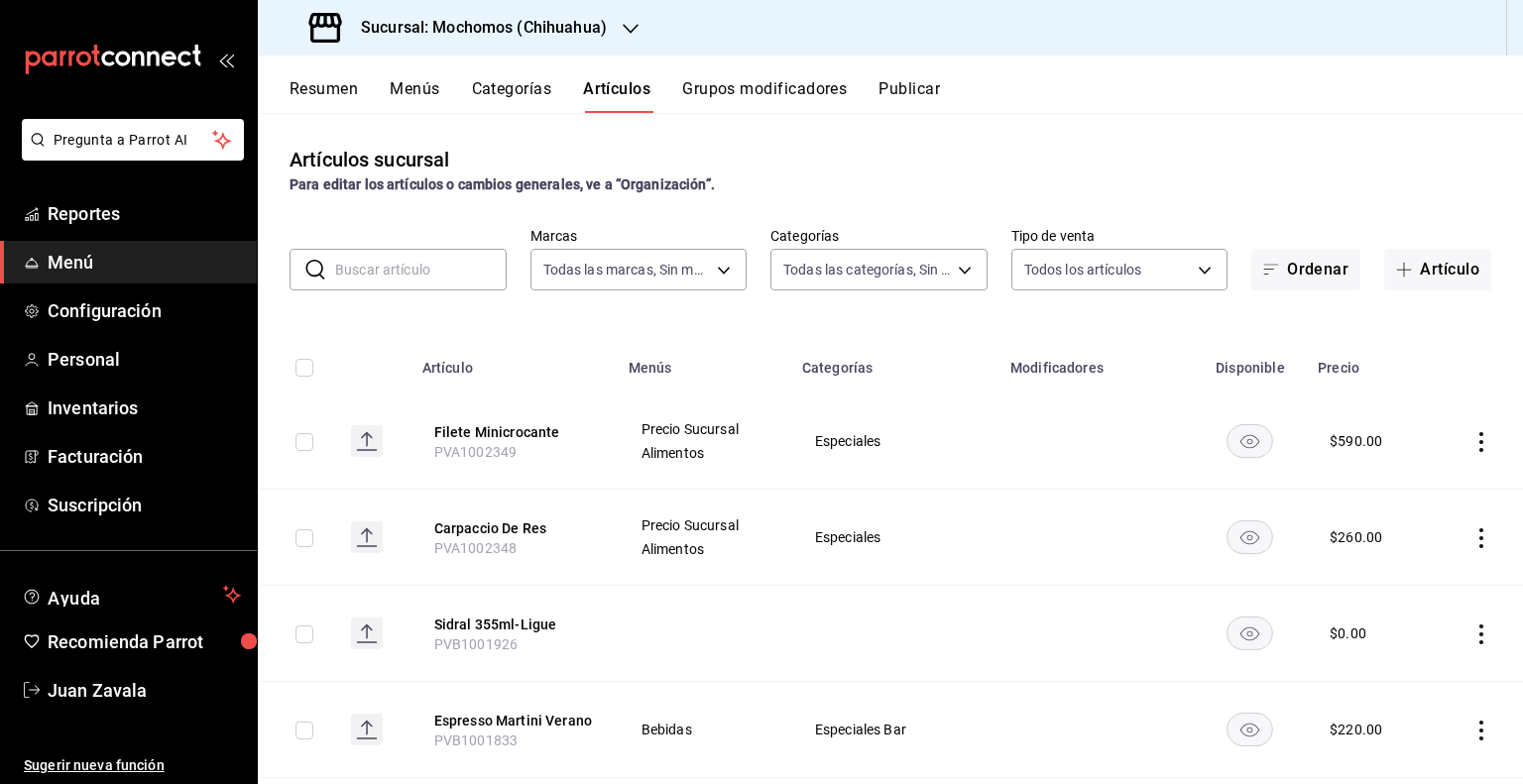 type on "562d5b5b-21a2-4ace-a941-66278f4a6c49" 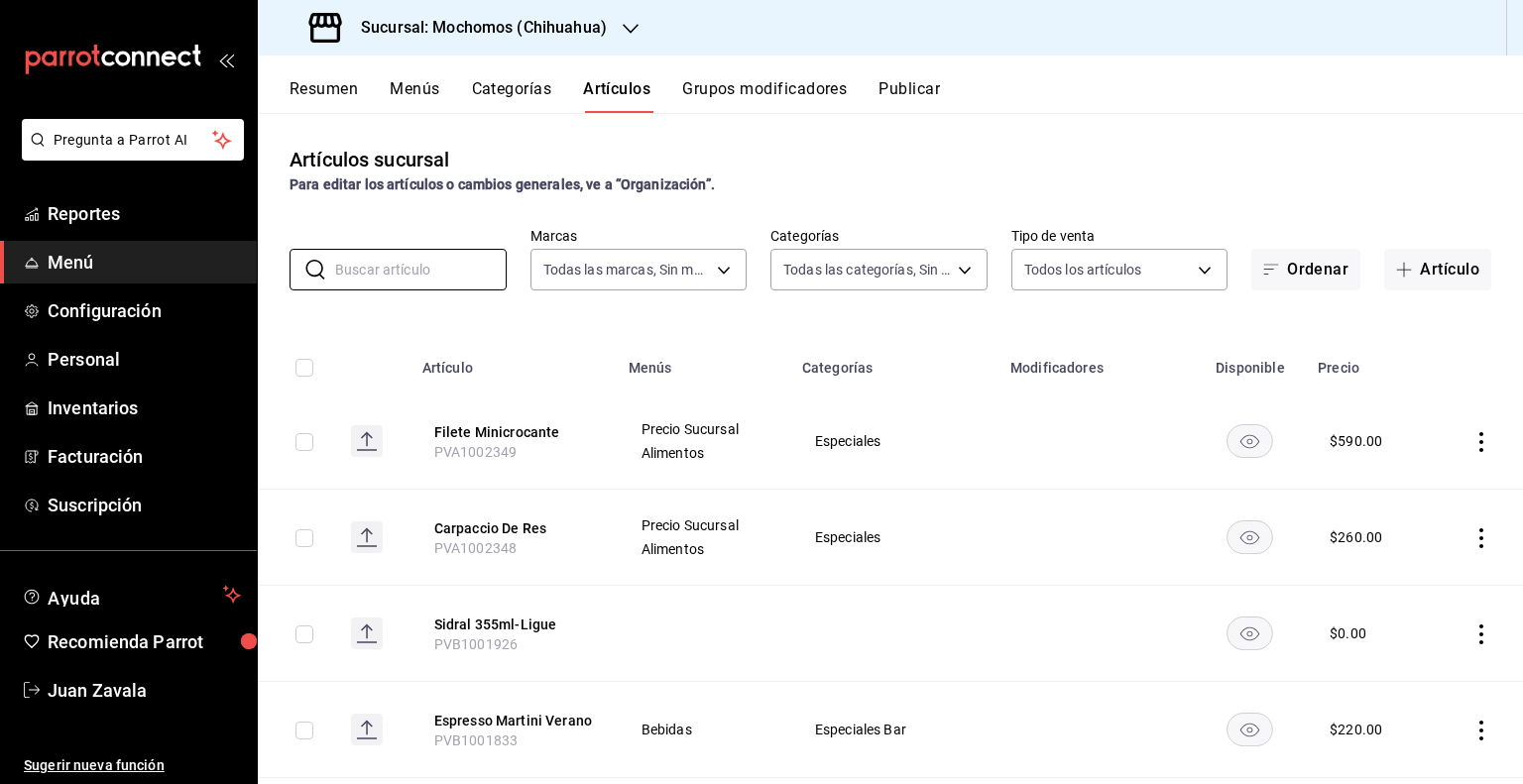 click on "Sucursal: Mochomos (Chihuahua)" at bounding box center (476, 28) 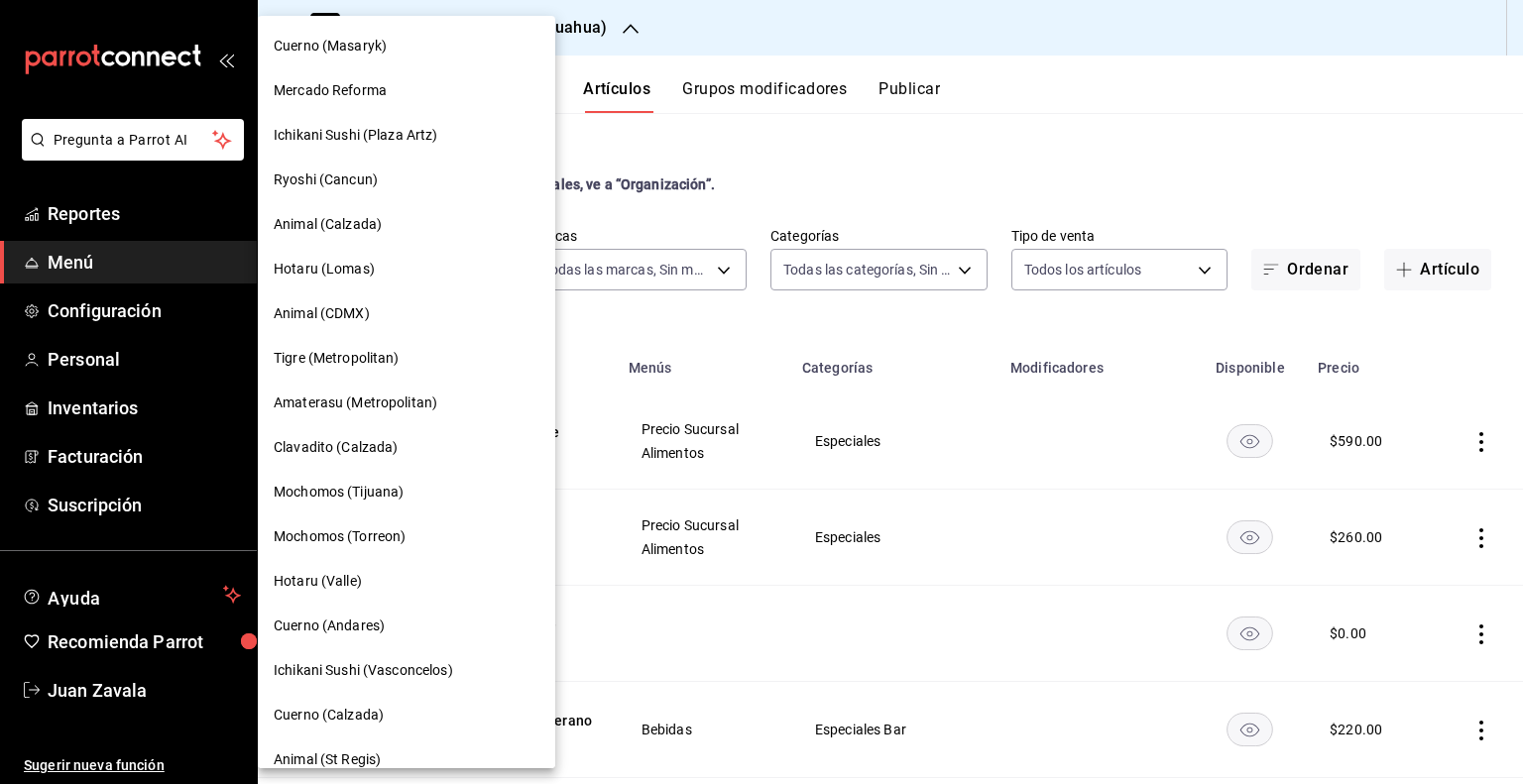 click at bounding box center (762, 392) 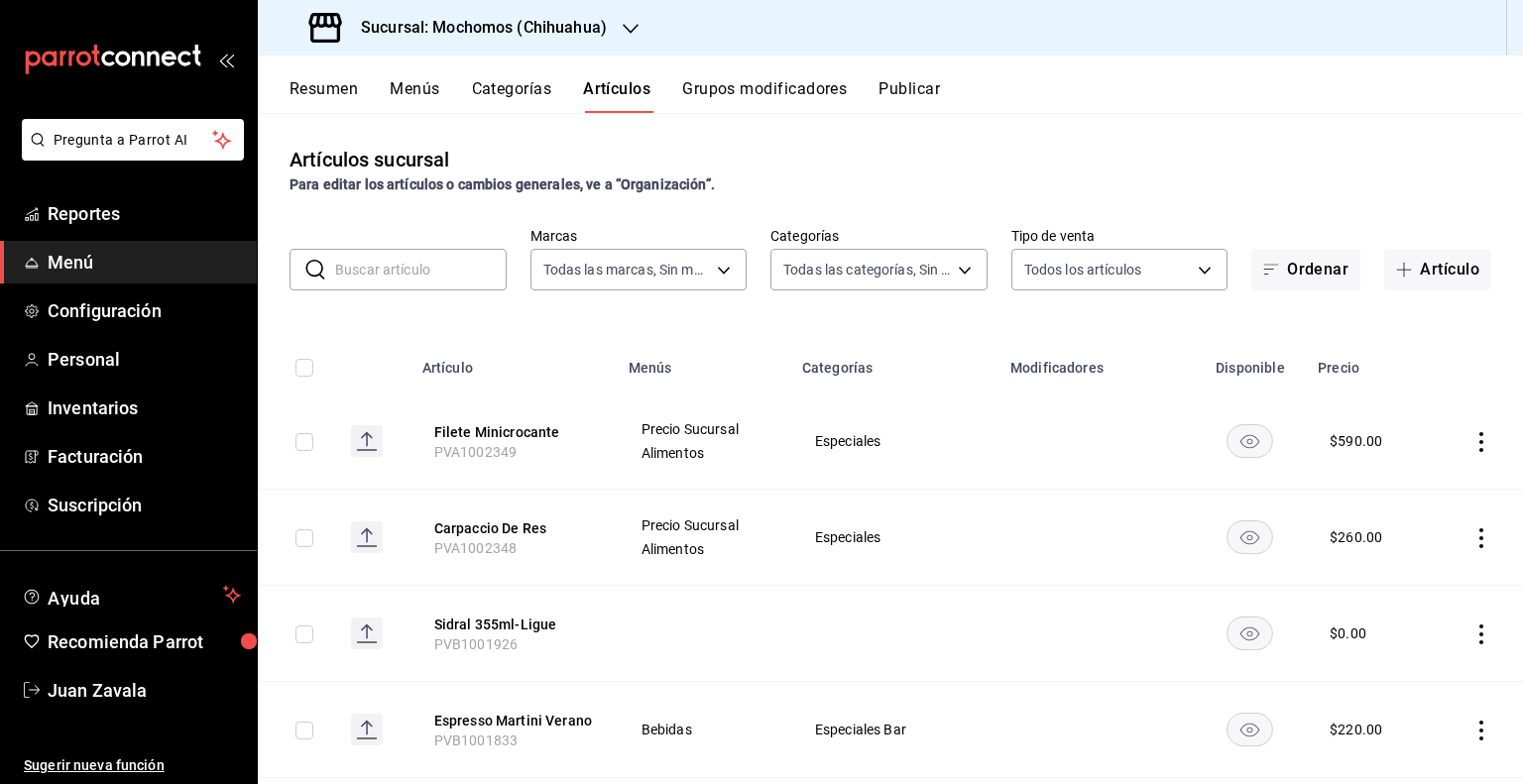 click on "Sucursal: Mochomos (Chihuahua)" at bounding box center (460, 28) 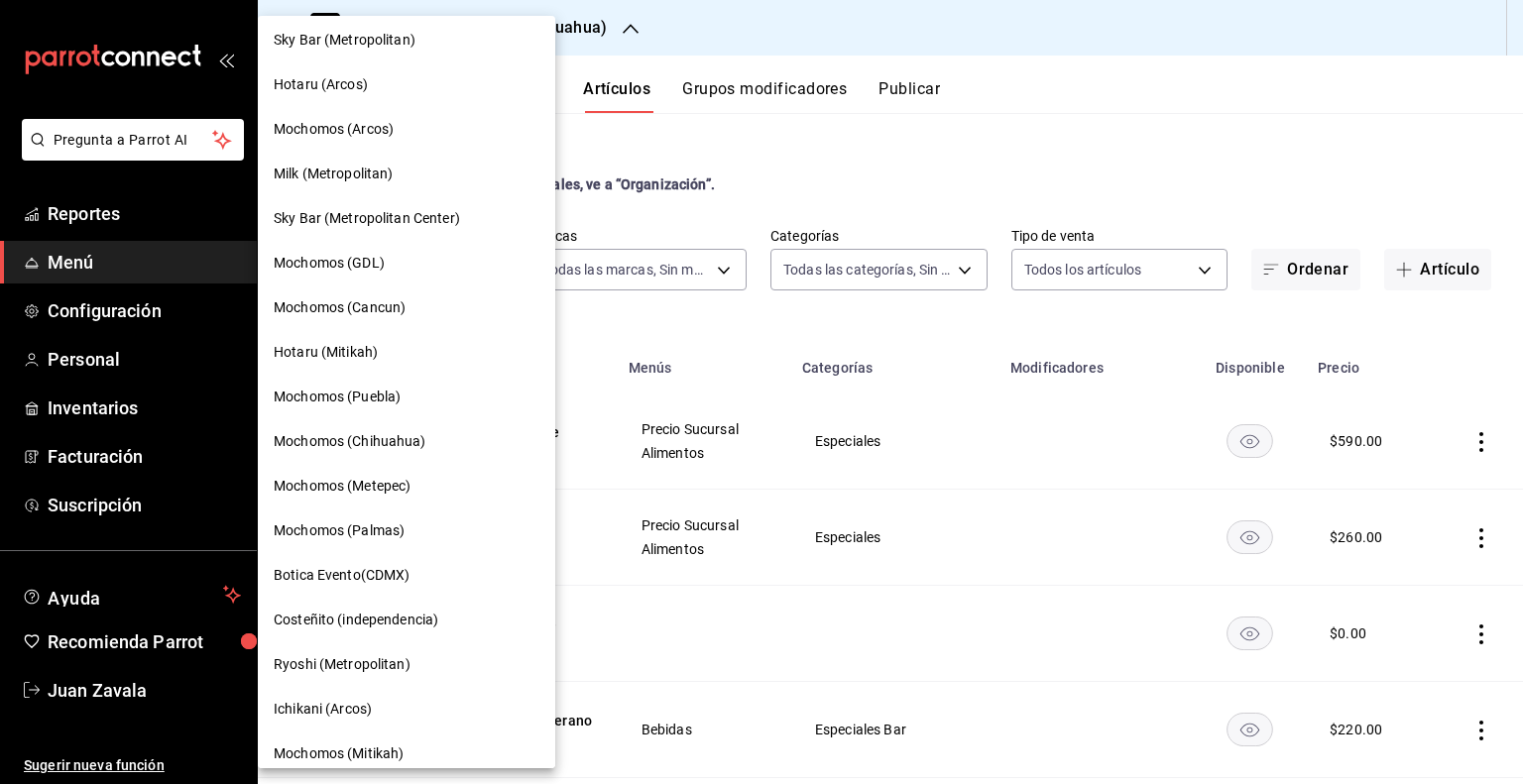 scroll, scrollTop: 1181, scrollLeft: 0, axis: vertical 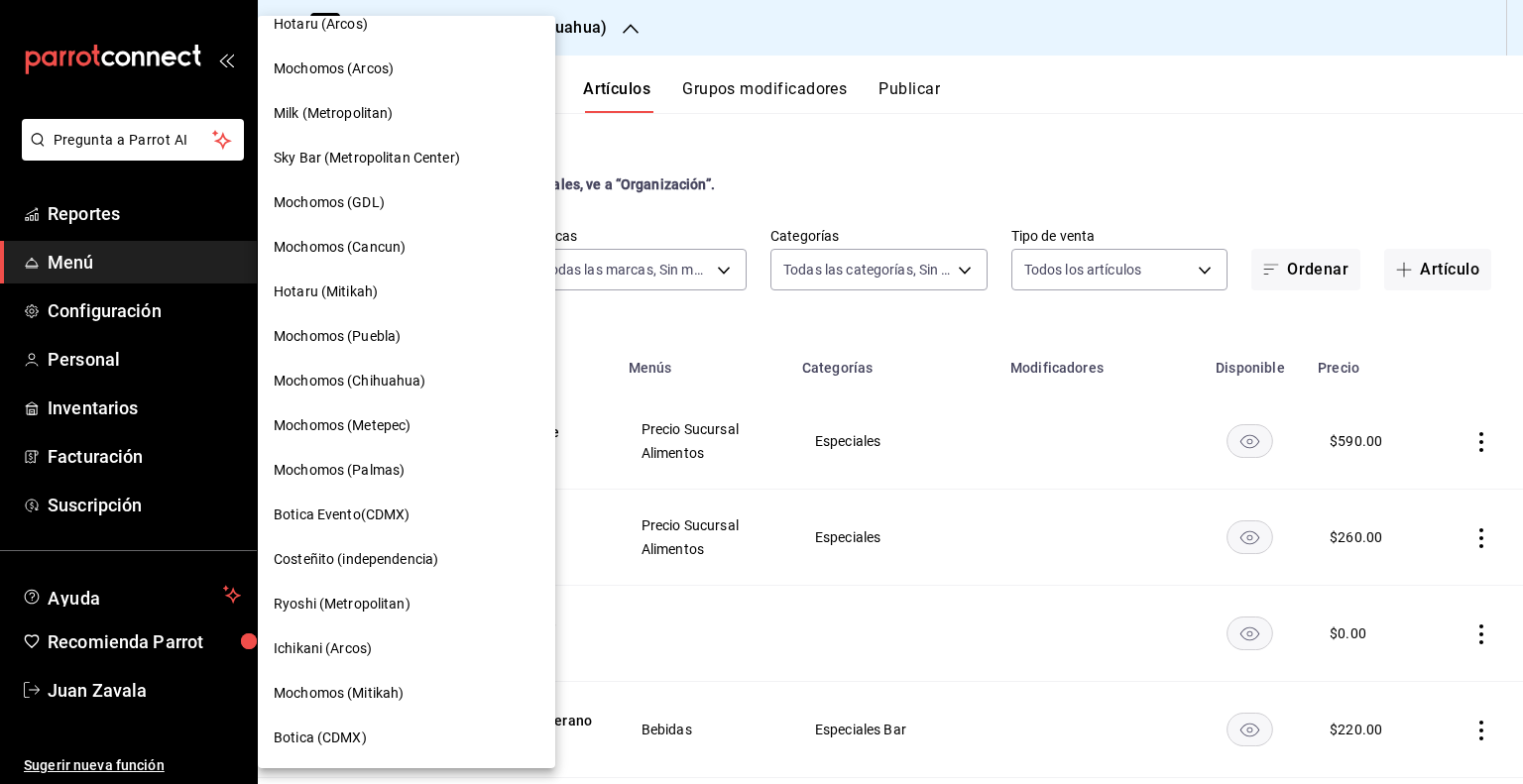 click on "Mochomos (Puebla)" at bounding box center [407, 336] 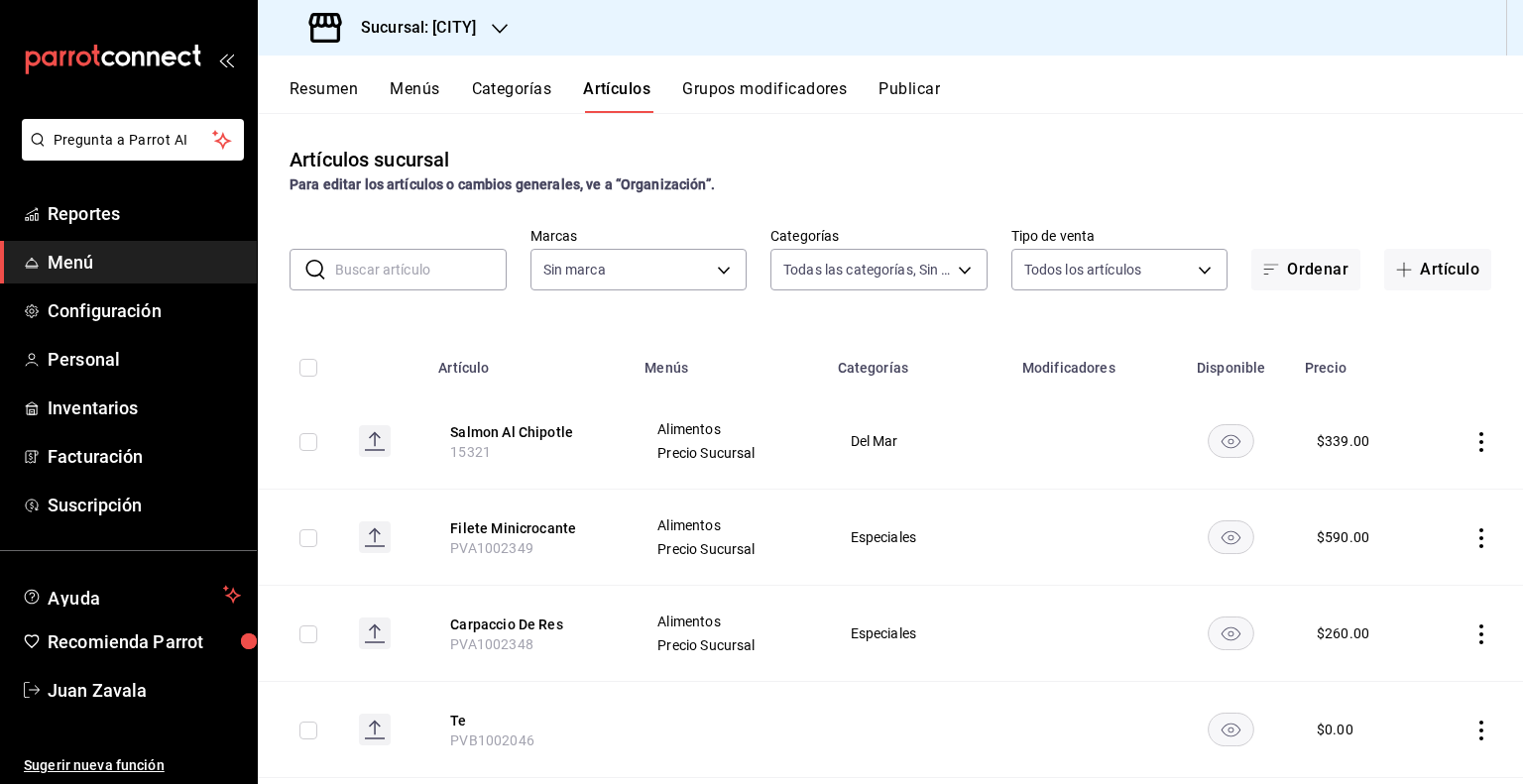 type on "357a9704-c999-4c63-af81-0c25438b67b5,a93eec79-672f-49c2-b1cd-14f211909374,5e983478-fc85-4db5-949c-195bc59d9017,c3aed2d8-39ed-4743-9fb8-fb39105a1447,311a7bf0-c971-43ff-b15a-150b9037268b,b4f1706d-c5c5-4a9b-997d-debf50c513e5,02dd8096-875e-4490-8c04-3fb7d277357a,ec65d239-6758-4c6a-9a95-073b0d3d2ef7,5431d3a5-c4a3-4943-8711-a376ada9e44f,e583aa58-d4f5-47fb-b327-12351e53f0dd,5c23fa2f-517a-43dc-9f91-53e334401d45,dcfab1b1-bc32-4f57-a935-73e33ff0957a,24ba0781-913f-42fd-9e3b-a46440a64cf1,5742176f-5ef8-4193-ae61-f13752fd18fb,7e8ea587-f8aa-4e9a-bb43-c10fdd3f3293,4c3d8c77-7651-4e9c-98c6-8491889ace21,ba1eef04-7da2-446e-bbf0-0226a90f3d26,59bae45c-f9a3-4fc0-b880-e89877387eb5,bd416544-fda5-4dba-9df7-e81c2e1cceee,7227f277-80df-48f8-8767-482d7bb23b59,a2dcd69a-1335-4eb2-a026-5f577265e02f,e14b5cd5-4246-420d-b958-aa7b289e1f43,72c647b1-89b2-4c2b-bc5c-a92b8ca390a5,7ced84c9-d953-4c04-9147-f5c01d21d99e,72c57a6f-d4ed-4d71-ac5e-ff387ee4147f,e2dd7b38-1c6c-4b71-b1cf-8a1691b169b0,617959b0-98c6-4371-95ed-edd17f21decf,8ae3f0ba-ac42-47be-bfa..." 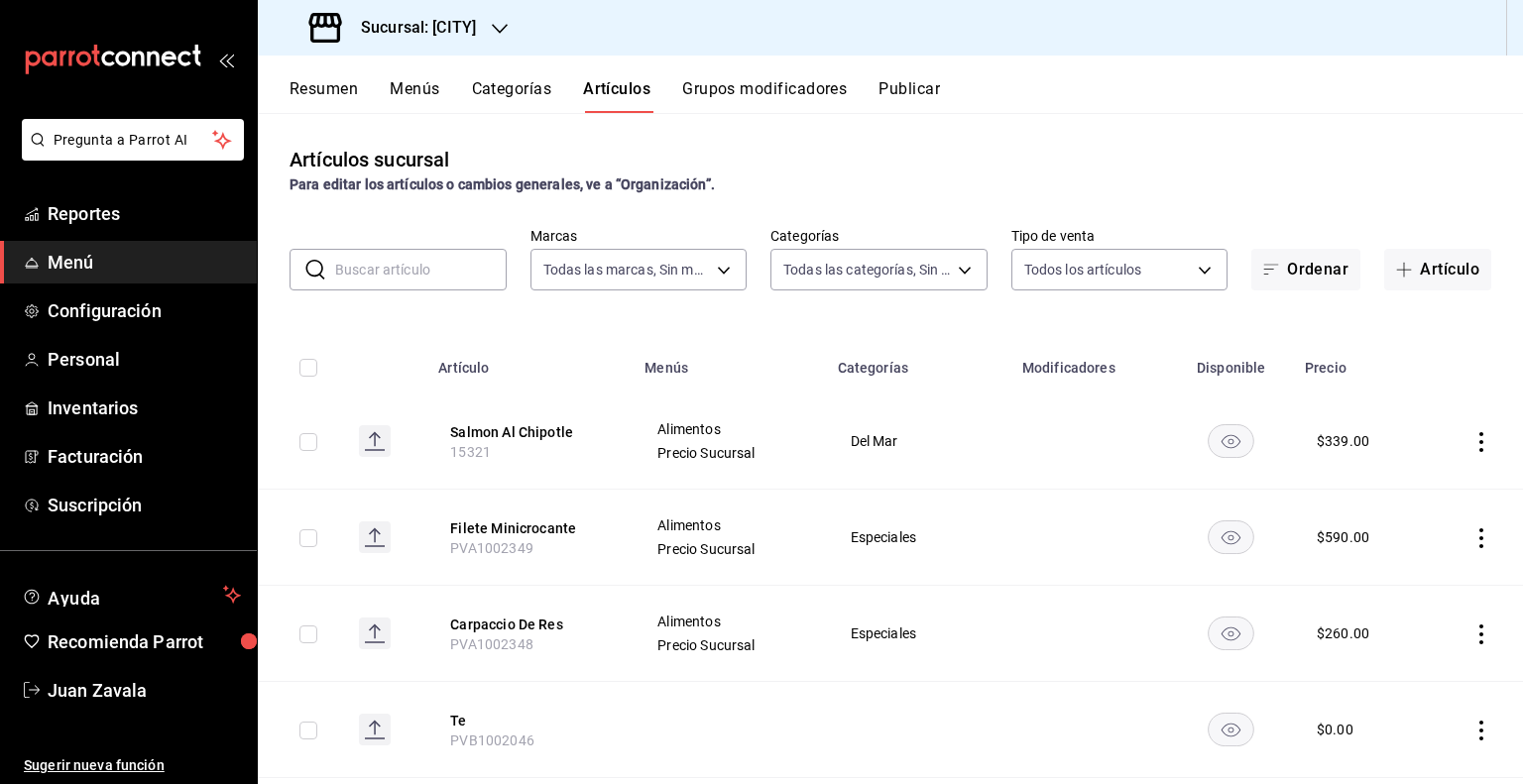 click at bounding box center [420, 270] 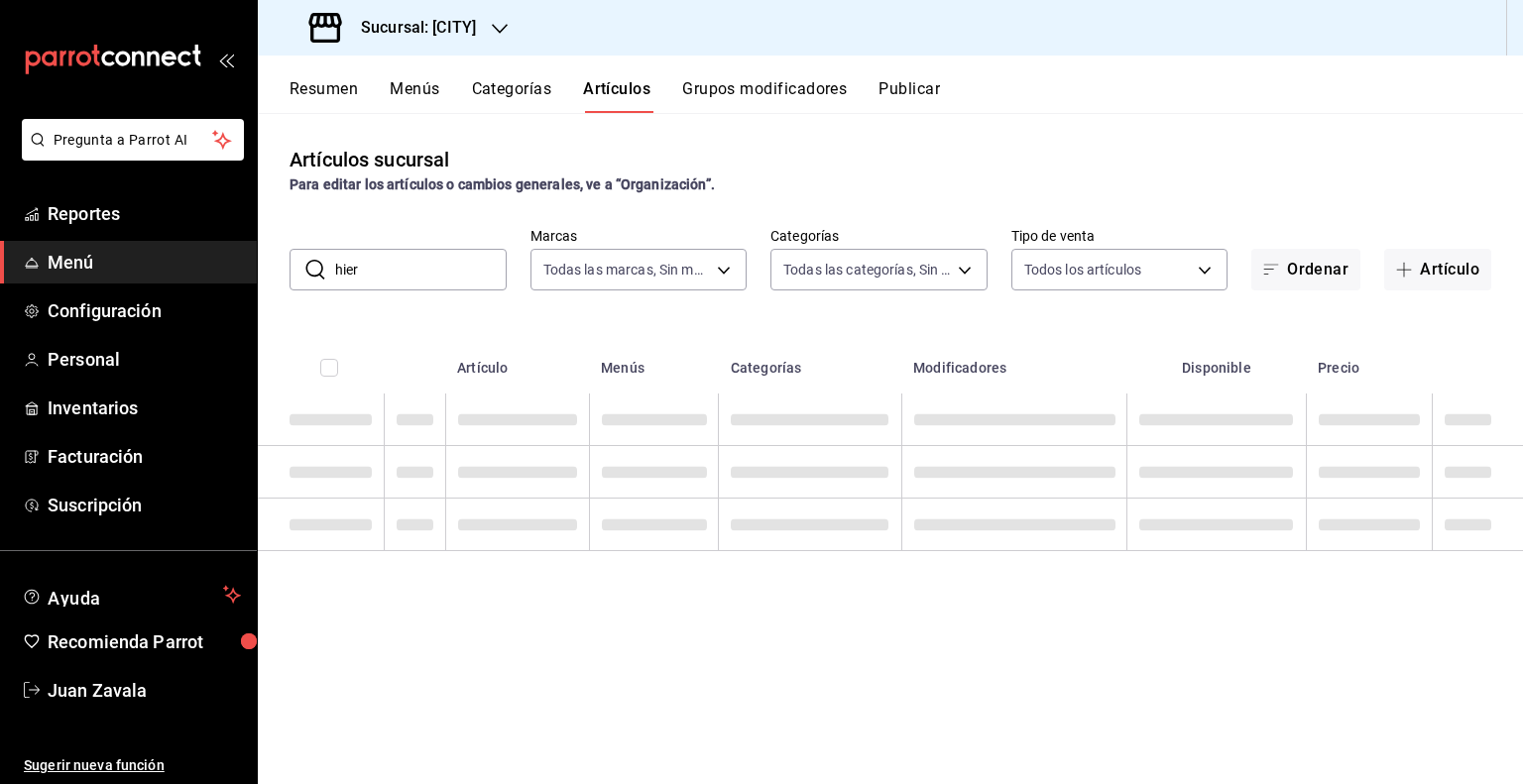 type on "HIERBABUENA" 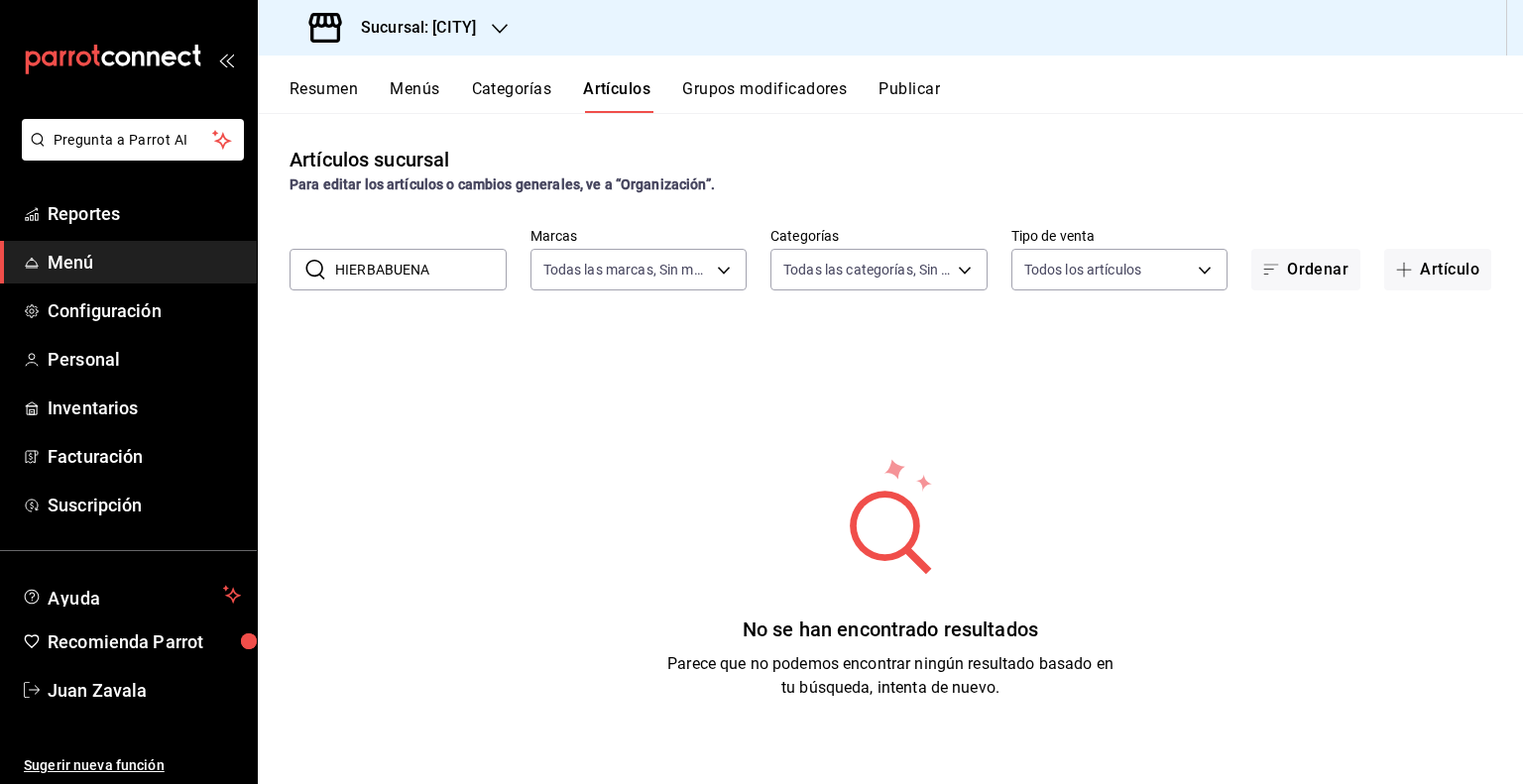 click on "HIERBABUENA" at bounding box center [420, 270] 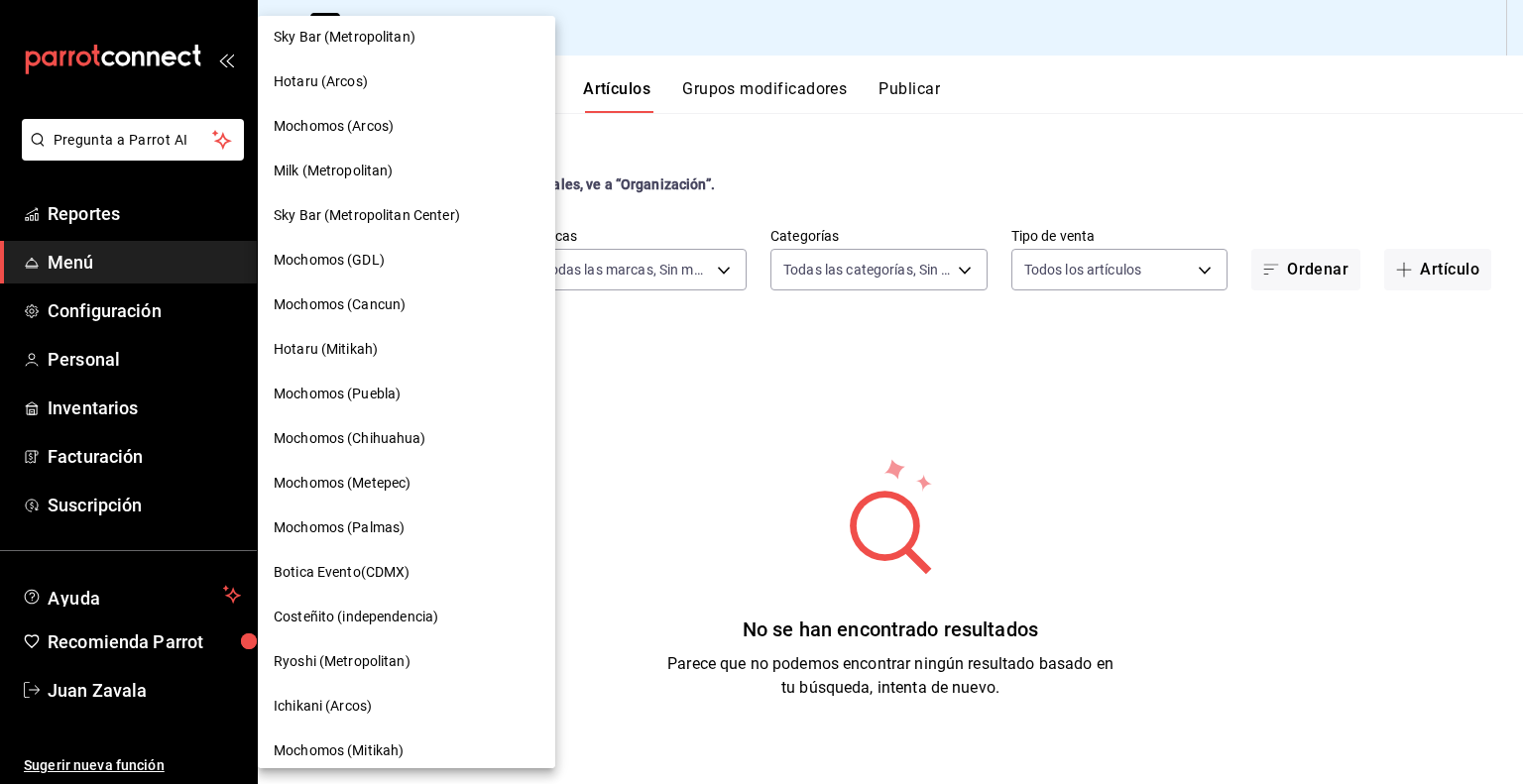 scroll, scrollTop: 1181, scrollLeft: 0, axis: vertical 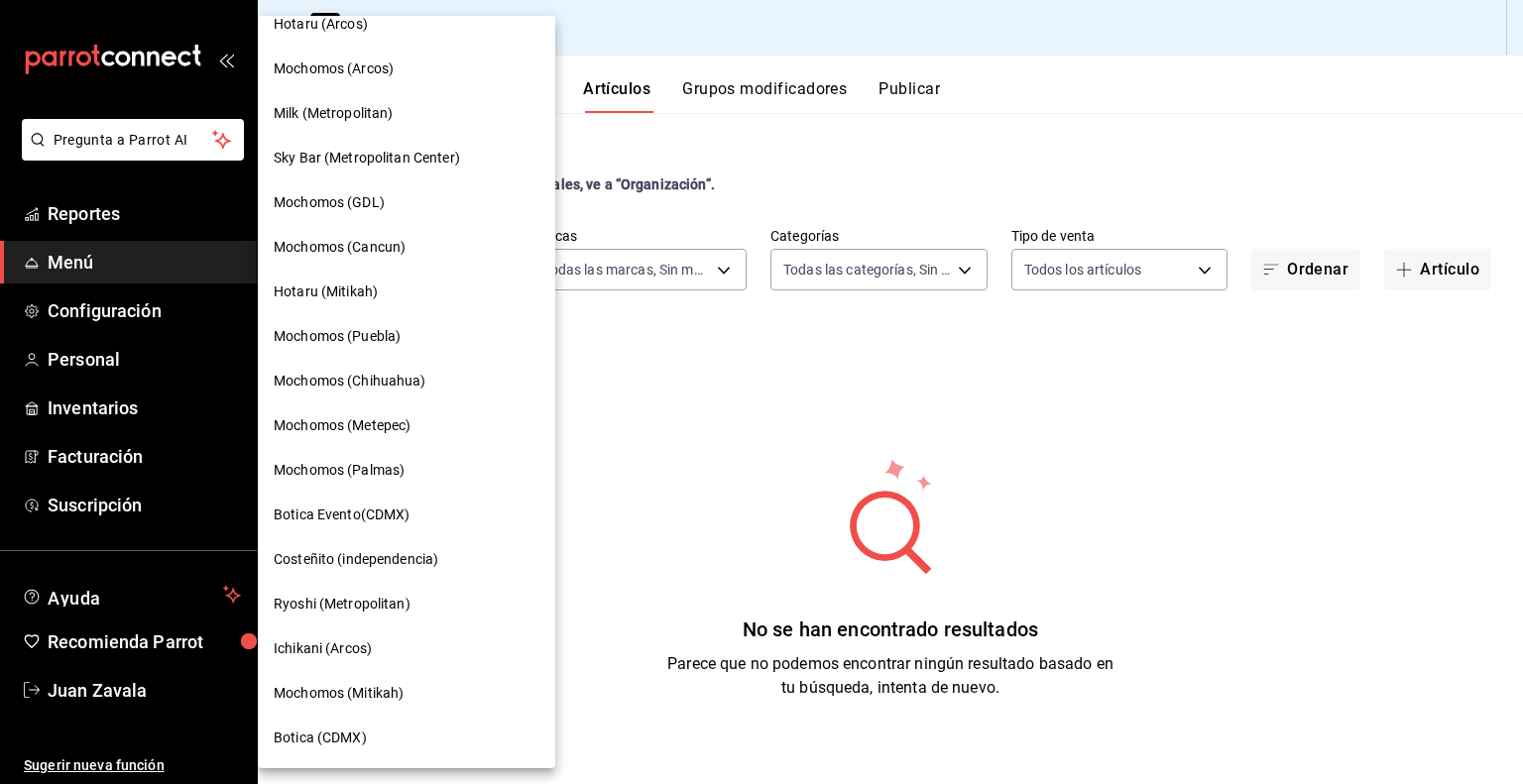 click on "Mochomos (Cancun)" at bounding box center [339, 247] 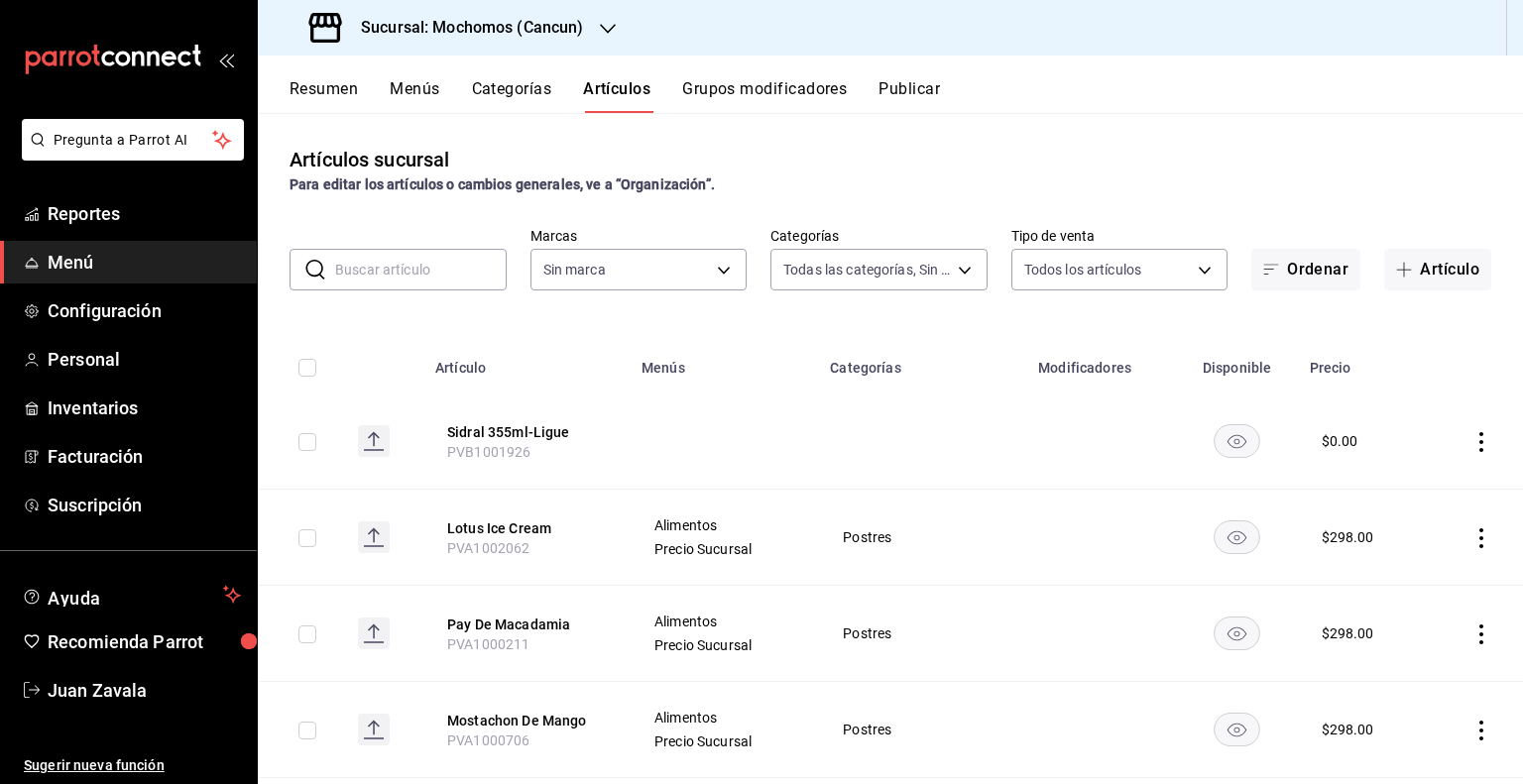 type on "b5f7db86-c3f3-4a8e-b99f-f293bc3b0450,ef28511d-5ee6-483a-9e98-10d431b114fe,2cfe5d18-d31b-4844-afd9-984866f06d8f,7ca3dc3b-dc72-4641-9513-786d448ccaa1,357fa4ca-86a9-4c65-a32c-077ecaa36db6,ef9008e3-8835-4f51-b0c2-3e551a630072,3d9ab52a-014d-4e9d-9803-0e943233e030,dca45c59-20e3-4c8c-ae8e-7372dc6c5269,39e5cd1c-df56-413e-a484-79cf877bb874,c5ae615d-82a7-4217-b45f-d8143aca72b0,c2d9cb32-f49d-4cbb-bc2d-46808fea27e1,1f2d1bf7-99fa-451b-a3f2-b5d29372717c,51dcc0c9-01d1-4f13-bfb3-4845e9491a87,8e768f01-b07f-42e8-9451-0482836a2fe0,b1f5f55e-3149-4604-b422-8ea8ec449af2,5f5e94ad-a9b8-4be9-881e-b7a048781835,625ced97-4f3f-46e1-be05-3cb0f9a5913b,d333863a-95f5-4b06-943c-f1c70368c98a,62092a1b-34fc-4d7f-a676-6d04b4345484,9ad53dad-d229-48a0-82ce-ce8872738792,b287b4a0-4ceb-4d9b-a6fe-276499d90d5d,63c487eb-f561-4088-8063-ef8a8ec522d1,6504d95a-866a-4bd7-a21a-0dc40bf968e0,bd84d2f1-491c-4e12-b494-cfacde5a1638,7dd3df18-4a2c-4e30-b4cb-a17077150e9c,36524088-bb47-422a-9c38-fa77d48fc859,0b0a0e58-d284-42d7-bc90-f07d0e229437,2592e34d-7356-430f-b16..." 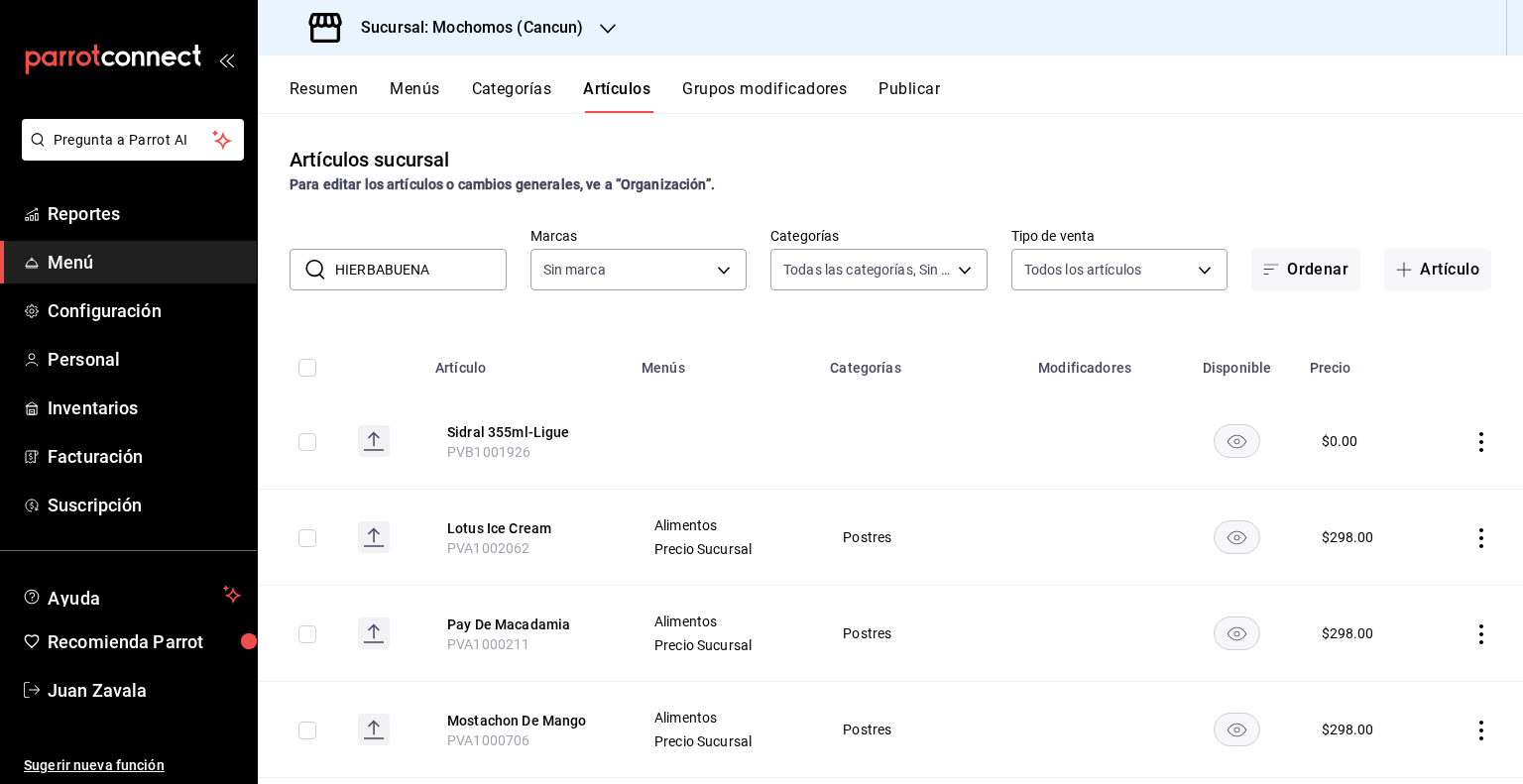 type on "81a909d9-58c5-46d1-b07d-4106a63ec642" 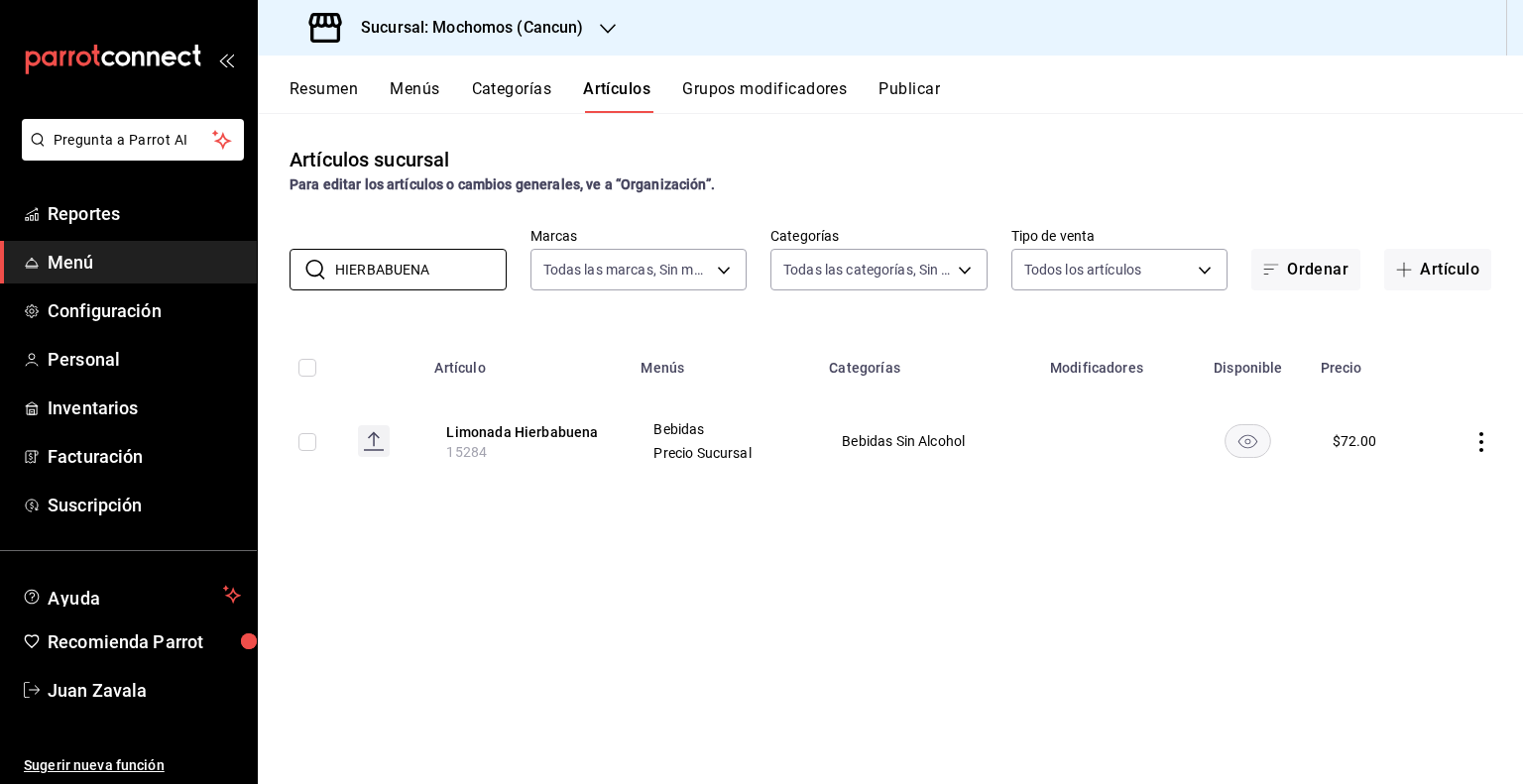 type on "HIERBABUENA" 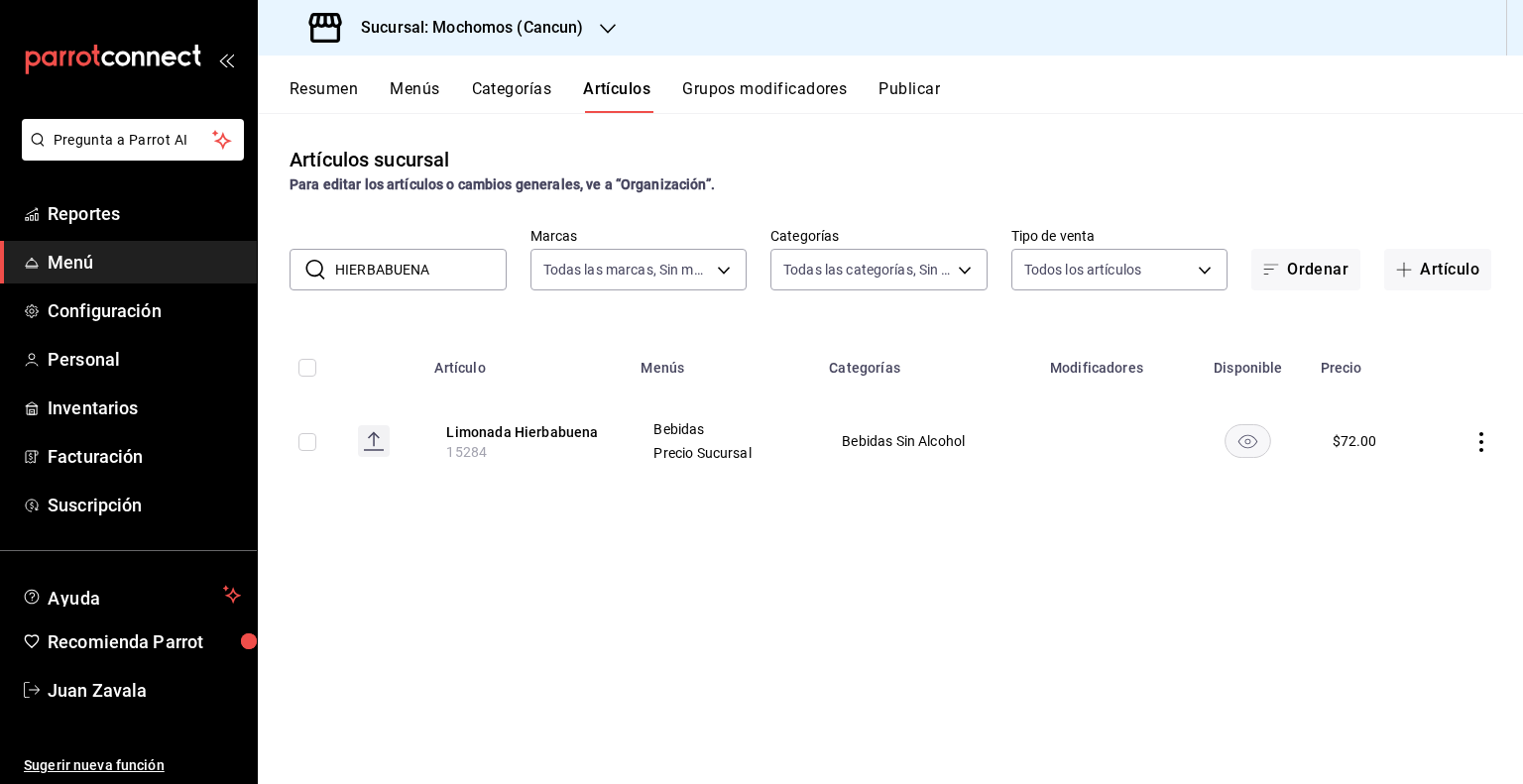 click on "15284" at bounding box center [466, 452] 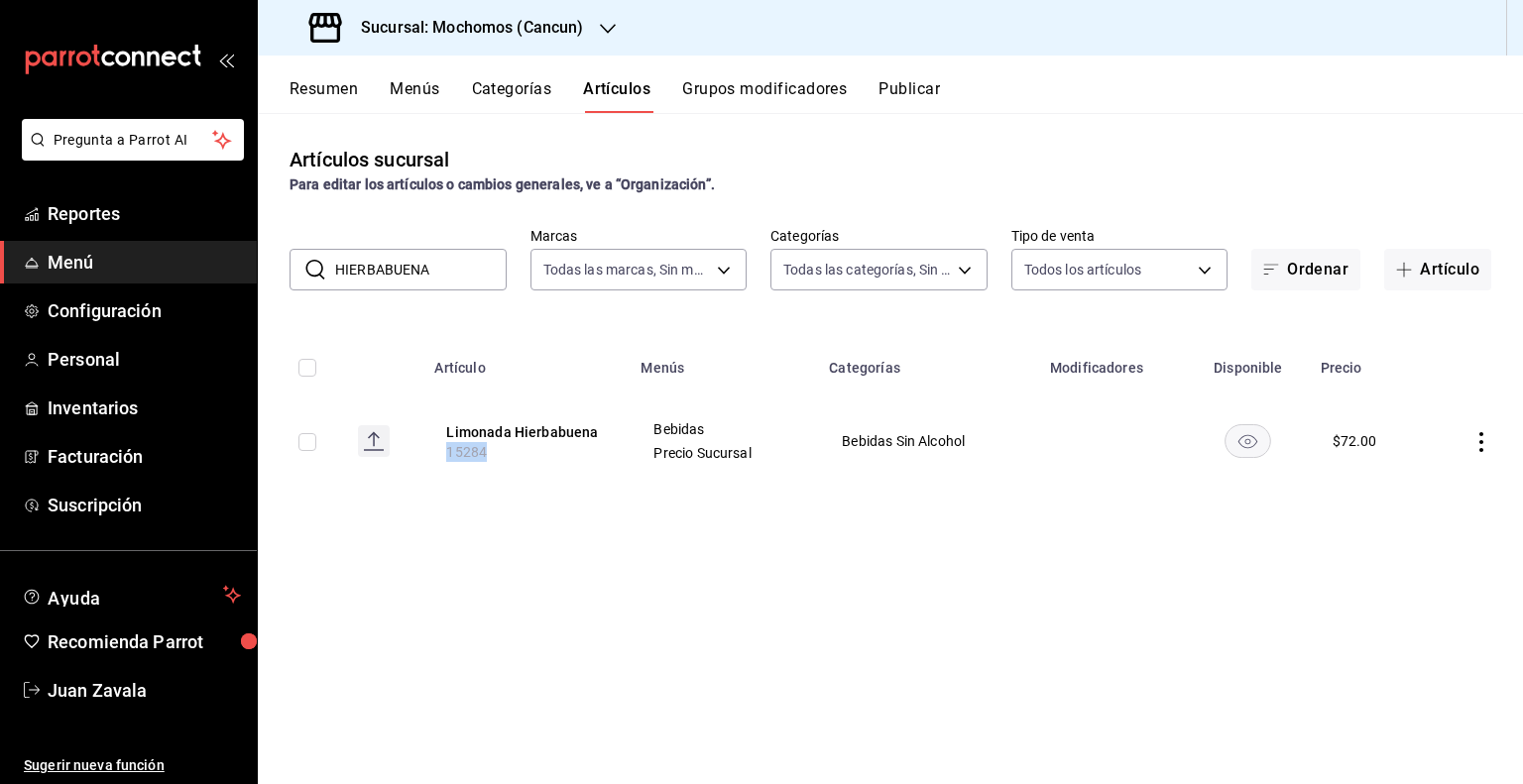 click on "15284" at bounding box center [466, 452] 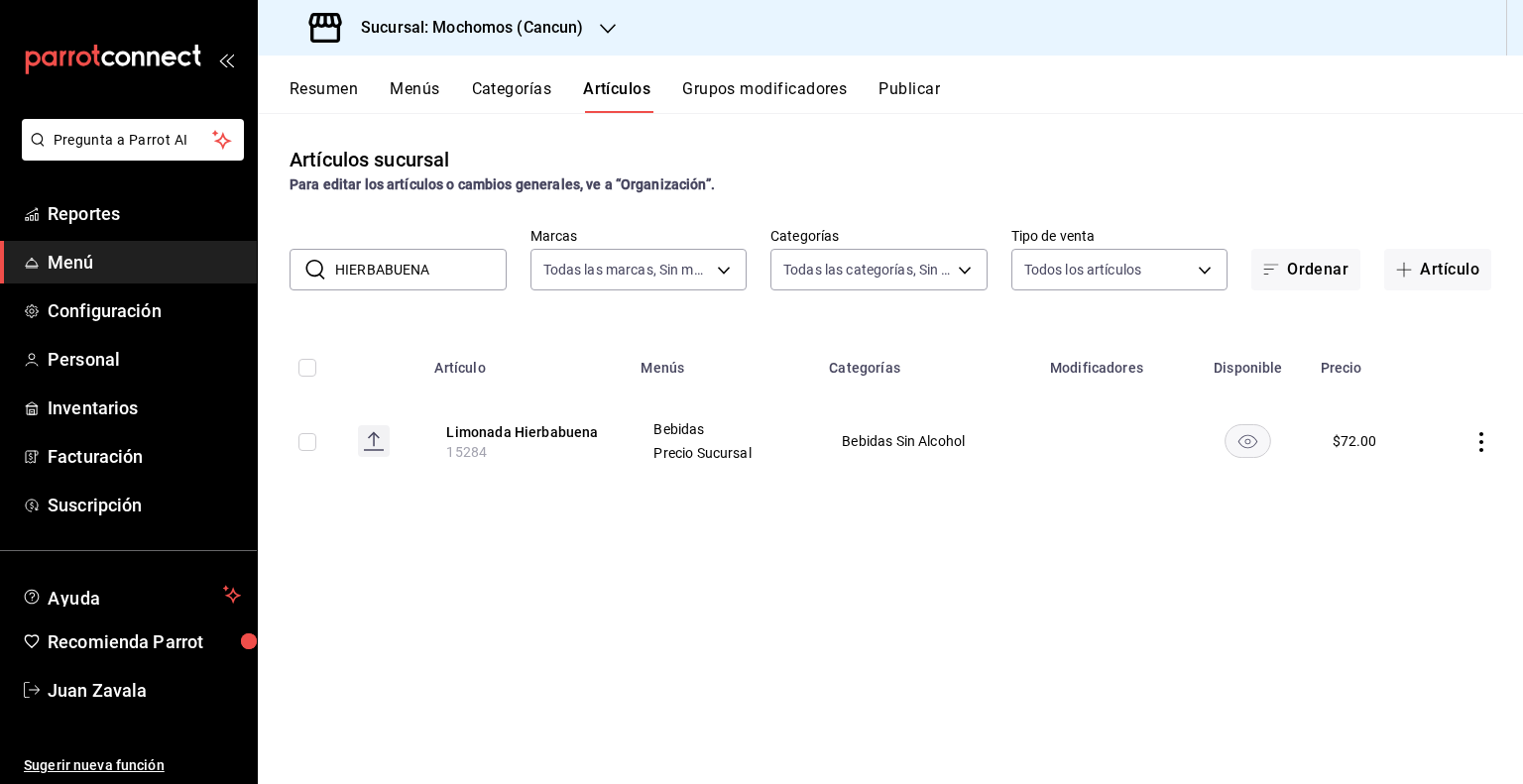 click on "HIERBABUENA" at bounding box center [420, 270] 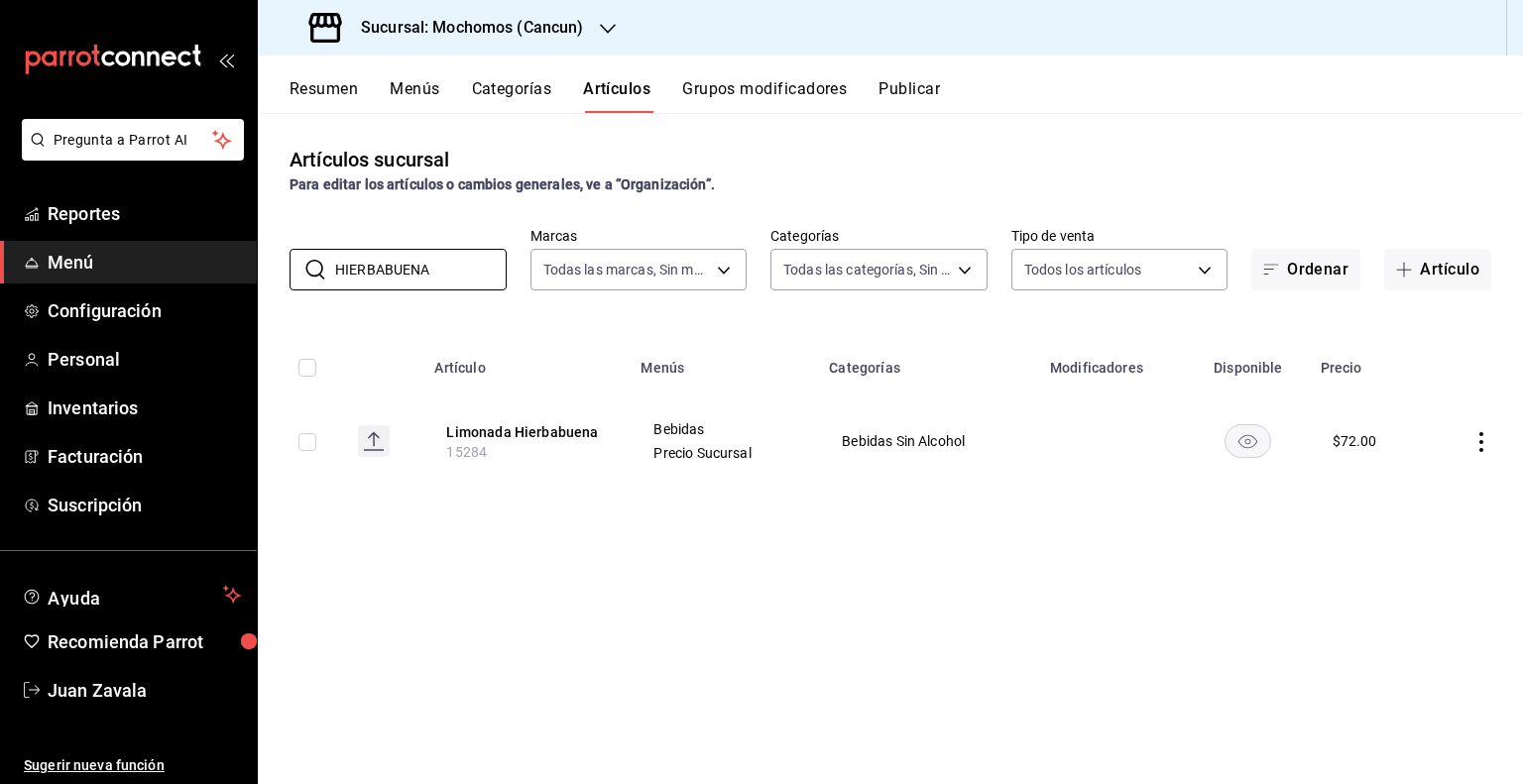 click on "Sucursal: Mochomos (Cancun)" at bounding box center [464, 28] 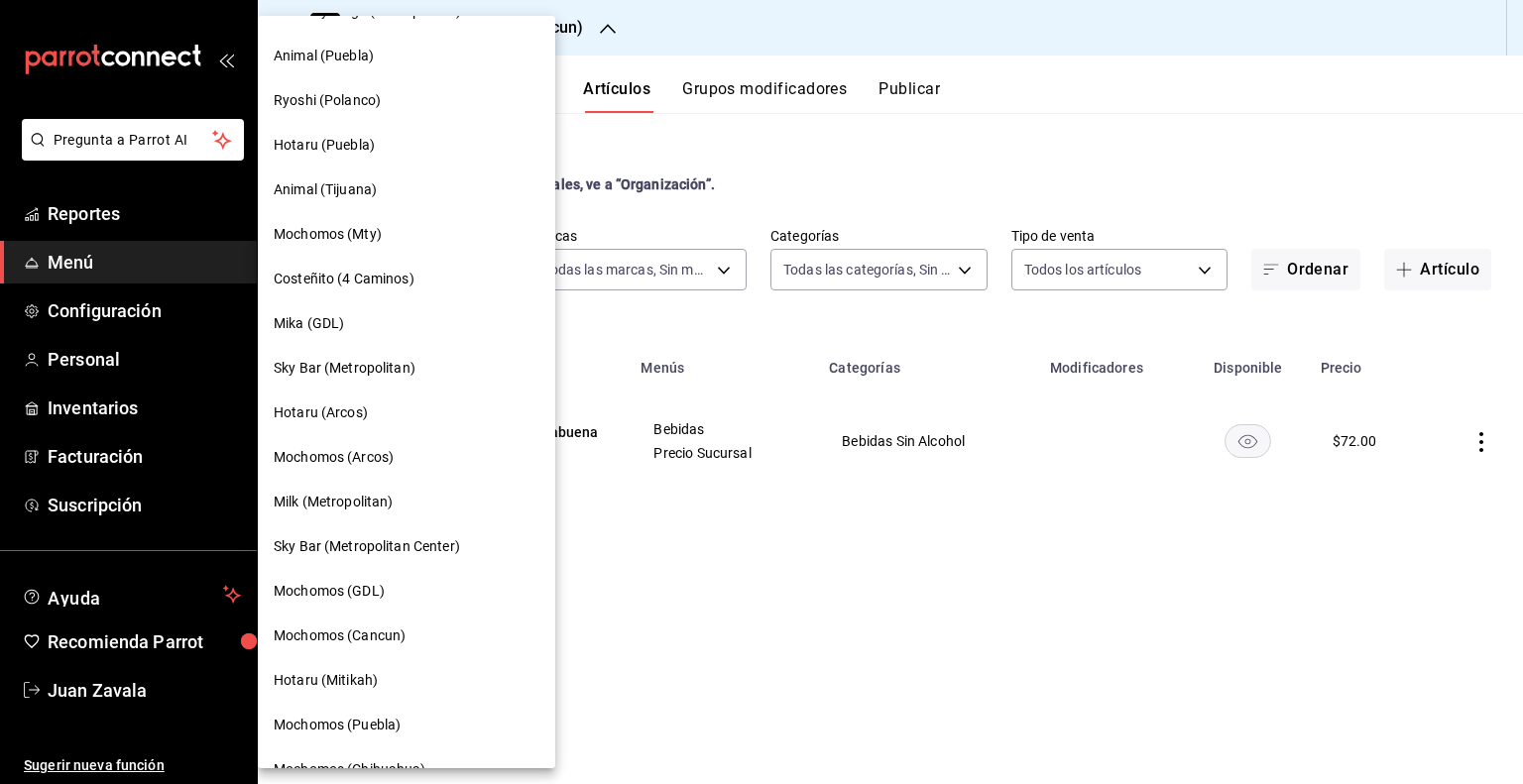 scroll, scrollTop: 1181, scrollLeft: 0, axis: vertical 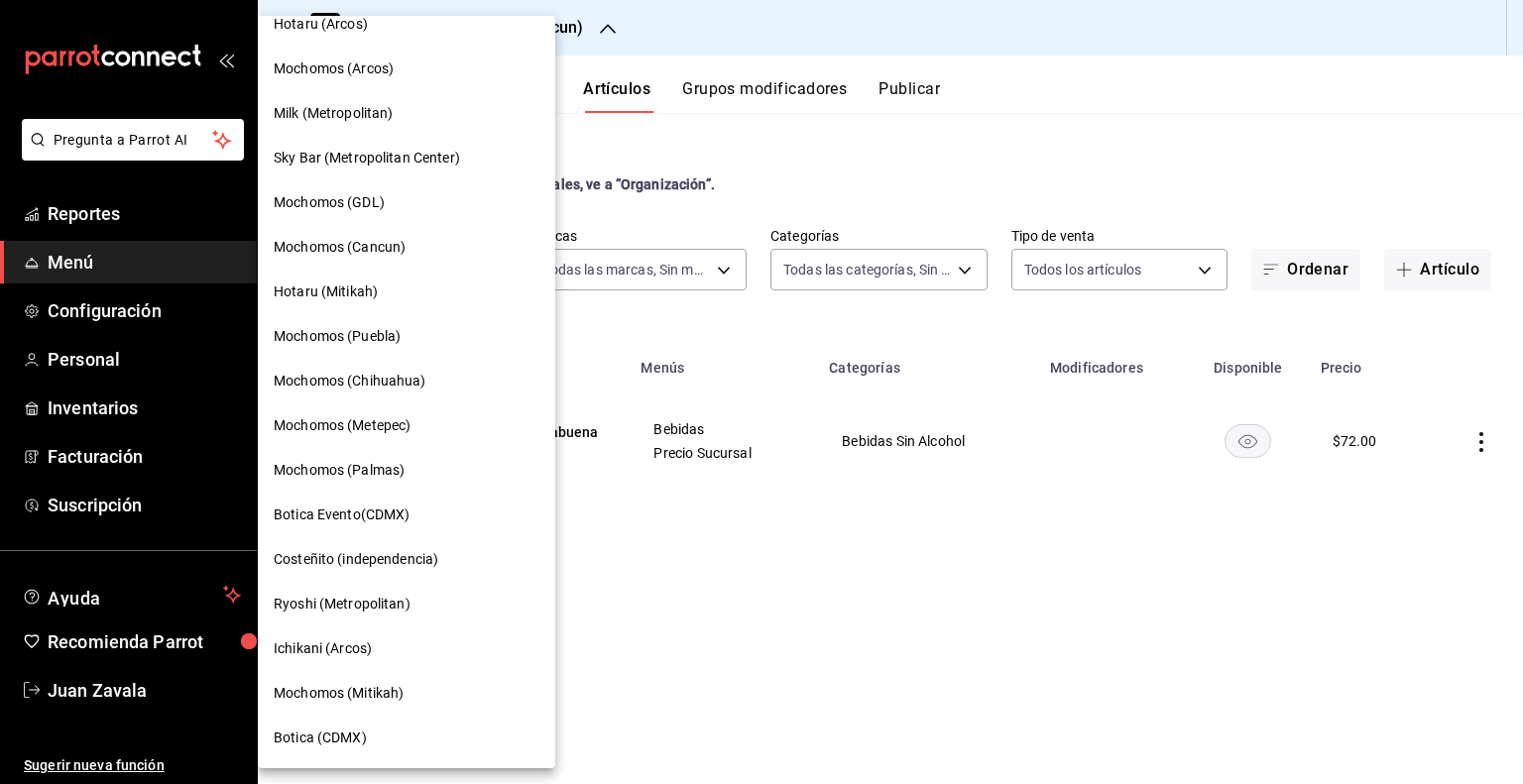 click on "Mochomos (GDL)" at bounding box center (407, 202) 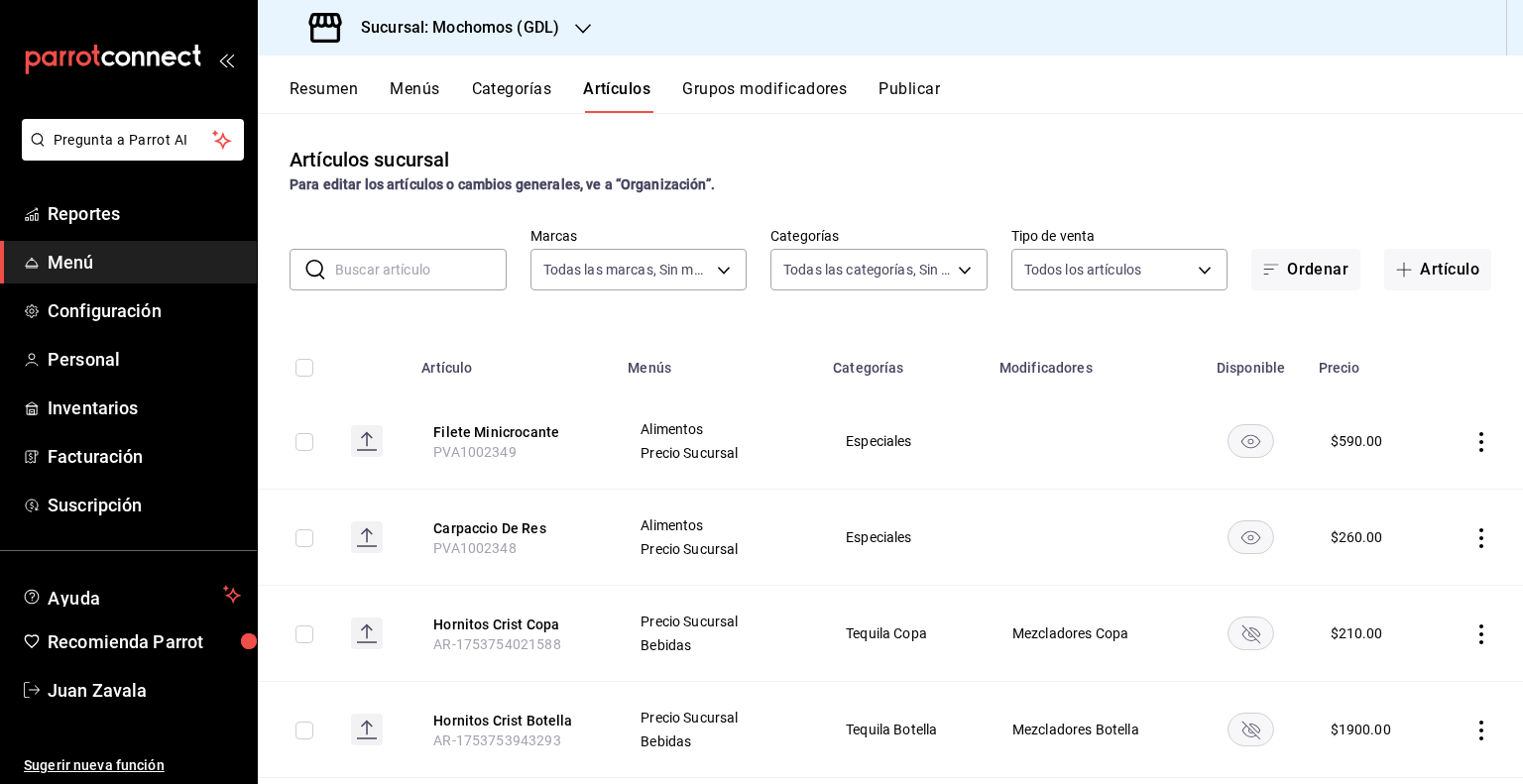 type on "36c25d4a-7cb0-456c-a434-e981d54830bc,9cac9703-0c5a-4d8b-addd-5b6b571d65b9" 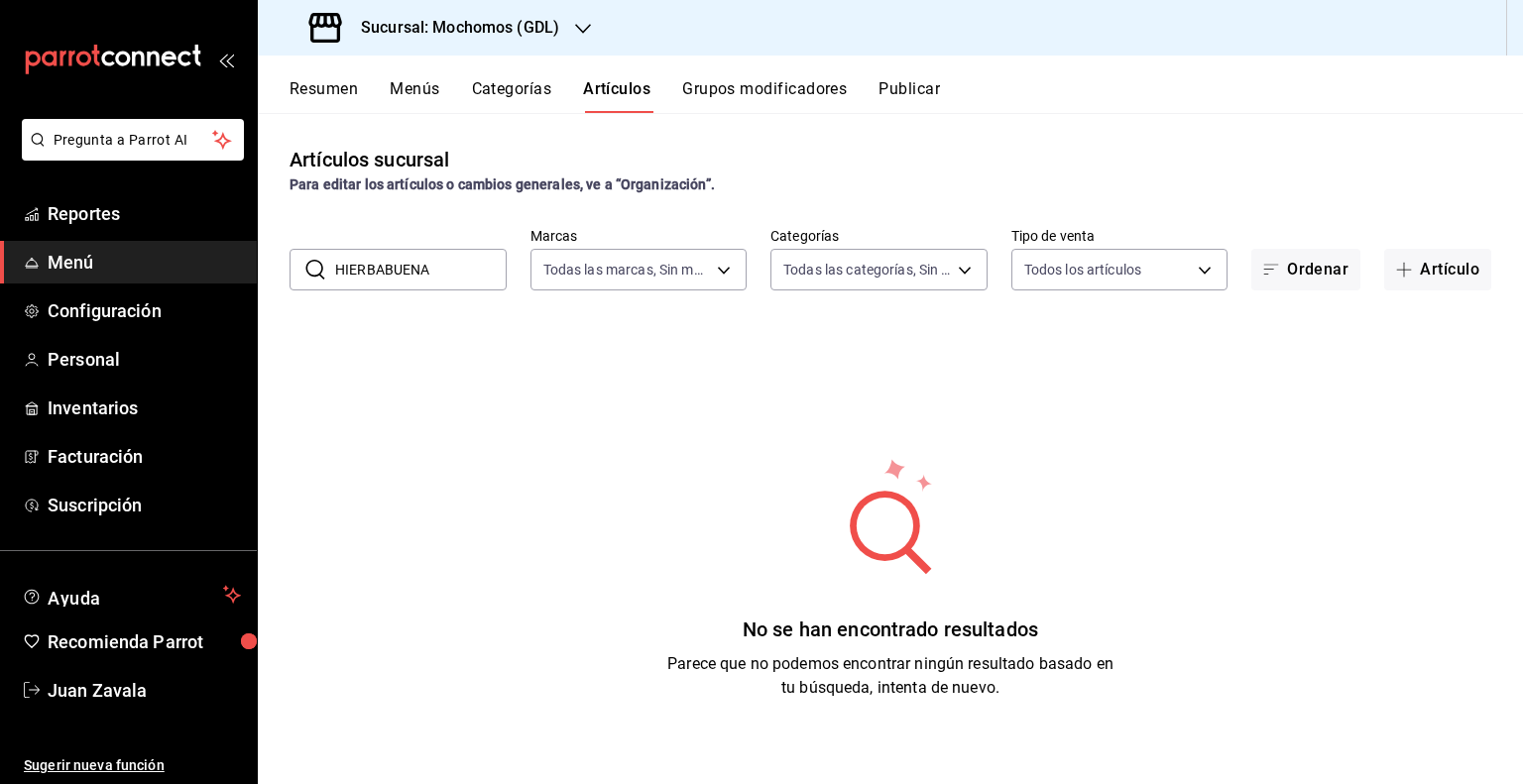 click on "Sucursal: Mochomos (GDL)" at bounding box center (452, 28) 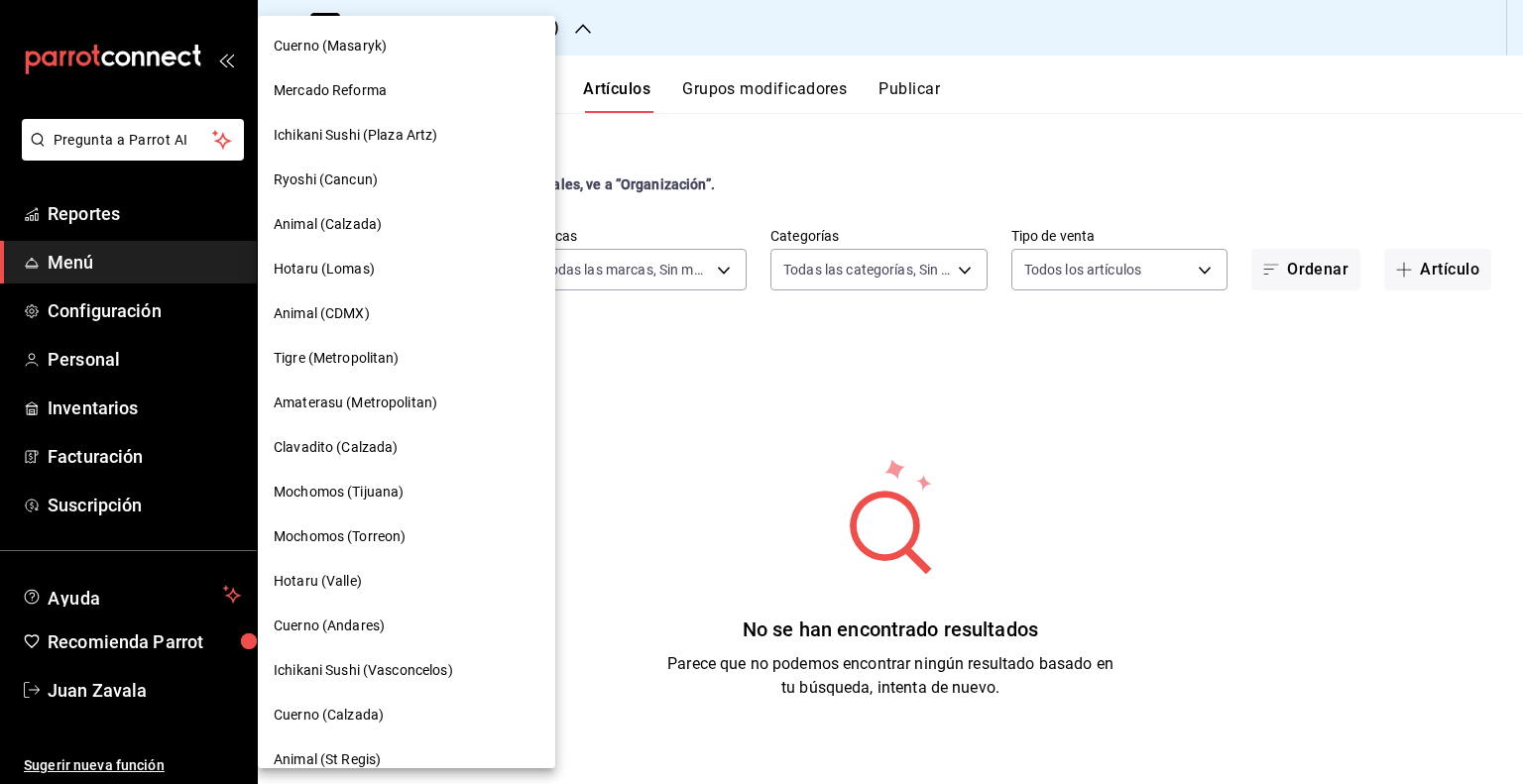 click at bounding box center [762, 392] 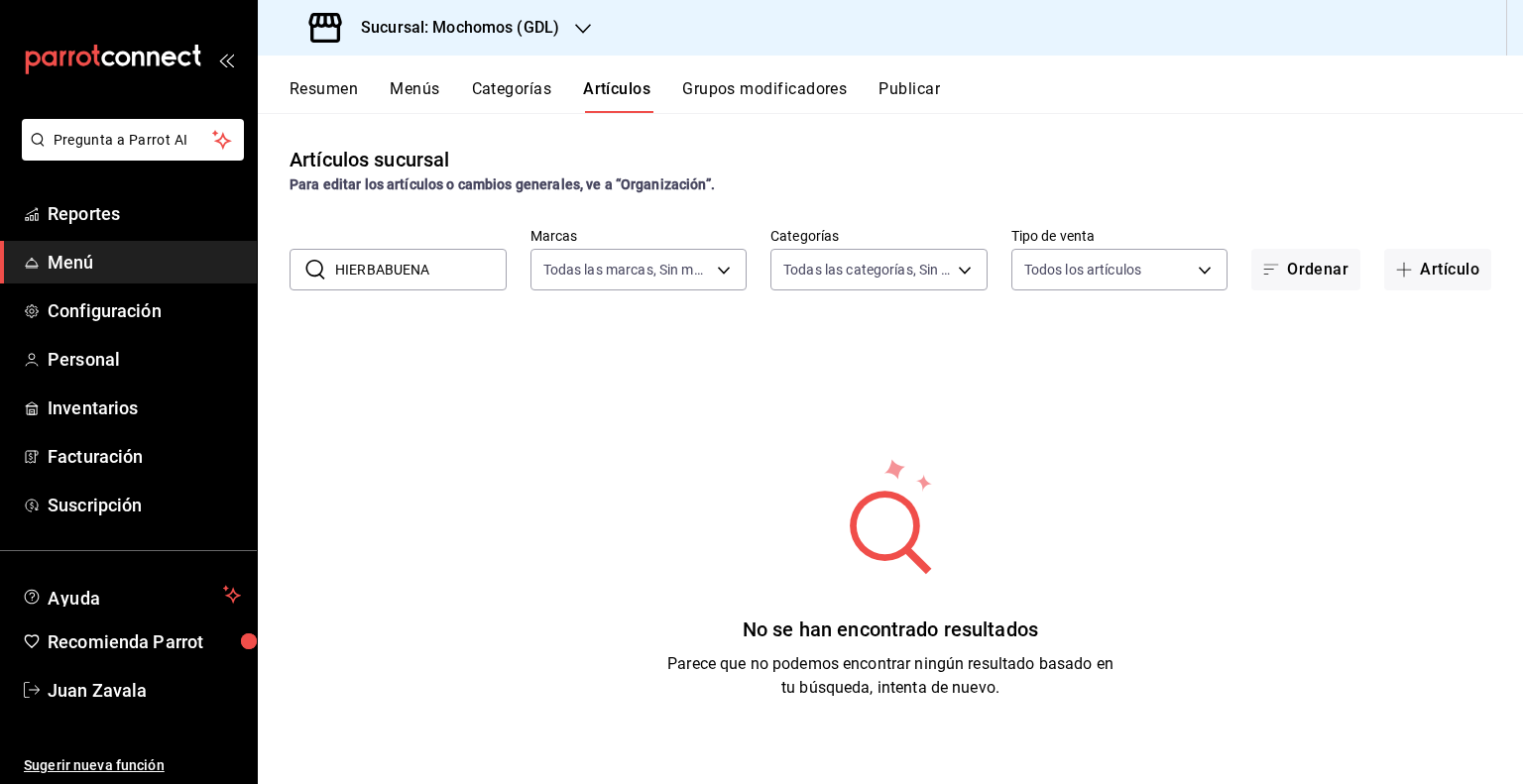 click on "HIERBABUENA" at bounding box center [420, 270] 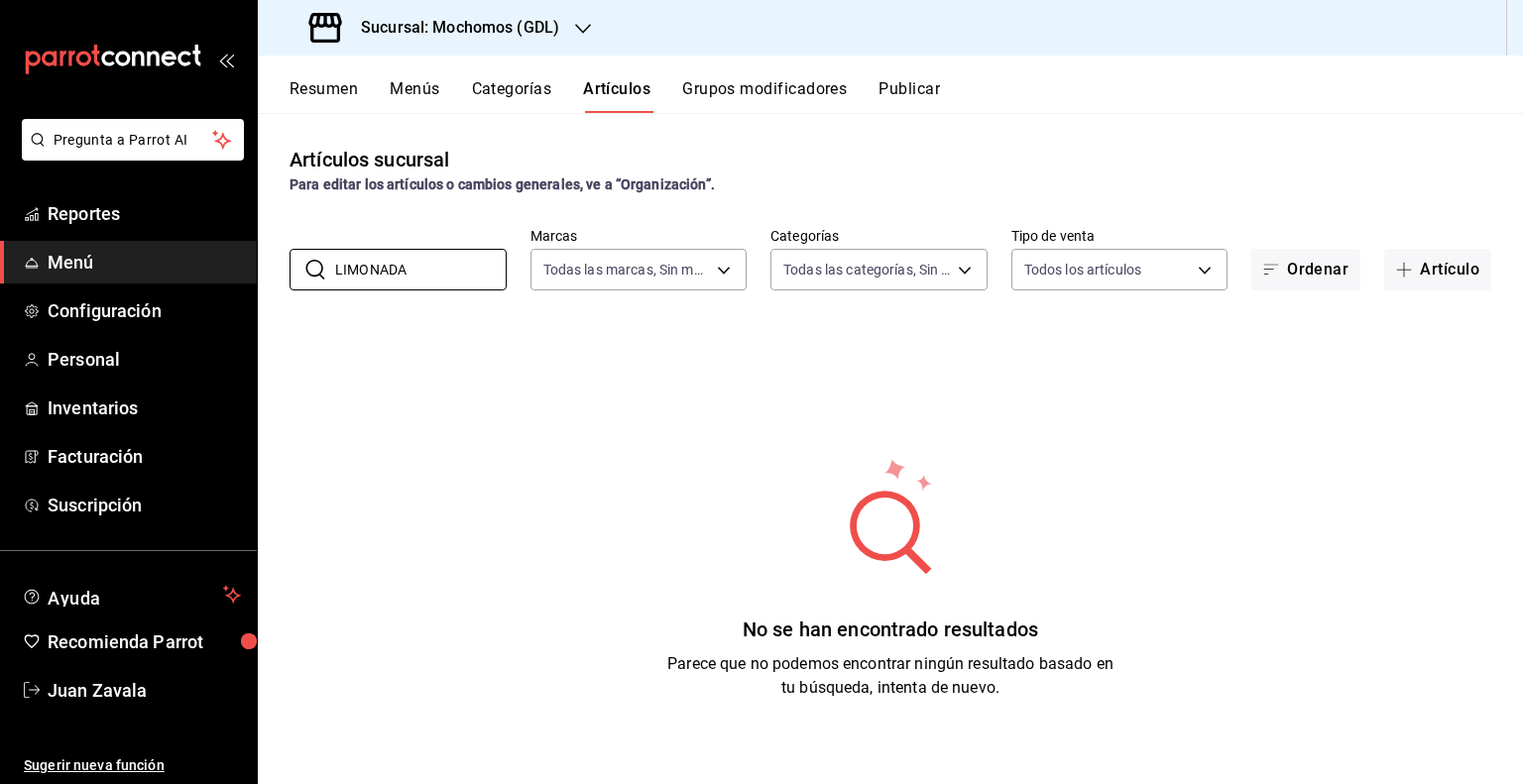 type on "LIMONADA" 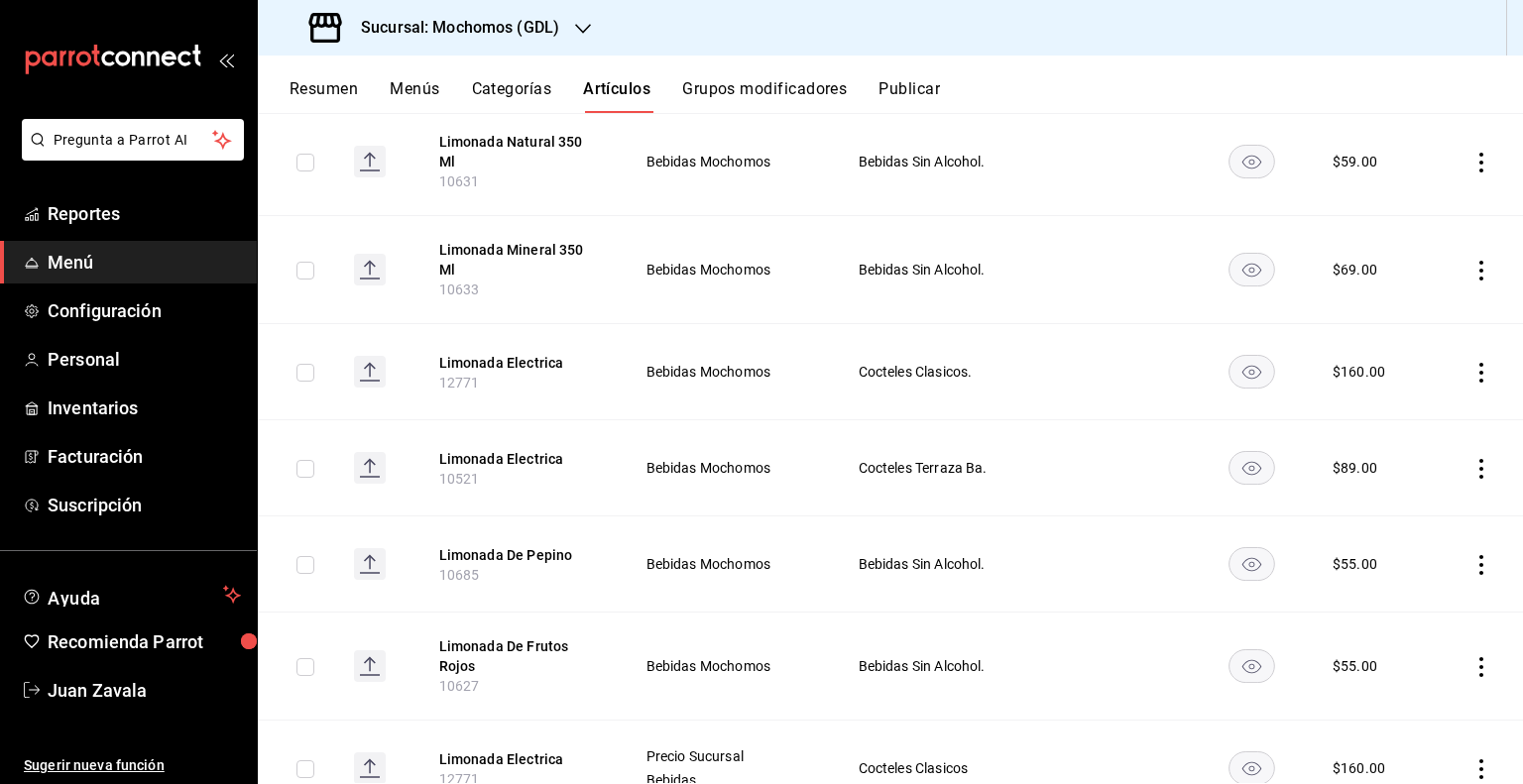 scroll, scrollTop: 0, scrollLeft: 0, axis: both 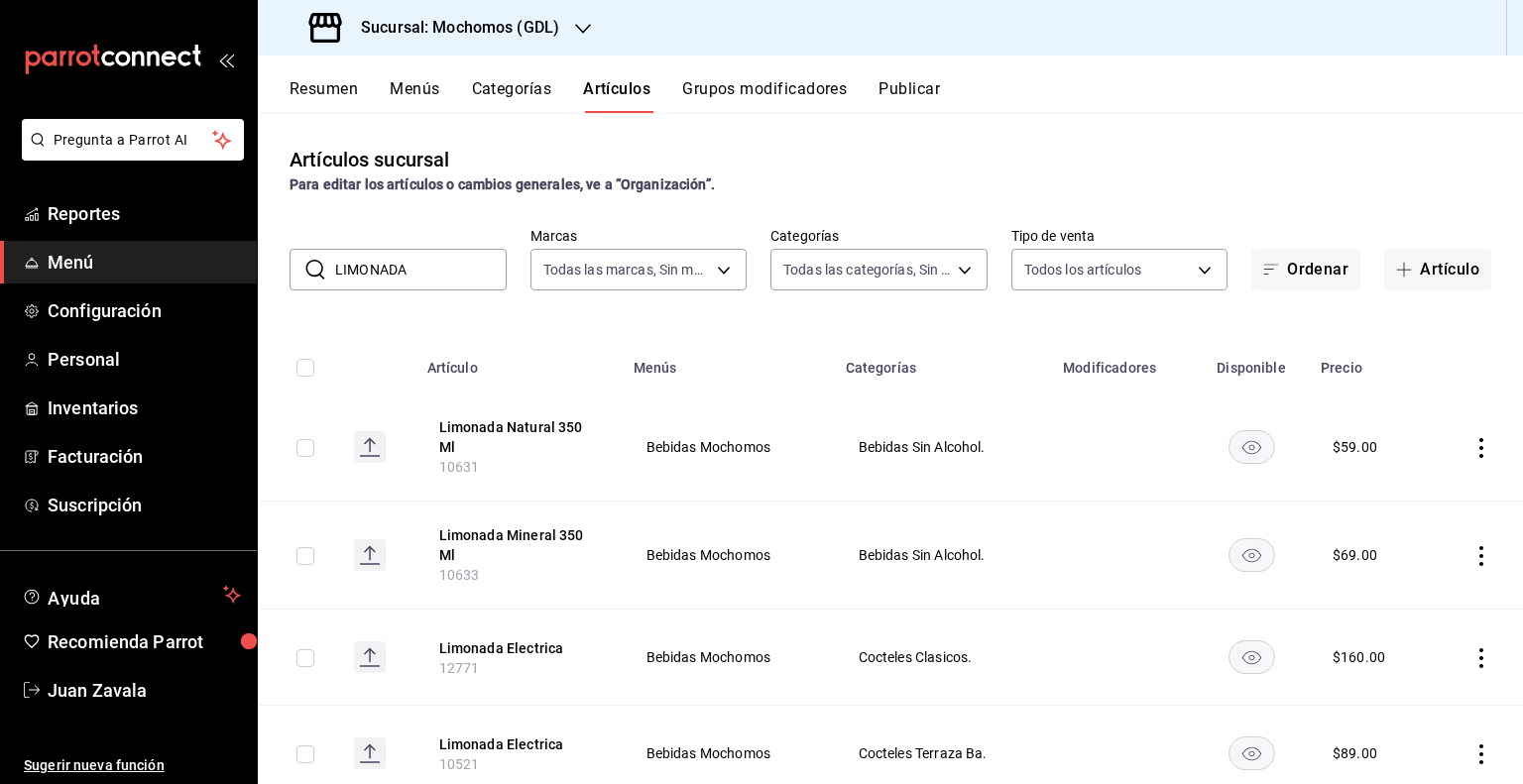 click on "Sucursal: Mochomos (GDL)" at bounding box center (452, 28) 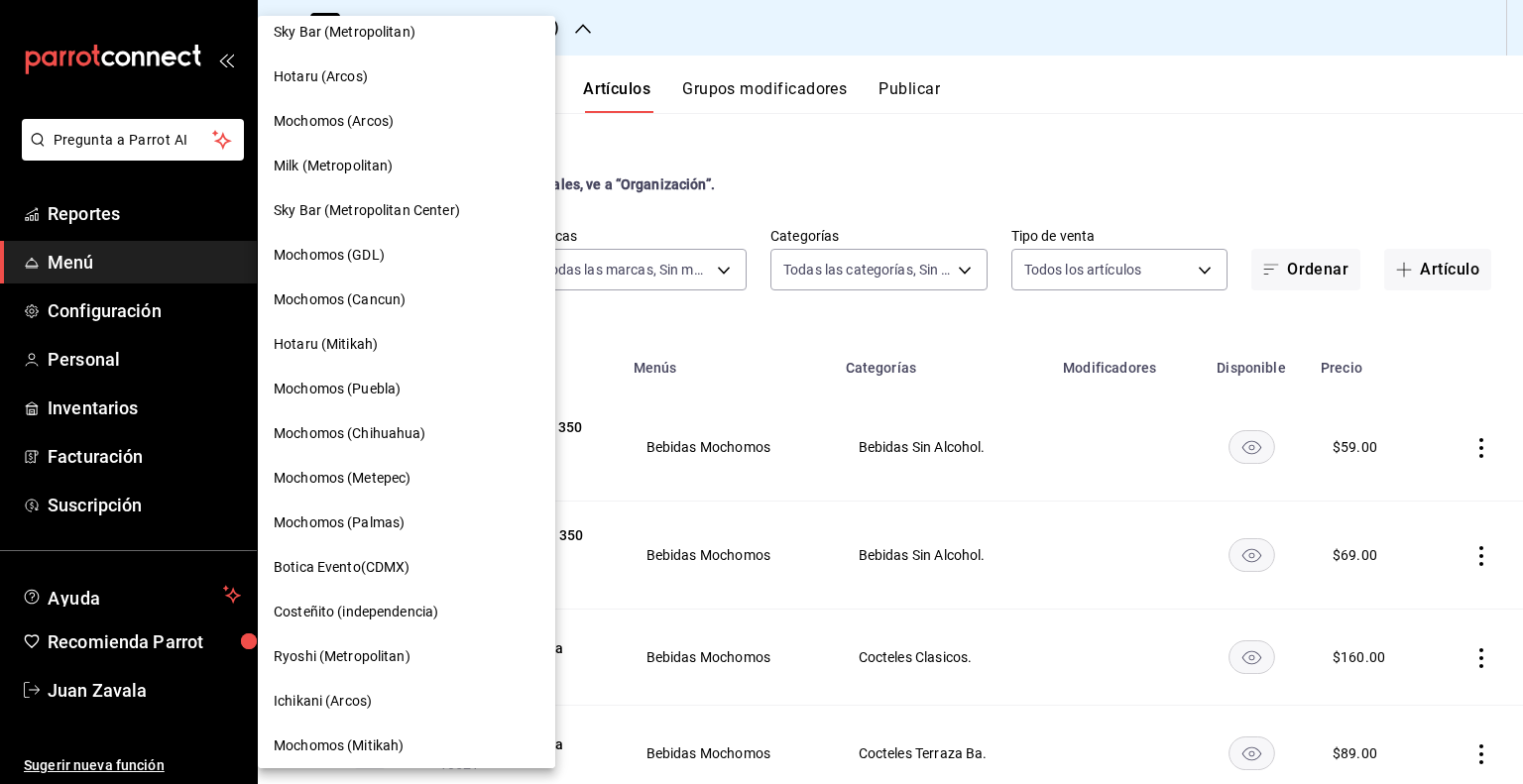 scroll, scrollTop: 1181, scrollLeft: 0, axis: vertical 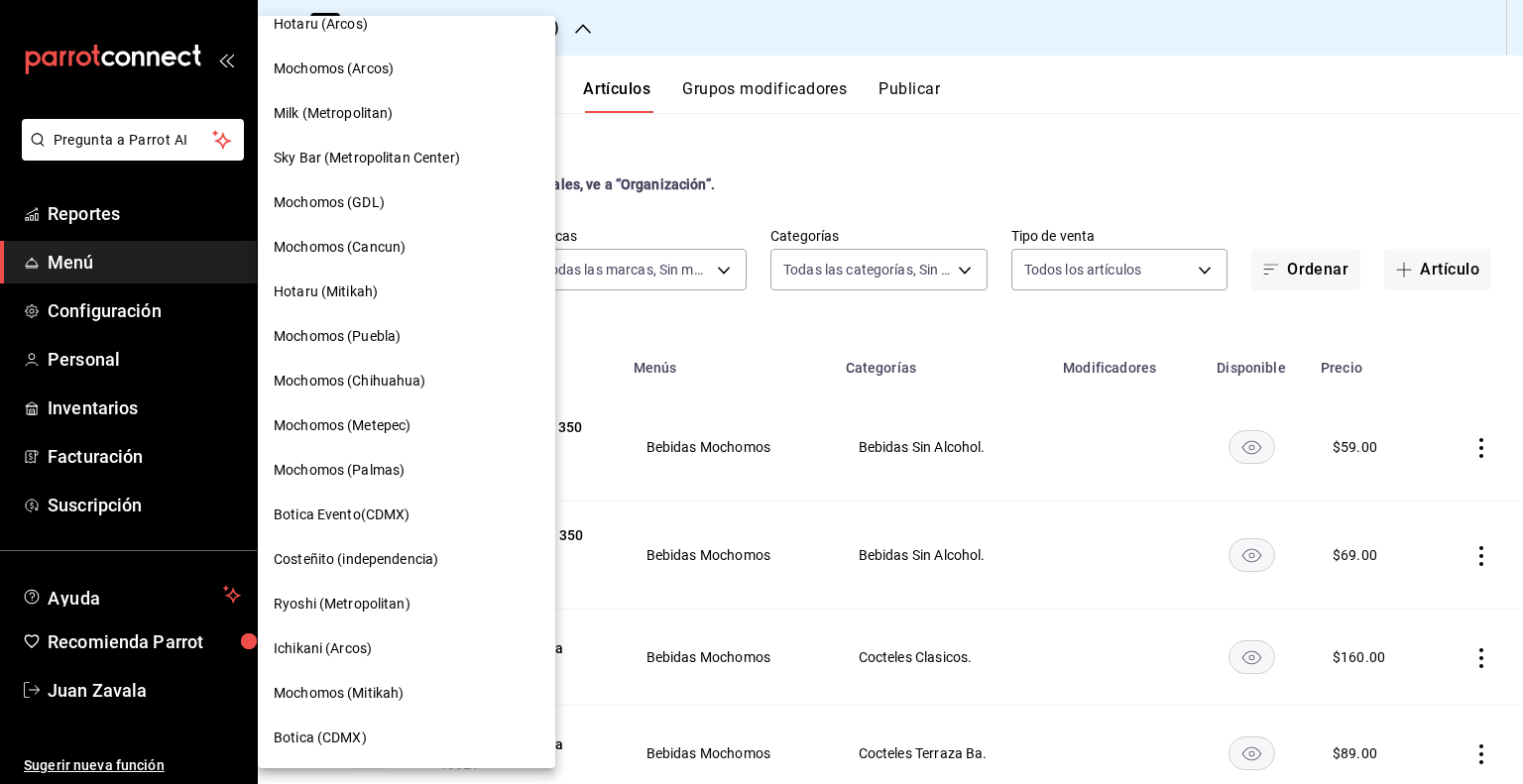 click on "Mochomos (Cancun)" at bounding box center (339, 247) 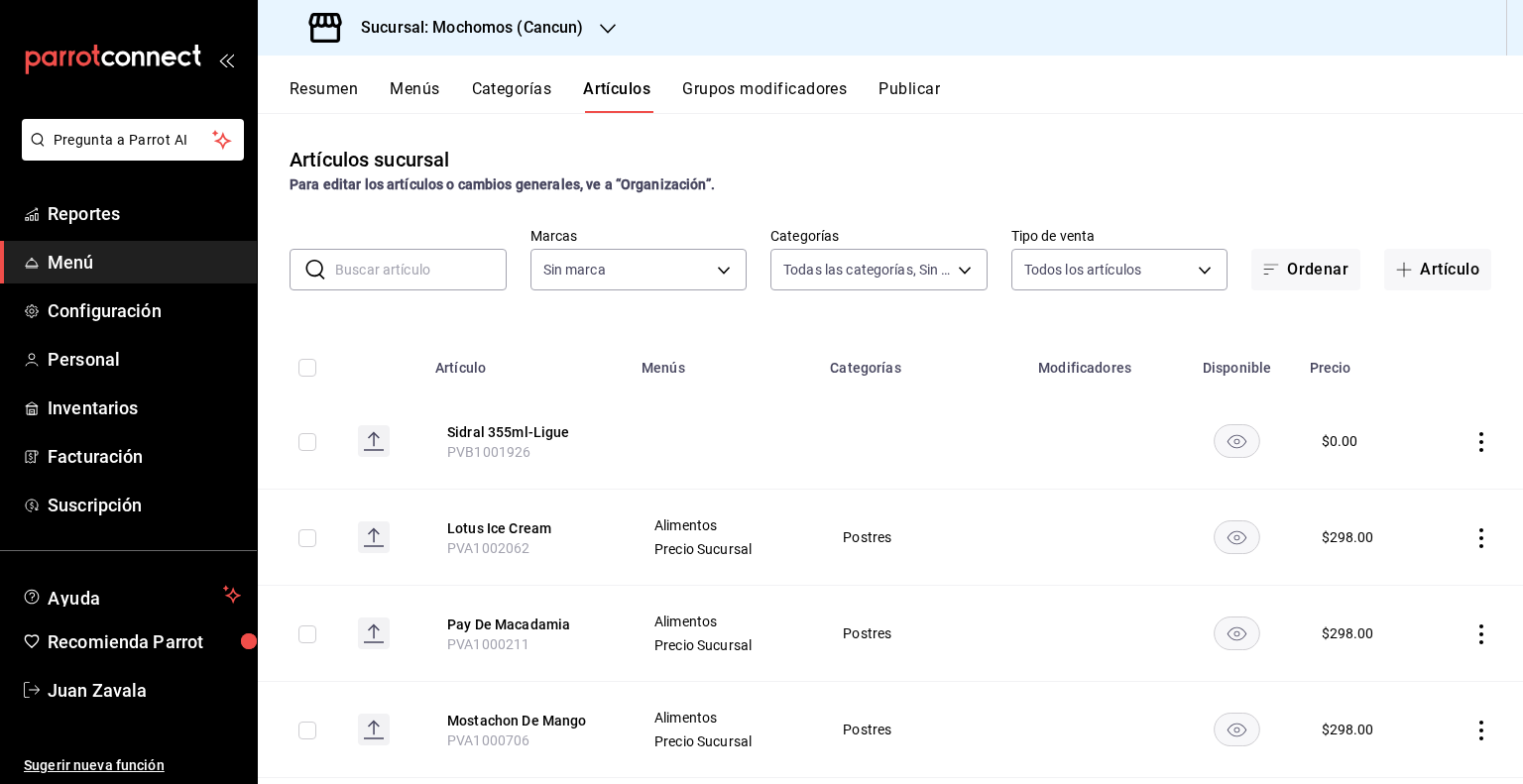 type on "b5f7db86-c3f3-4a8e-b99f-f293bc3b0450,ef28511d-5ee6-483a-9e98-10d431b114fe,2cfe5d18-d31b-4844-afd9-984866f06d8f,7ca3dc3b-dc72-4641-9513-786d448ccaa1,357fa4ca-86a9-4c65-a32c-077ecaa36db6,ef9008e3-8835-4f51-b0c2-3e551a630072,3d9ab52a-014d-4e9d-9803-0e943233e030,dca45c59-20e3-4c8c-ae8e-7372dc6c5269,39e5cd1c-df56-413e-a484-79cf877bb874,c5ae615d-82a7-4217-b45f-d8143aca72b0,c2d9cb32-f49d-4cbb-bc2d-46808fea27e1,1f2d1bf7-99fa-451b-a3f2-b5d29372717c,51dcc0c9-01d1-4f13-bfb3-4845e9491a87,8e768f01-b07f-42e8-9451-0482836a2fe0,b1f5f55e-3149-4604-b422-8ea8ec449af2,5f5e94ad-a9b8-4be9-881e-b7a048781835,625ced97-4f3f-46e1-be05-3cb0f9a5913b,d333863a-95f5-4b06-943c-f1c70368c98a,62092a1b-34fc-4d7f-a676-6d04b4345484,9ad53dad-d229-48a0-82ce-ce8872738792,b287b4a0-4ceb-4d9b-a6fe-276499d90d5d,63c487eb-f561-4088-8063-ef8a8ec522d1,6504d95a-866a-4bd7-a21a-0dc40bf968e0,bd84d2f1-491c-4e12-b494-cfacde5a1638,7dd3df18-4a2c-4e30-b4cb-a17077150e9c,36524088-bb47-422a-9c38-fa77d48fc859,0b0a0e58-d284-42d7-bc90-f07d0e229437,2592e34d-7356-430f-b16..." 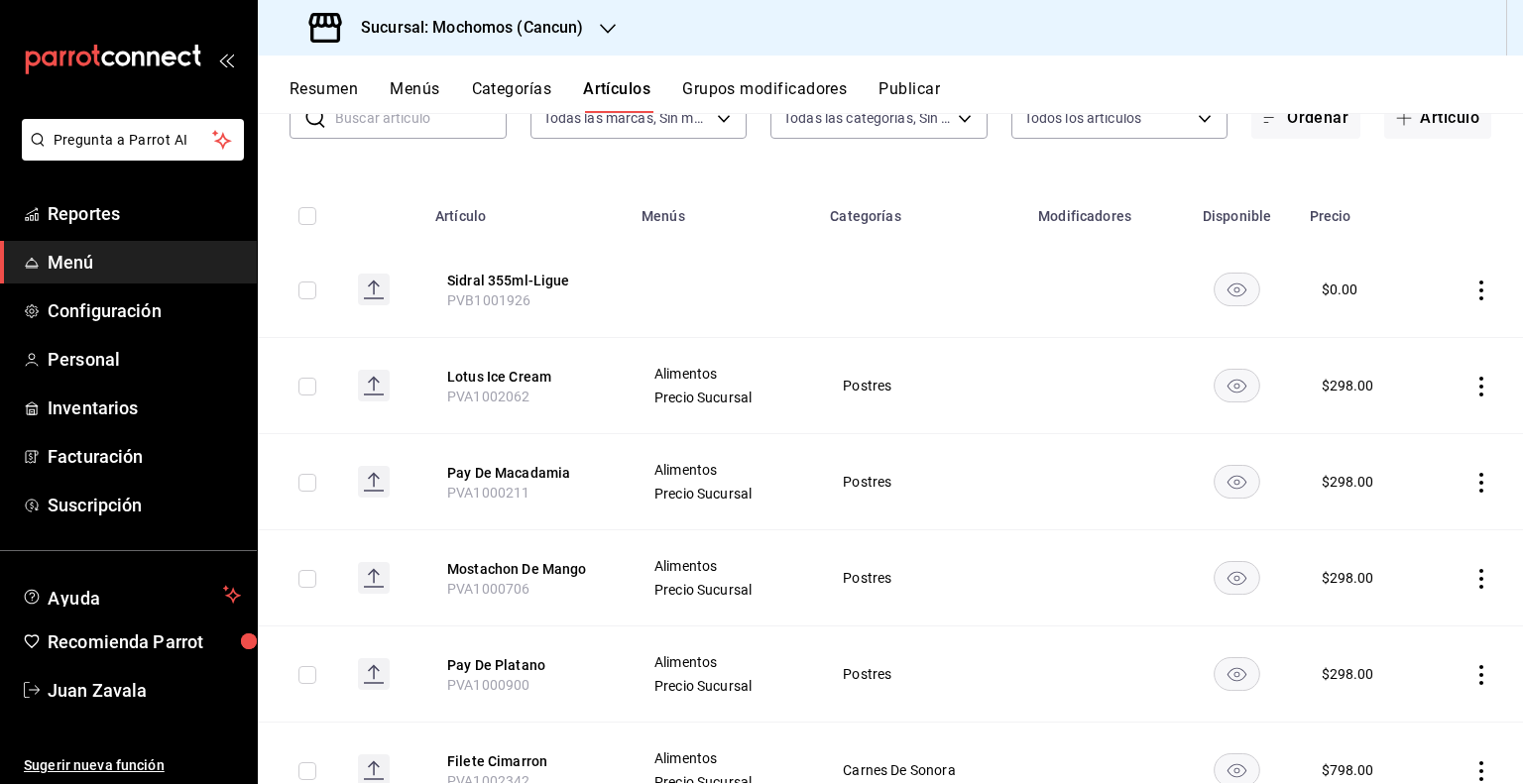 scroll, scrollTop: 0, scrollLeft: 0, axis: both 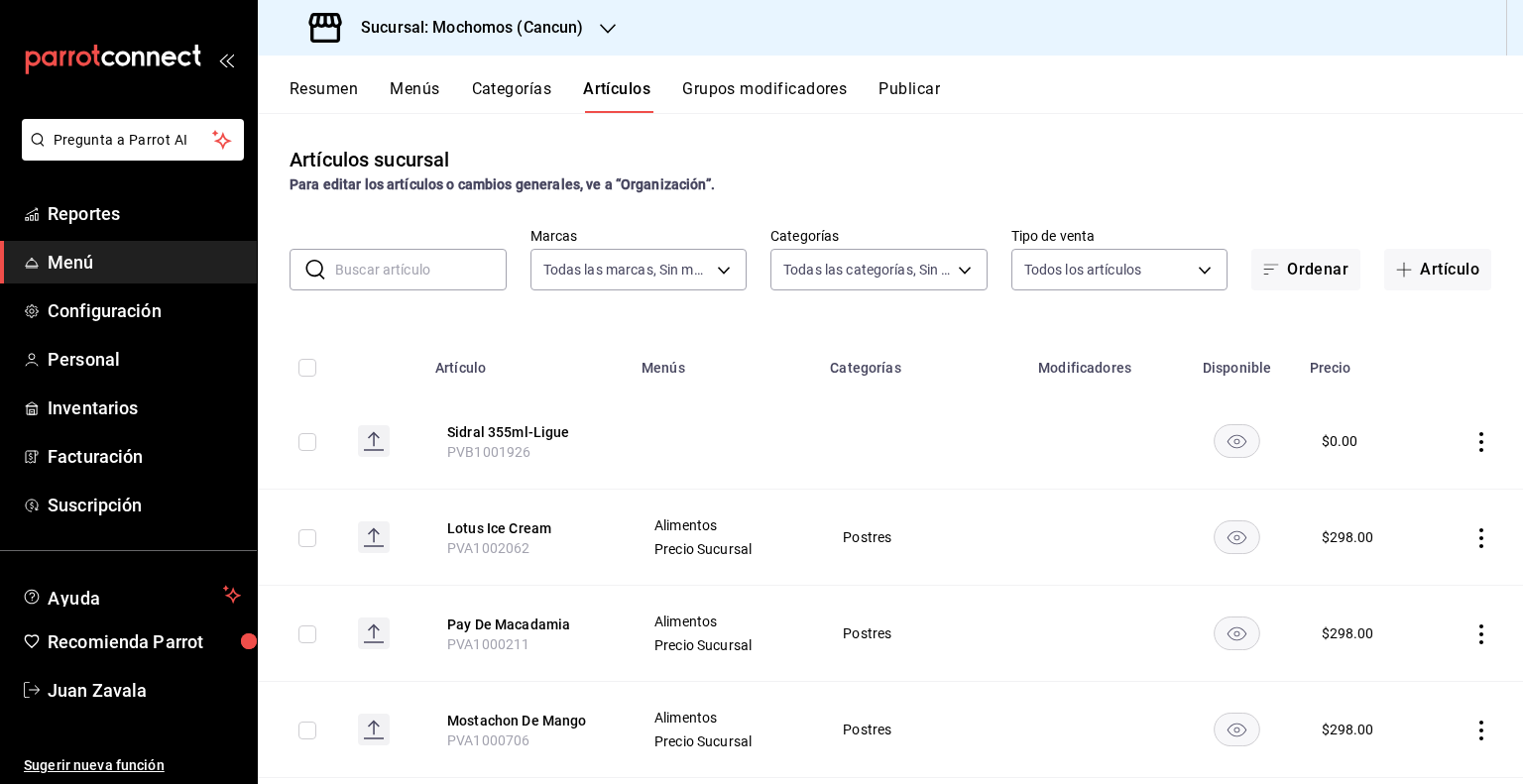 click at bounding box center (420, 270) 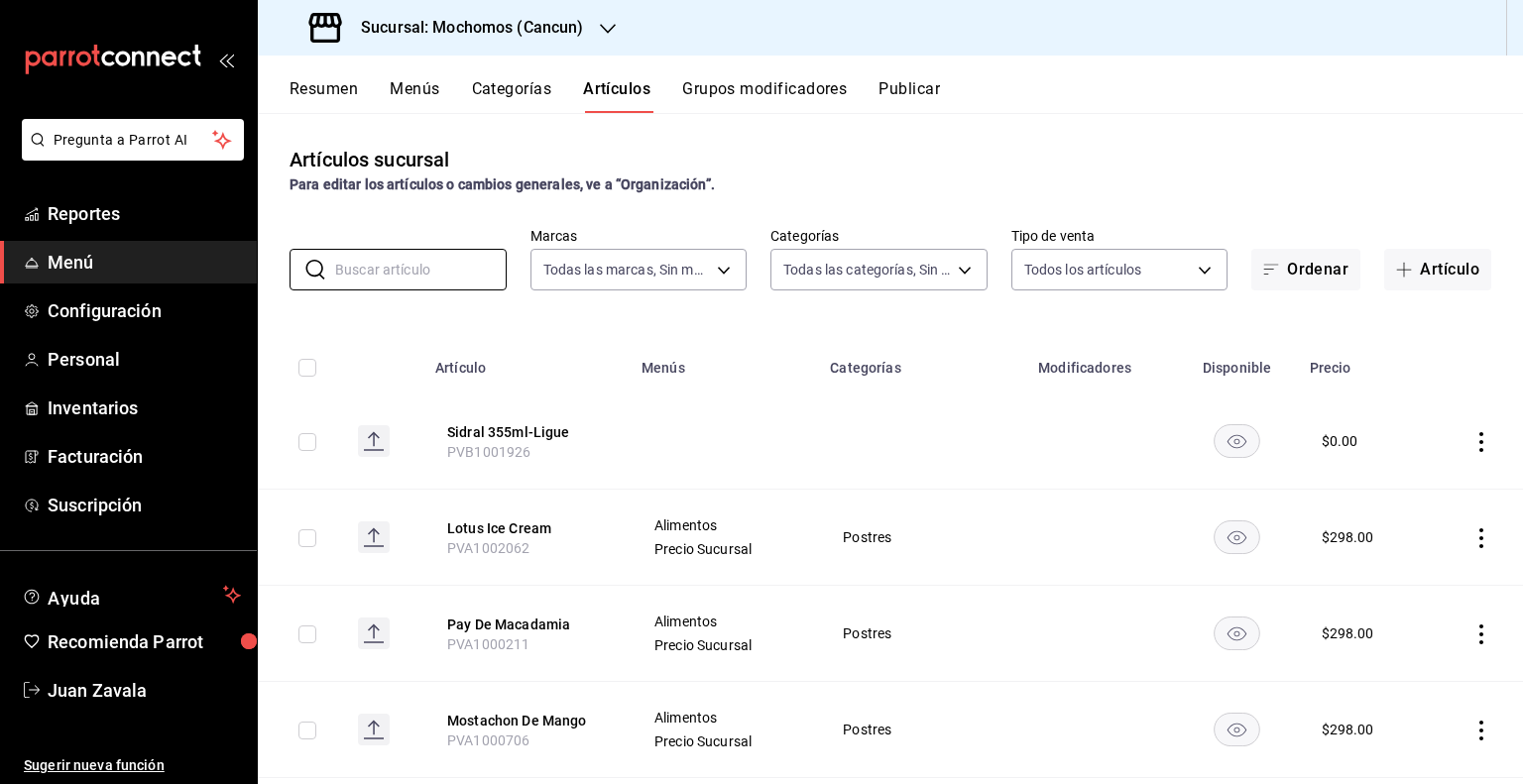paste on "13081" 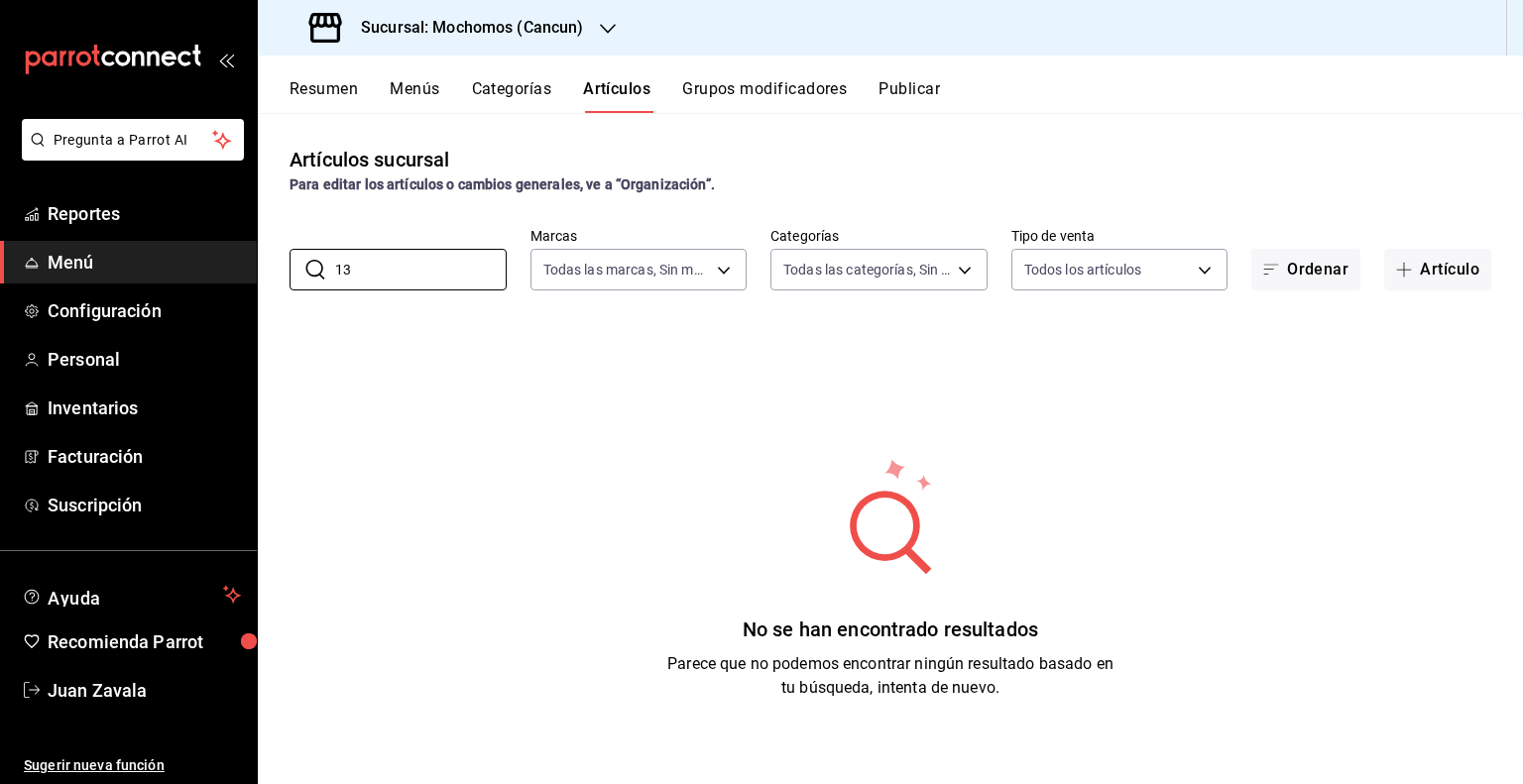 type on "1" 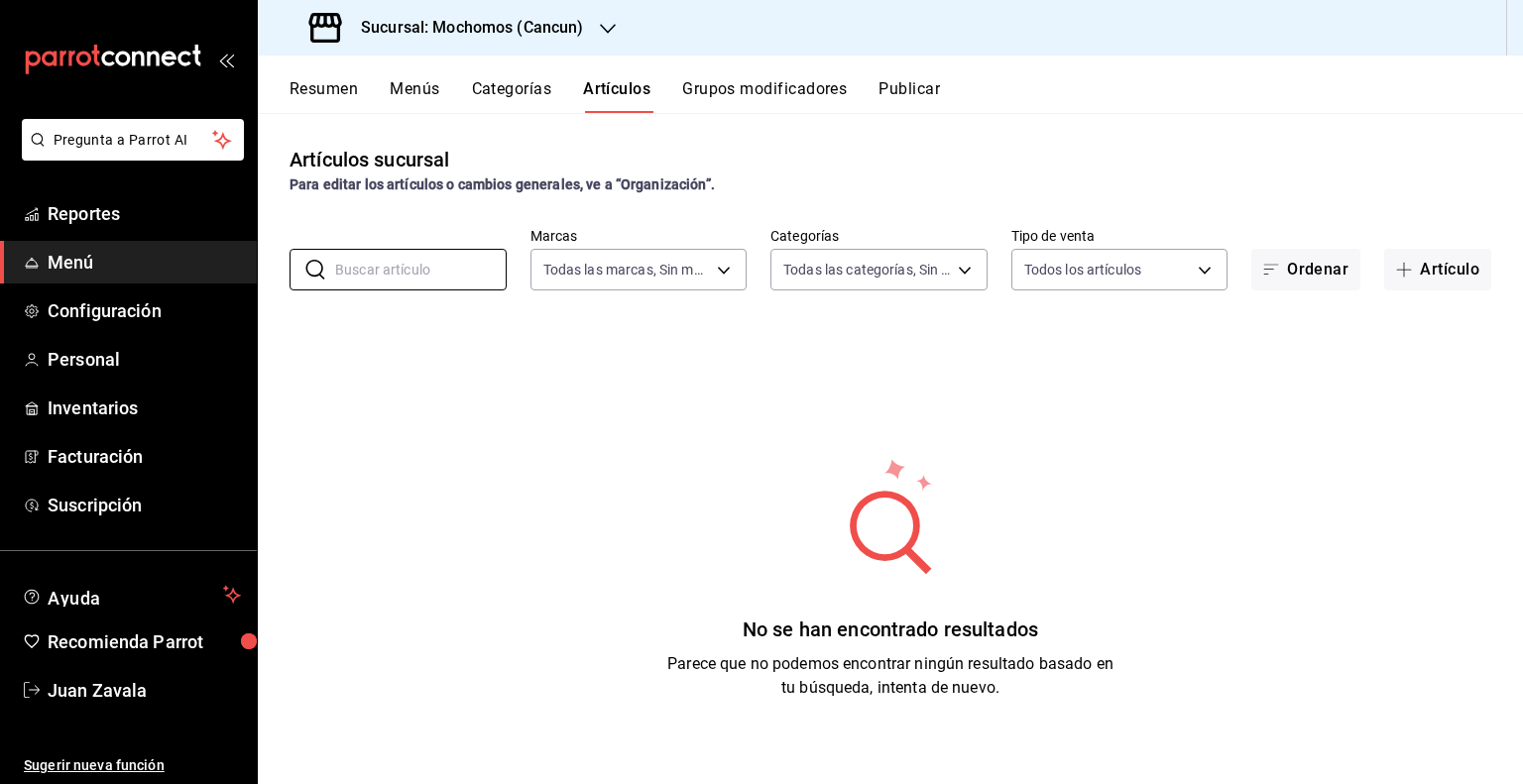paste on "LIMONADA" 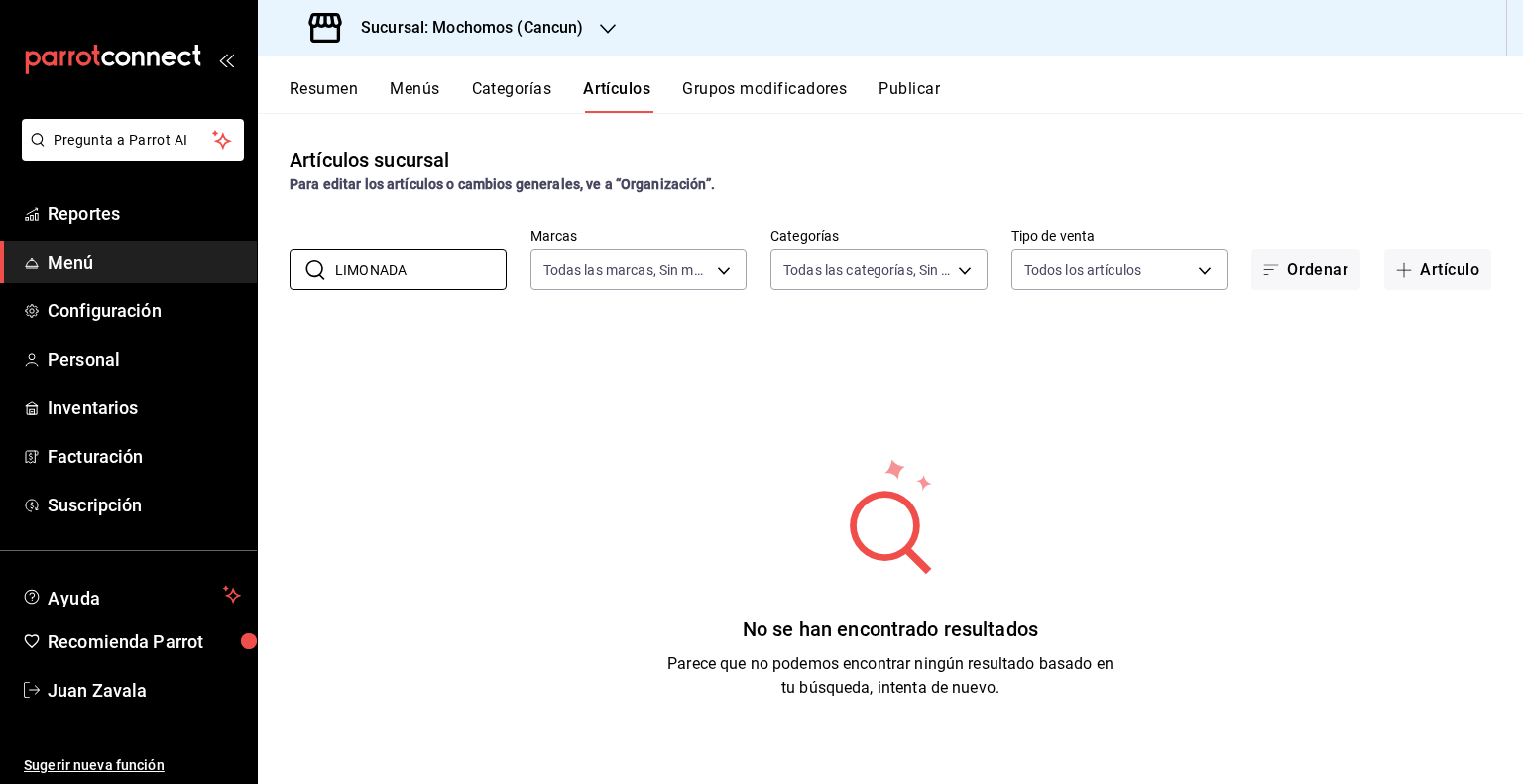 click on "No se han encontrado resultados Parece que no podemos encontrar ningún resultado basado en tu búsqueda, intenta de nuevo." at bounding box center (890, 578) 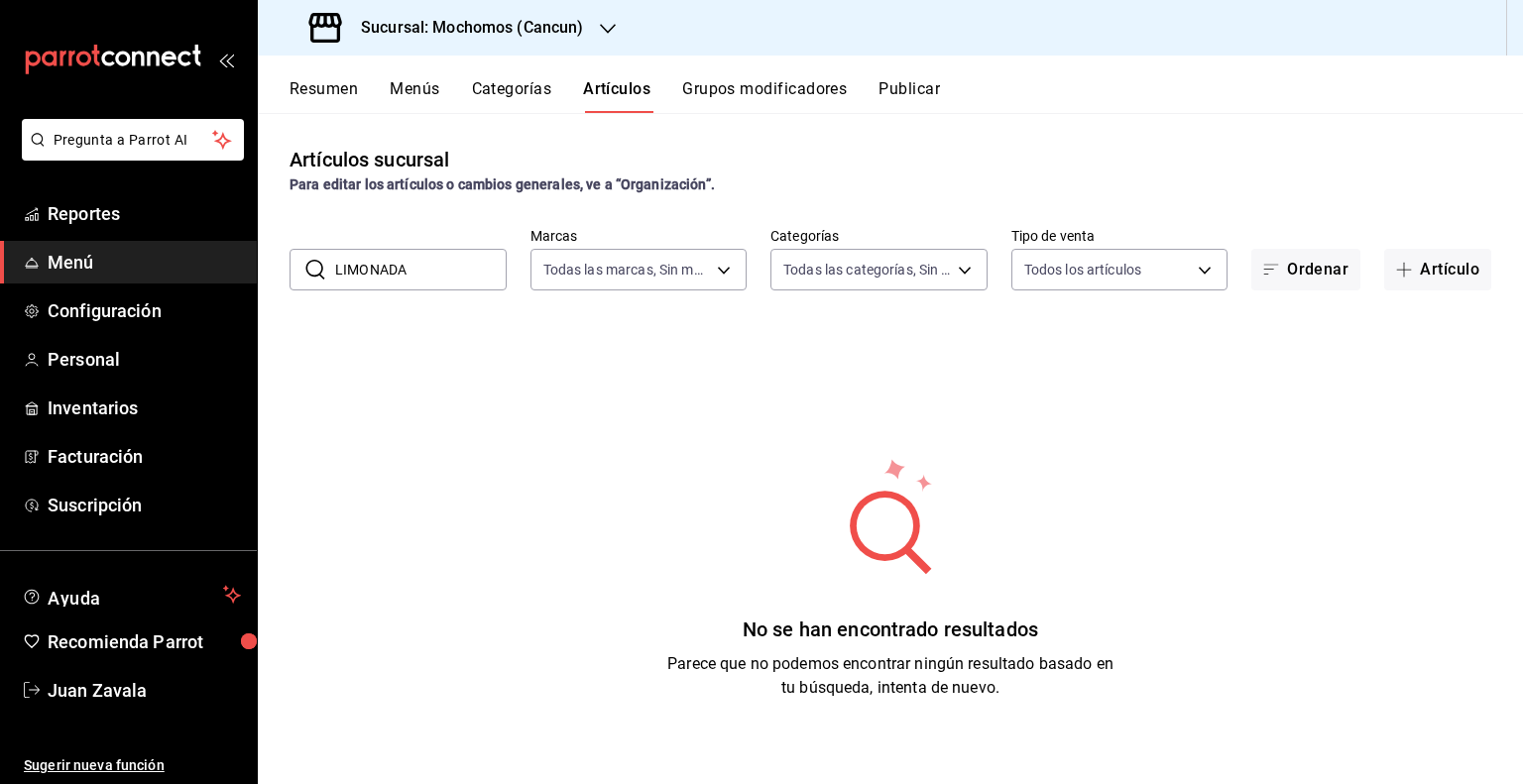 click on "LIMONADA" at bounding box center [420, 270] 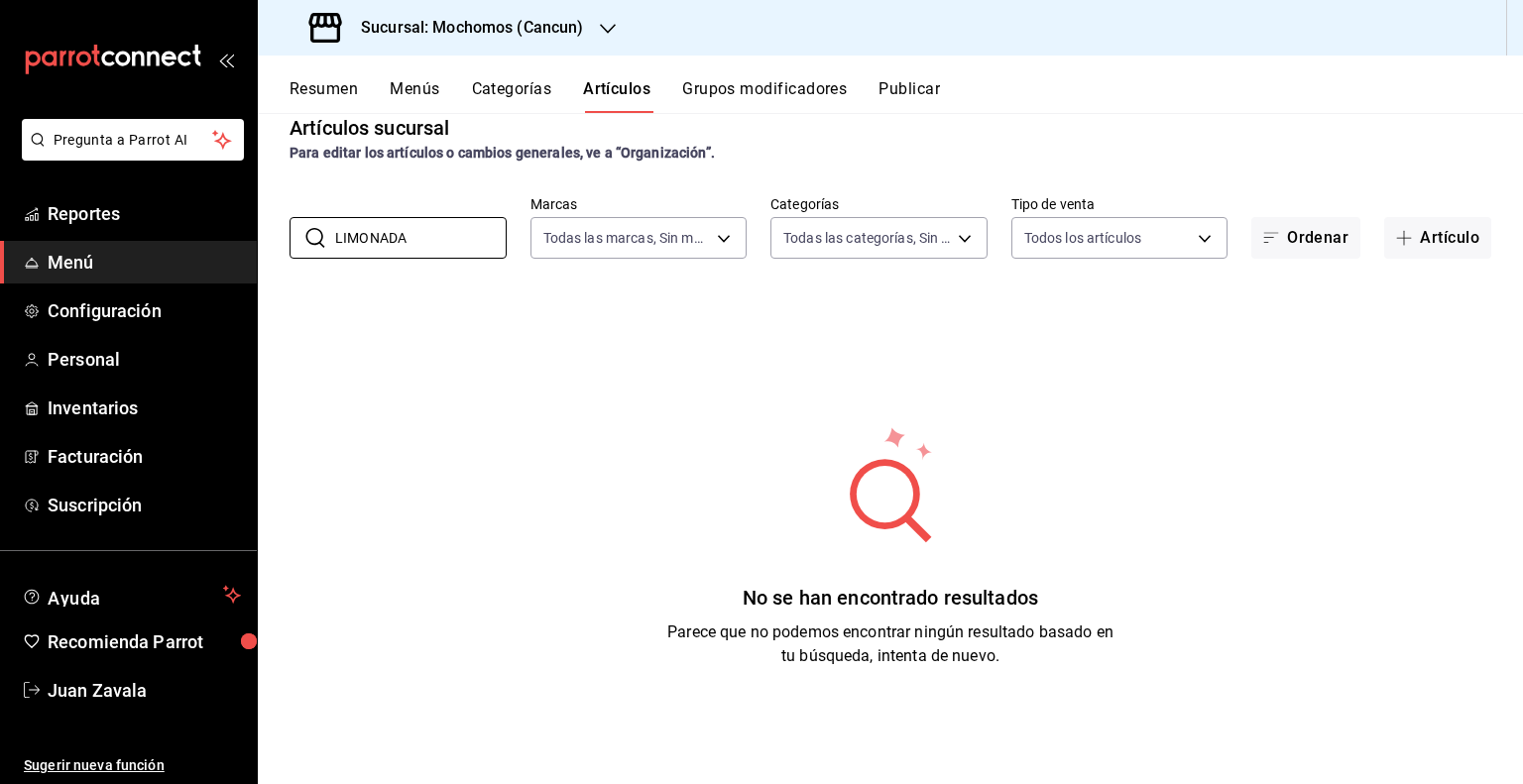 scroll, scrollTop: 0, scrollLeft: 0, axis: both 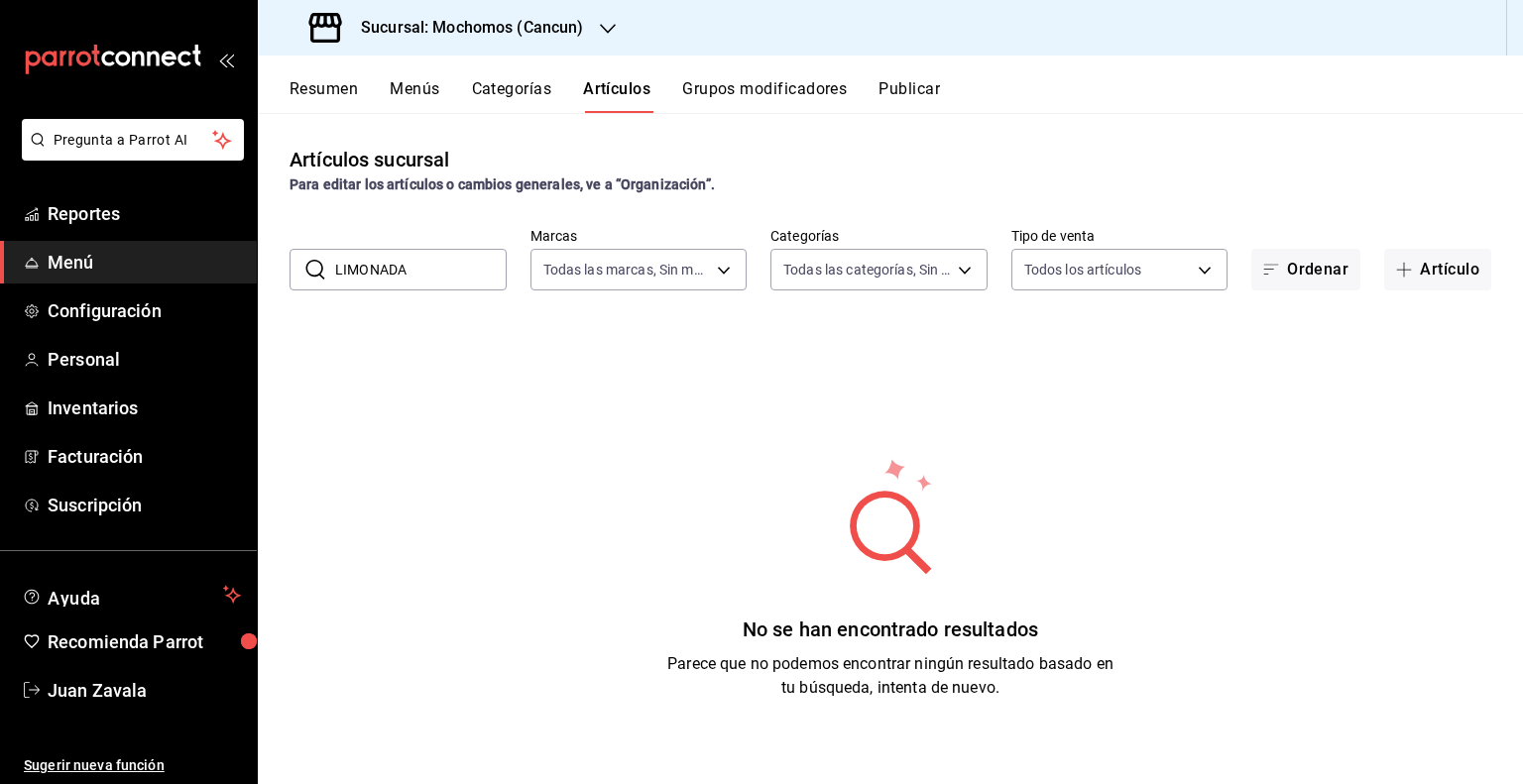 click on "LIMONADA" at bounding box center (420, 270) 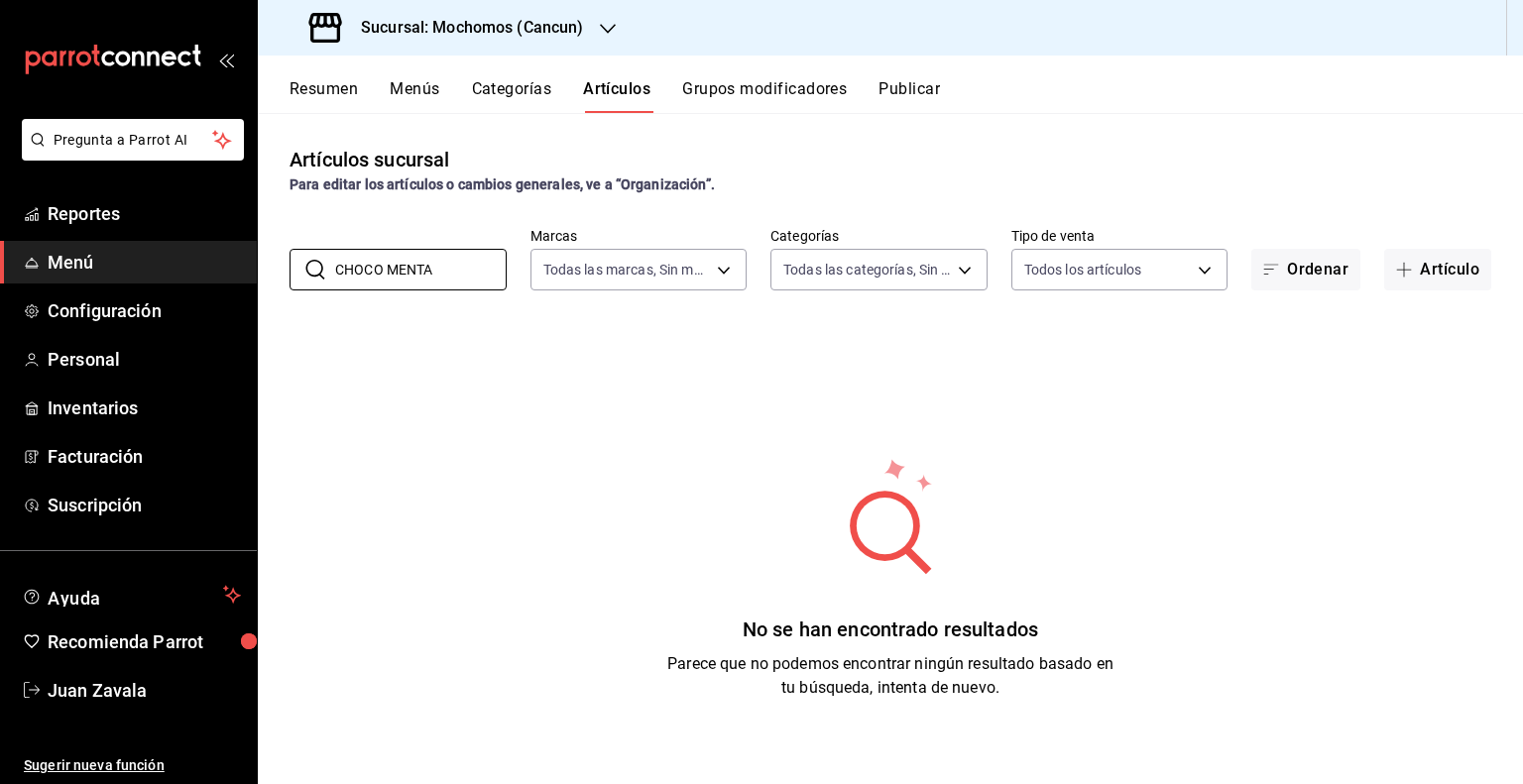 click on "No se han encontrado resultados Parece que no podemos encontrar ningún resultado basado en tu búsqueda, intenta de nuevo." at bounding box center (890, 578) 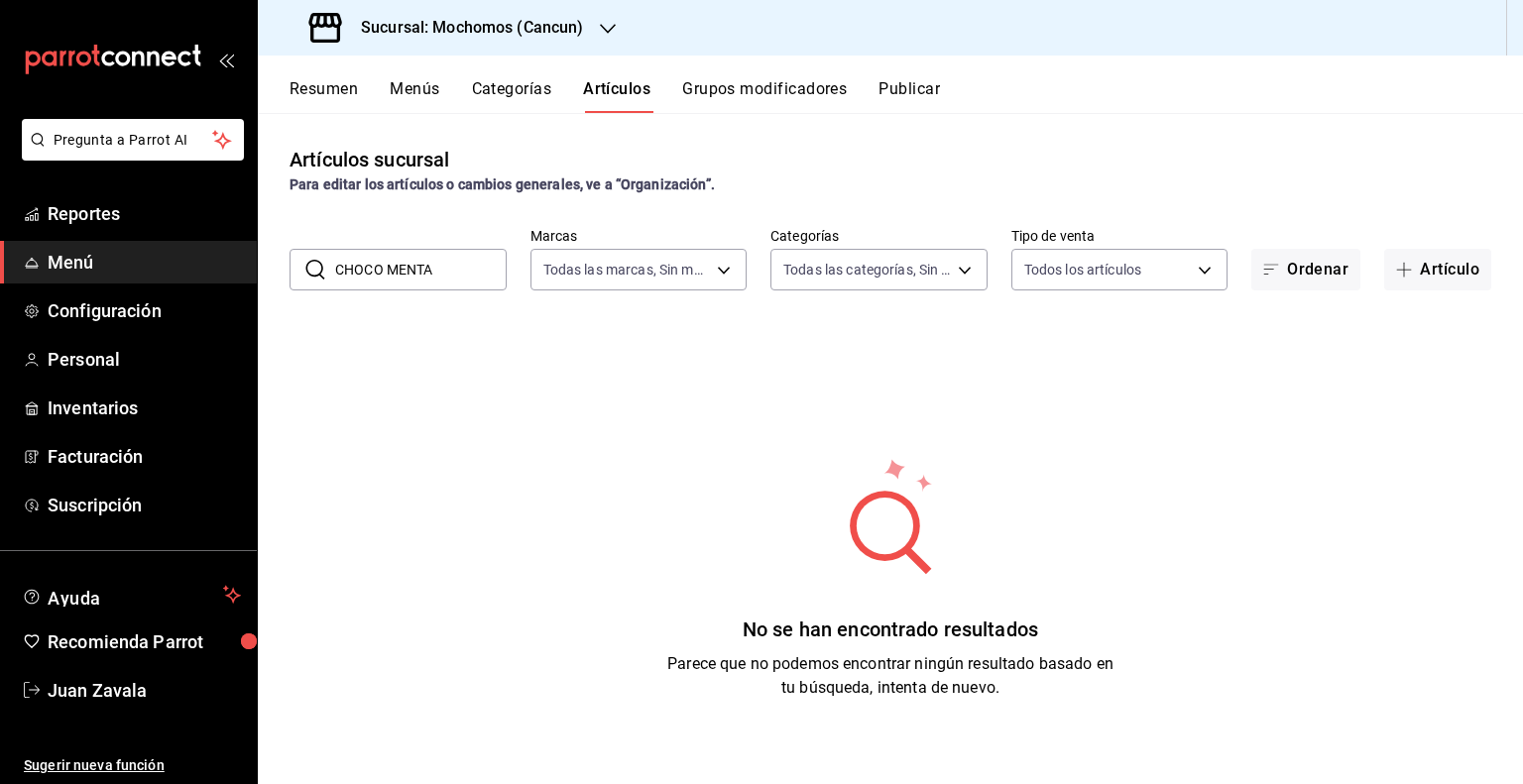 click on "CHOCO MENTA" at bounding box center [420, 270] 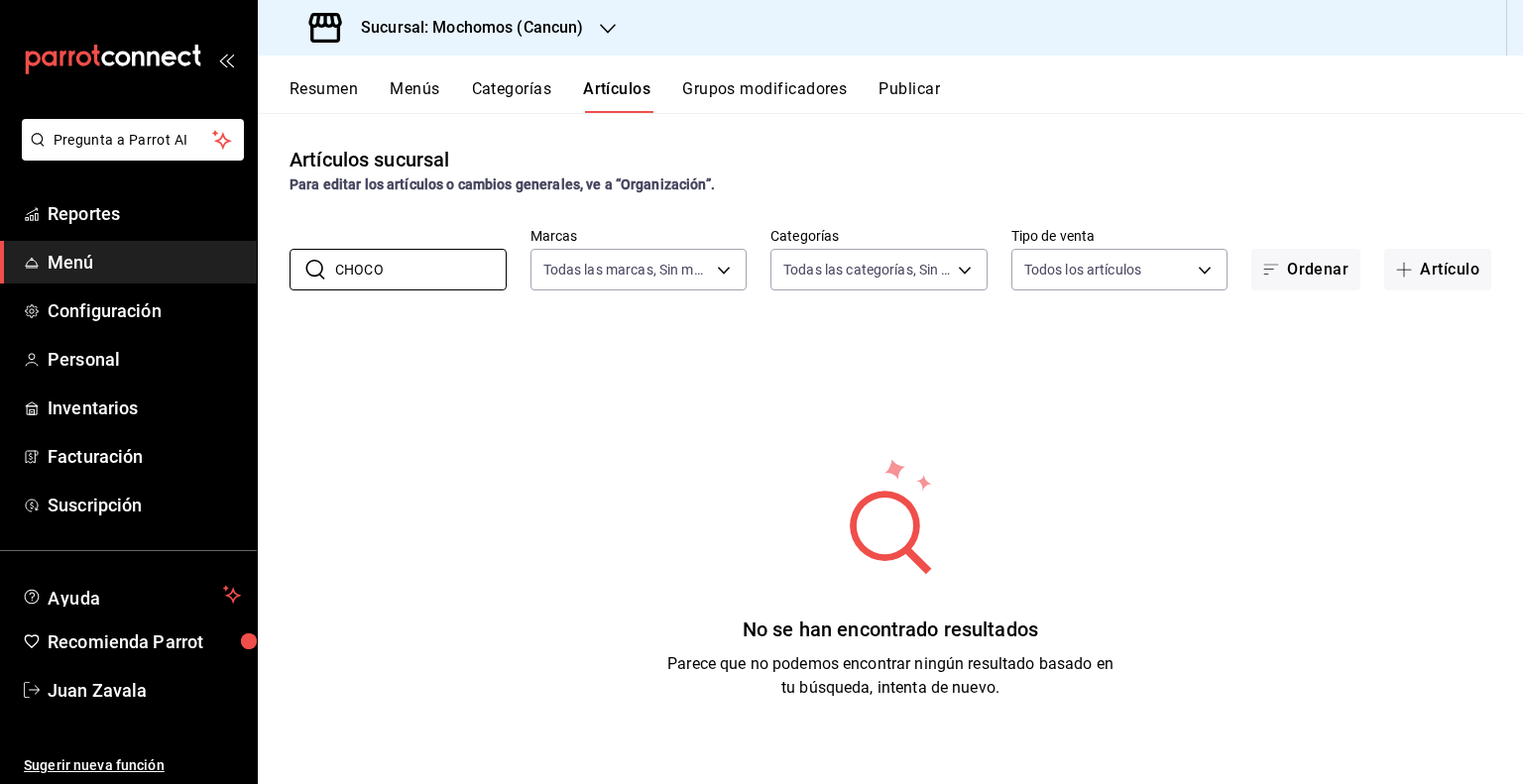 click on "Artículos sucursal Para editar los artículos o cambios generales, ve a “Organización”. ​ CHOCO ​ Marcas Todas las marcas, Sin marca [UUID] Categorías Todas las categorías, Sin categoría Tipo de venta Todos los artículos ALL Ordenar Artículo No se han encontrado resultados Parece que no podemos encontrar ningún resultado basado en tu búsqueda, intenta de nuevo." at bounding box center (890, 448) 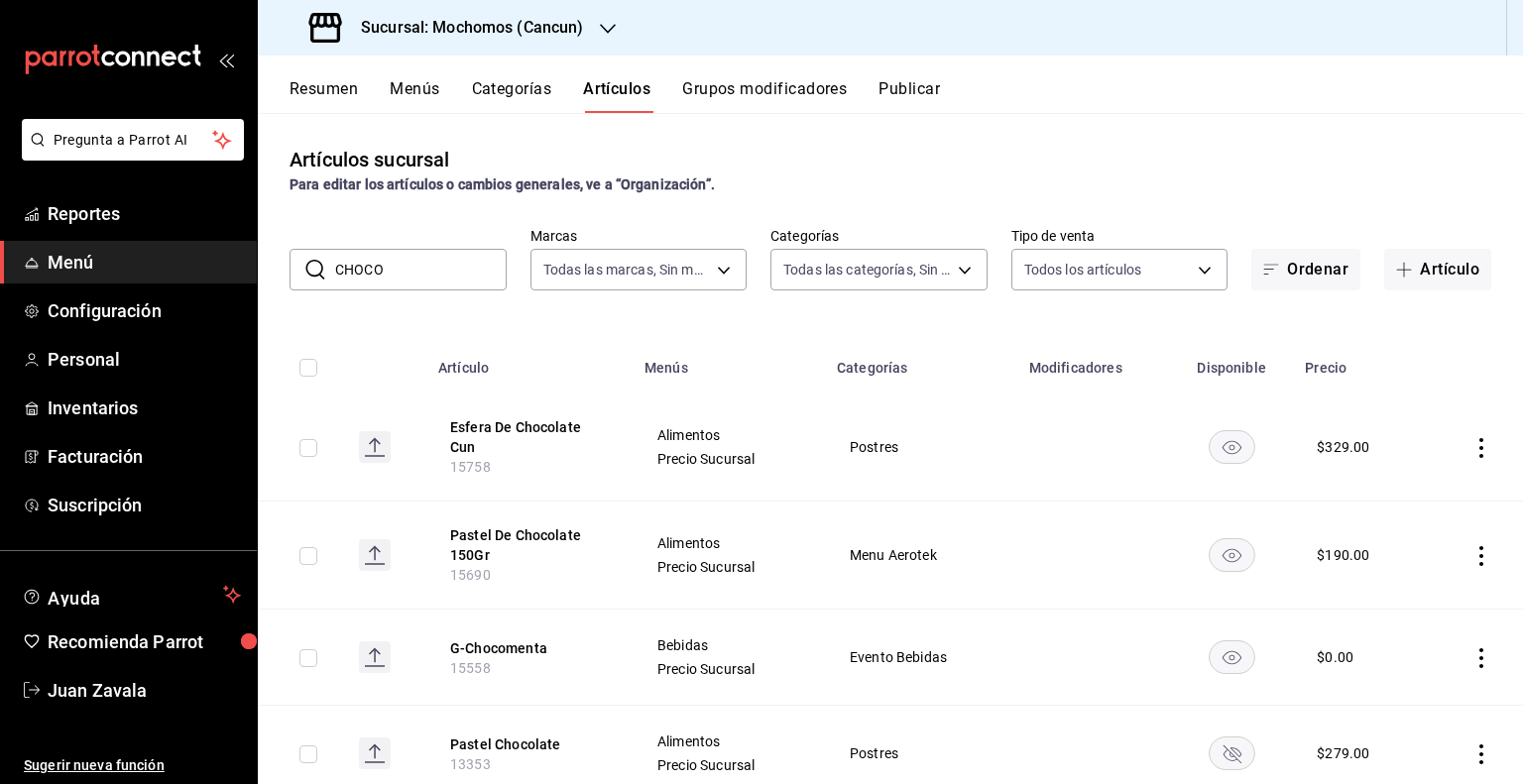 click on "CHOCO" at bounding box center (420, 270) 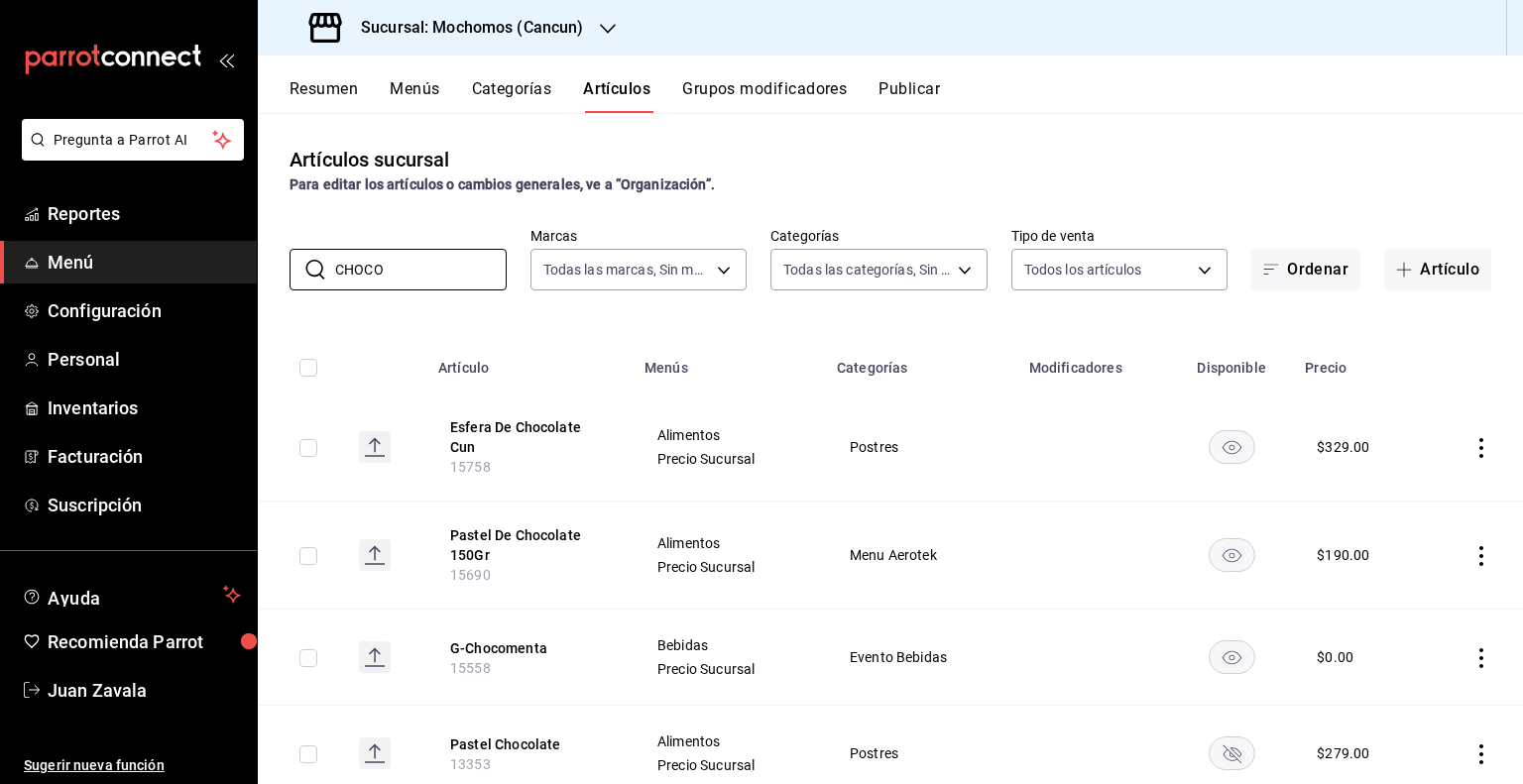 click on "Menús" at bounding box center (729, 362) 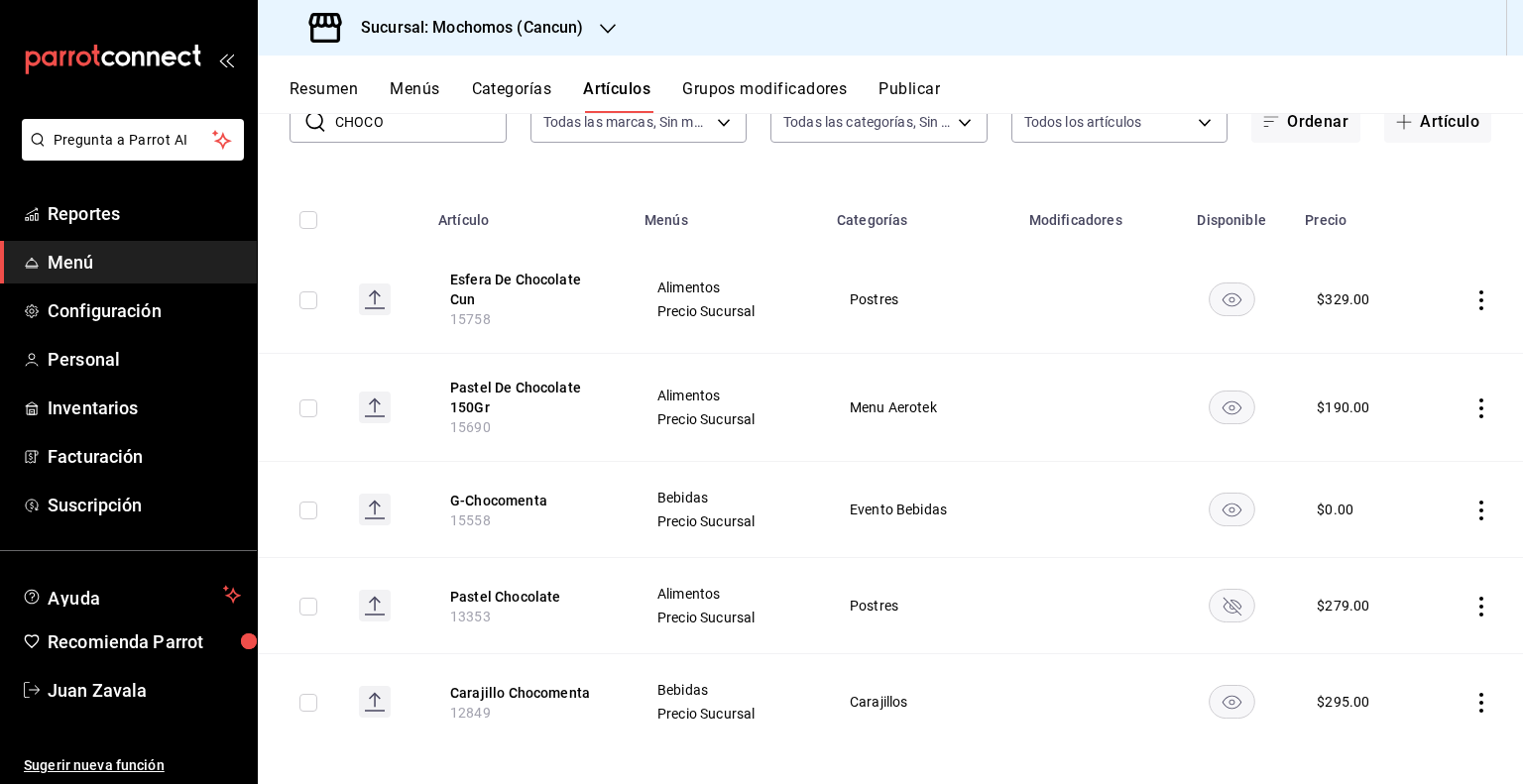 scroll, scrollTop: 0, scrollLeft: 0, axis: both 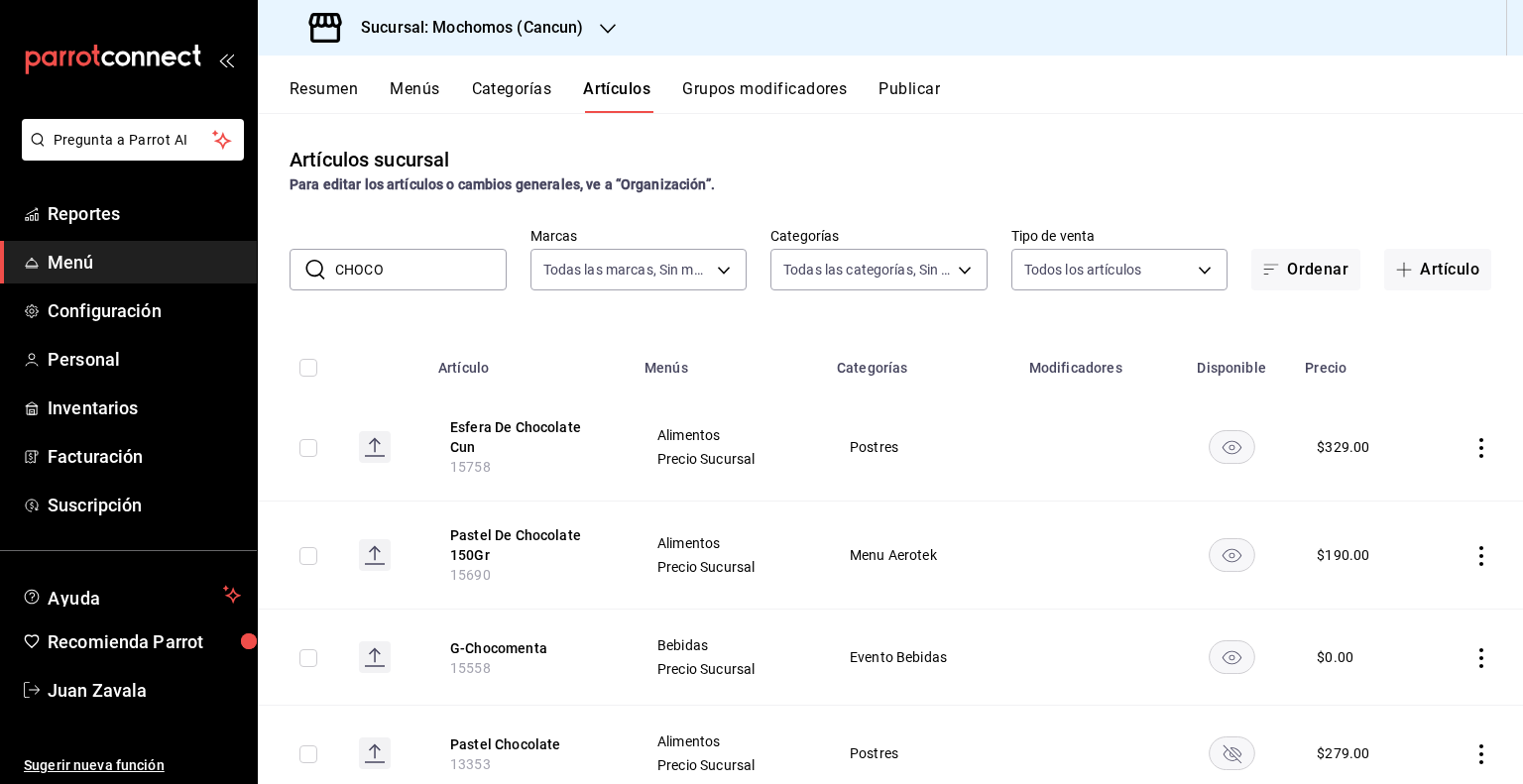 click on "CHOCO" at bounding box center [420, 270] 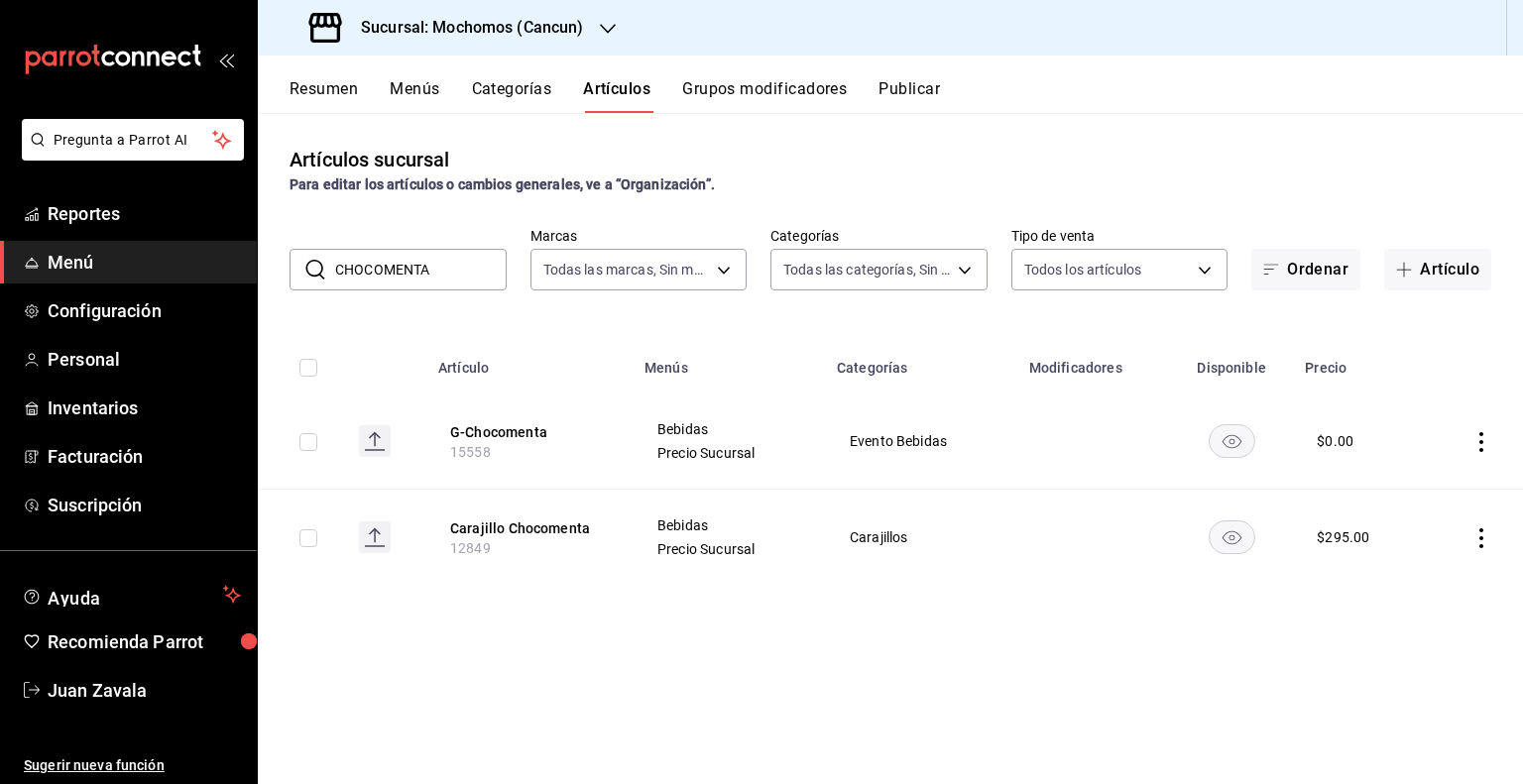 click on "CHOCOMENTA" at bounding box center (420, 270) 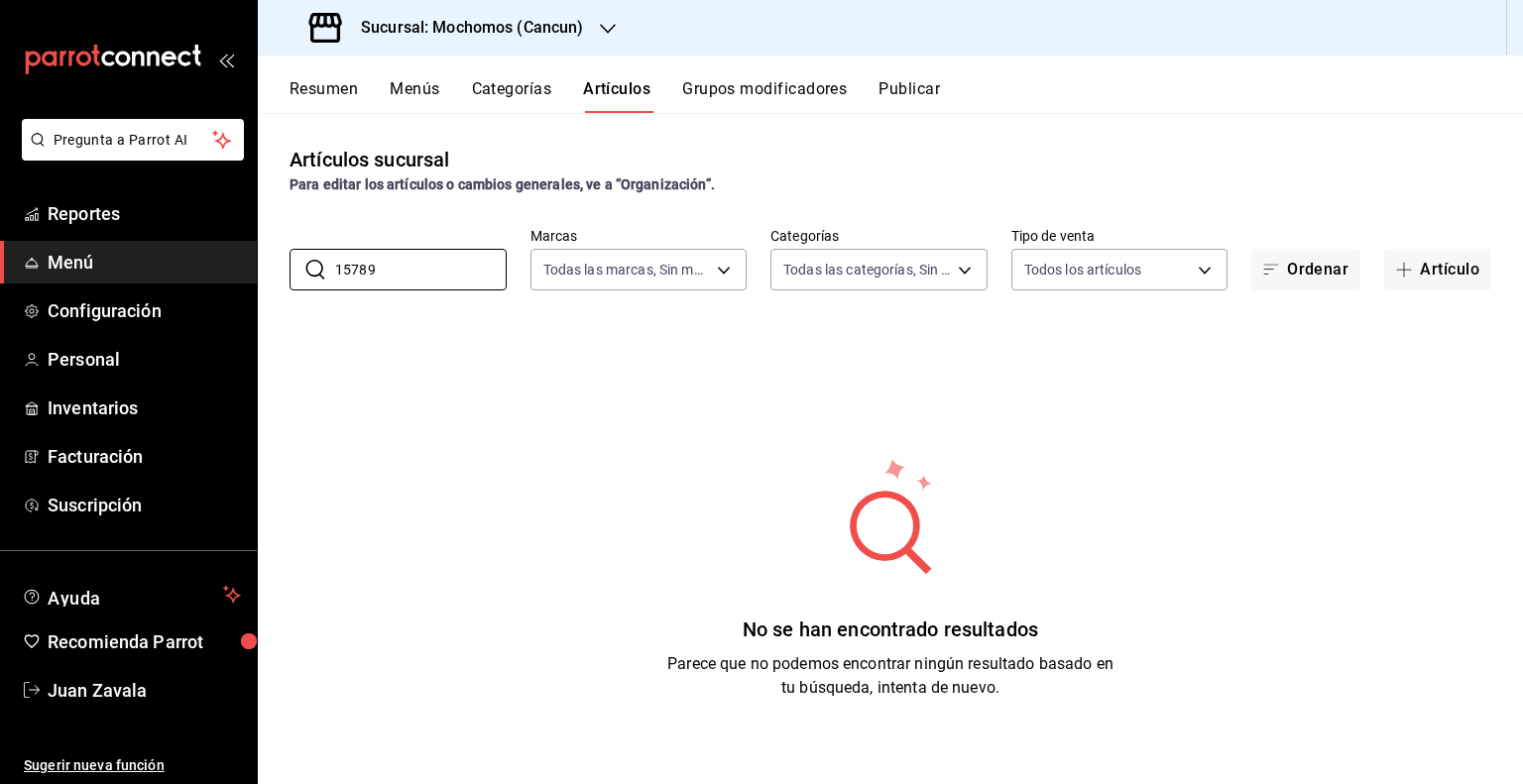 type on "15789" 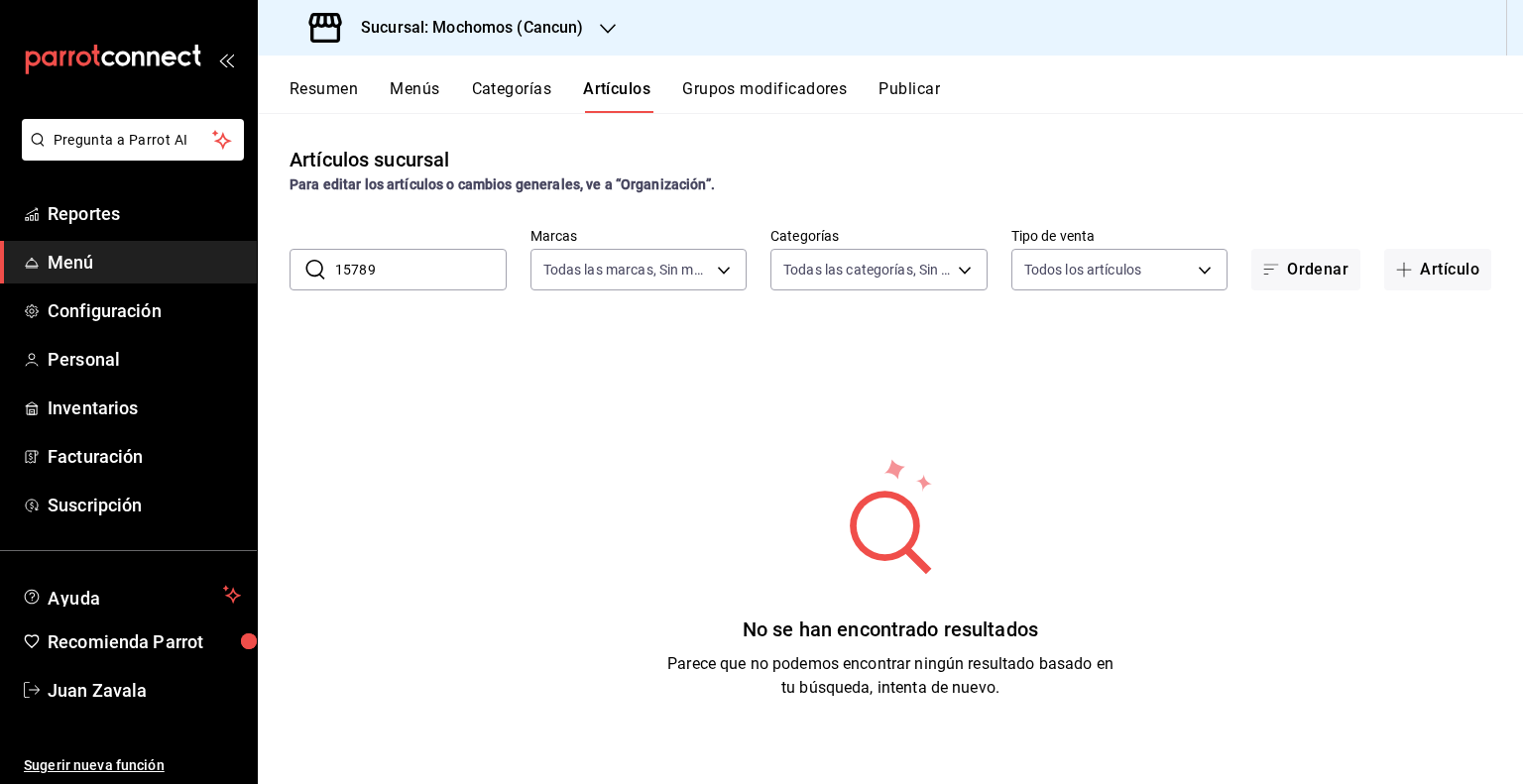 click on "Sucursal: Mochomos (Cancun)" at bounding box center [464, 28] 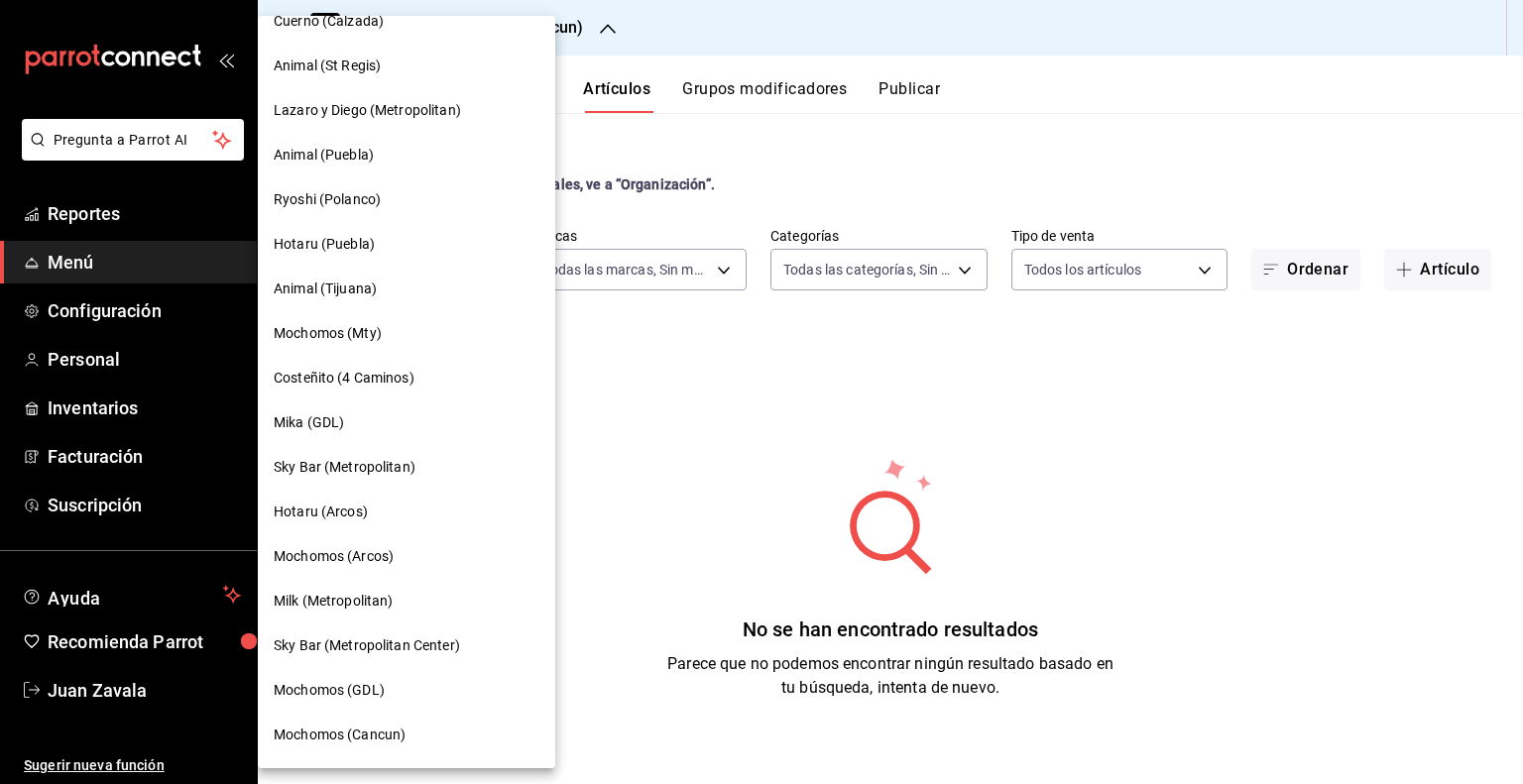 scroll, scrollTop: 1181, scrollLeft: 0, axis: vertical 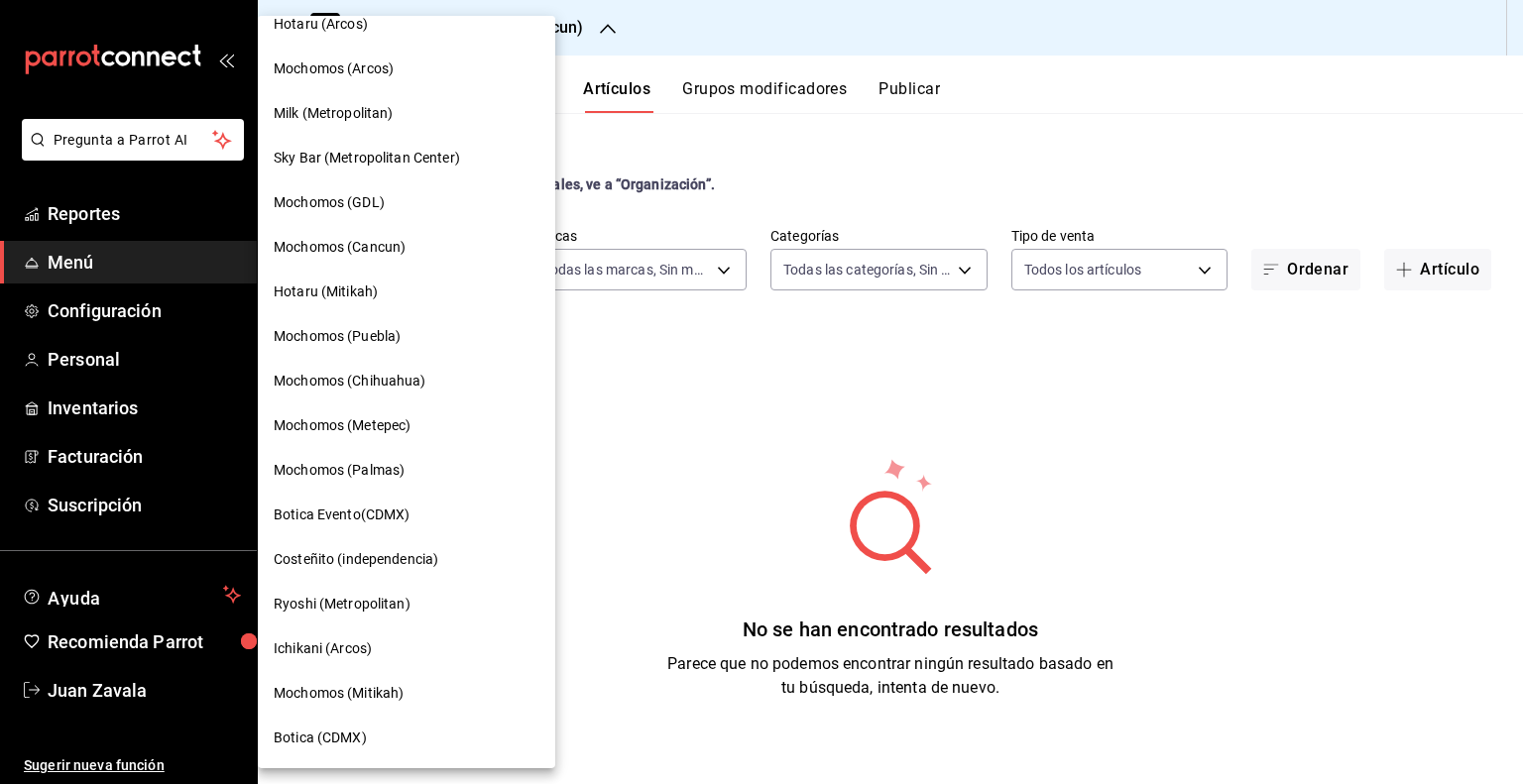 click on "Mochomos (Mitikah)" at bounding box center (338, 693) 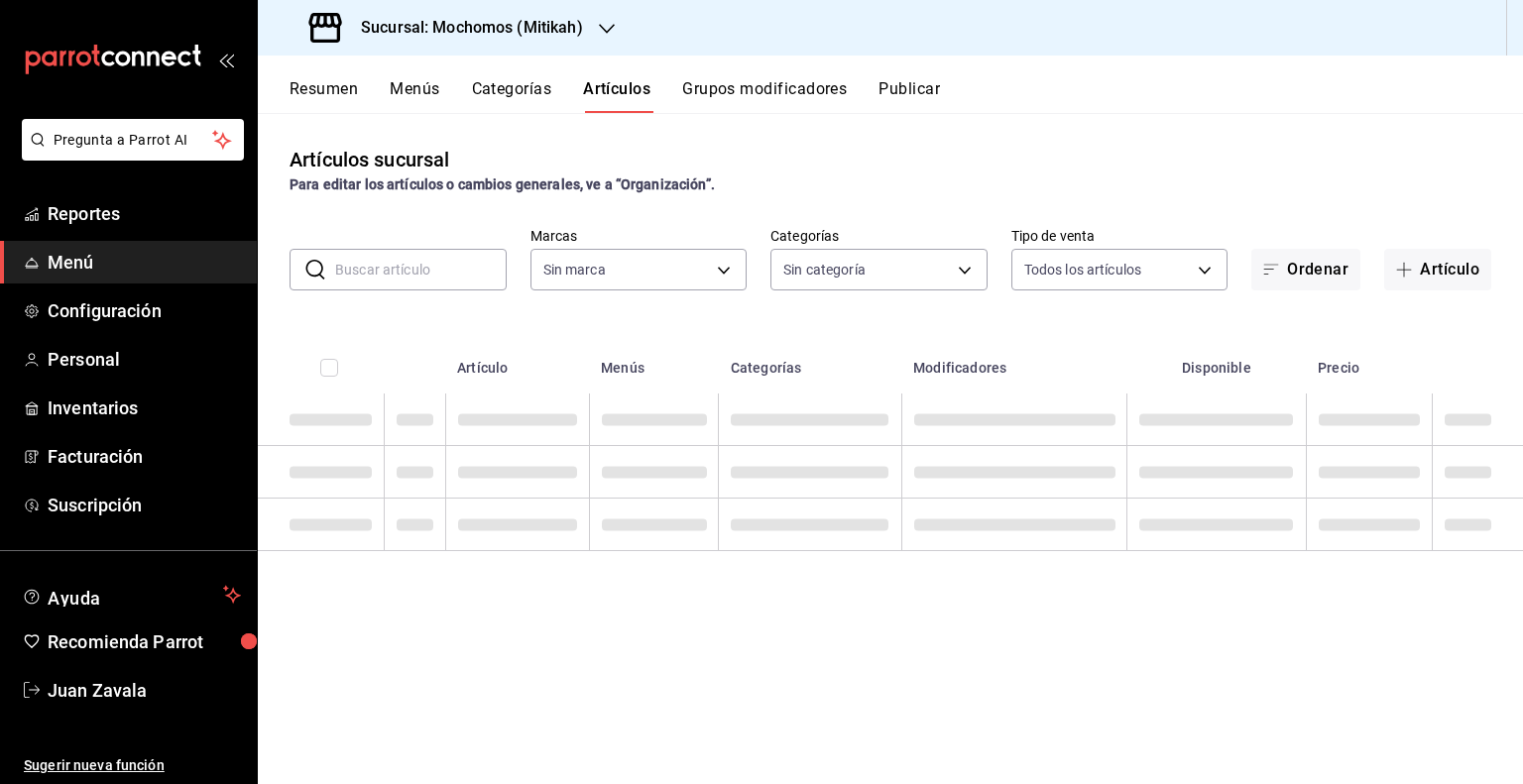 click at bounding box center [420, 270] 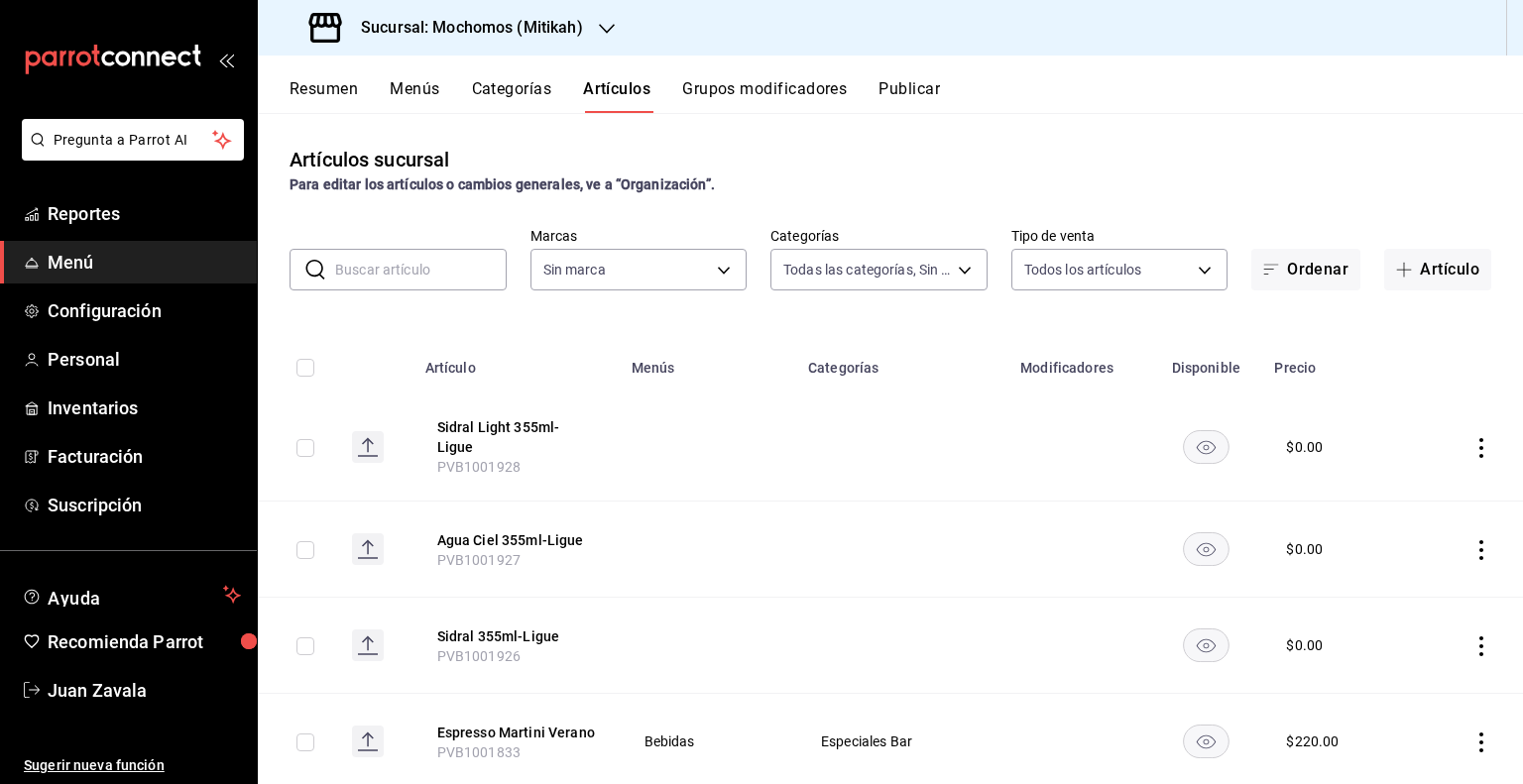type on "2f35be6f-ff15-4940-b385-314360a5d00c,4e108ac5-71ad-4fe3-83dd-65cb98b4ff2e,7ee7a55d-f080-4793-9f2c-cb3637ee3808,be789492-1ee2-4f97-bbcb-0c8ab5620c70,194fc194-ad57-40d1-9efa-459fa599f4a9,de54564f-cc83-45a0-be5e-86f529e8ee62,5c86e2ac-4c74-4494-875d-e671956252b3,cc1a51e9-7ae0-4f9f-8e09-01bb06ec536a,09d9ca26-9b57-4f7b-a506-090f7bd81d4e,0c426c1b-ce85-4f81-be5e-b1227e61d7b1,5fdef886-76ba-4ec6-9a41-11ec4bbe5cb6,731303a5-6178-4129-874f-52914f4509b8,0fc2fca5-a8c3-4e1f-9474-f15c9fc8d8f8,2e7de026-e1ca-453f-9c7b-3ab426988255,02be2acd-36c9-4680-9af1-4740c2db76f1,1eb77057-ece0-4e89-aca5-83cac7c07fbb,da73695b-e518-4328-b1fe-fbece7cc4ca2,1931a866-7703-43fe-a52a-48ee974d030a,b11abe06-9493-436e-868f-02b8a5bda780,93c98993-e706-4132-b434-272a603db076,f198b314-c838-4113-b5a4-78c0fa815c00,471b6fd0-ac49-498b-aae5-3e51bc982101,d53151bb-c692-4997-a38b-28d855fe71ee,d285e1d7-cc9e-45ba-a735-c487687f9d6b,e3d731a9-9e76-4be6-8e81-e3e400600852,c31e9804-8b17-4928-84d4-b3c0e8f32afa,1919f1dc-fc31-4edf-83c2-be0b4a01c6f6,2e1a4321-1024-4e9b-8d1..." 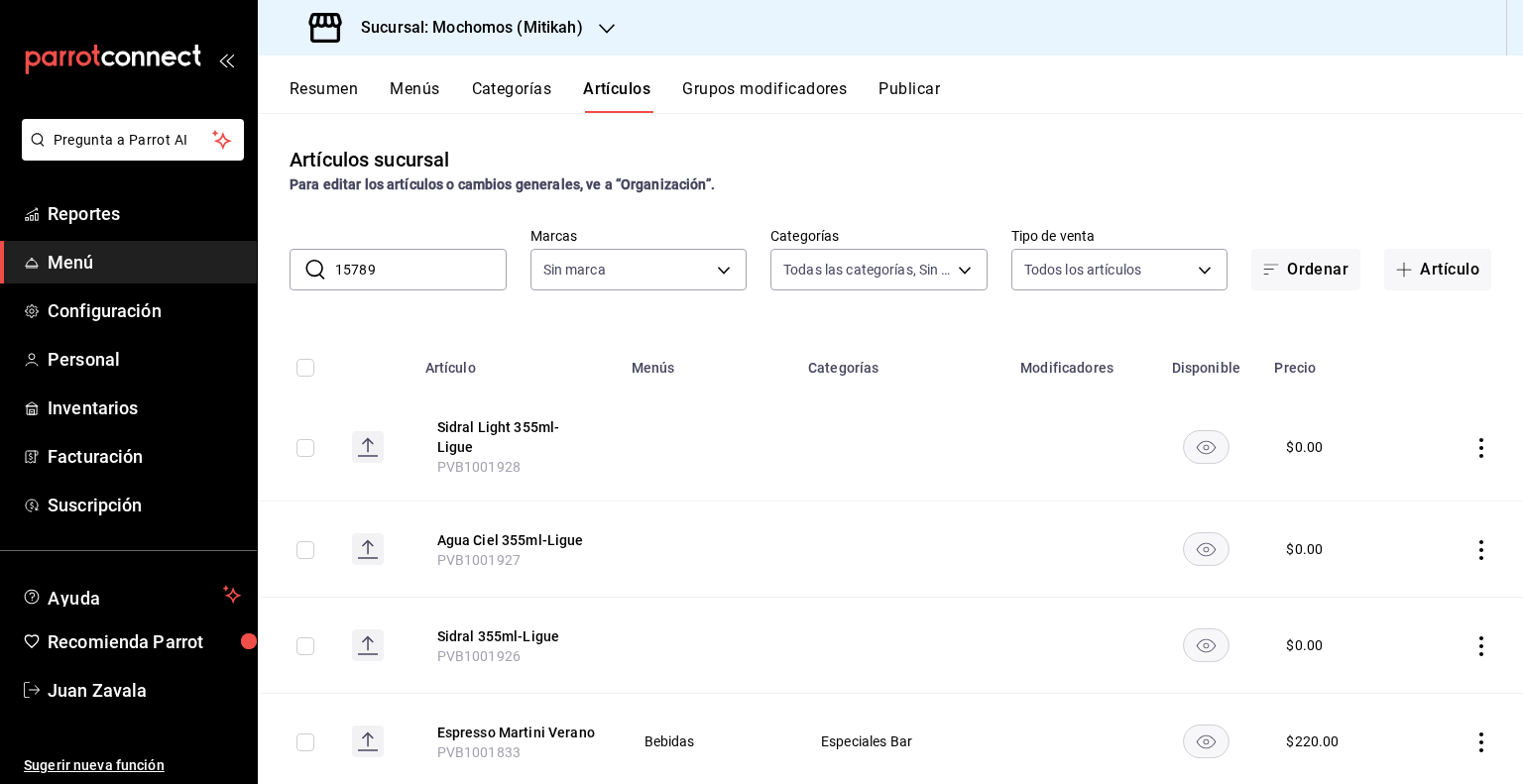 type on "d0e5f648-281b-433d-bf08-9501e0541b8c" 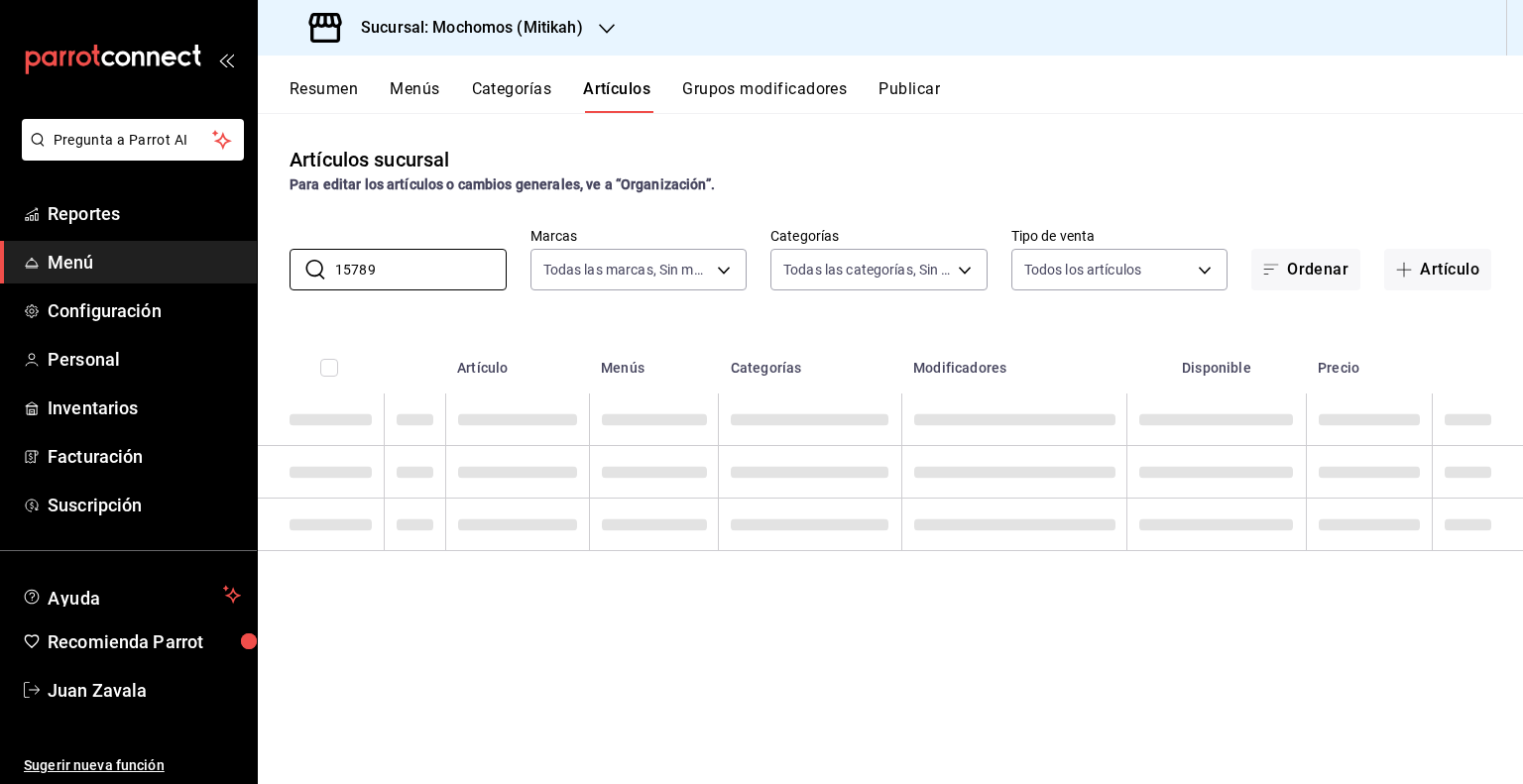 type on "15789" 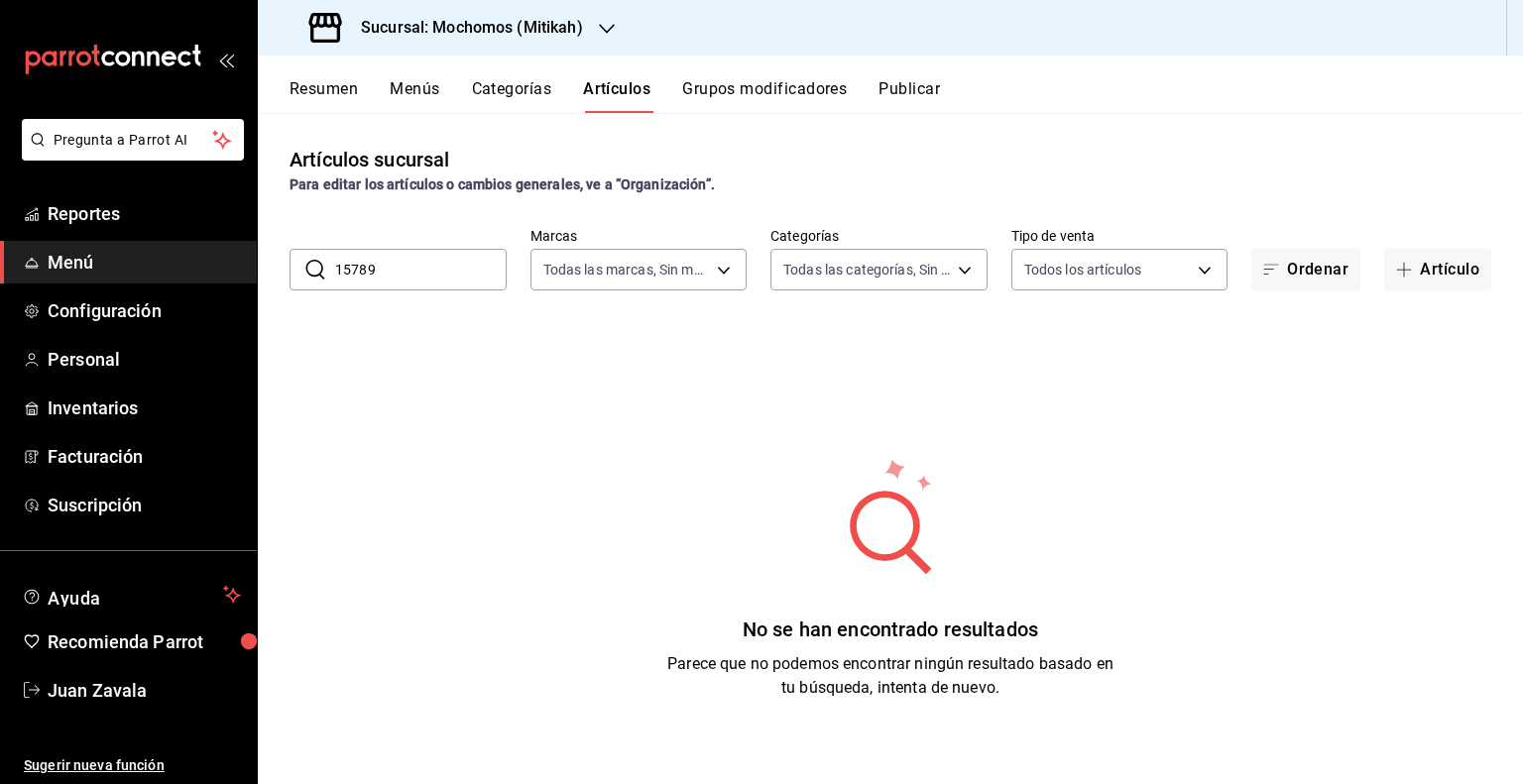 click on "15789" at bounding box center [420, 270] 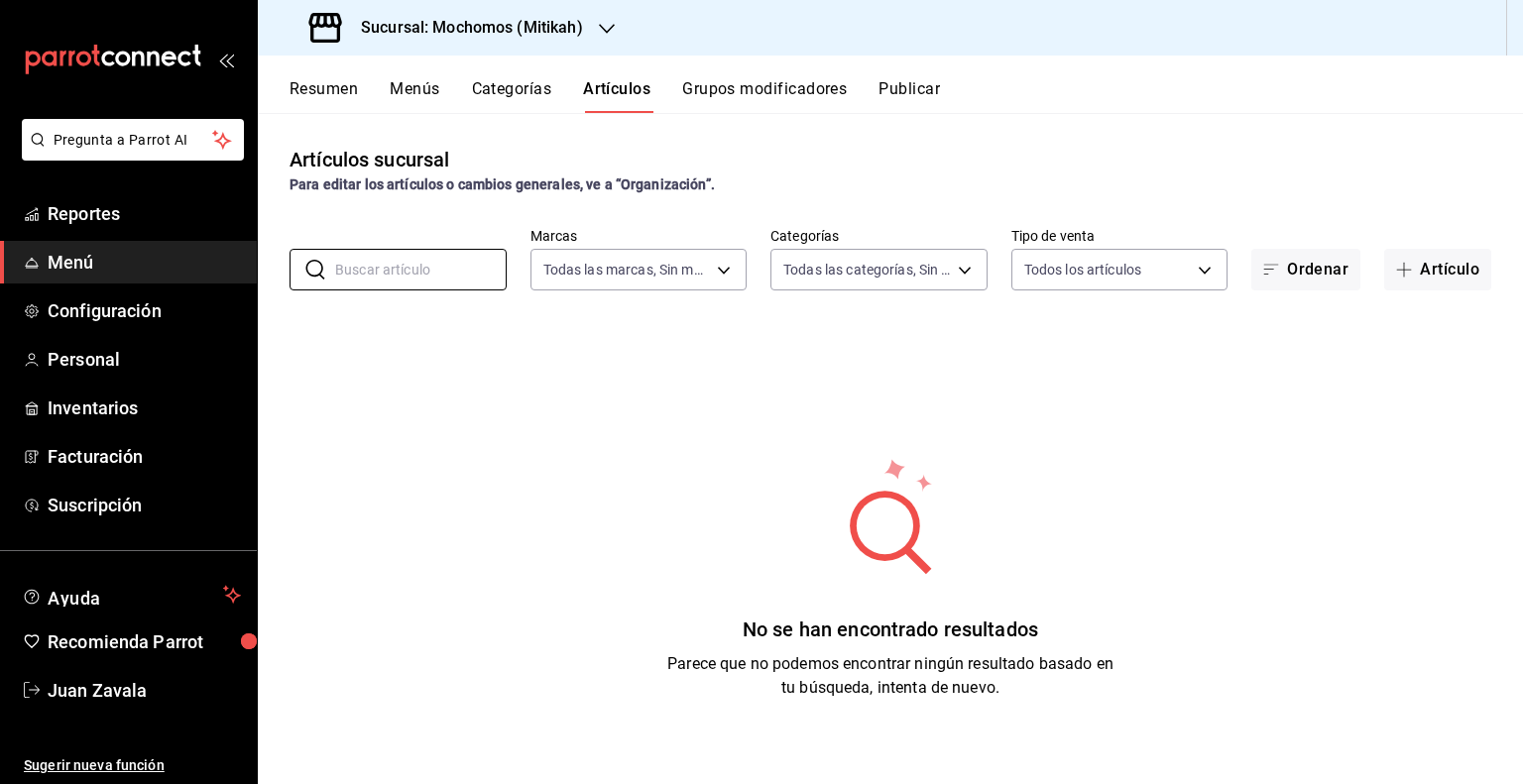 type 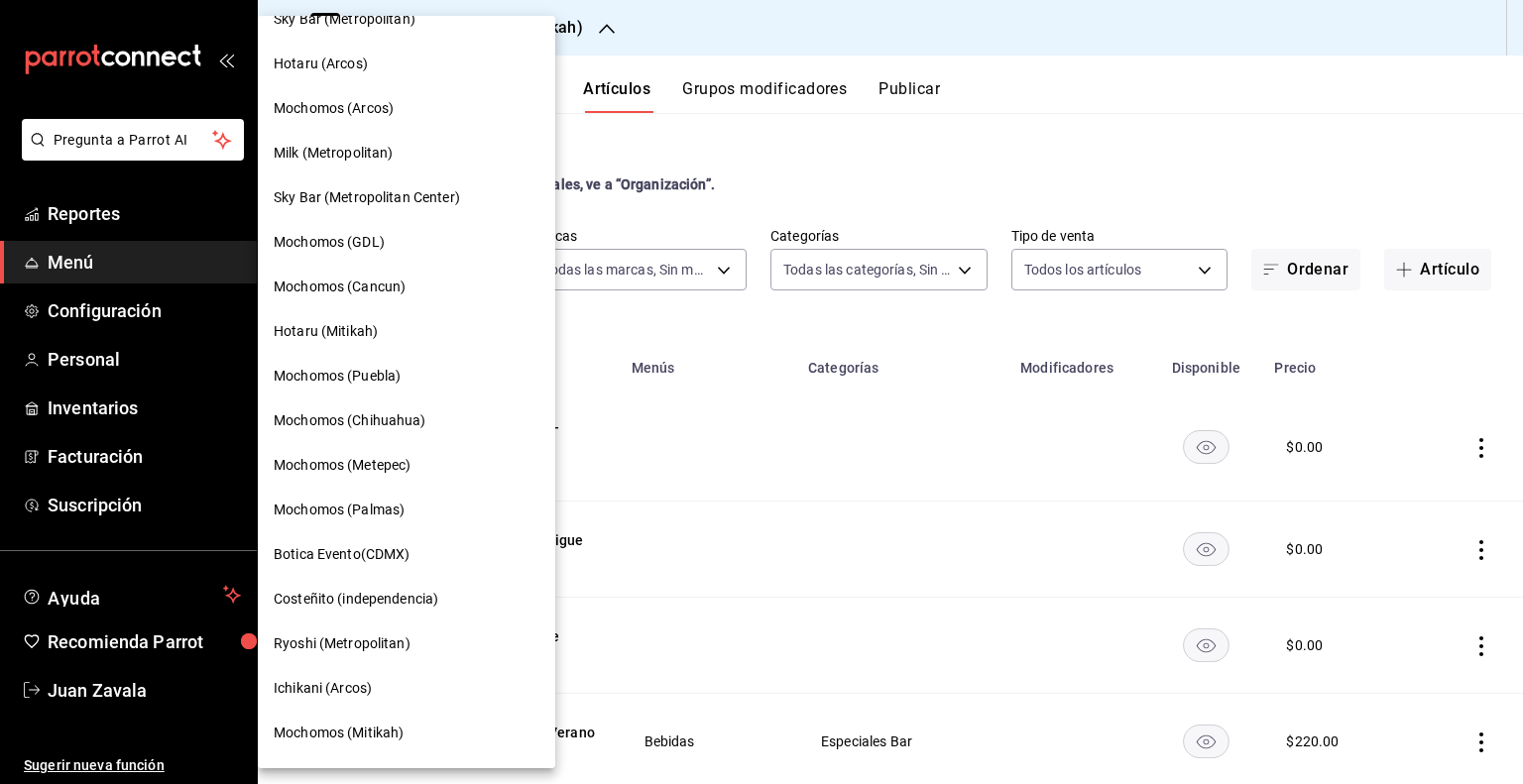 scroll, scrollTop: 1181, scrollLeft: 0, axis: vertical 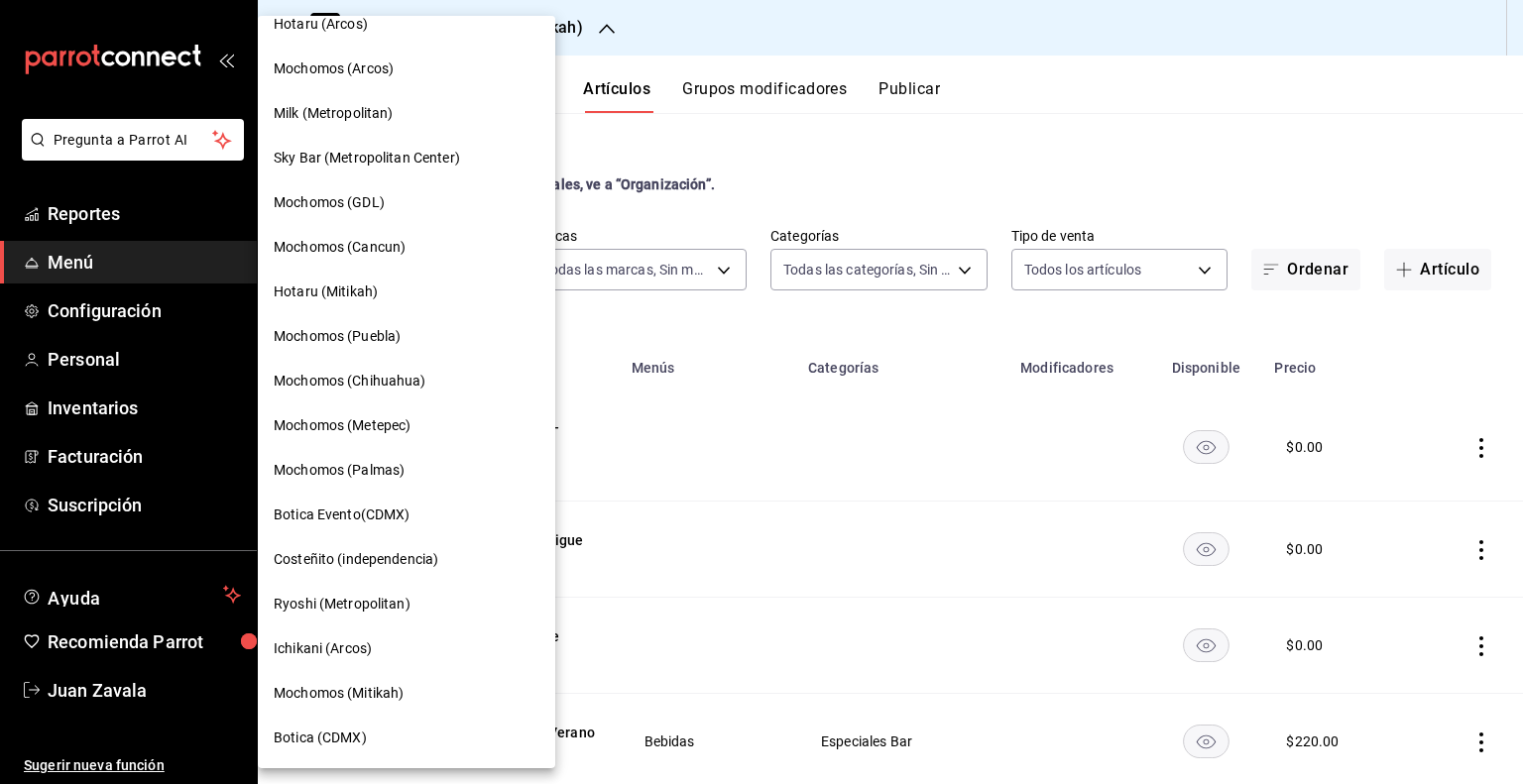 click on "Mochomos (Cancun)" at bounding box center (407, 247) 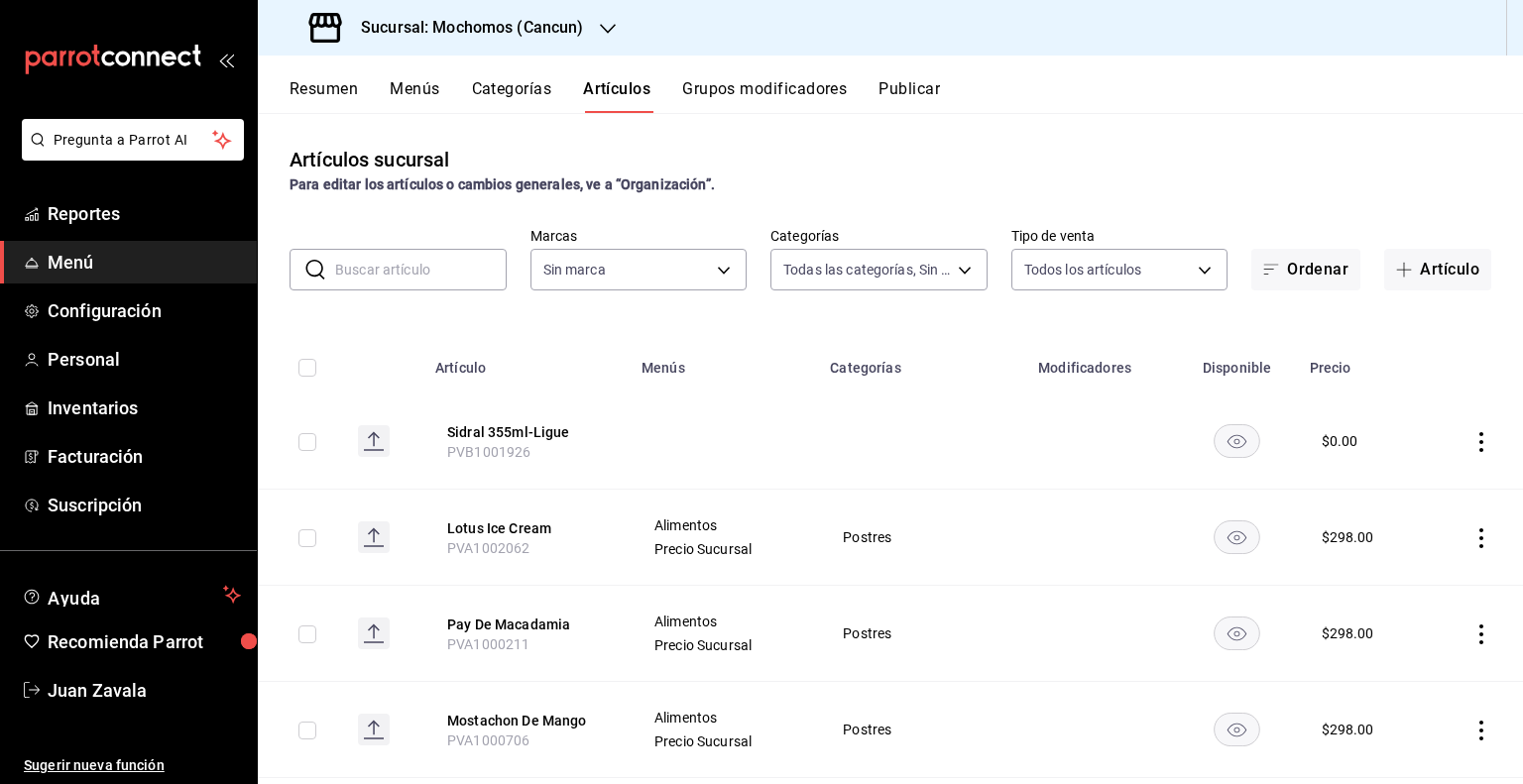 type on "b5f7db86-c3f3-4a8e-b99f-f293bc3b0450,ef28511d-5ee6-483a-9e98-10d431b114fe,2cfe5d18-d31b-4844-afd9-984866f06d8f,7ca3dc3b-dc72-4641-9513-786d448ccaa1,357fa4ca-86a9-4c65-a32c-077ecaa36db6,ef9008e3-8835-4f51-b0c2-3e551a630072,3d9ab52a-014d-4e9d-9803-0e943233e030,dca45c59-20e3-4c8c-ae8e-7372dc6c5269,39e5cd1c-df56-413e-a484-79cf877bb874,c5ae615d-82a7-4217-b45f-d8143aca72b0,c2d9cb32-f49d-4cbb-bc2d-46808fea27e1,1f2d1bf7-99fa-451b-a3f2-b5d29372717c,51dcc0c9-01d1-4f13-bfb3-4845e9491a87,8e768f01-b07f-42e8-9451-0482836a2fe0,b1f5f55e-3149-4604-b422-8ea8ec449af2,5f5e94ad-a9b8-4be9-881e-b7a048781835,625ced97-4f3f-46e1-be05-3cb0f9a5913b,d333863a-95f5-4b06-943c-f1c70368c98a,62092a1b-34fc-4d7f-a676-6d04b4345484,9ad53dad-d229-48a0-82ce-ce8872738792,b287b4a0-4ceb-4d9b-a6fe-276499d90d5d,63c487eb-f561-4088-8063-ef8a8ec522d1,6504d95a-866a-4bd7-a21a-0dc40bf968e0,bd84d2f1-491c-4e12-b494-cfacde5a1638,7dd3df18-4a2c-4e30-b4cb-a17077150e9c,36524088-bb47-422a-9c38-fa77d48fc859,0b0a0e58-d284-42d7-bc90-f07d0e229437,2592e34d-7356-430f-b16..." 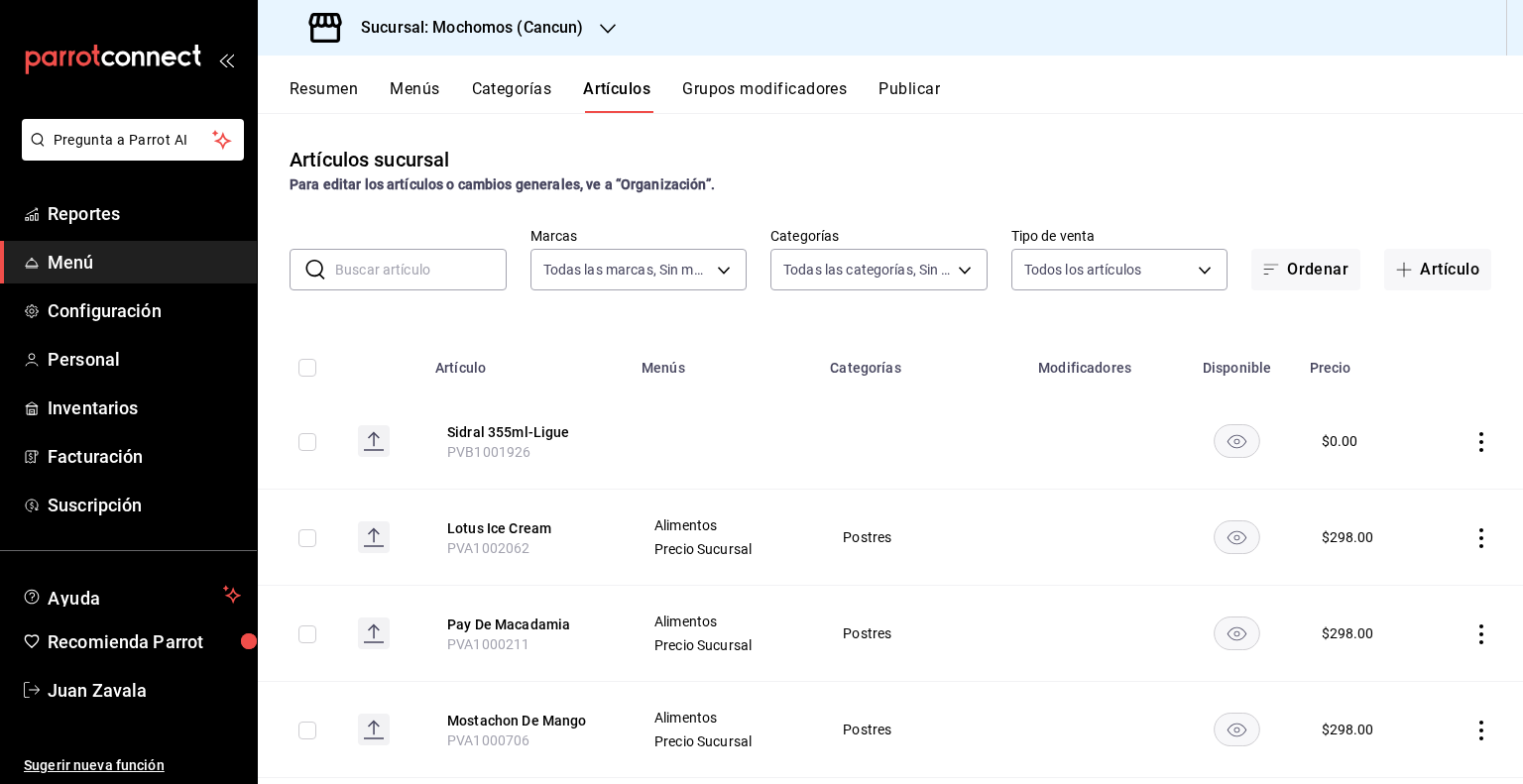 scroll, scrollTop: 0, scrollLeft: 0, axis: both 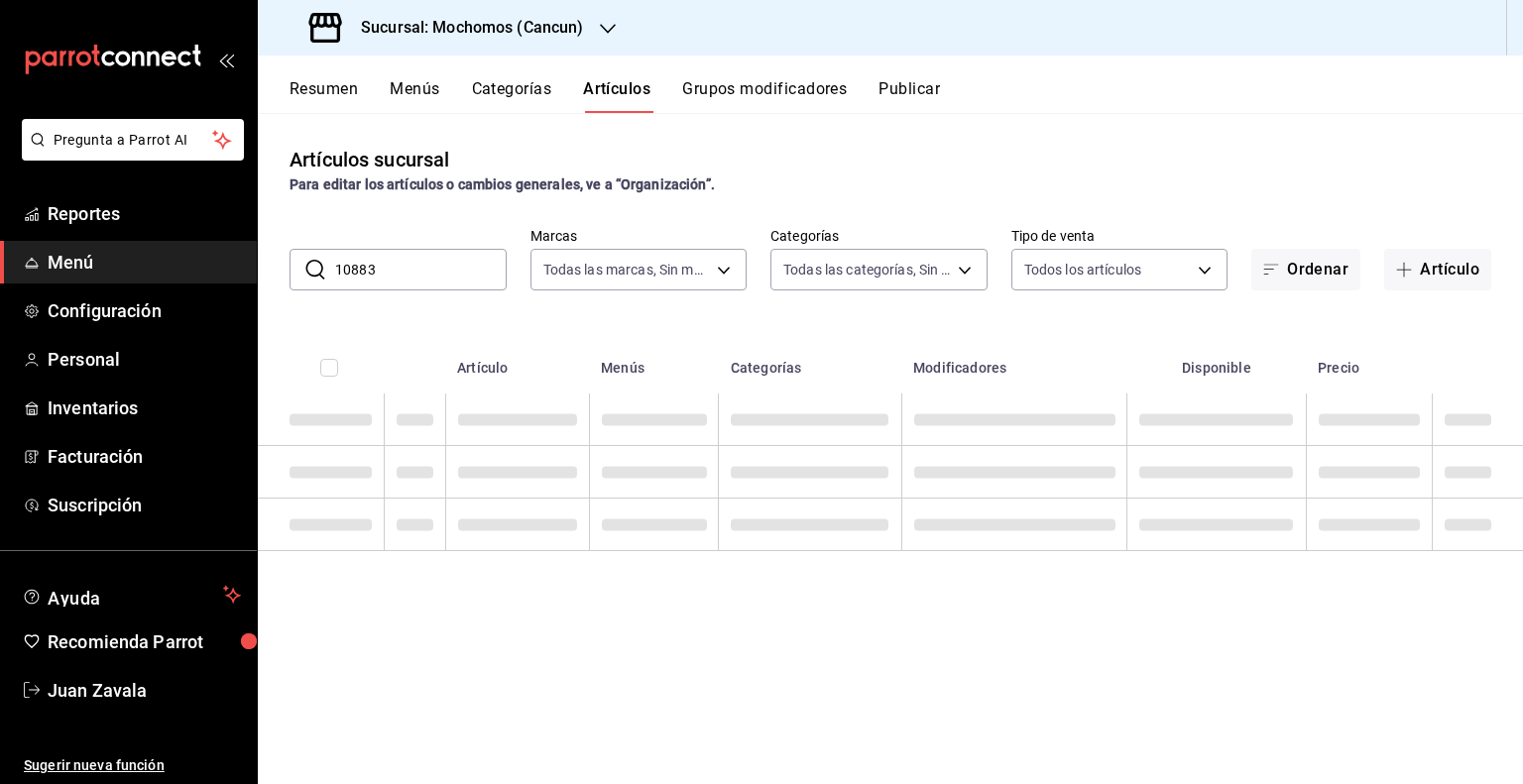 click on "10883" at bounding box center (420, 270) 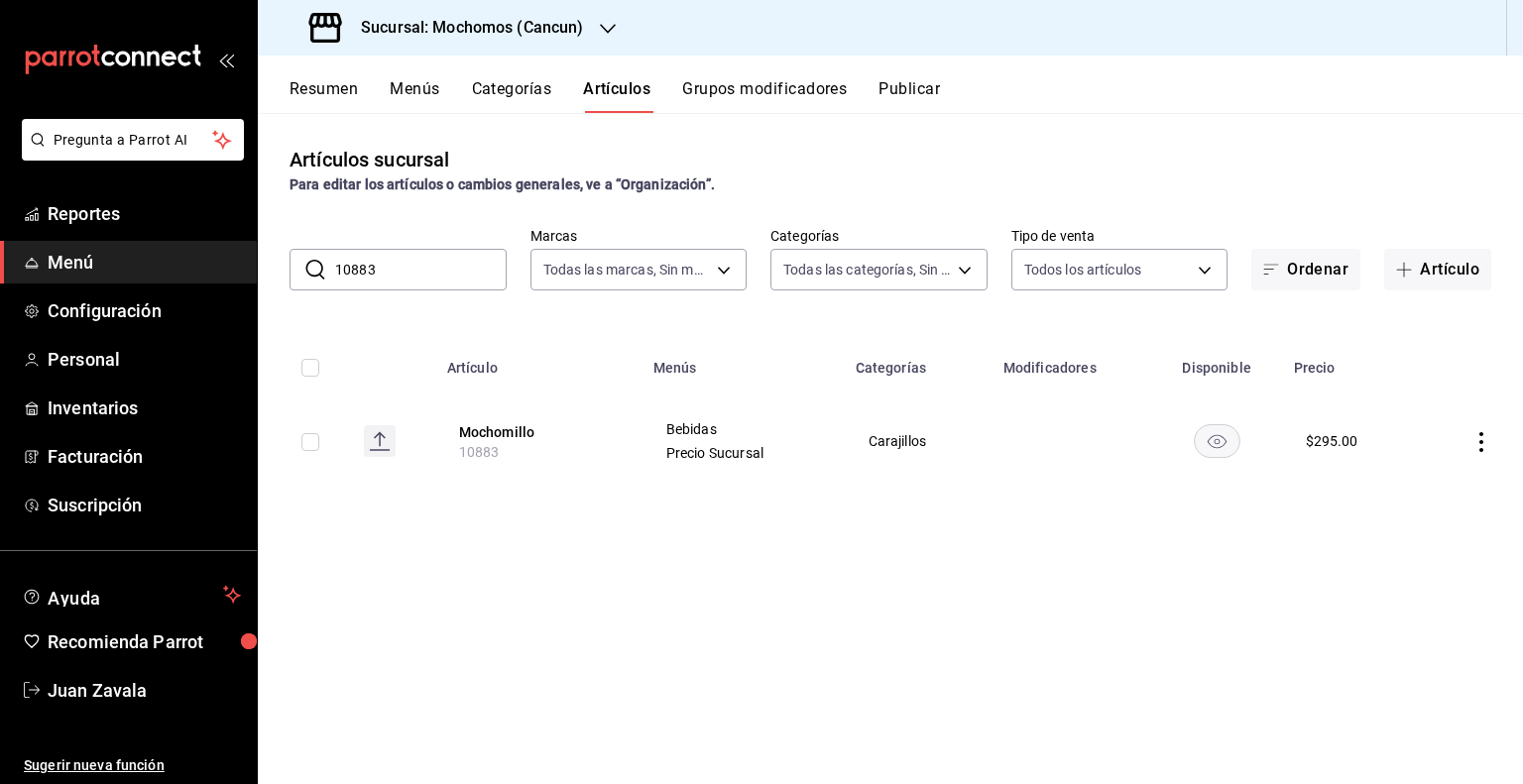 paste on "MOCHOMILLO" 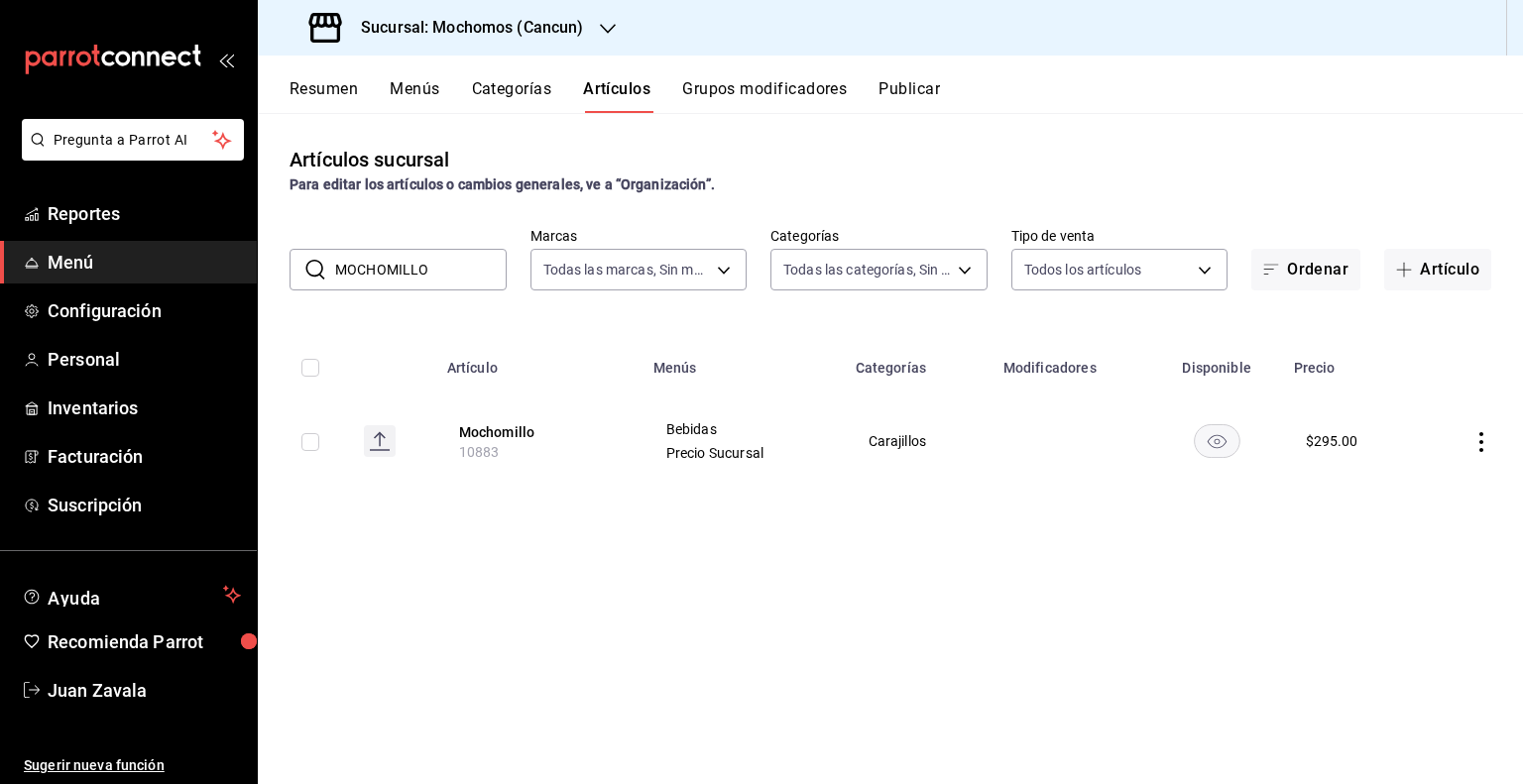click on "MOCHOMILLO" at bounding box center (420, 270) 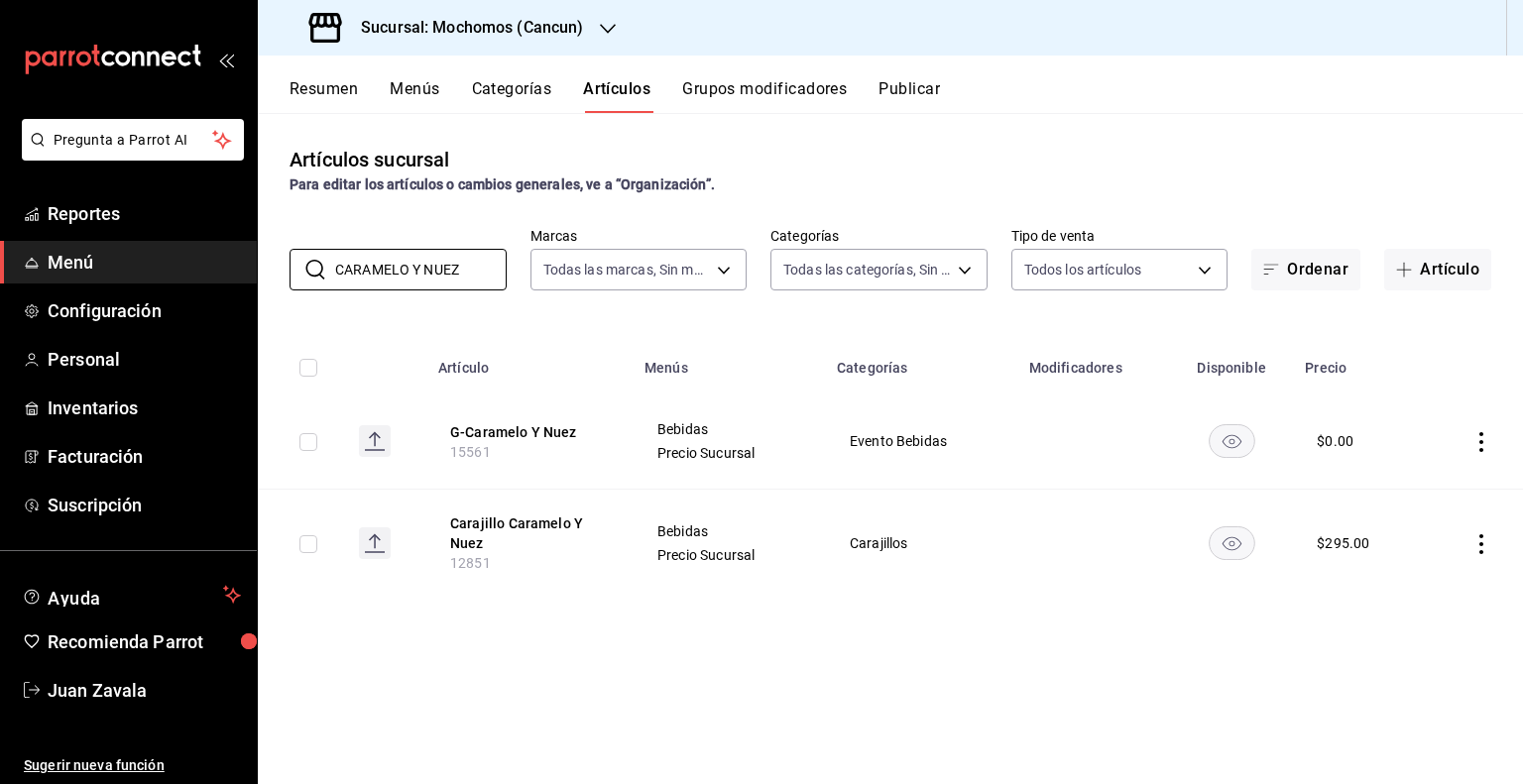 click on "12851" at bounding box center (470, 563) 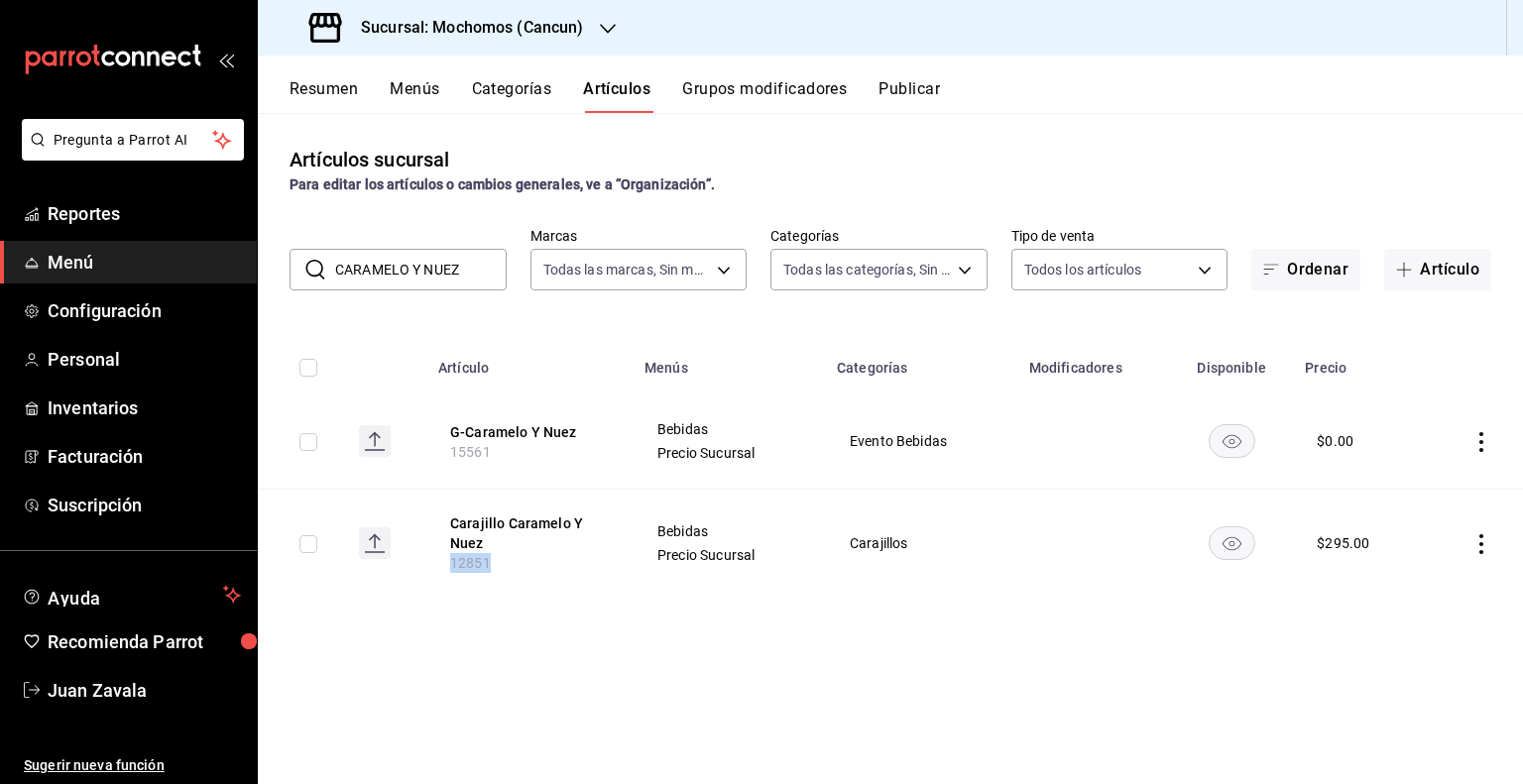 click on "12851" at bounding box center (470, 563) 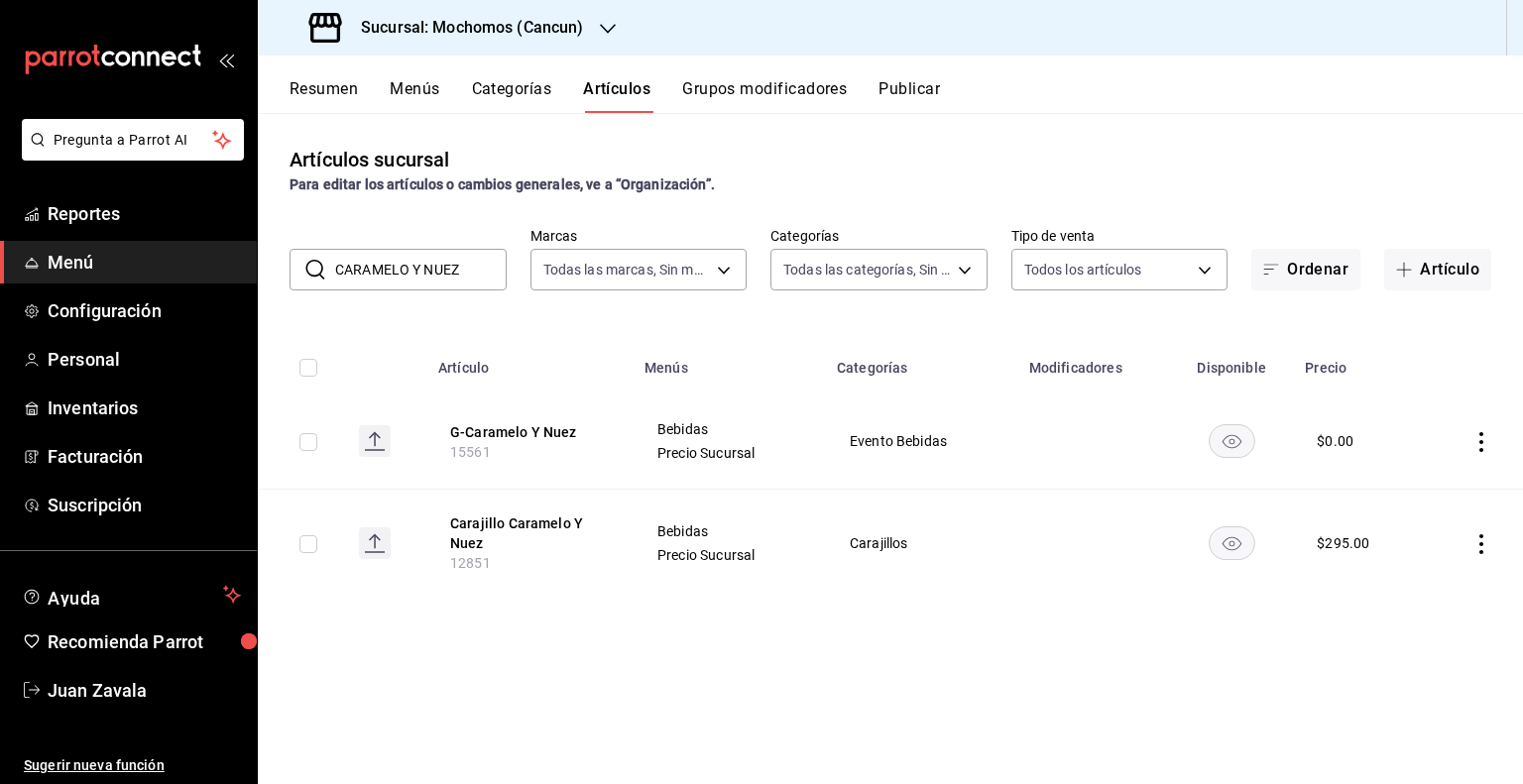click on "CARAMELO Y NUEZ" at bounding box center (420, 270) 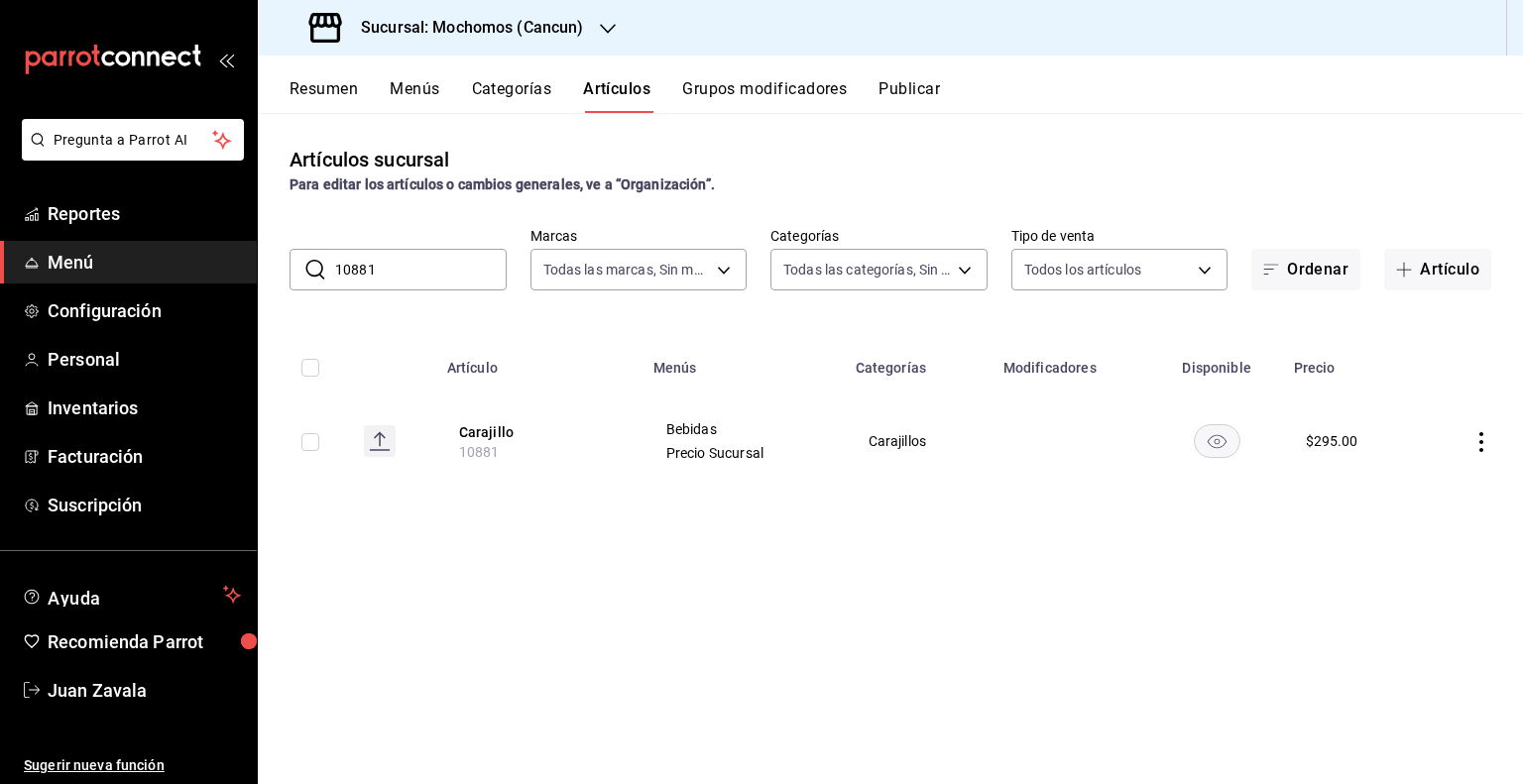 click on "10881" at bounding box center (420, 270) 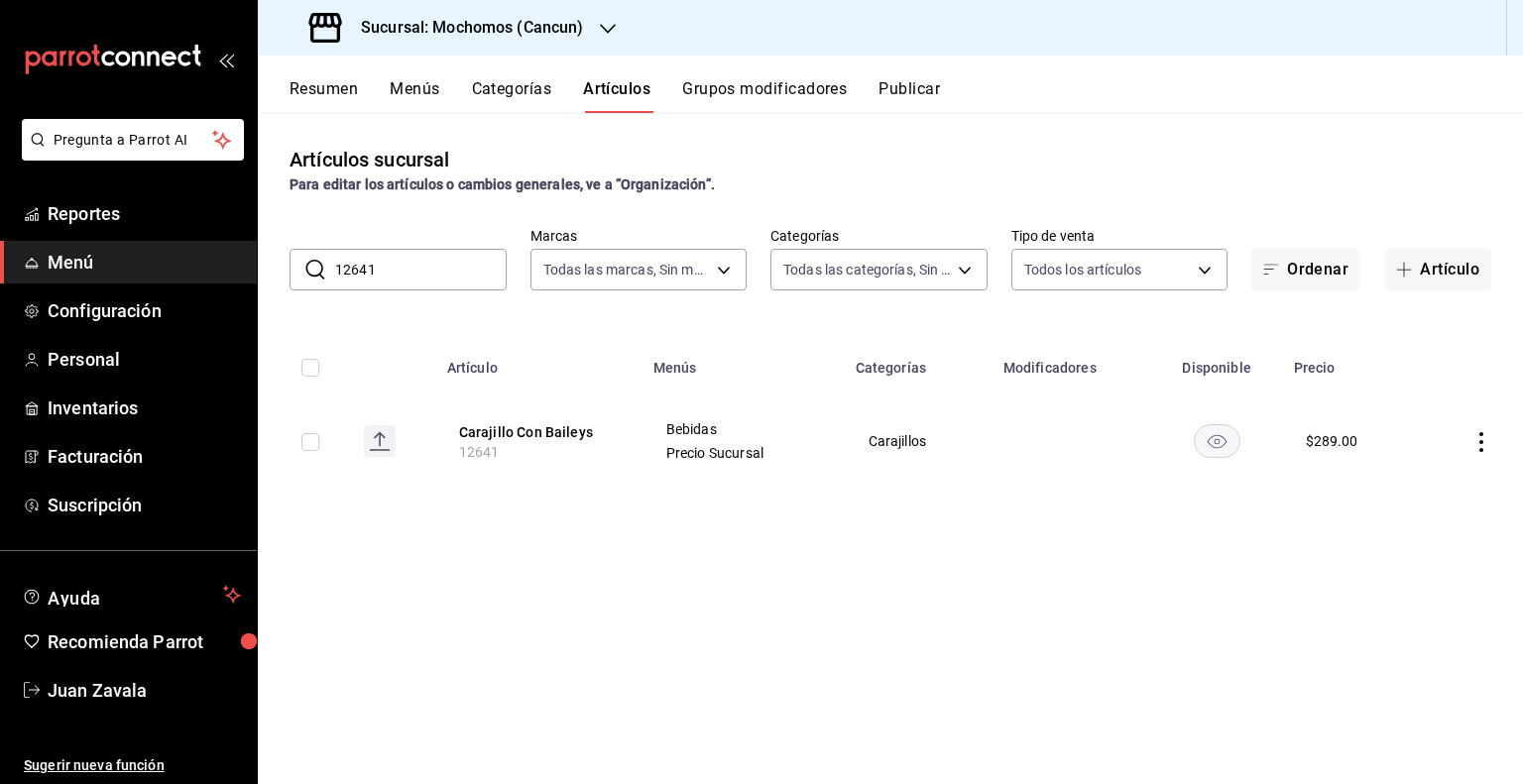 click on "12641" at bounding box center [479, 452] 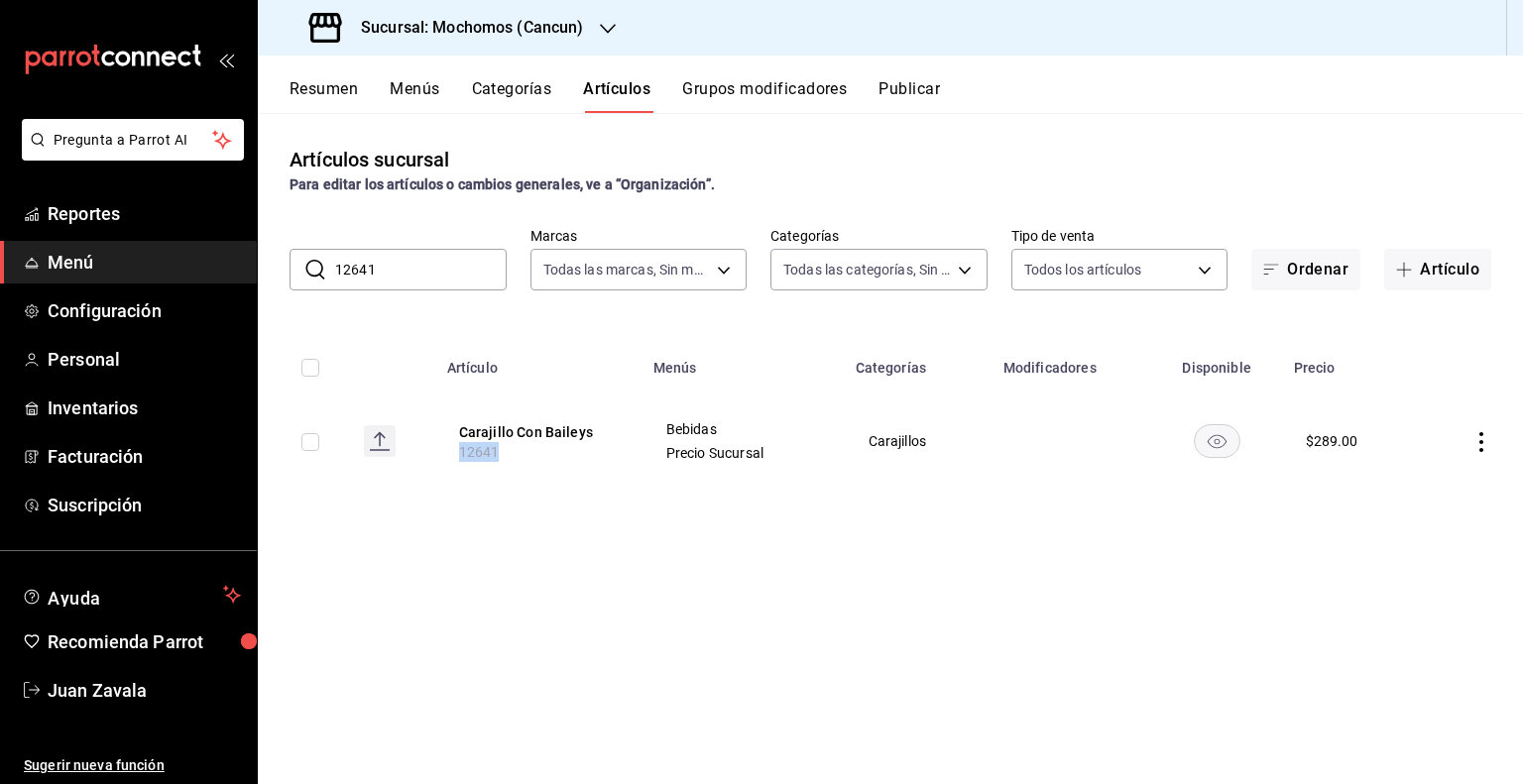 click on "12641" at bounding box center [479, 452] 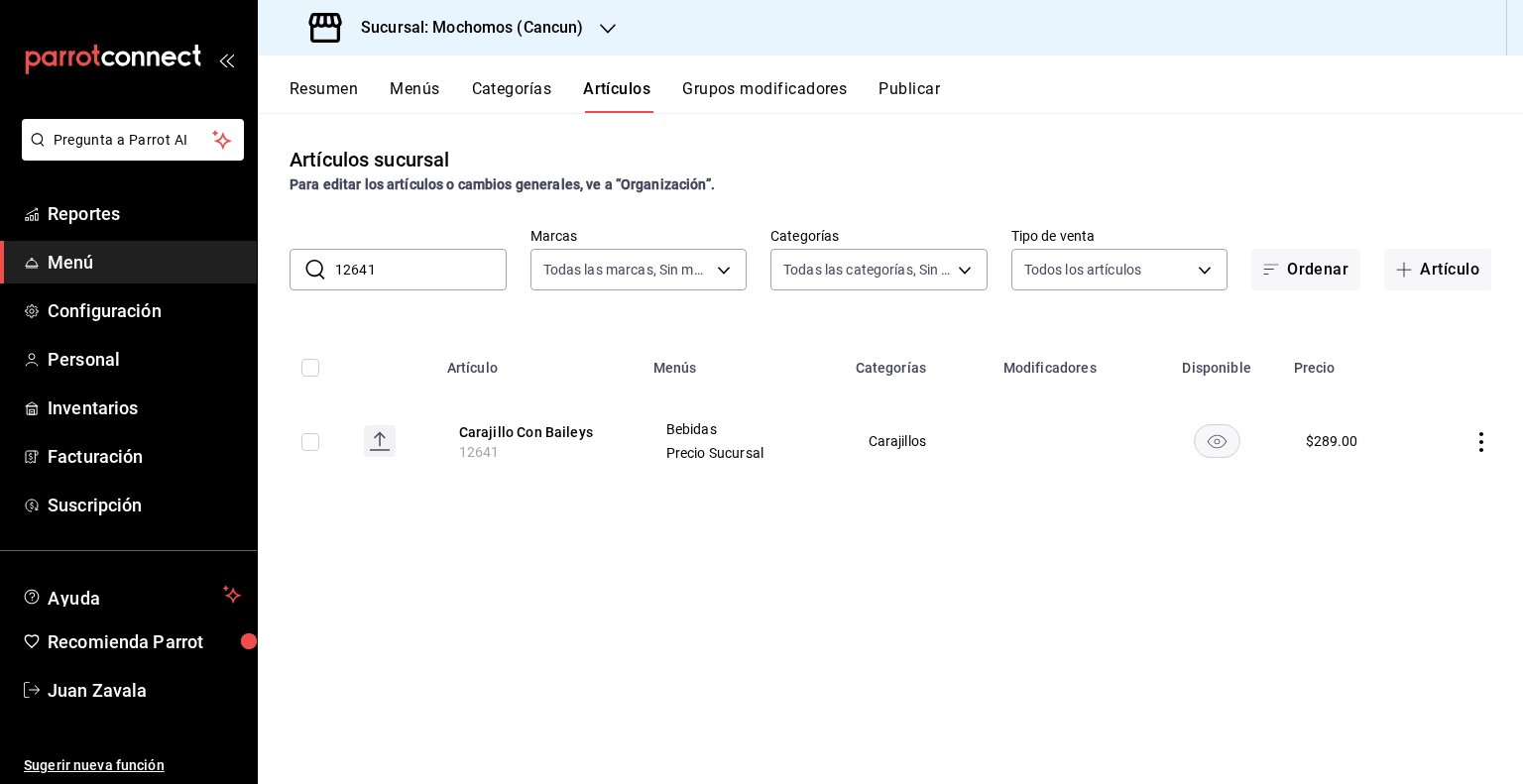 click on "12641" at bounding box center (420, 270) 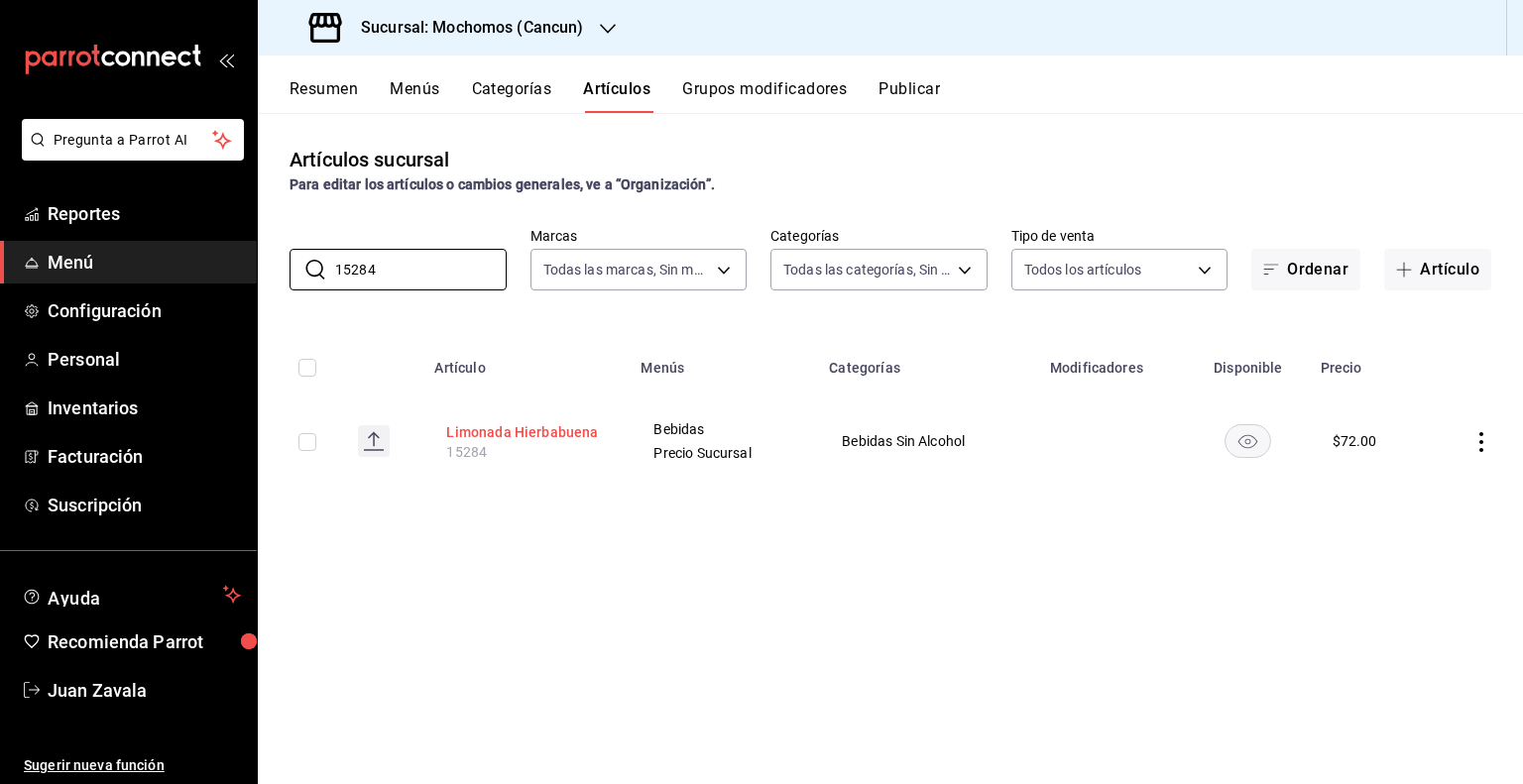 type on "15284" 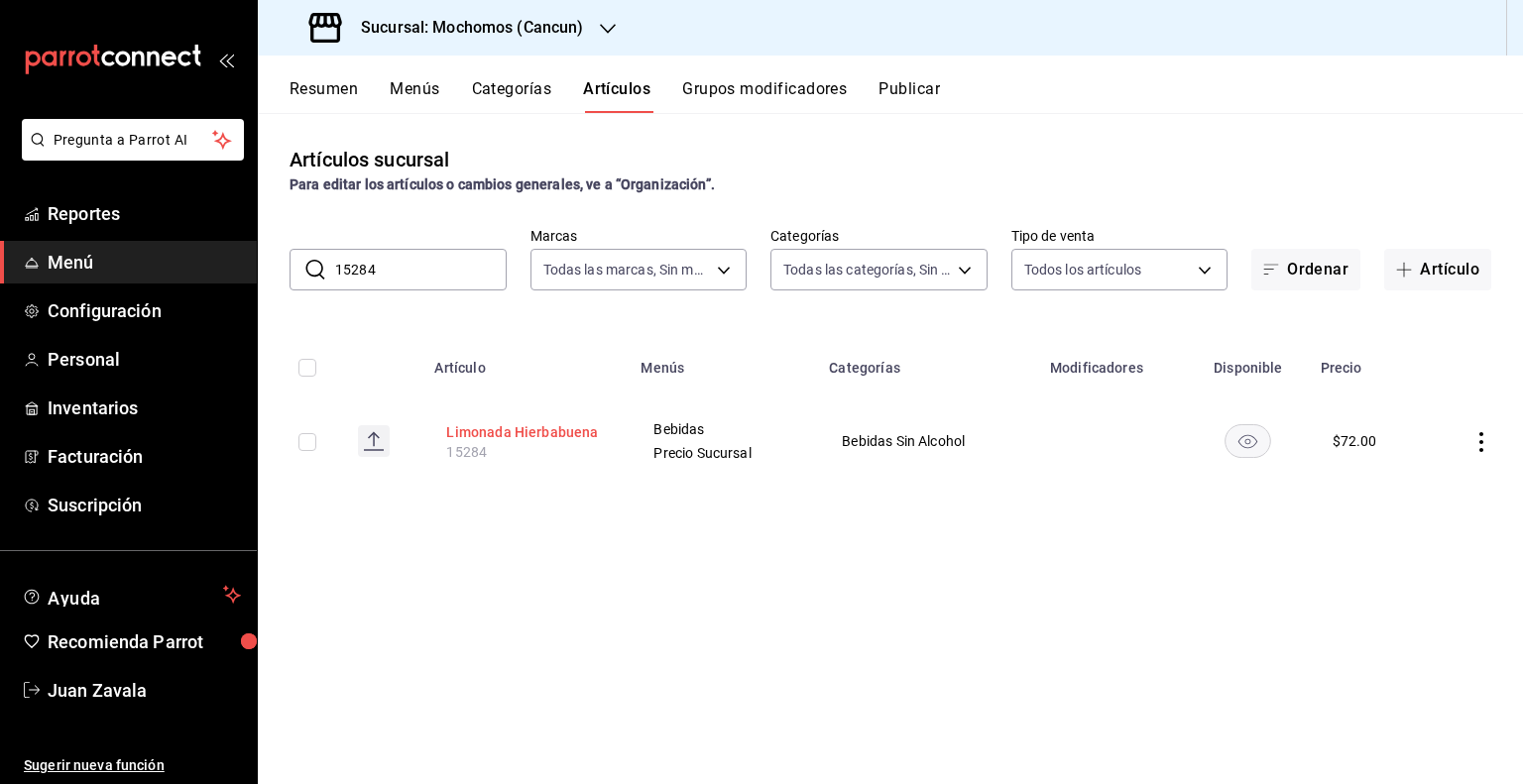 click on "Limonada Hierbabuena" at bounding box center [526, 432] 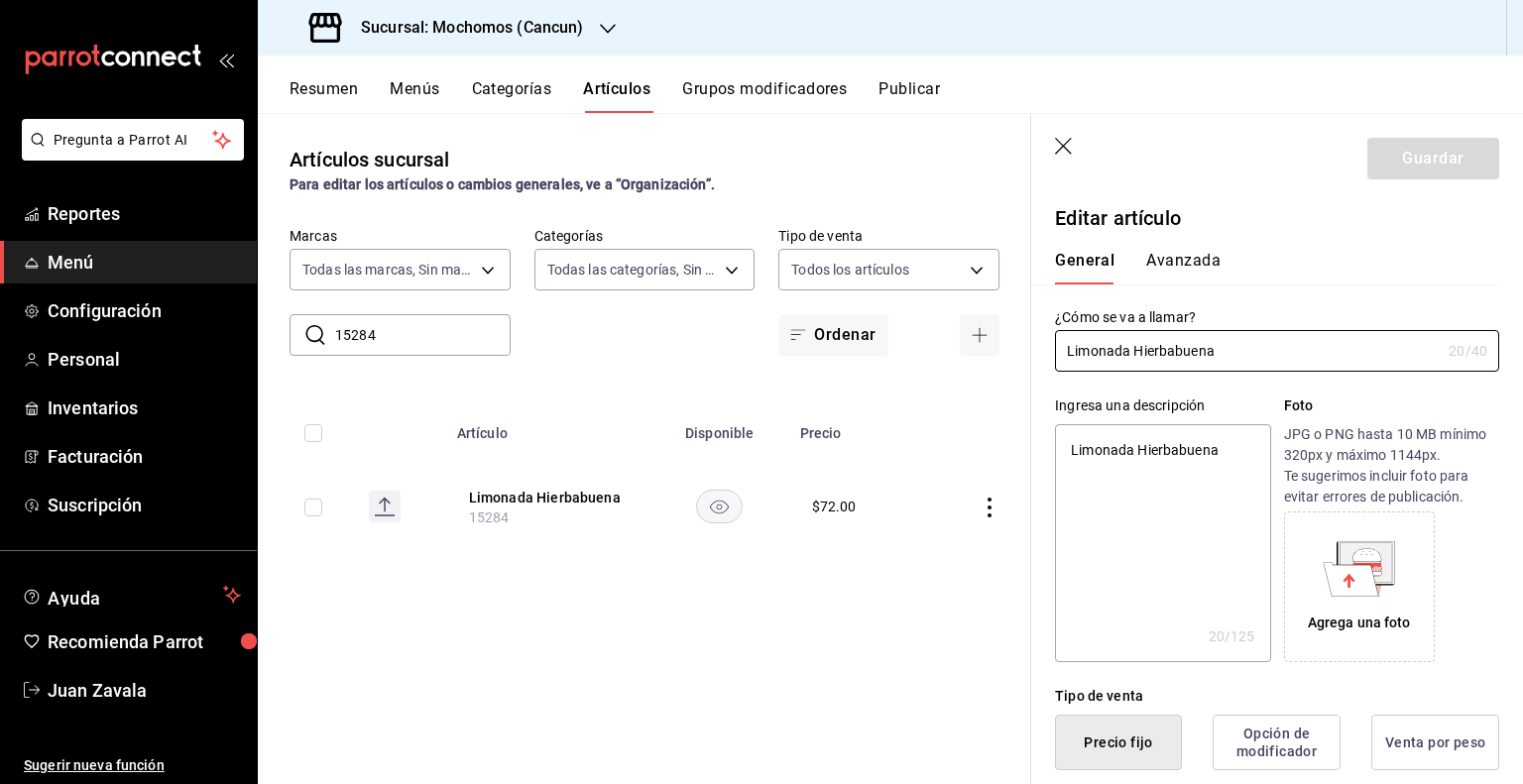 type on "x" 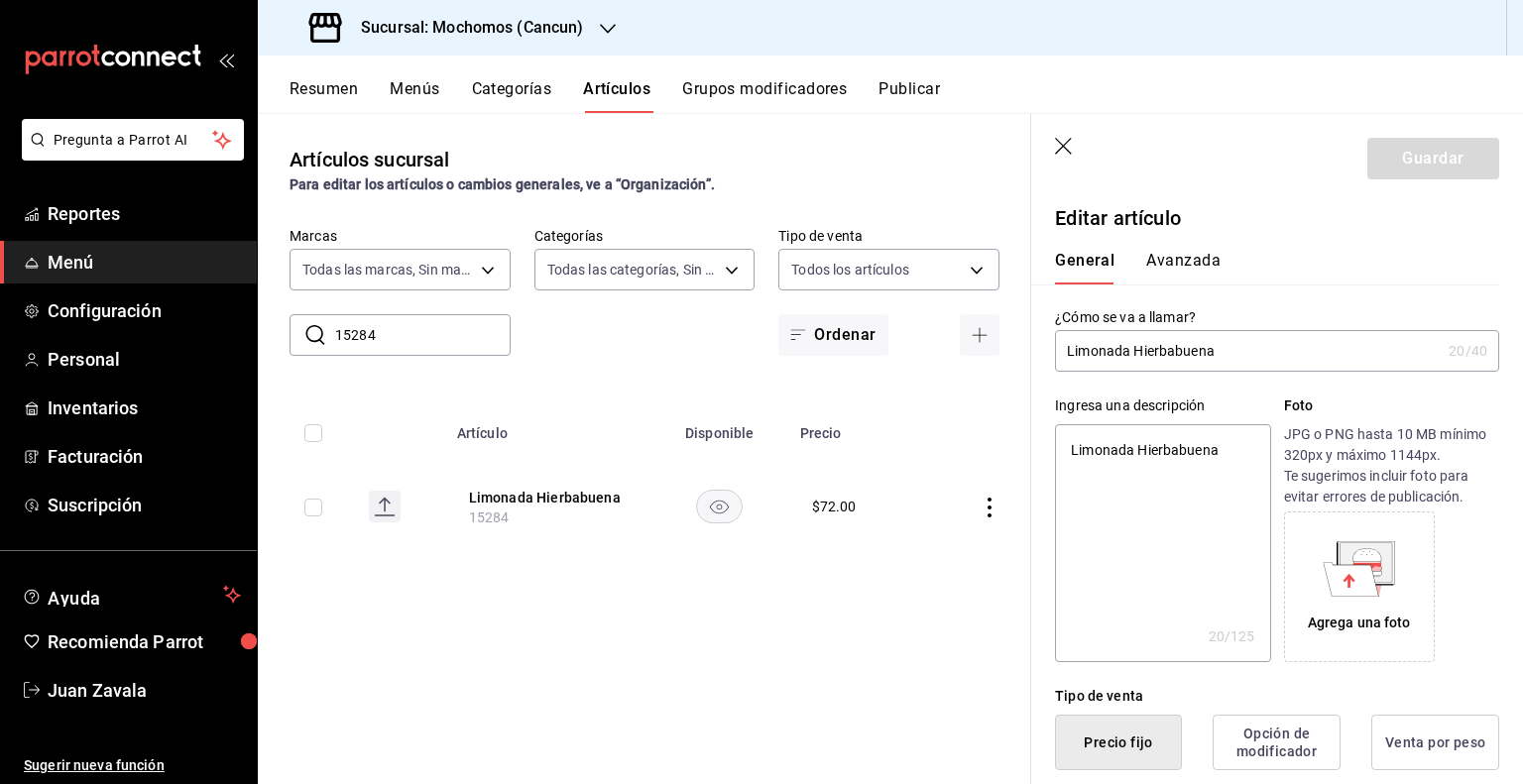 click on "Limonada Hierbabuena" at bounding box center [1247, 351] 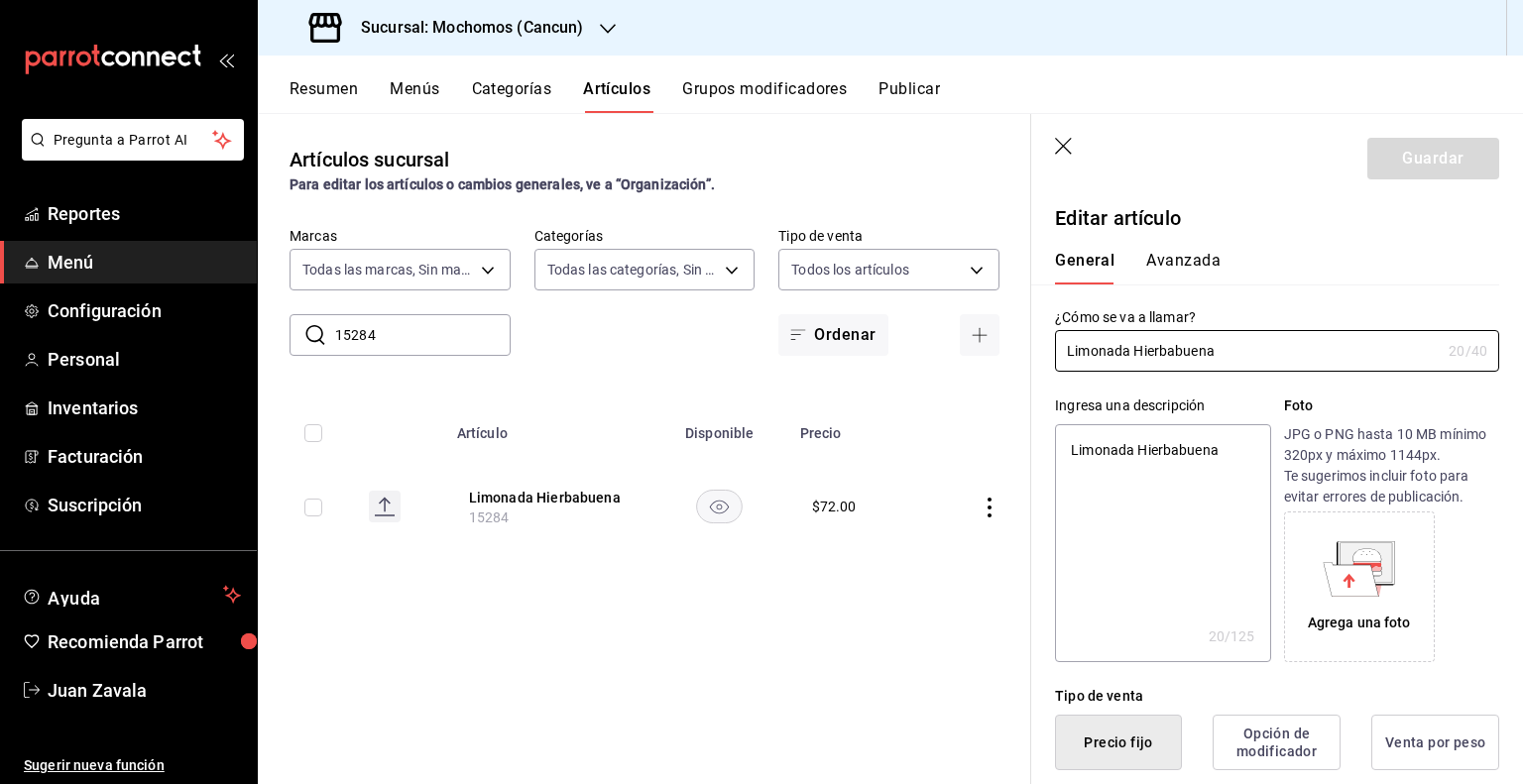click on "Guardar" at bounding box center [1277, 155] 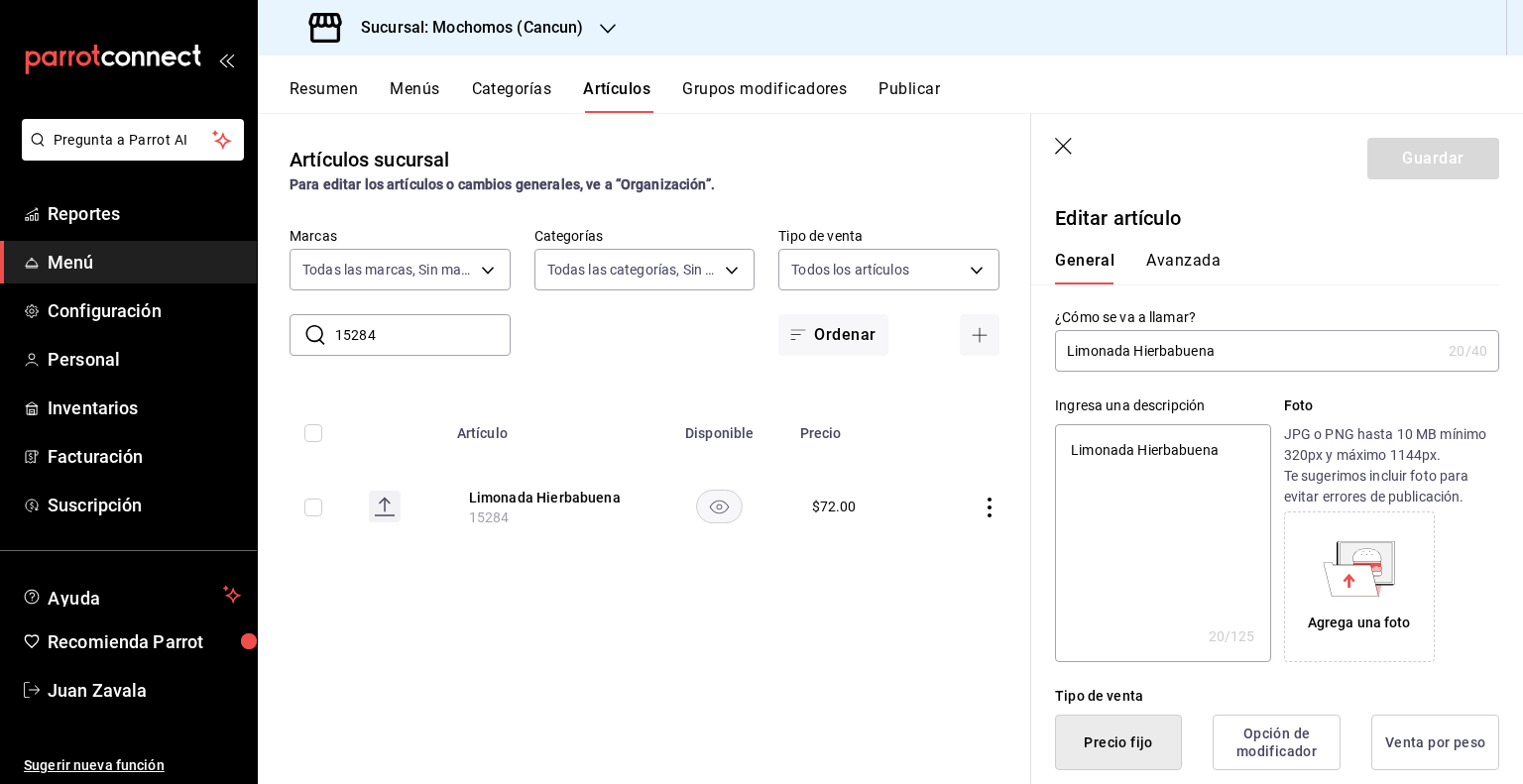 click 